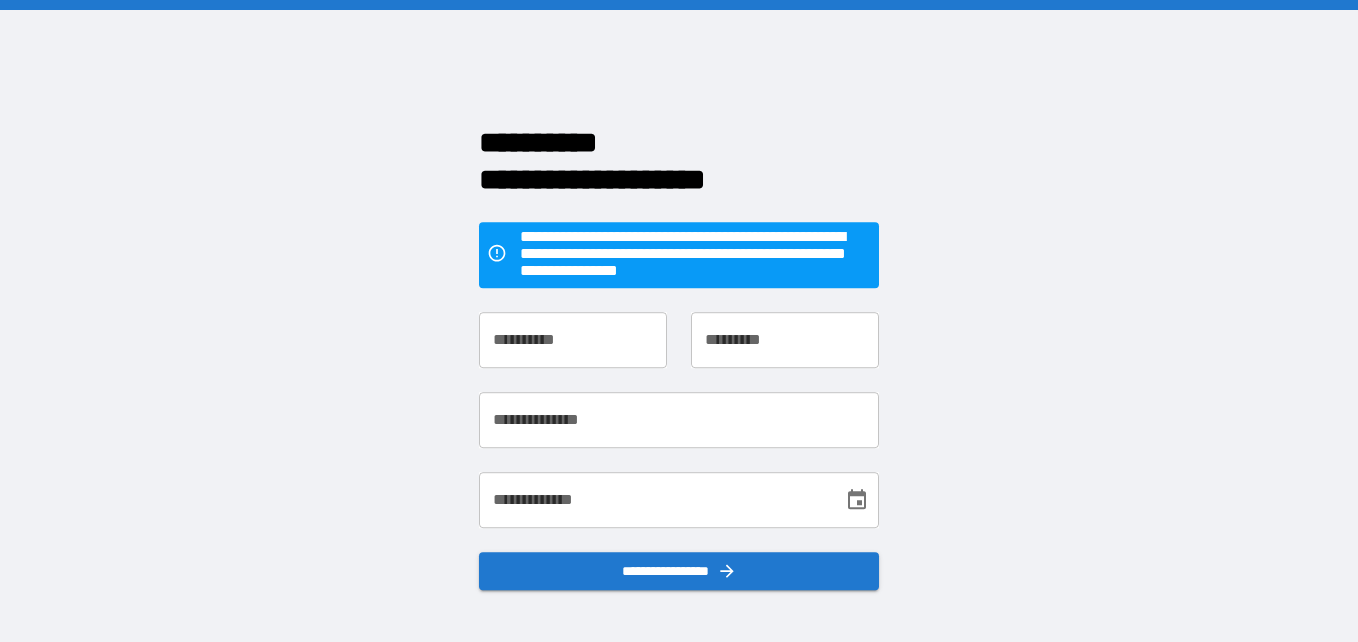 scroll, scrollTop: 0, scrollLeft: 0, axis: both 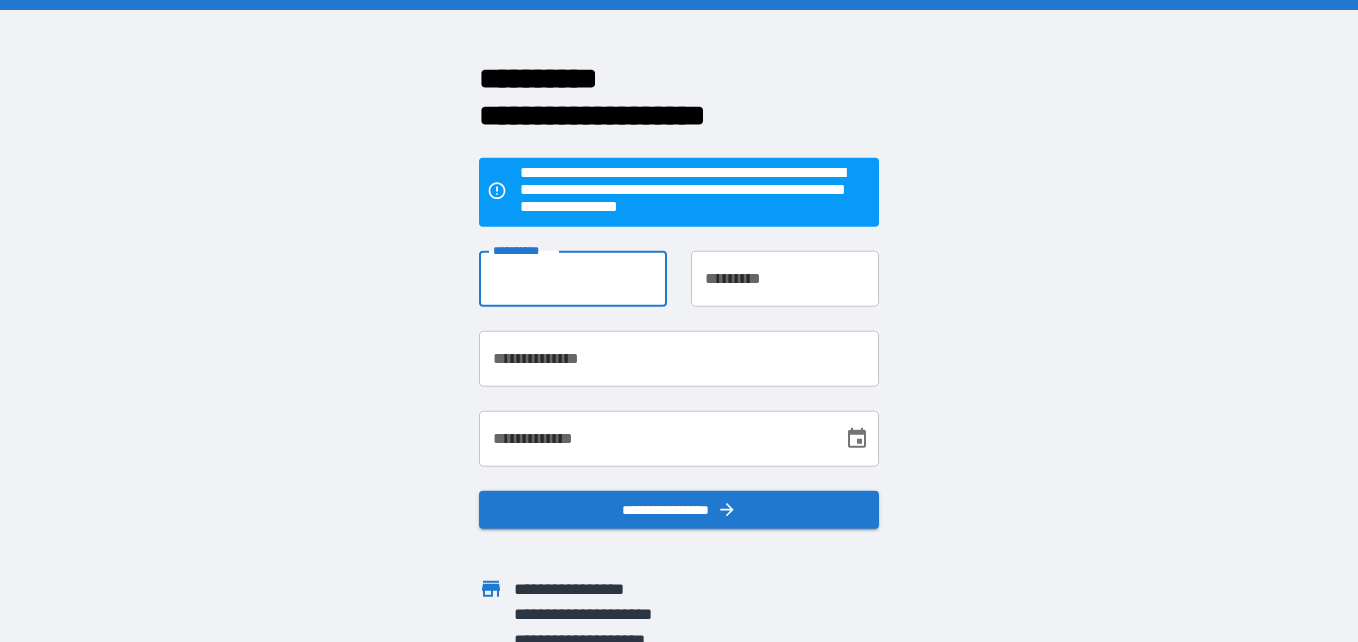 click on "**********" at bounding box center (573, 279) 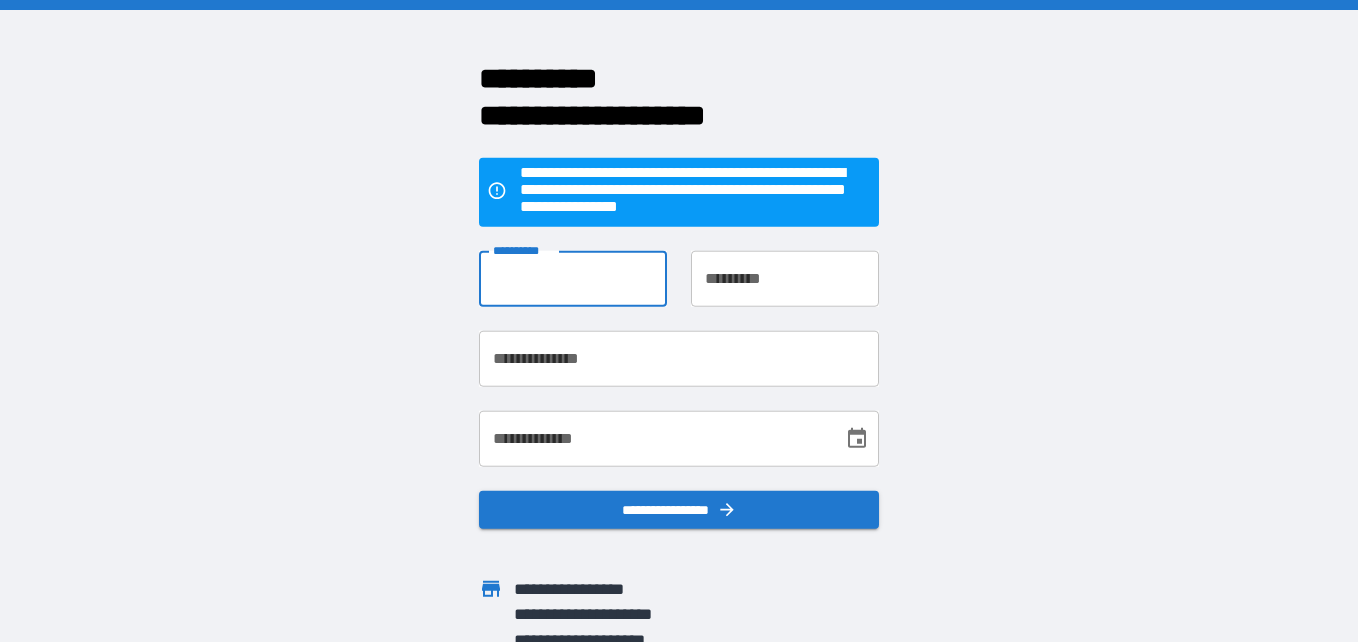 type on "*********" 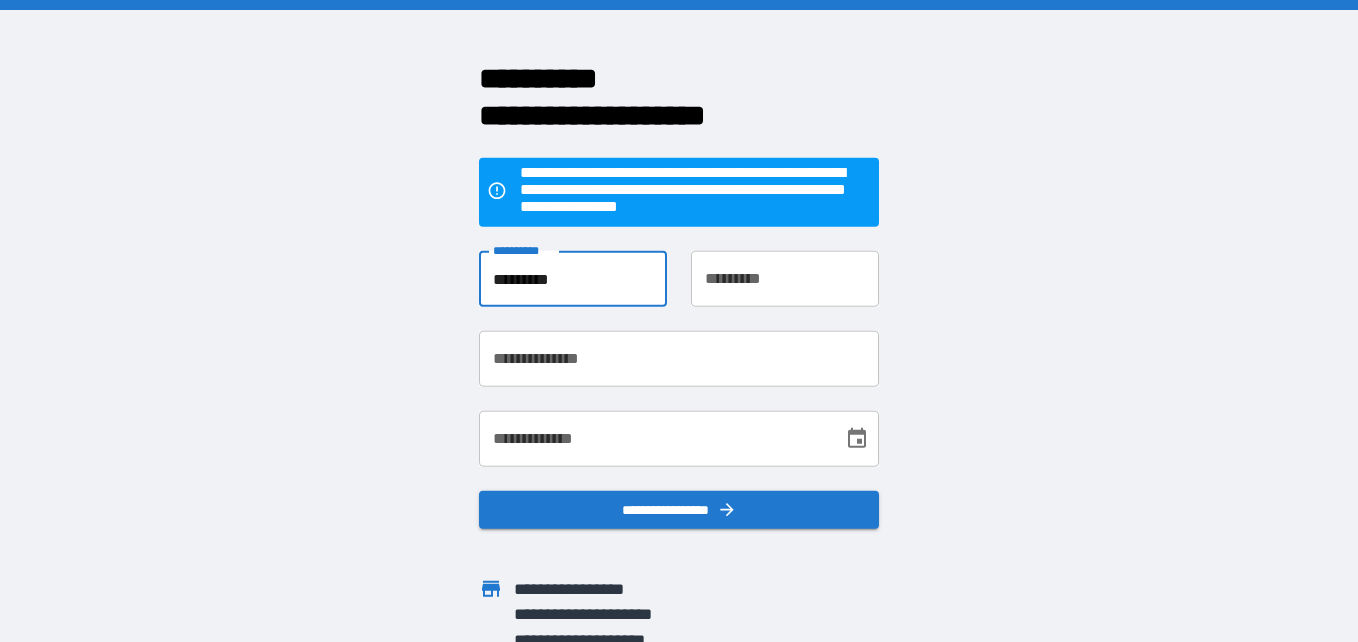 type on "******" 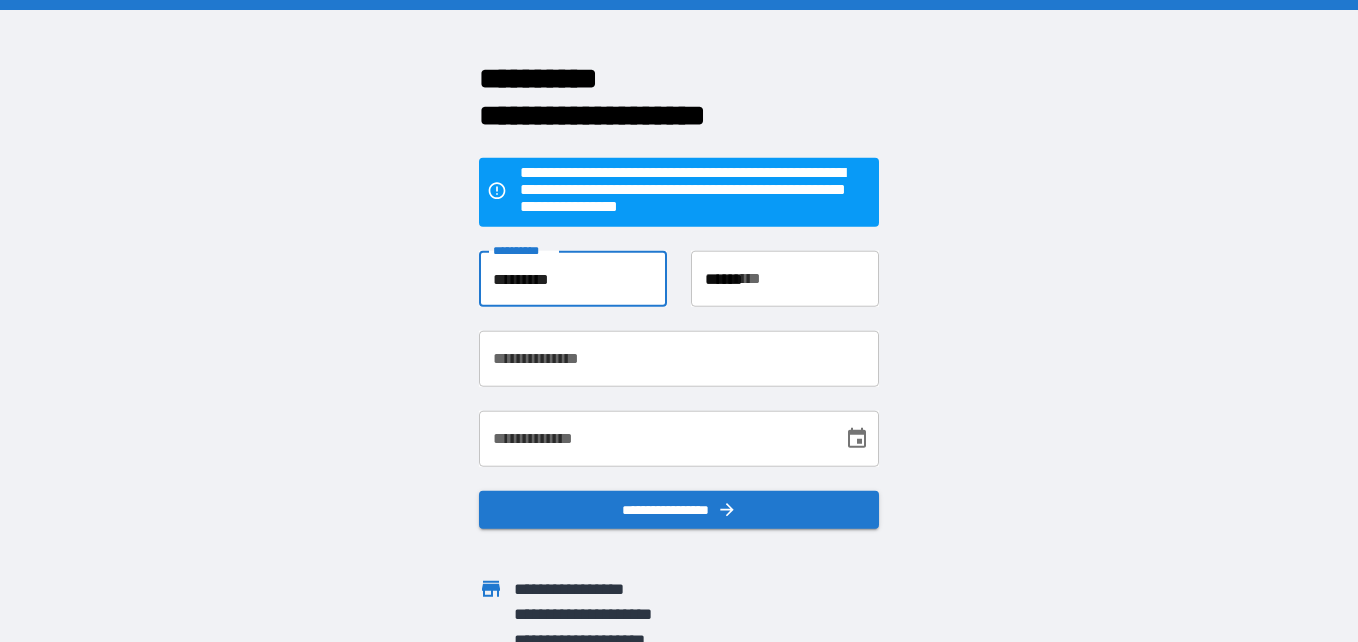 type on "**********" 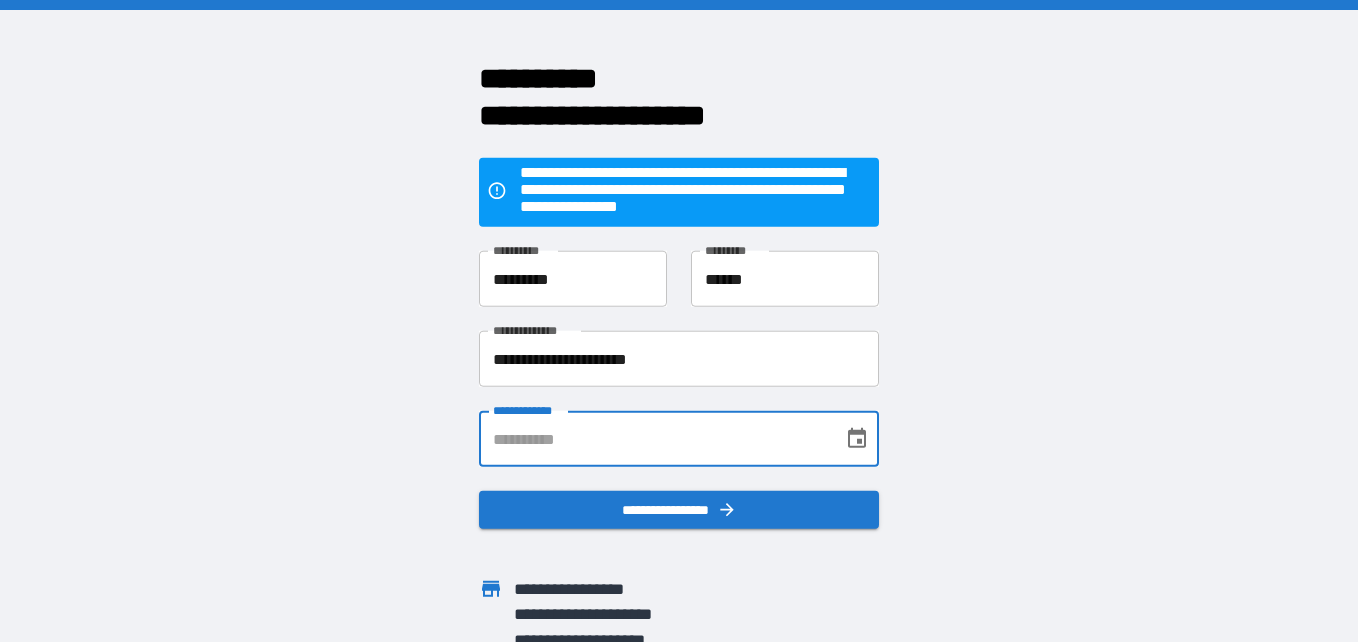 click on "**********" at bounding box center [654, 439] 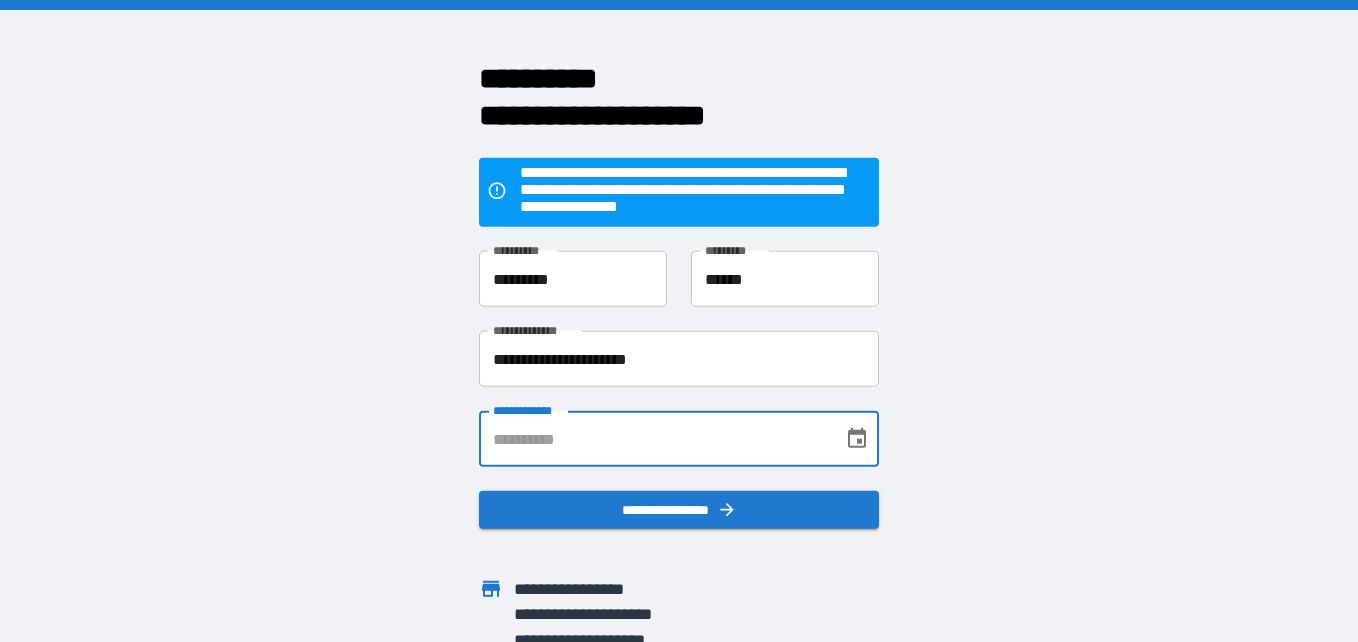 type on "**********" 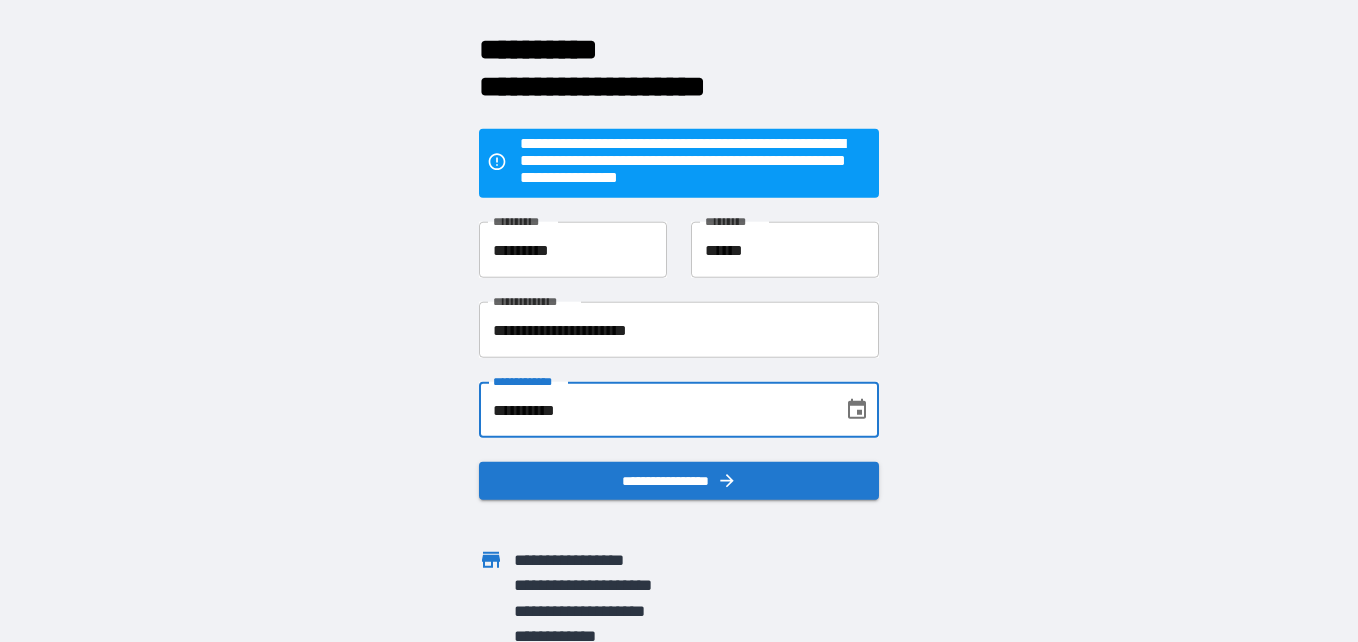 scroll, scrollTop: 36, scrollLeft: 0, axis: vertical 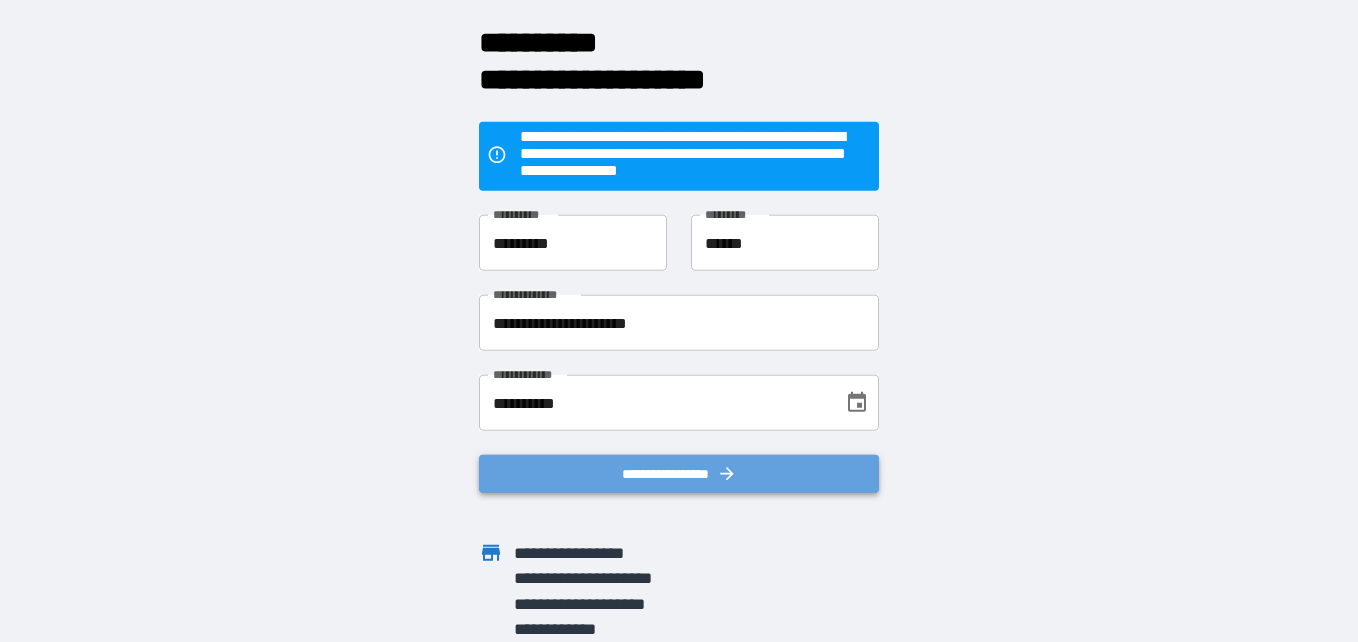 click on "**********" at bounding box center [679, 474] 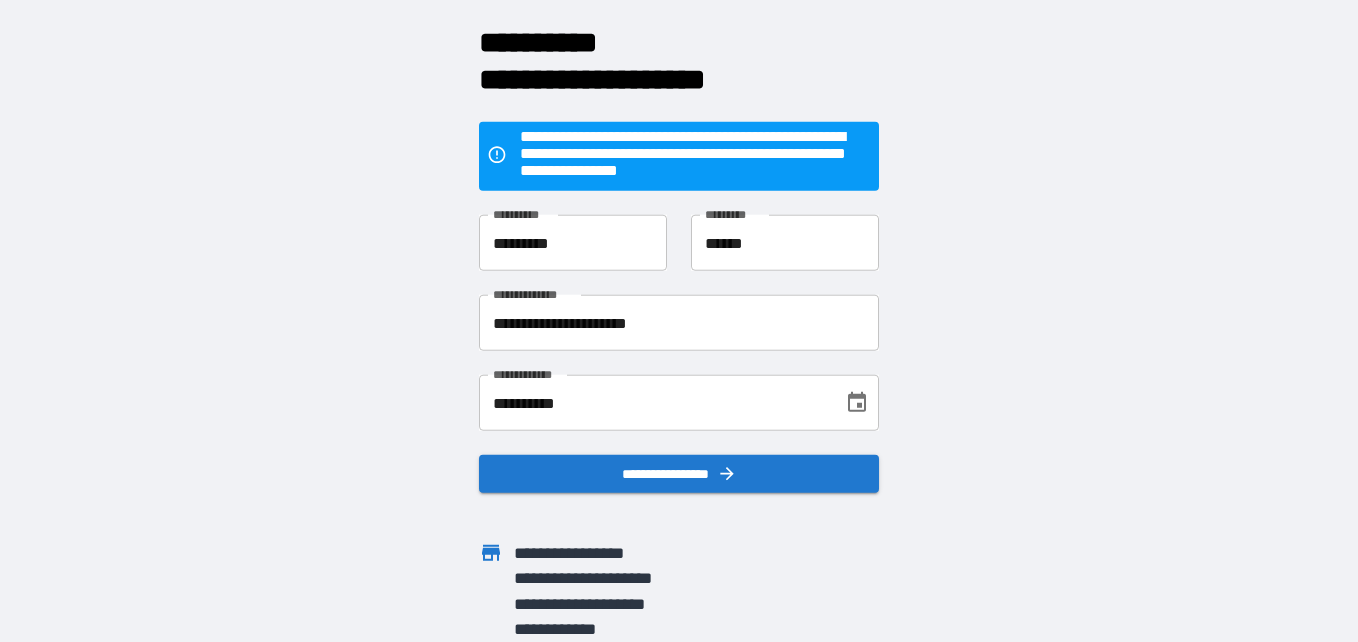 scroll, scrollTop: 0, scrollLeft: 0, axis: both 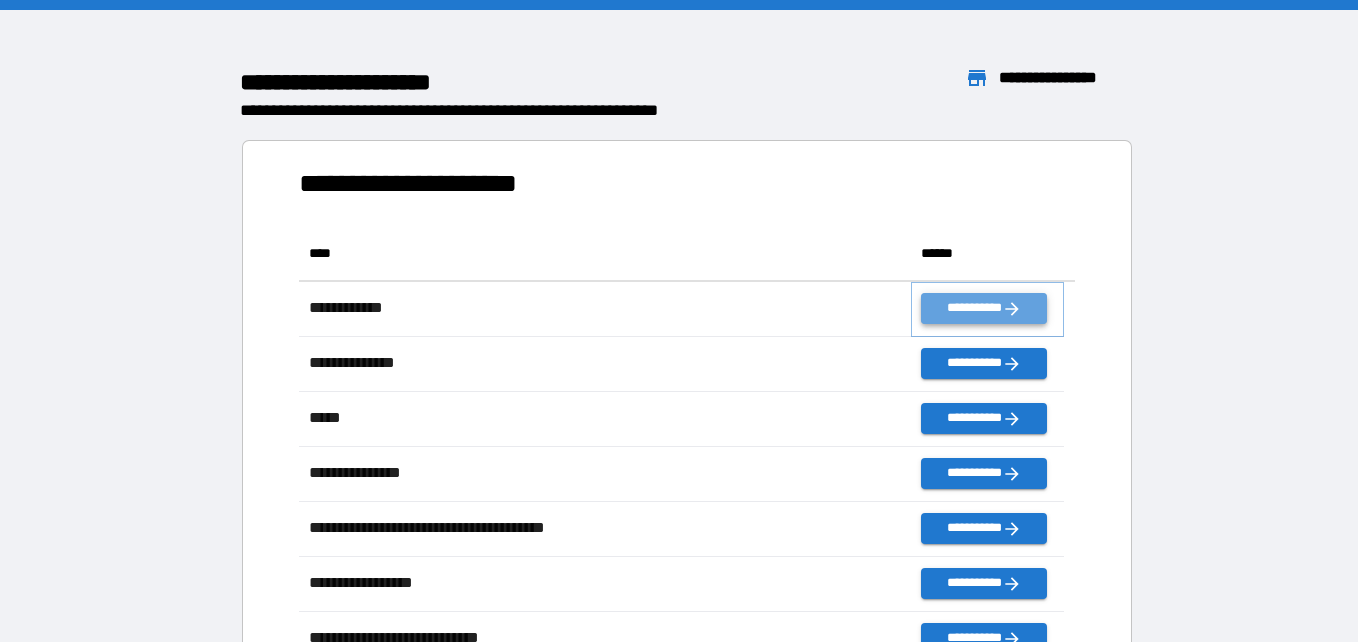 click on "**********" at bounding box center [983, 308] 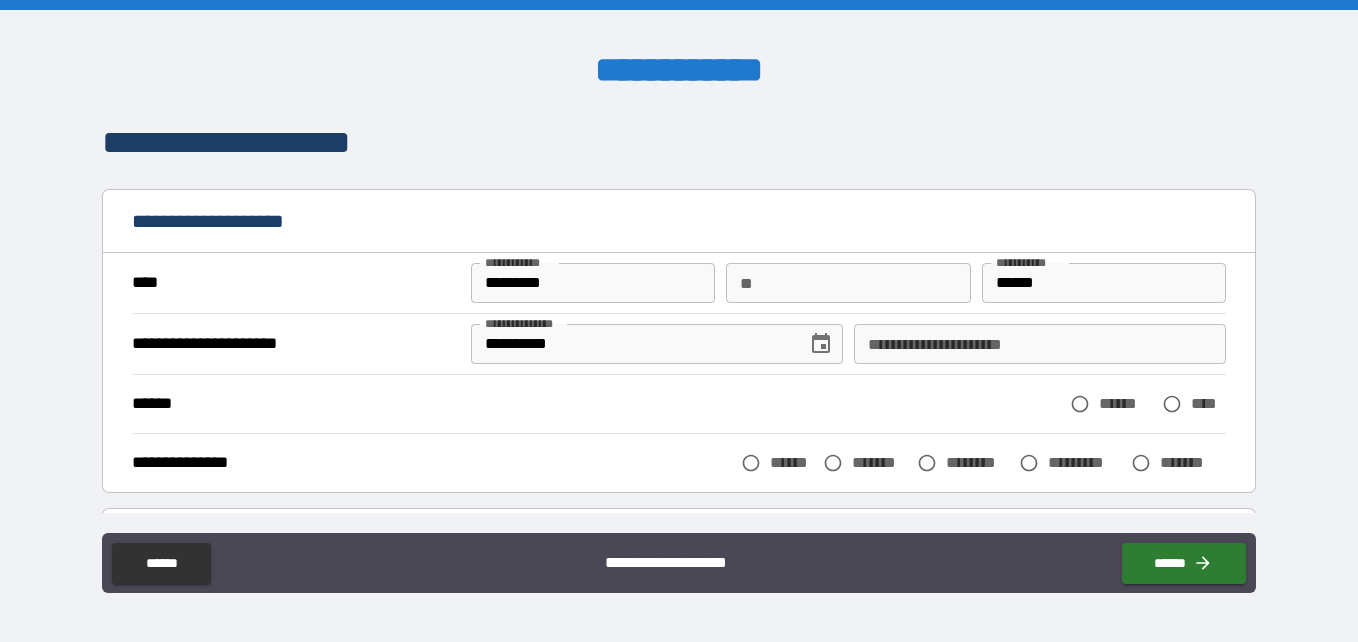 click on "**" at bounding box center (848, 283) 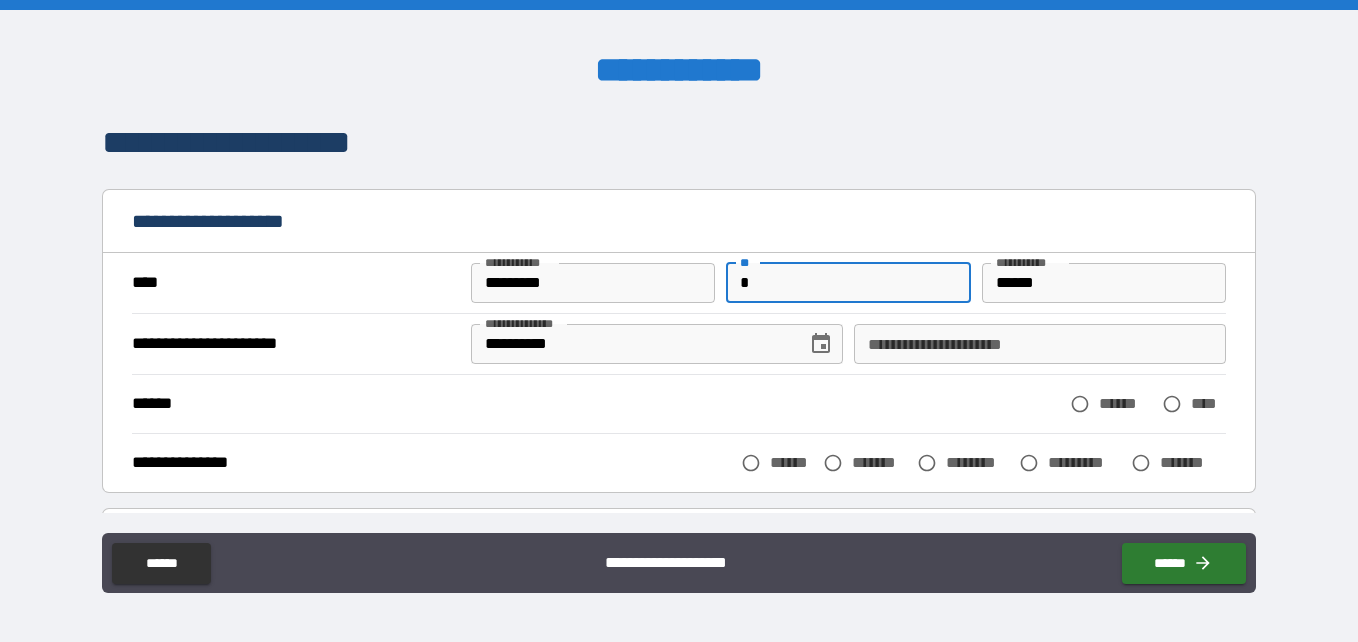 type on "*" 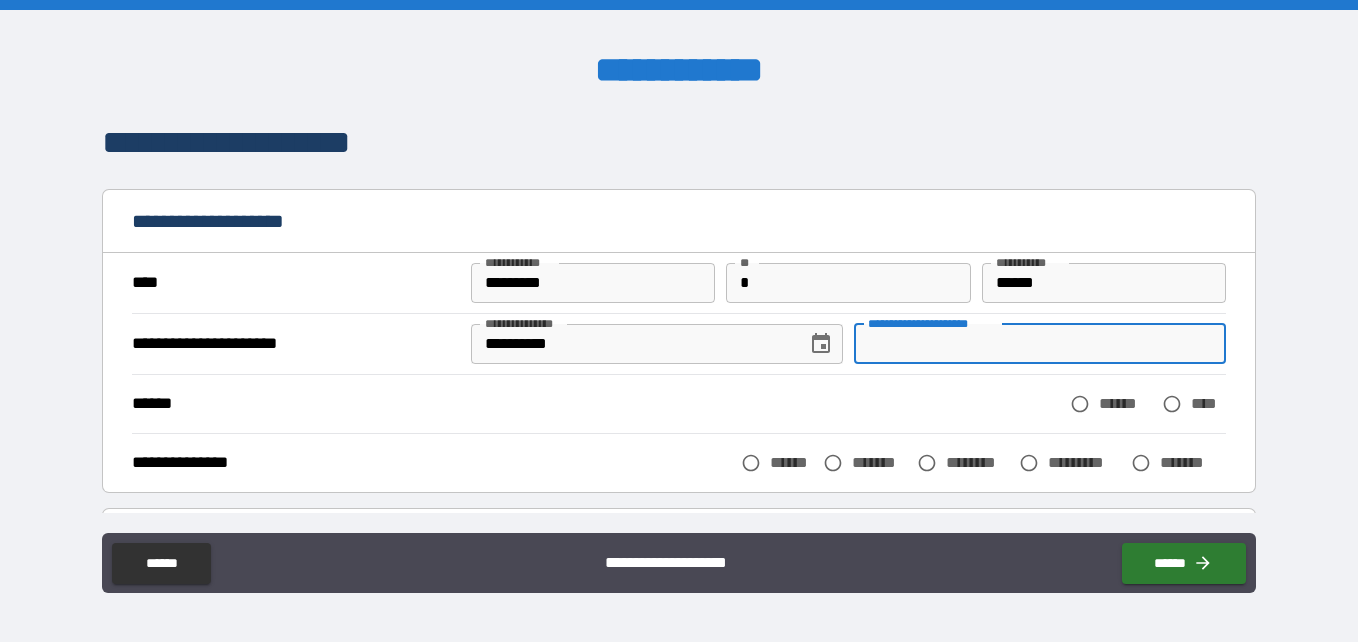 click on "**********" at bounding box center (1040, 344) 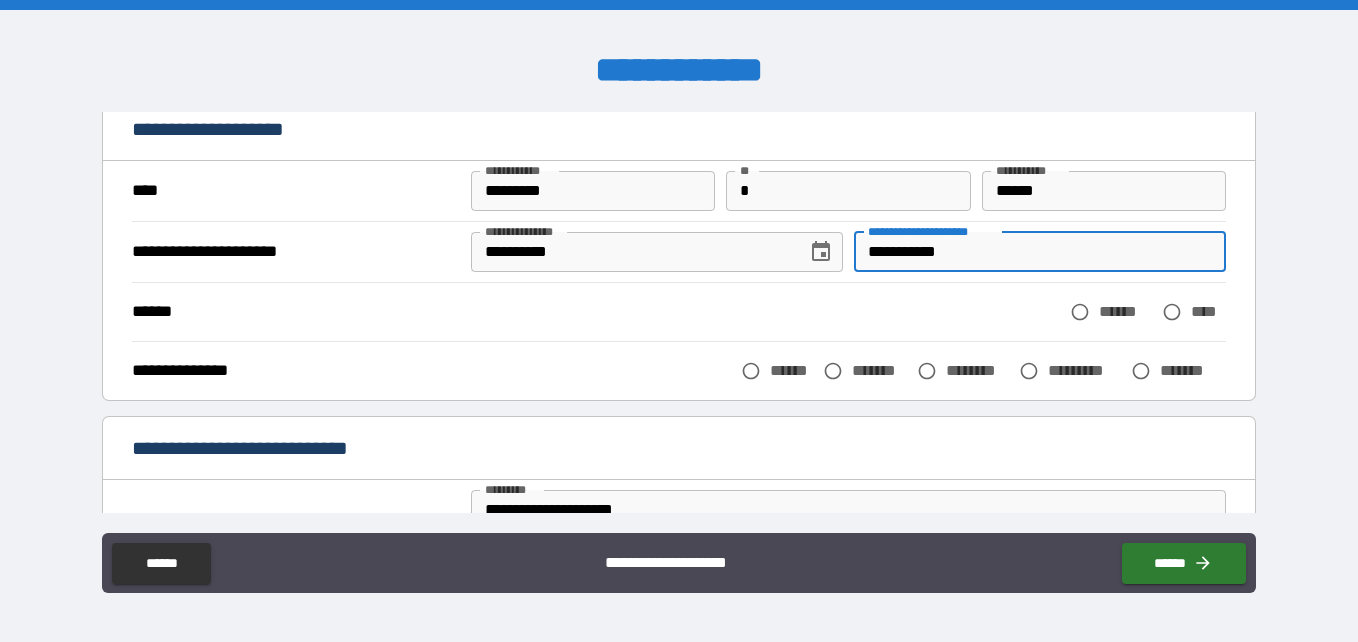 scroll, scrollTop: 171, scrollLeft: 0, axis: vertical 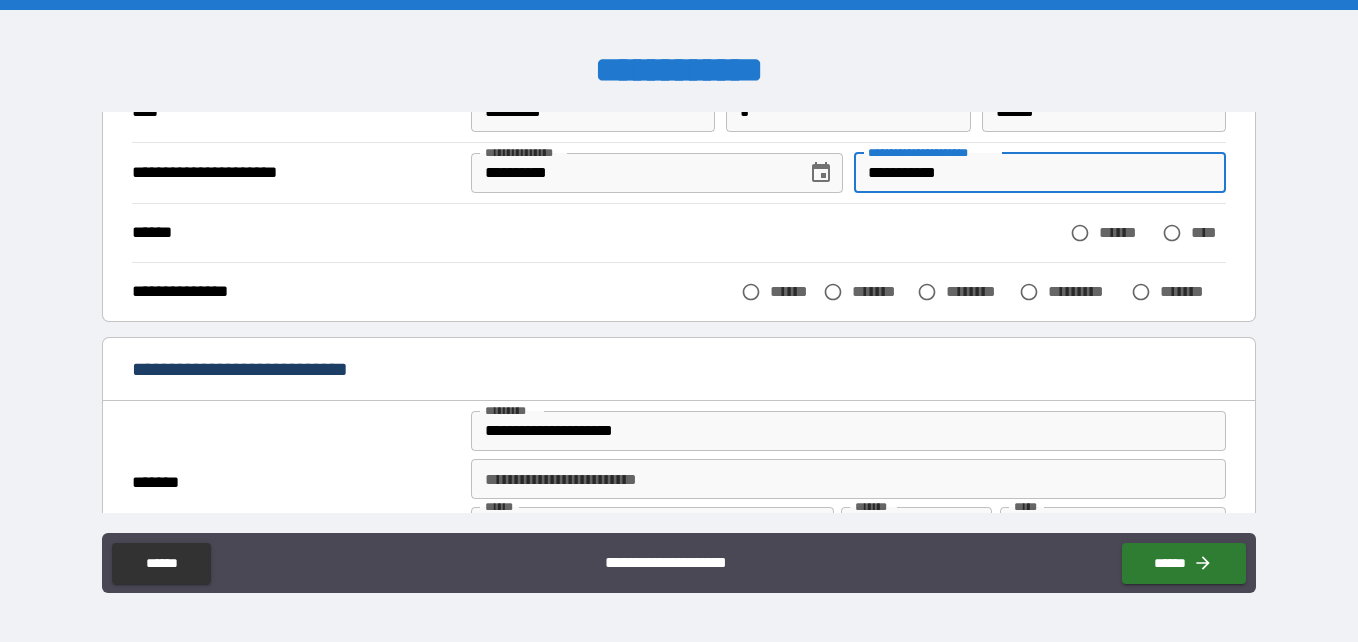 type on "**********" 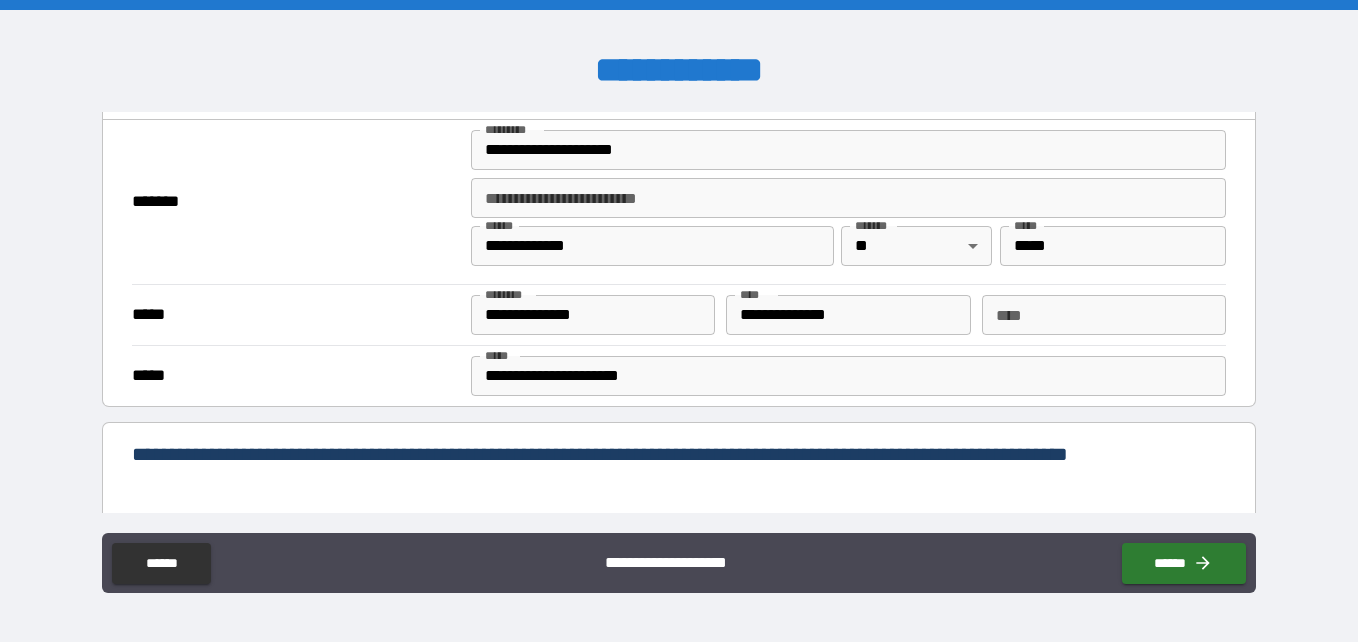 scroll, scrollTop: 457, scrollLeft: 0, axis: vertical 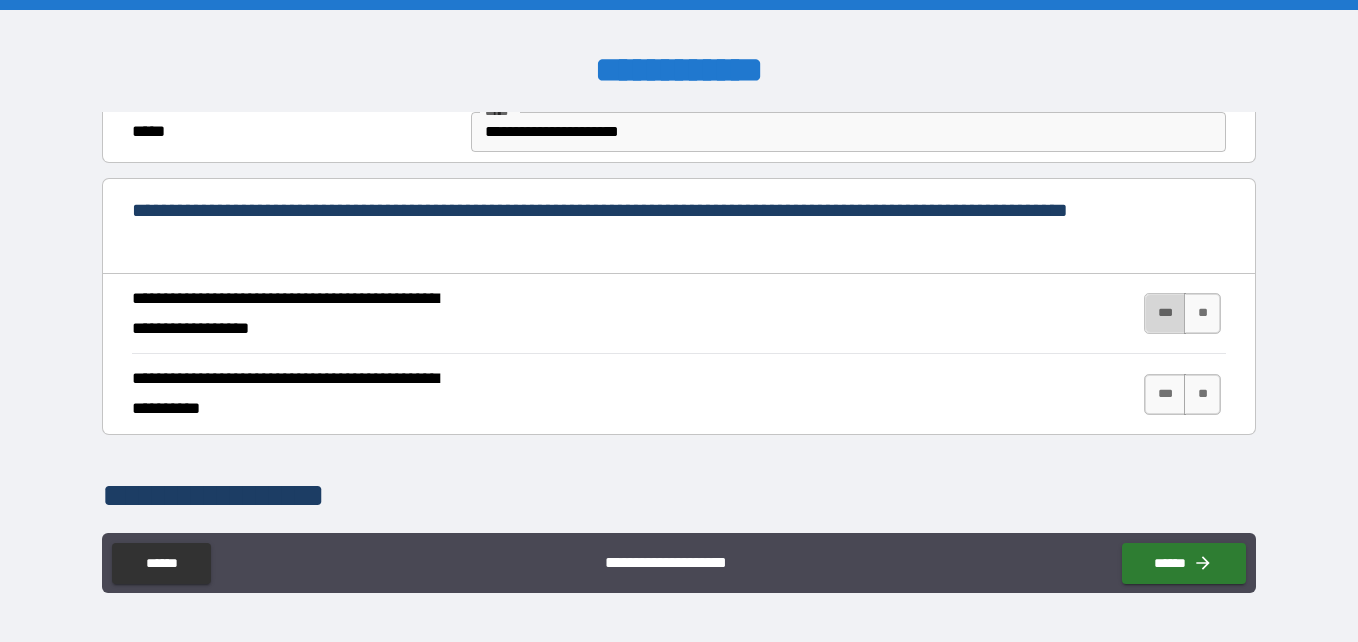 click on "***" at bounding box center [1165, 313] 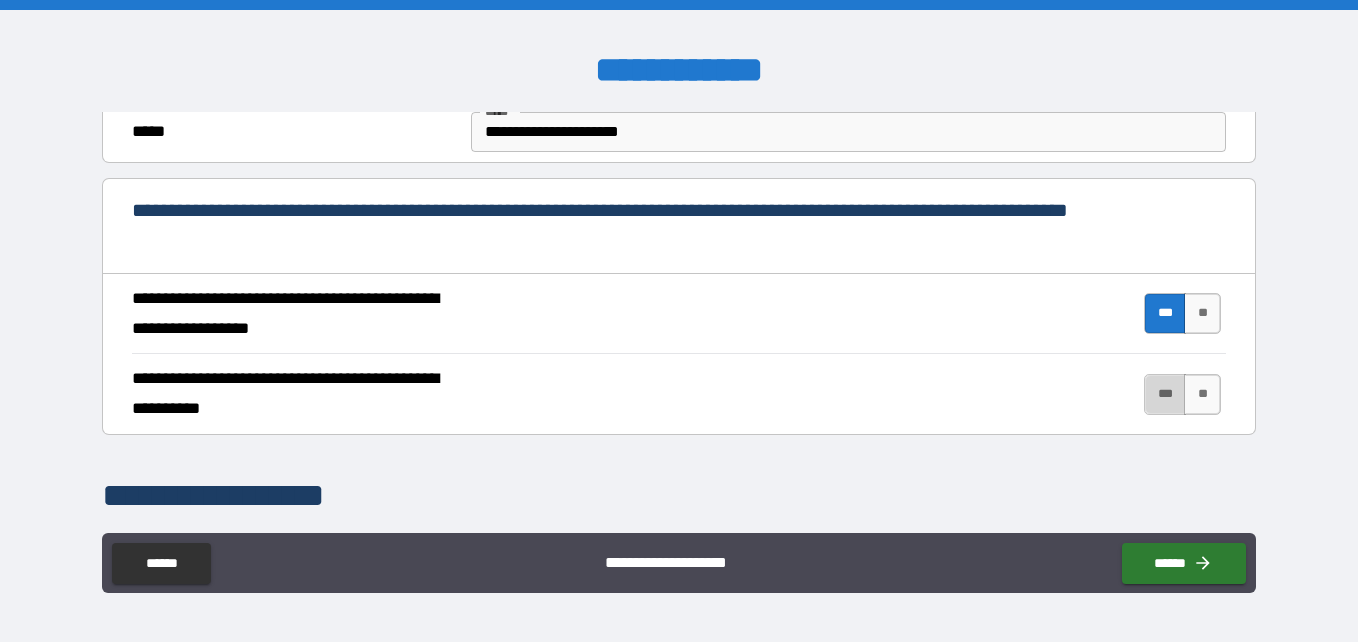 click on "***" at bounding box center (1165, 394) 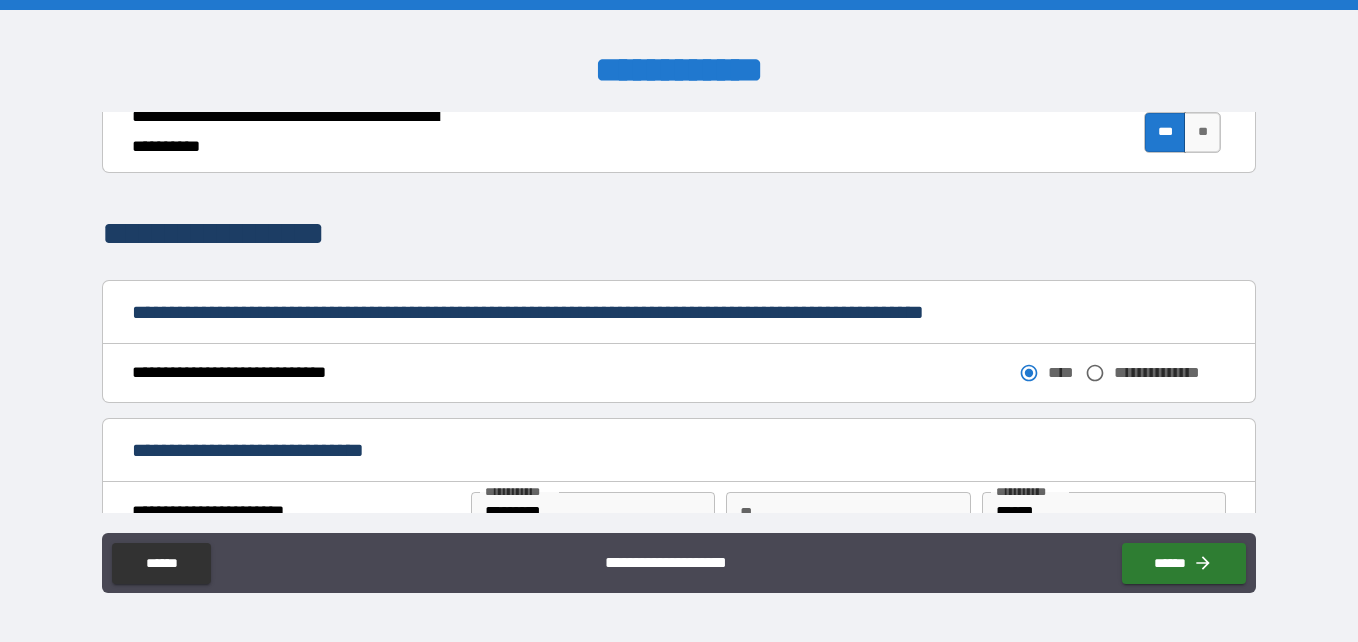scroll, scrollTop: 1001, scrollLeft: 0, axis: vertical 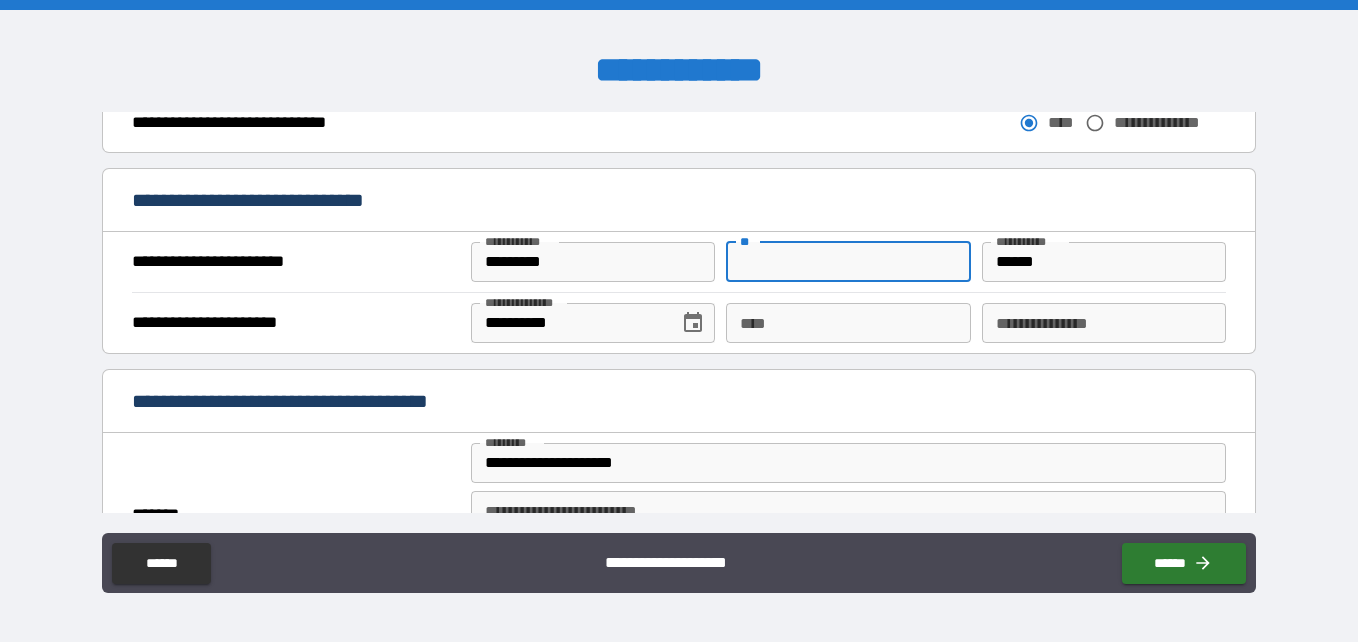 click on "**" at bounding box center (848, 262) 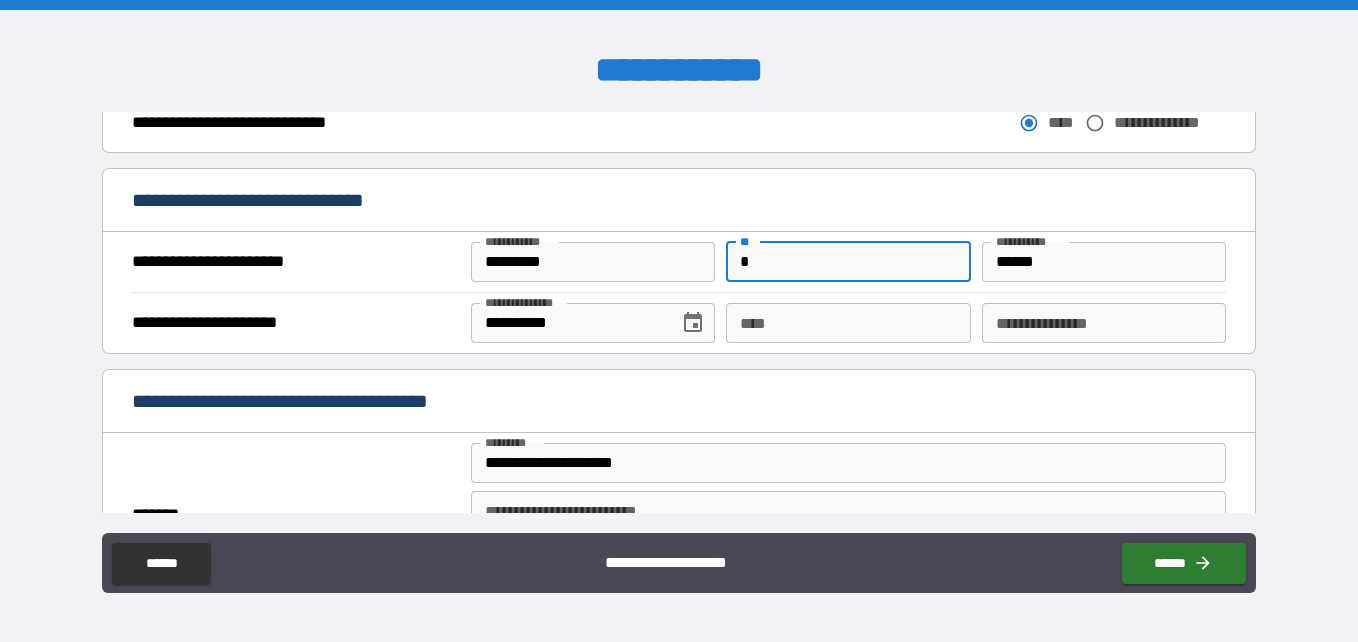 type on "*" 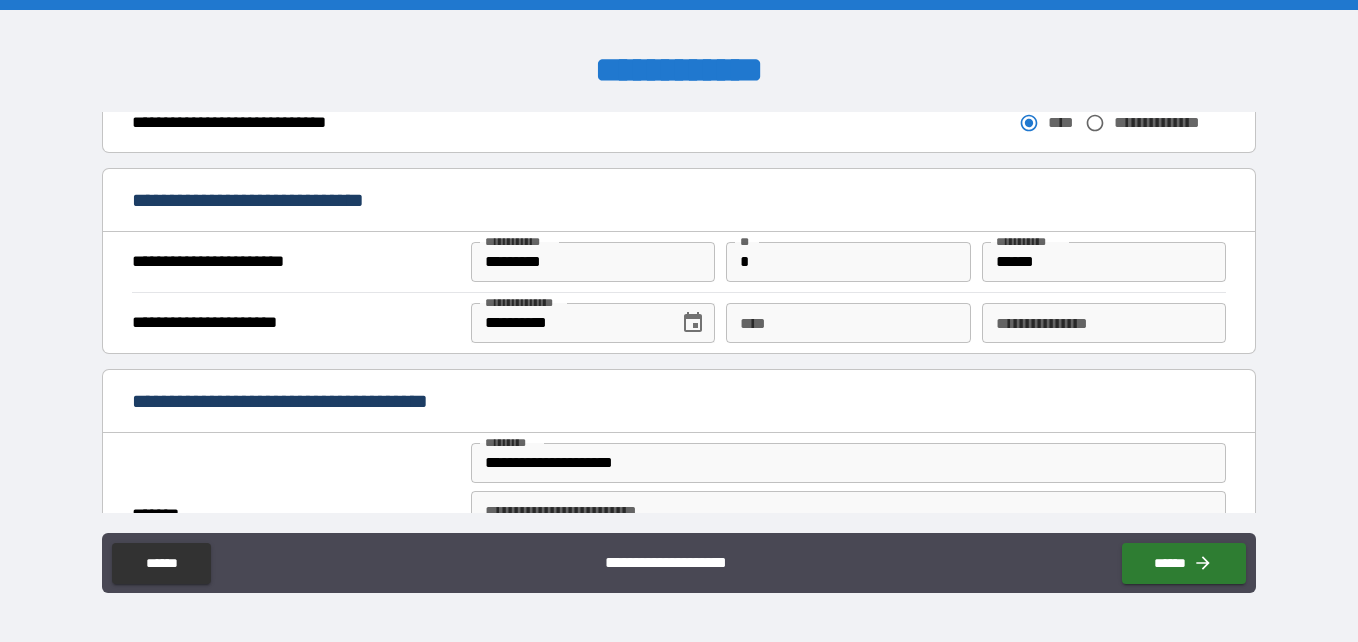 drag, startPoint x: 1181, startPoint y: 420, endPoint x: 1157, endPoint y: 409, distance: 26.400757 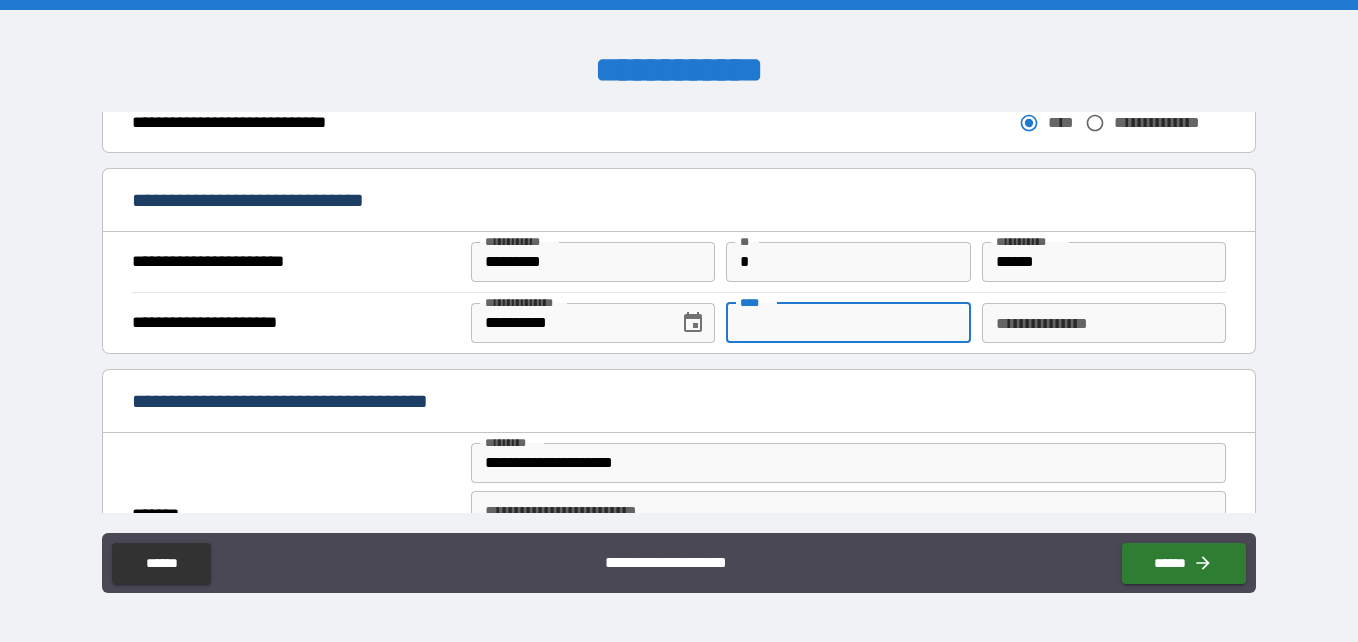 click on "****" at bounding box center [848, 323] 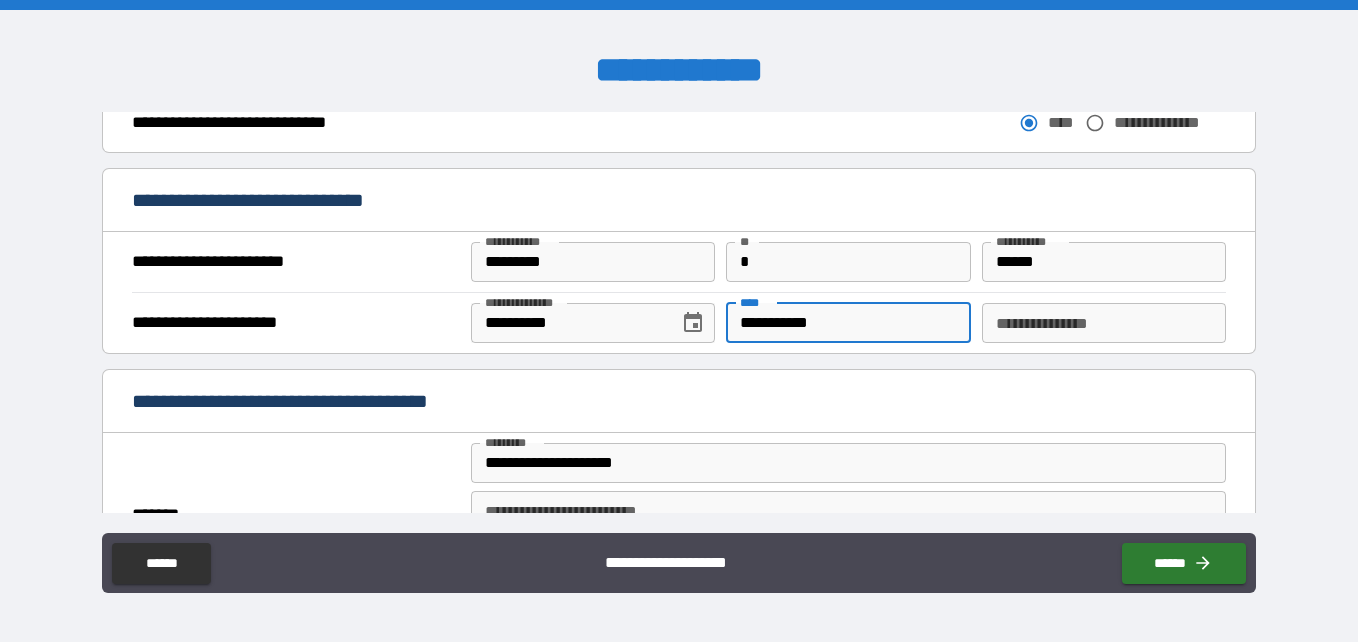 type on "**********" 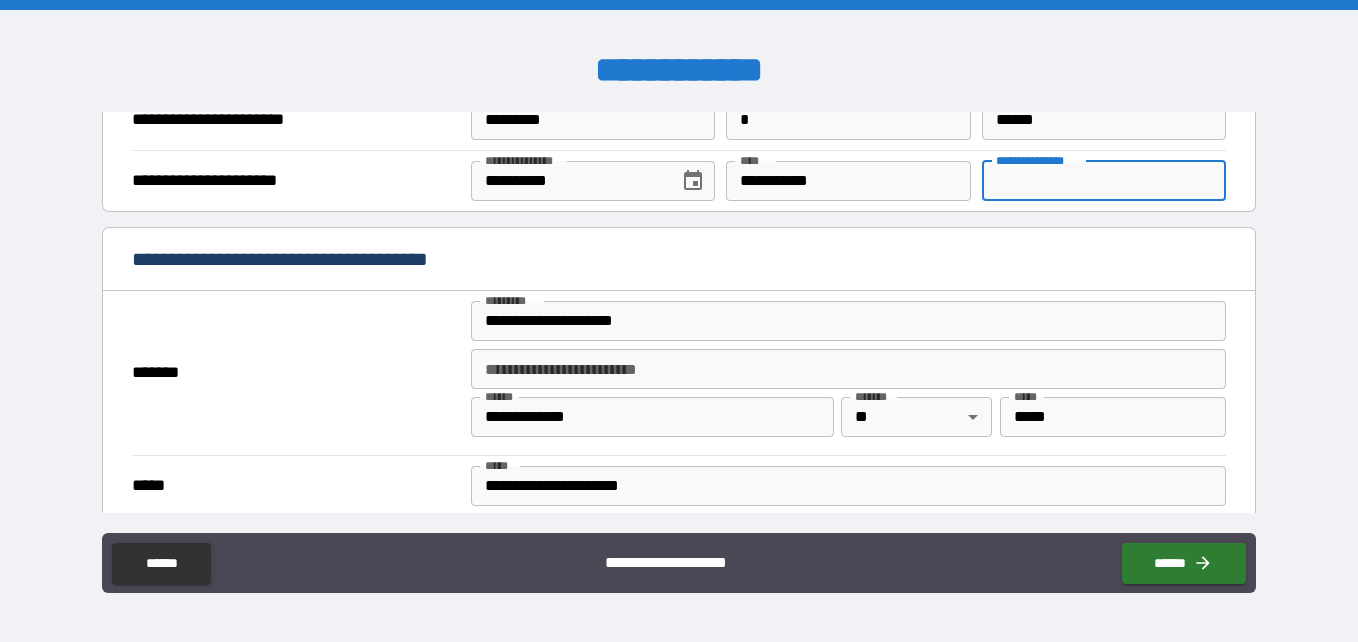 scroll, scrollTop: 1392, scrollLeft: 0, axis: vertical 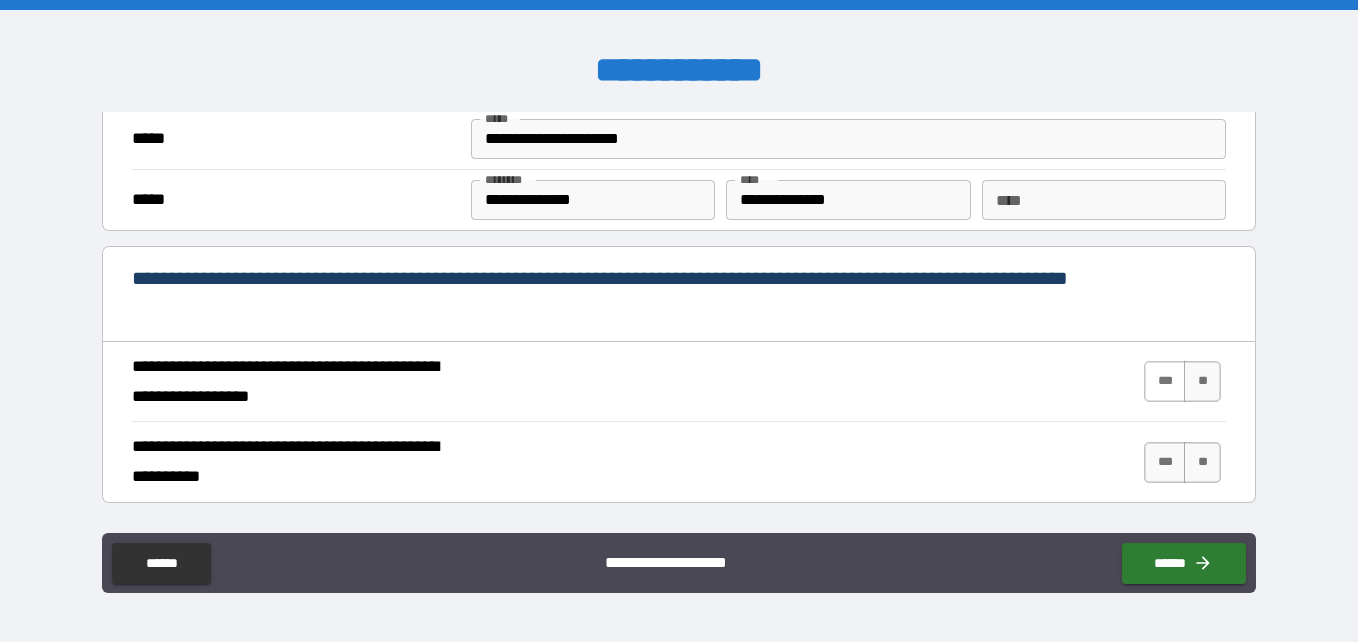 click on "***" at bounding box center (1165, 381) 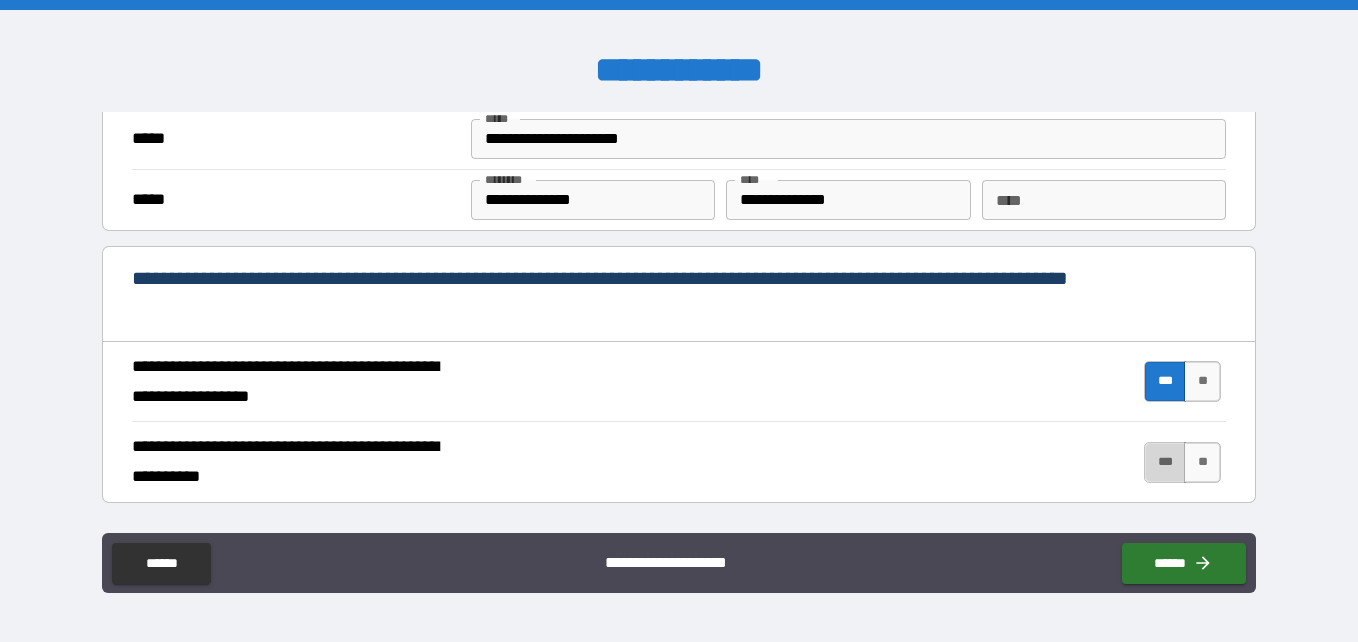 click on "***" at bounding box center (1165, 462) 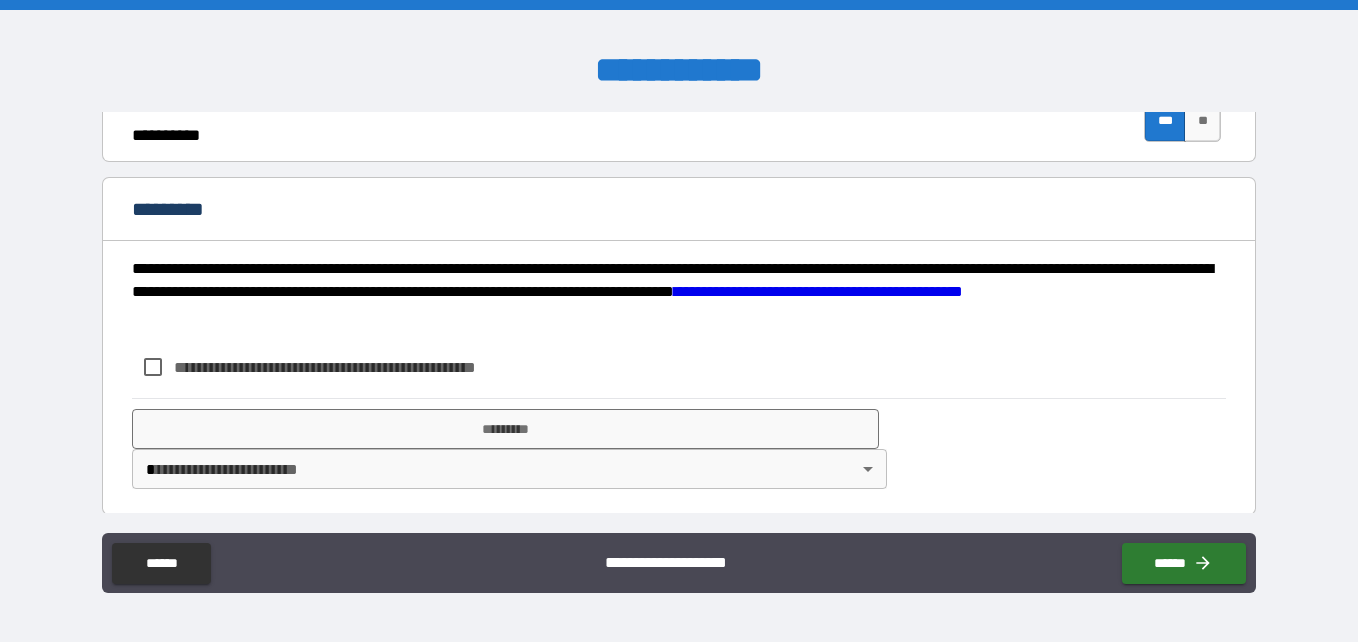 scroll, scrollTop: 2045, scrollLeft: 0, axis: vertical 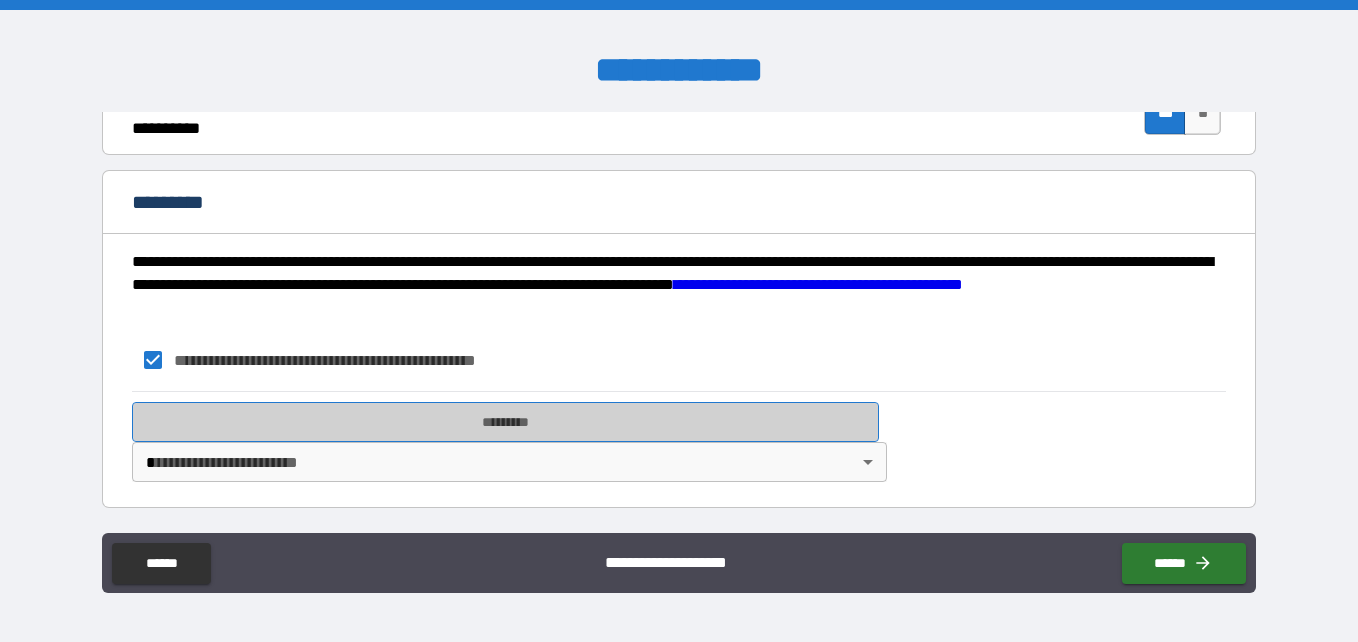 click on "*********" at bounding box center [505, 422] 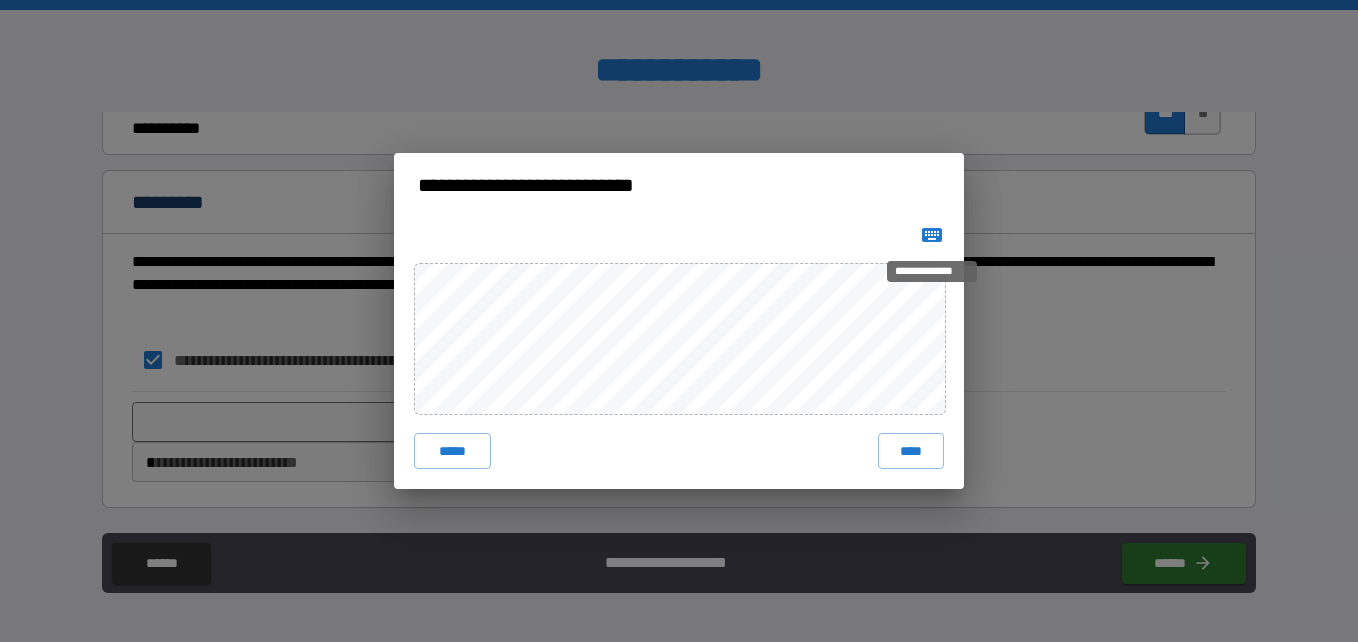 click 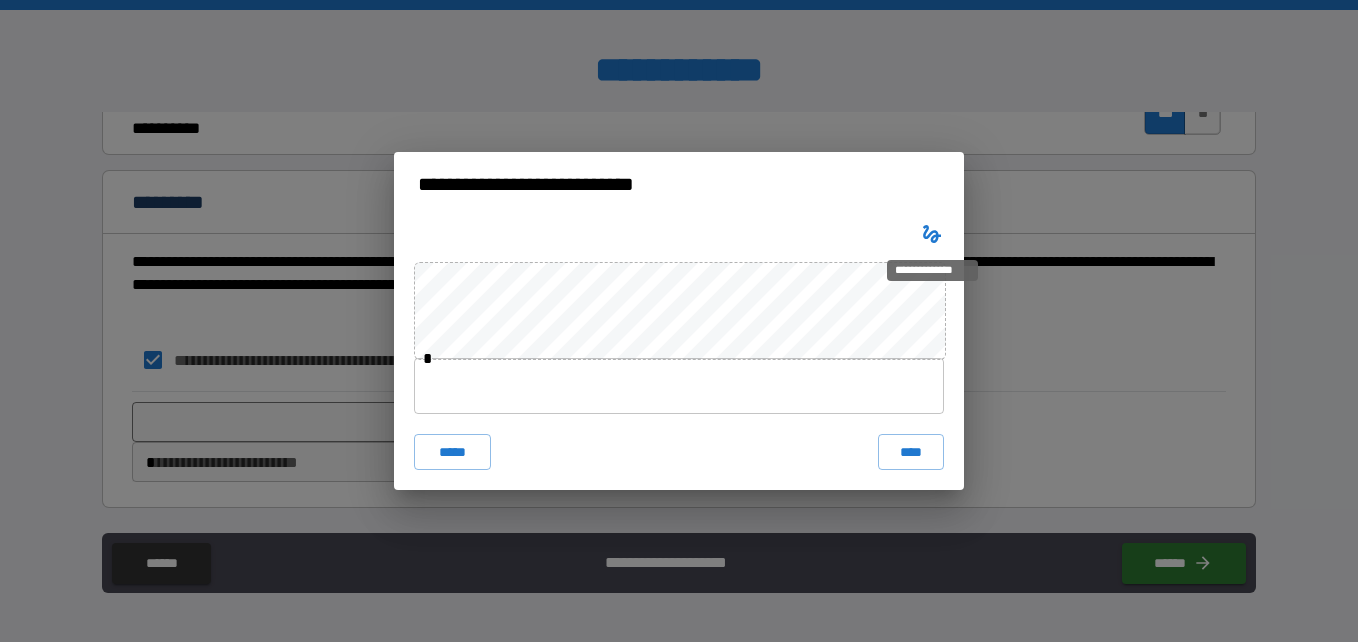 click 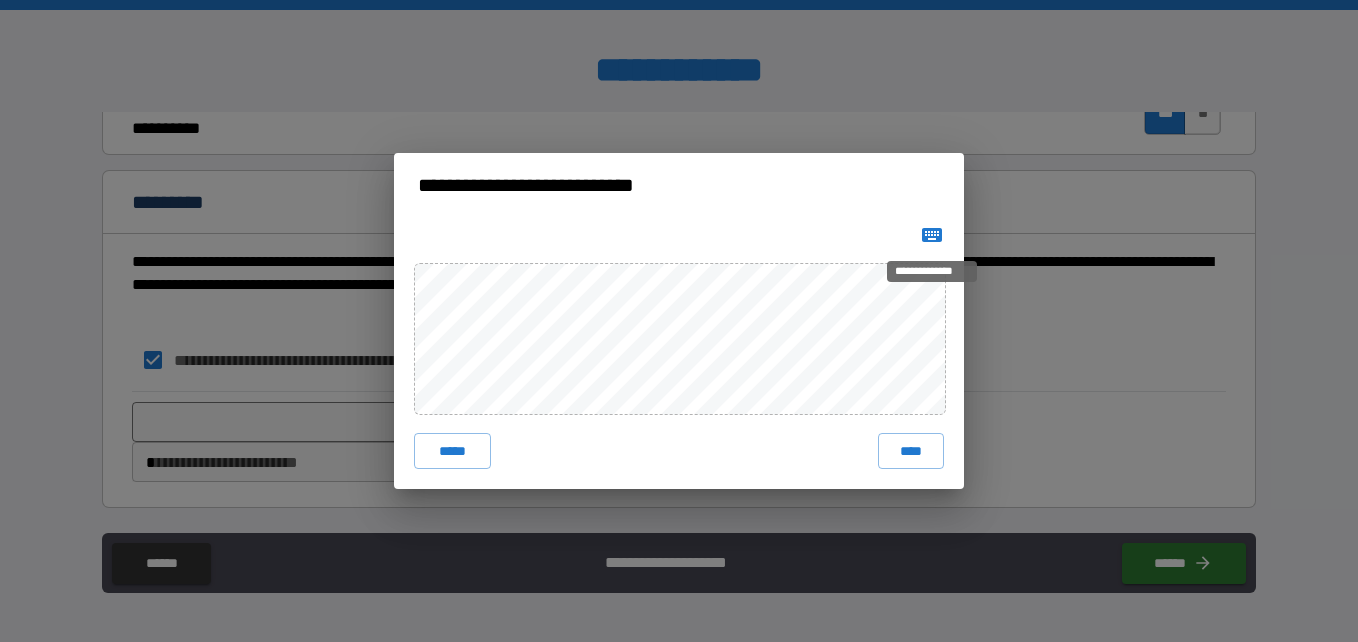 click 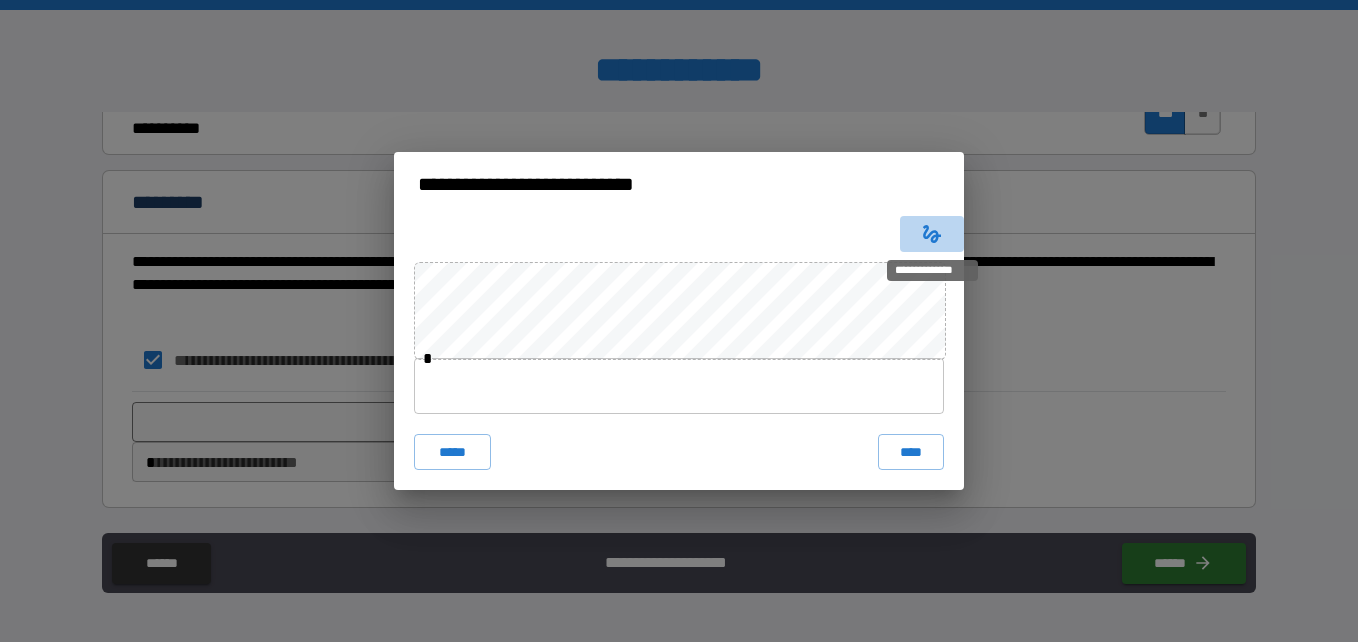 click 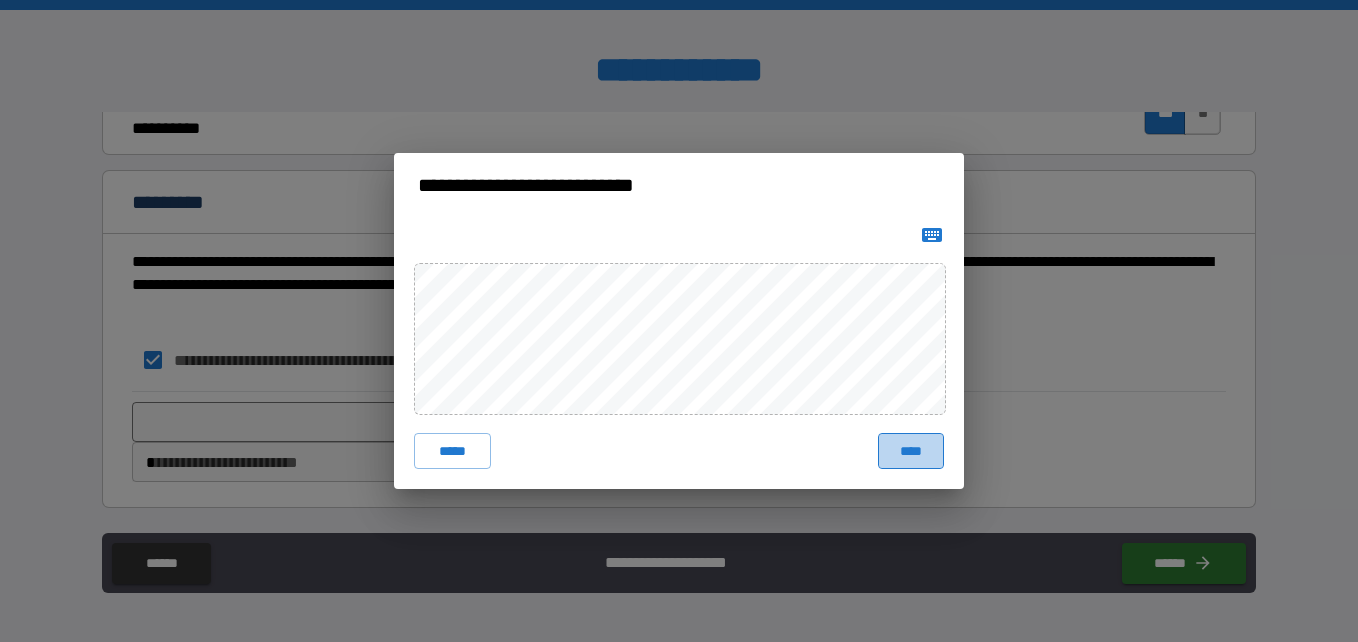click on "****" at bounding box center [911, 451] 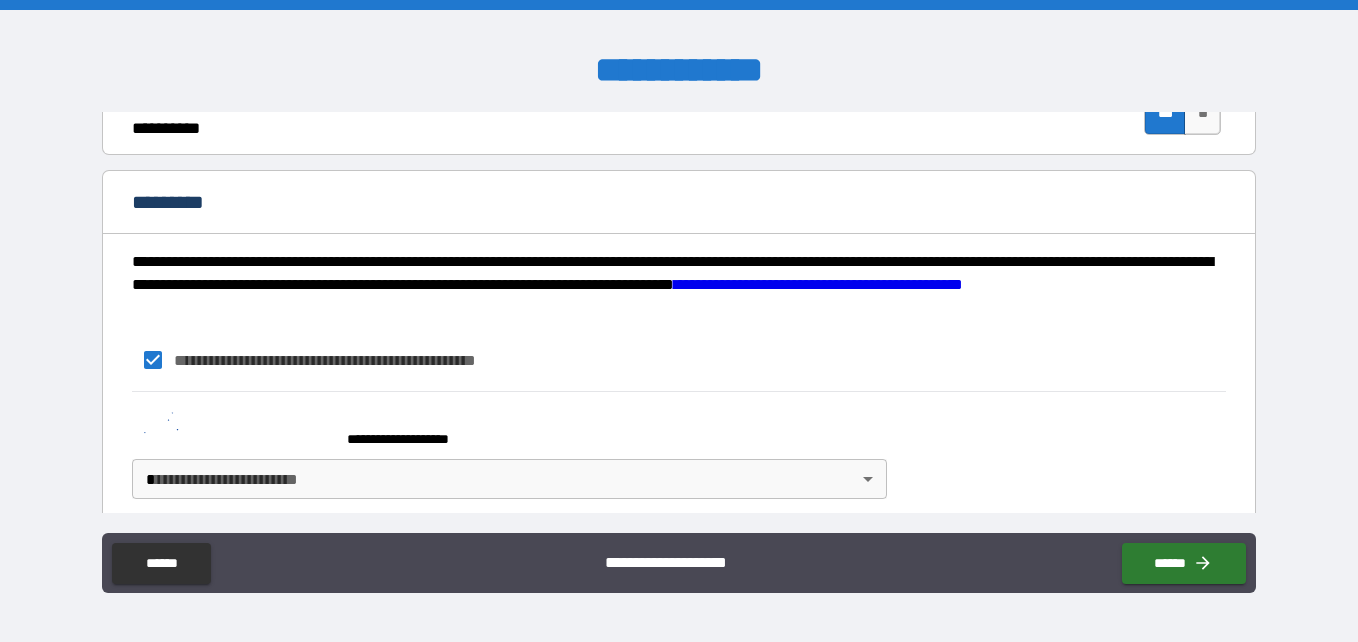 drag, startPoint x: 1242, startPoint y: 464, endPoint x: 1258, endPoint y: 500, distance: 39.39543 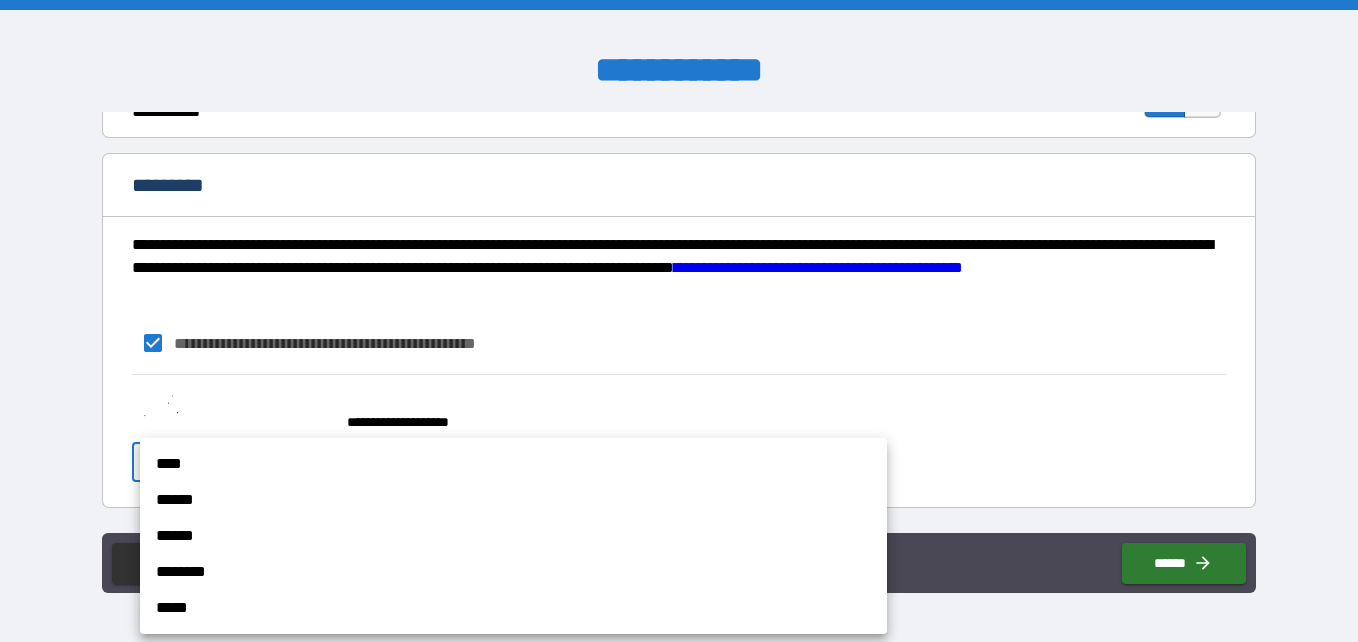 click on "**********" at bounding box center [679, 321] 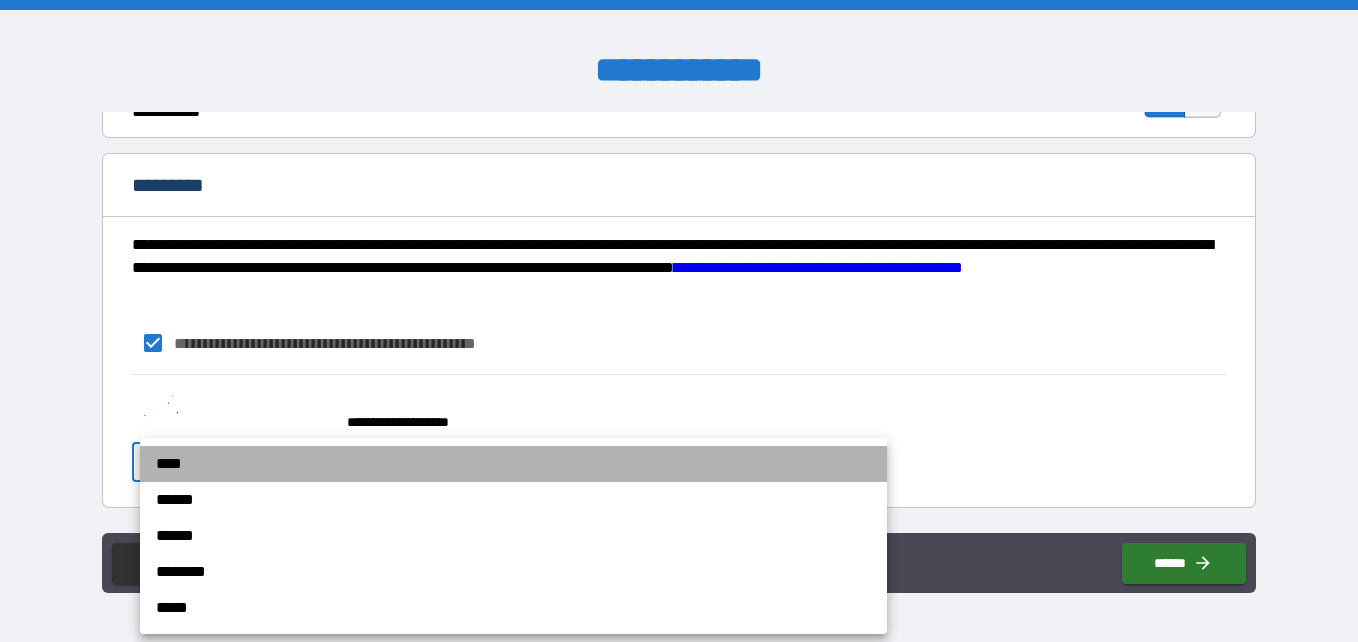 click on "****" at bounding box center [513, 464] 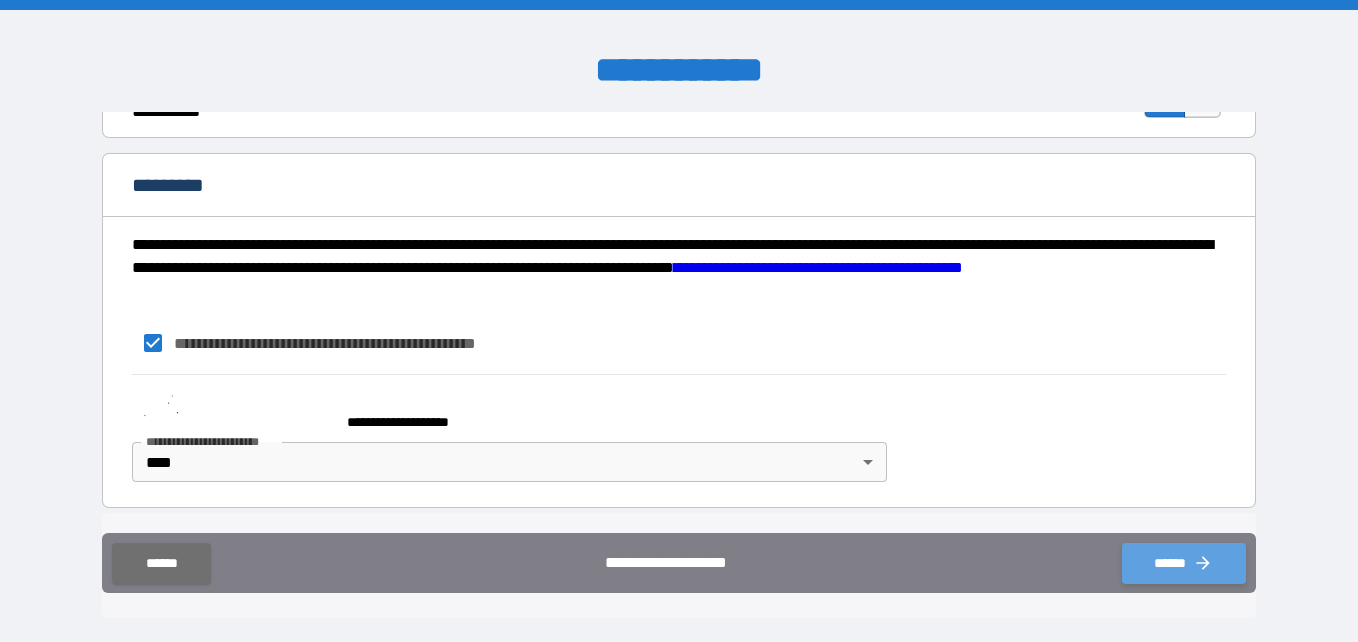 click on "******" at bounding box center (1184, 563) 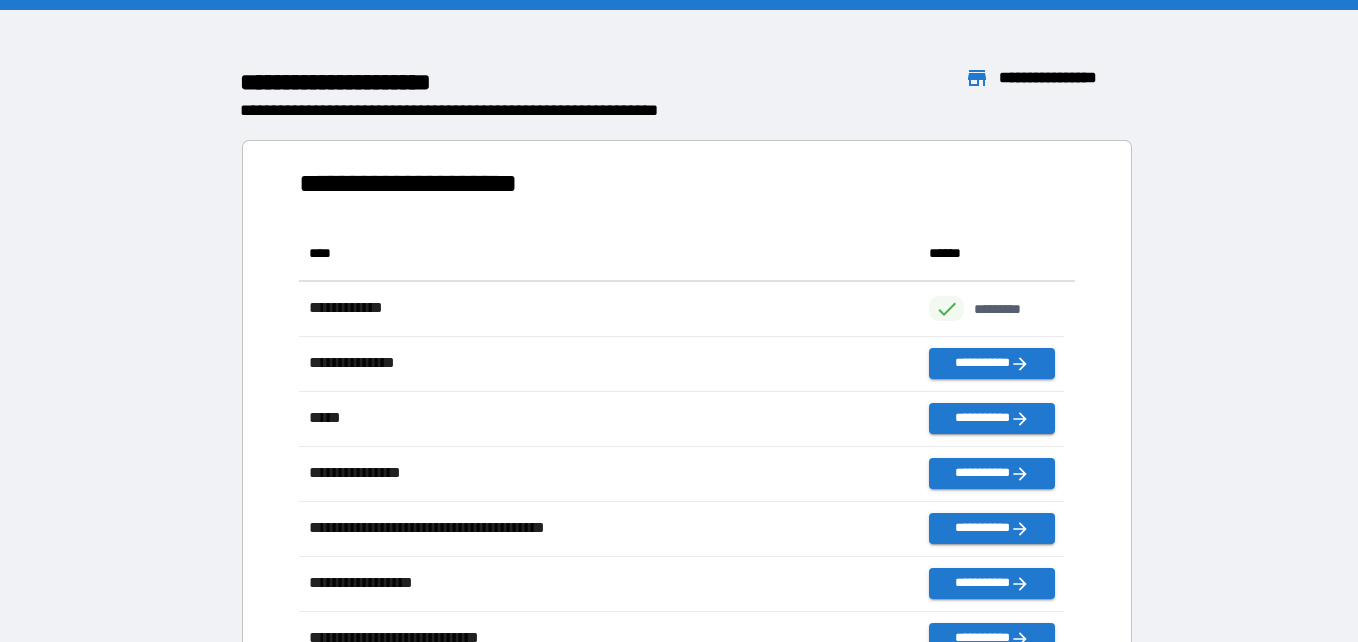 scroll, scrollTop: 16, scrollLeft: 16, axis: both 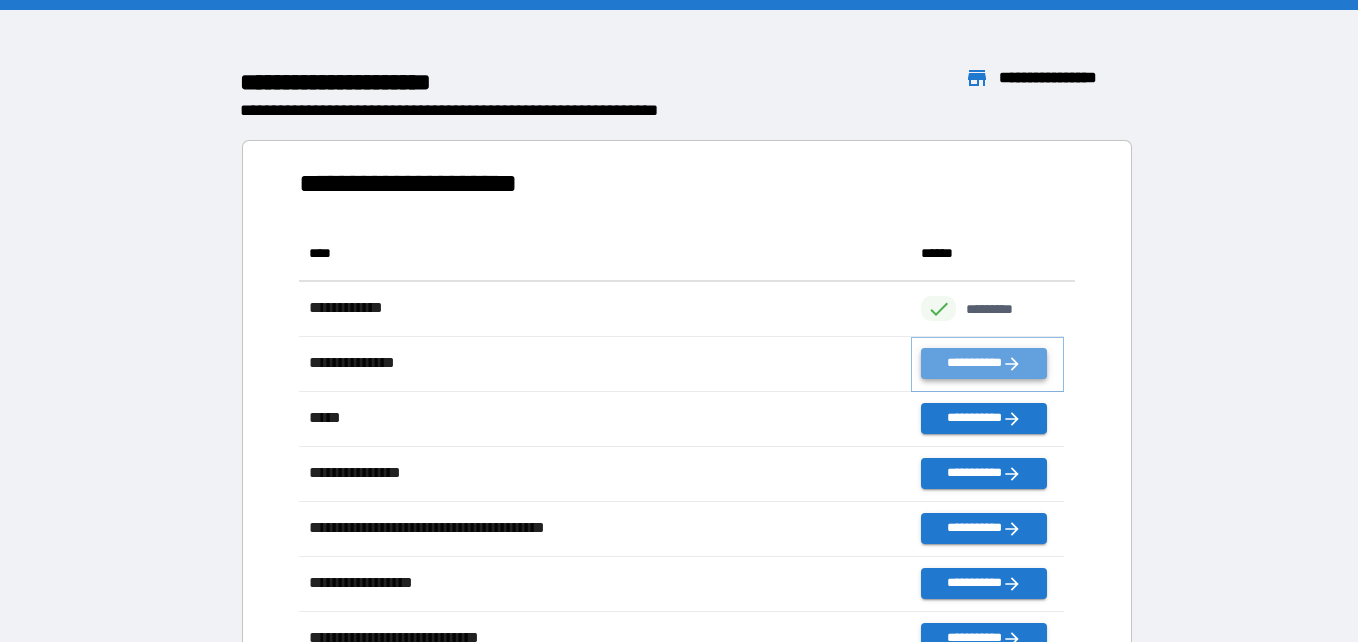 click 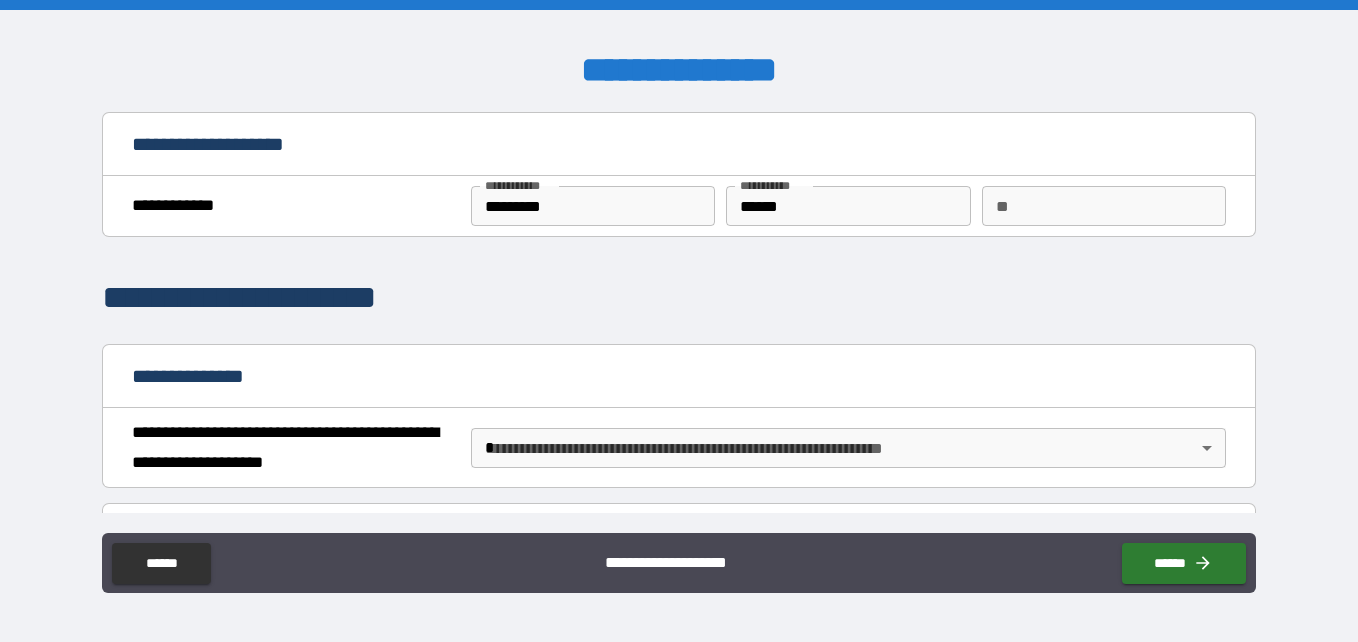 click on "**" at bounding box center [1104, 206] 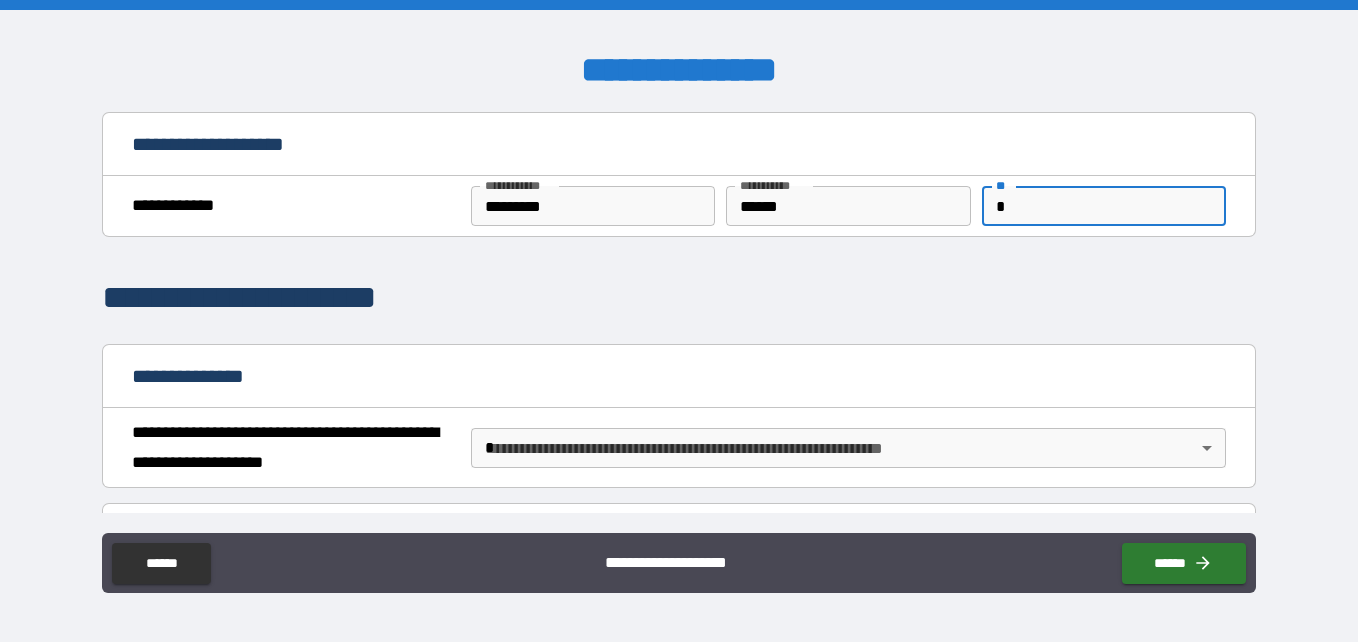 type on "*" 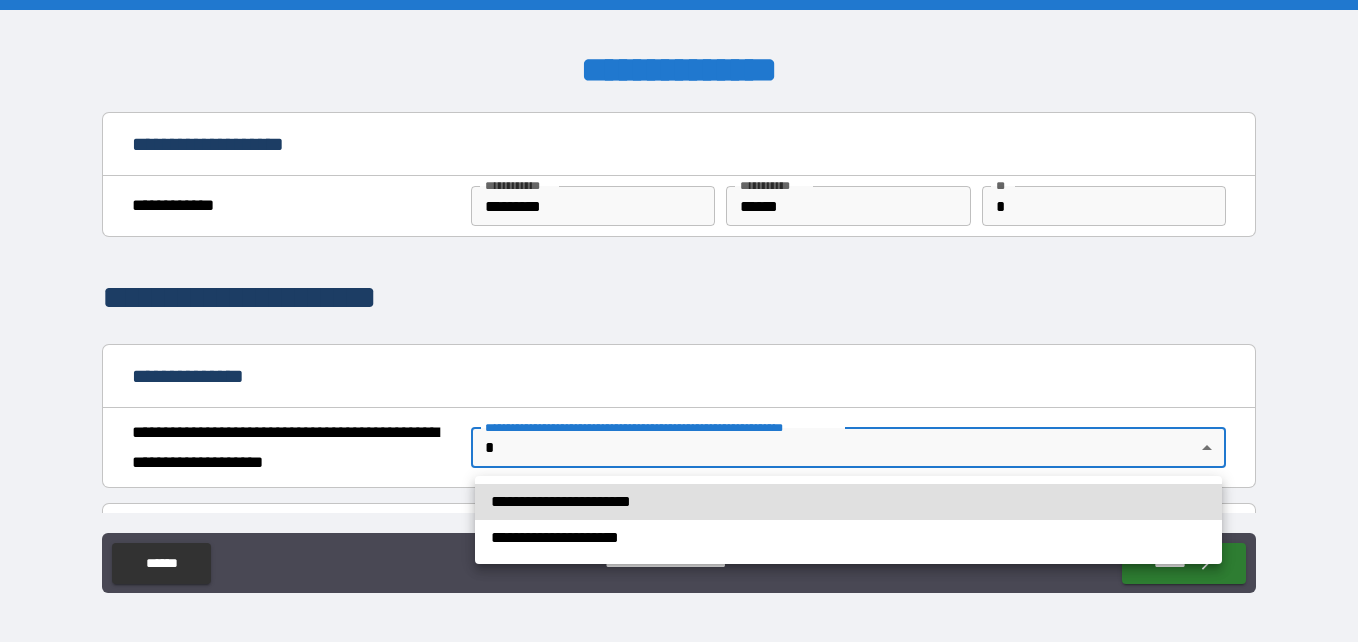 click on "**********" at bounding box center [848, 502] 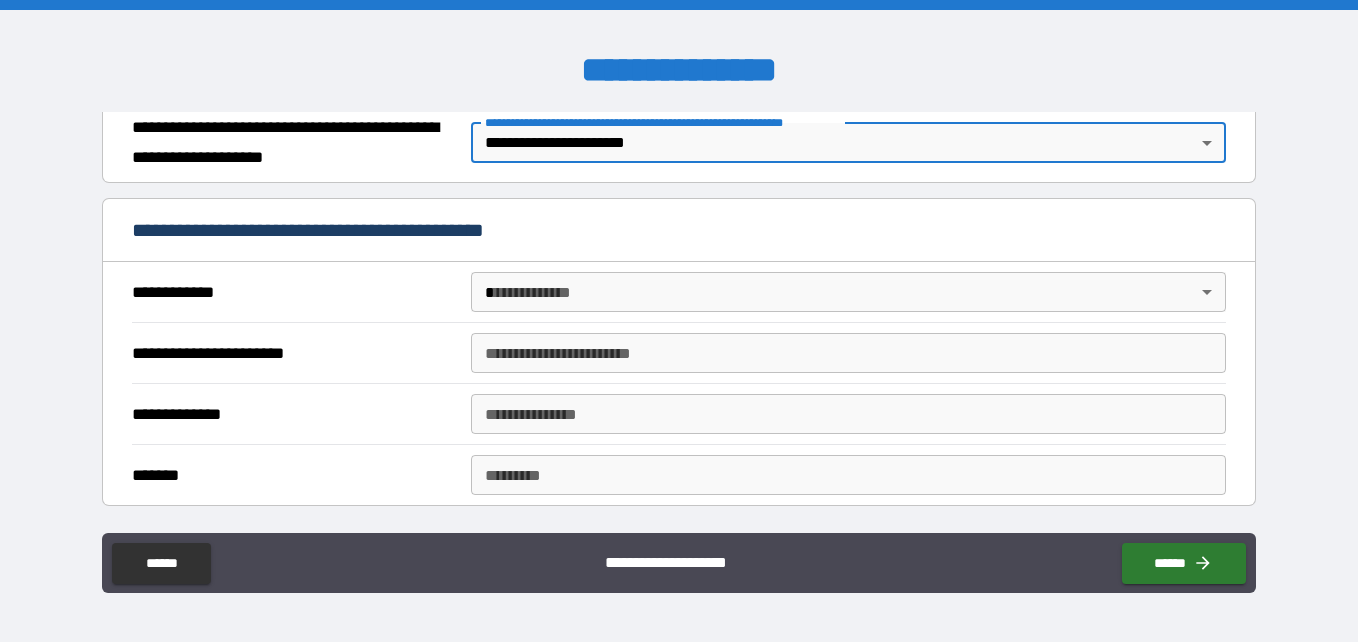 scroll, scrollTop: 311, scrollLeft: 0, axis: vertical 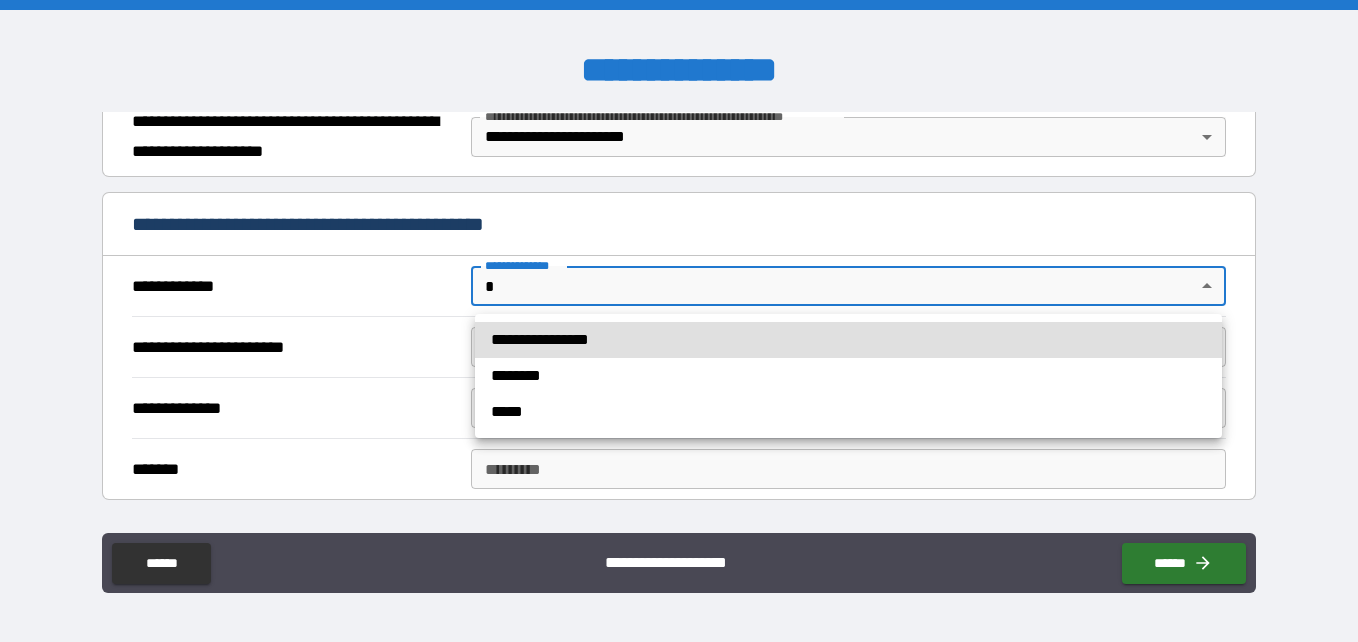 click on "**********" at bounding box center (679, 321) 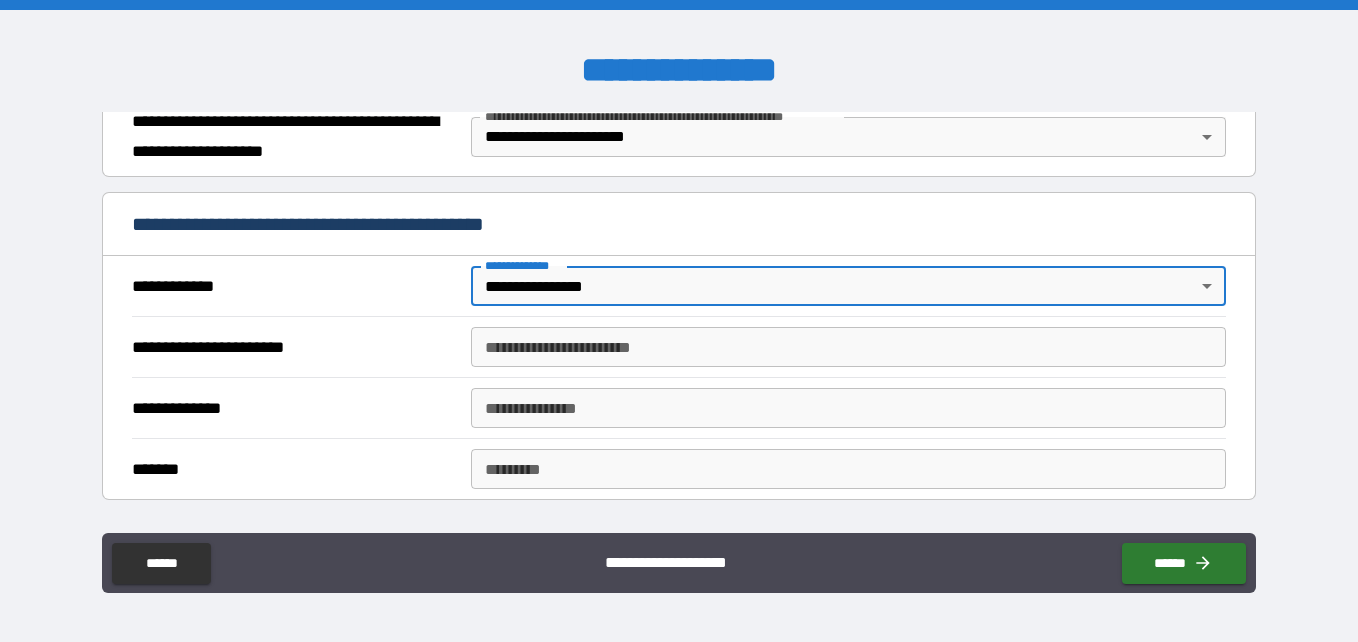 click on "**********" at bounding box center (848, 347) 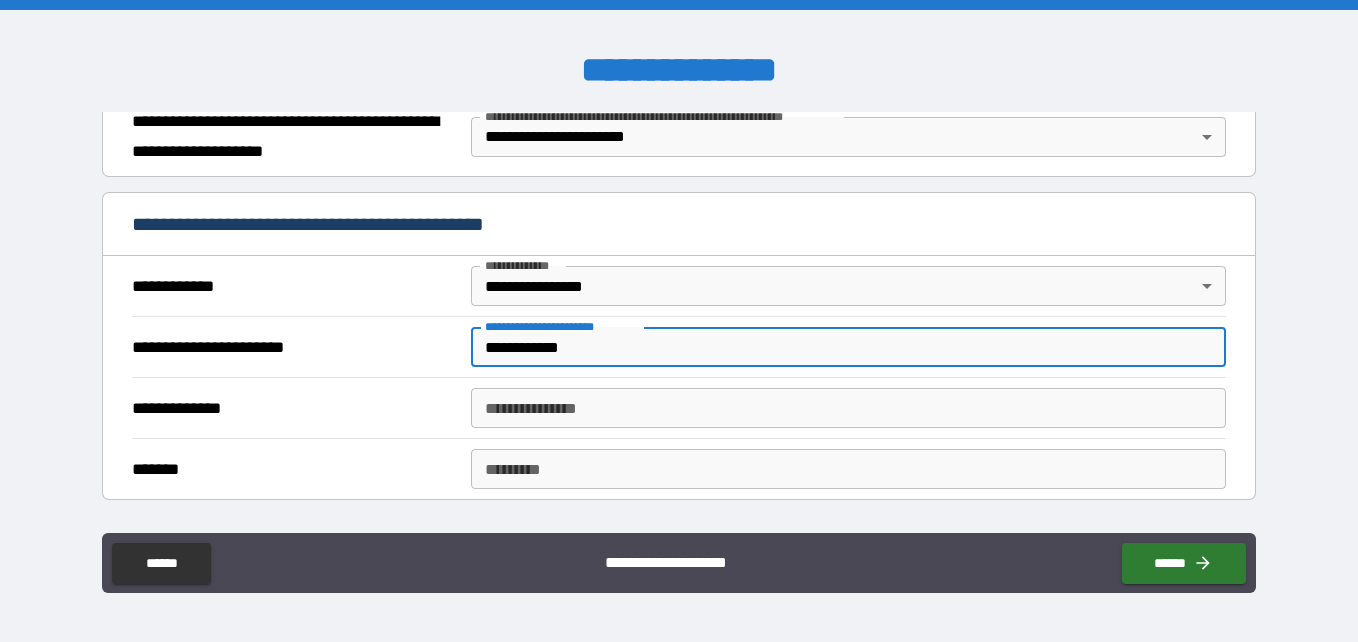 type on "**********" 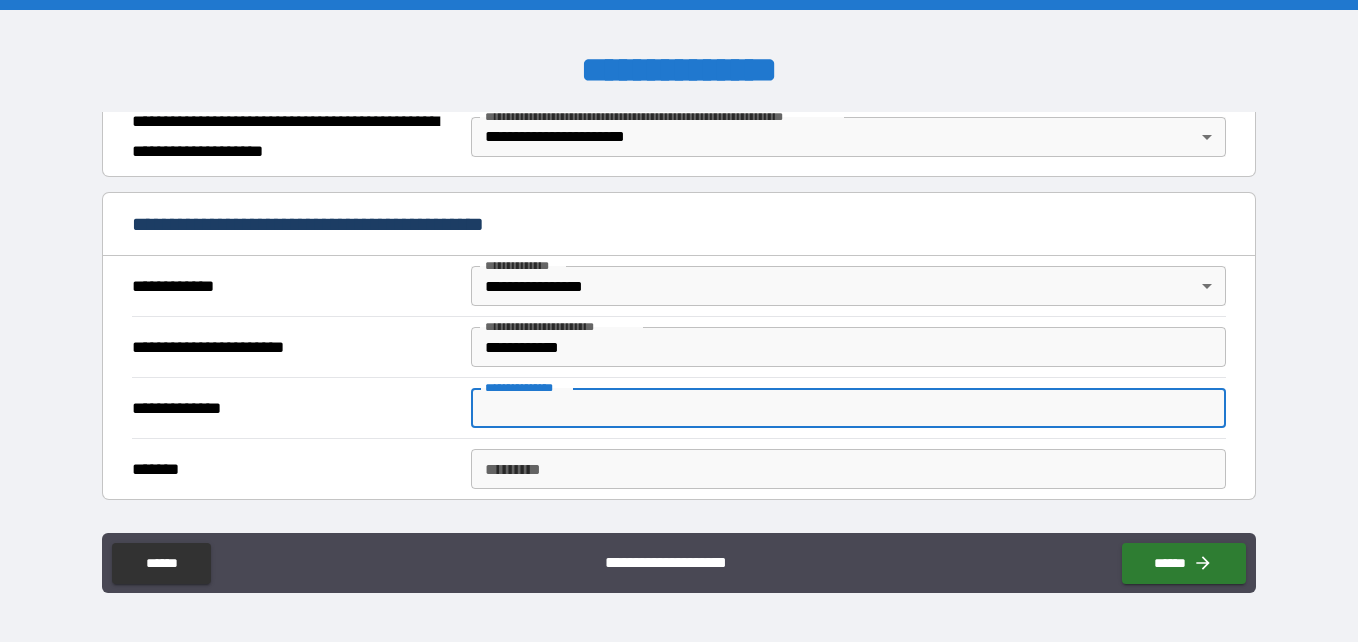 click on "**********" at bounding box center (848, 408) 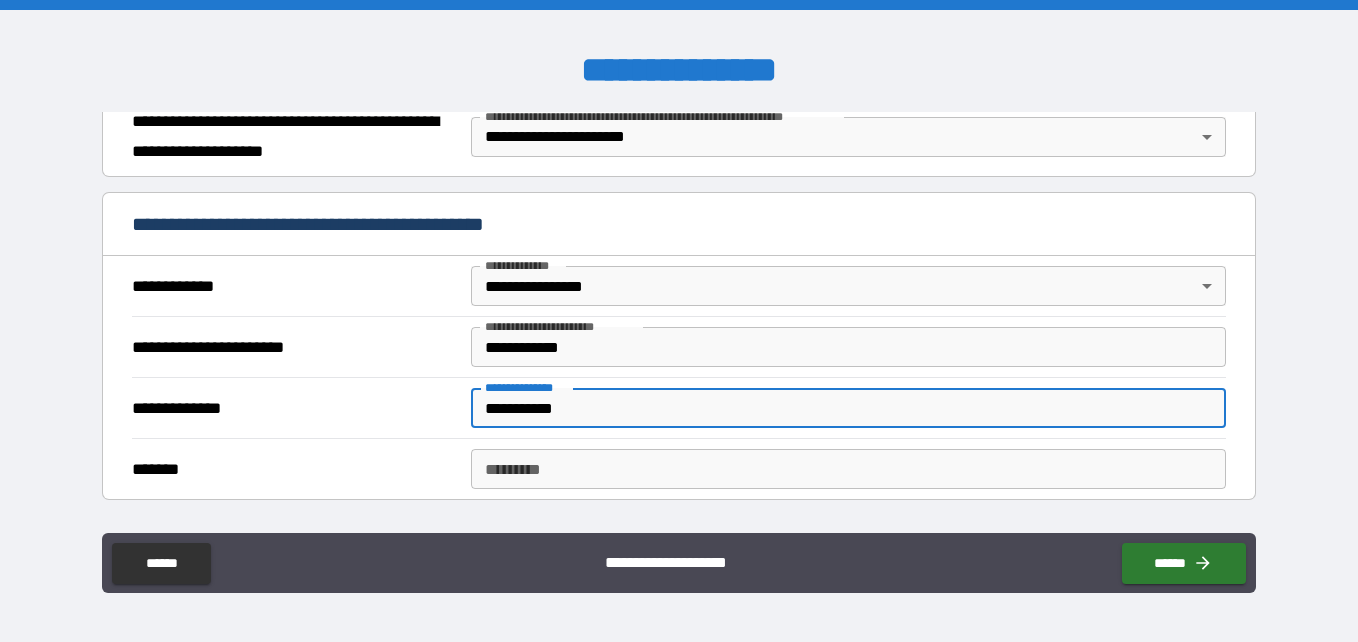 type on "**********" 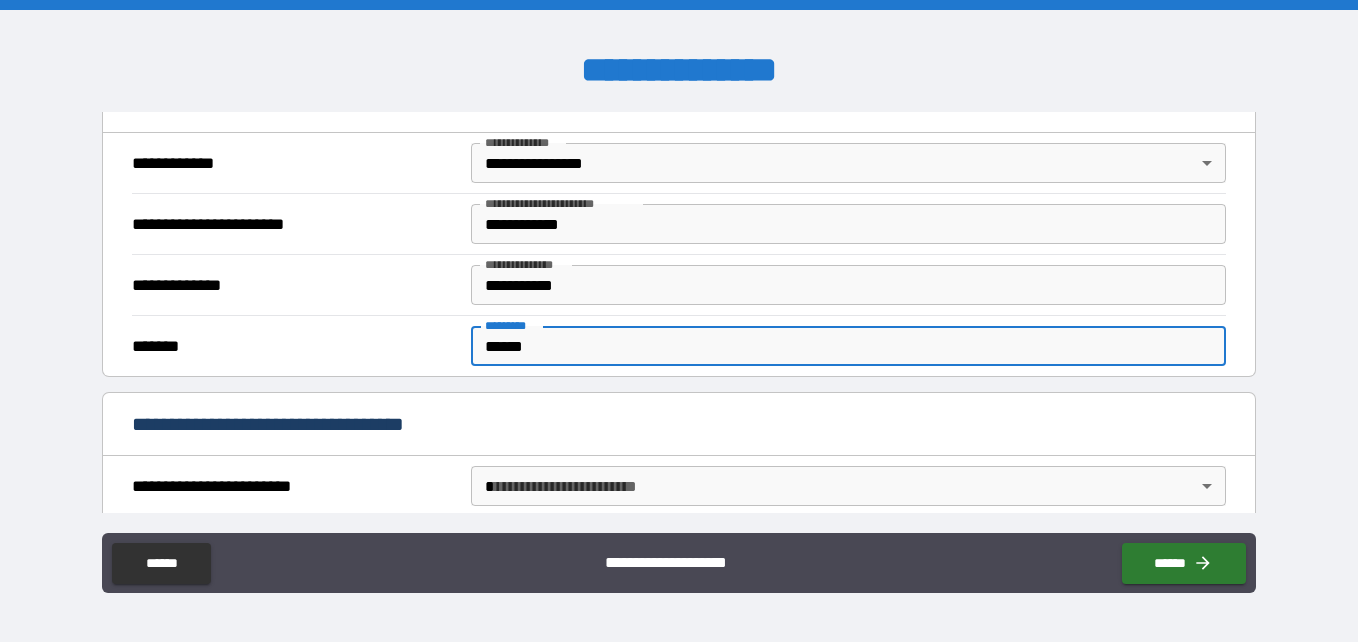 scroll, scrollTop: 509, scrollLeft: 0, axis: vertical 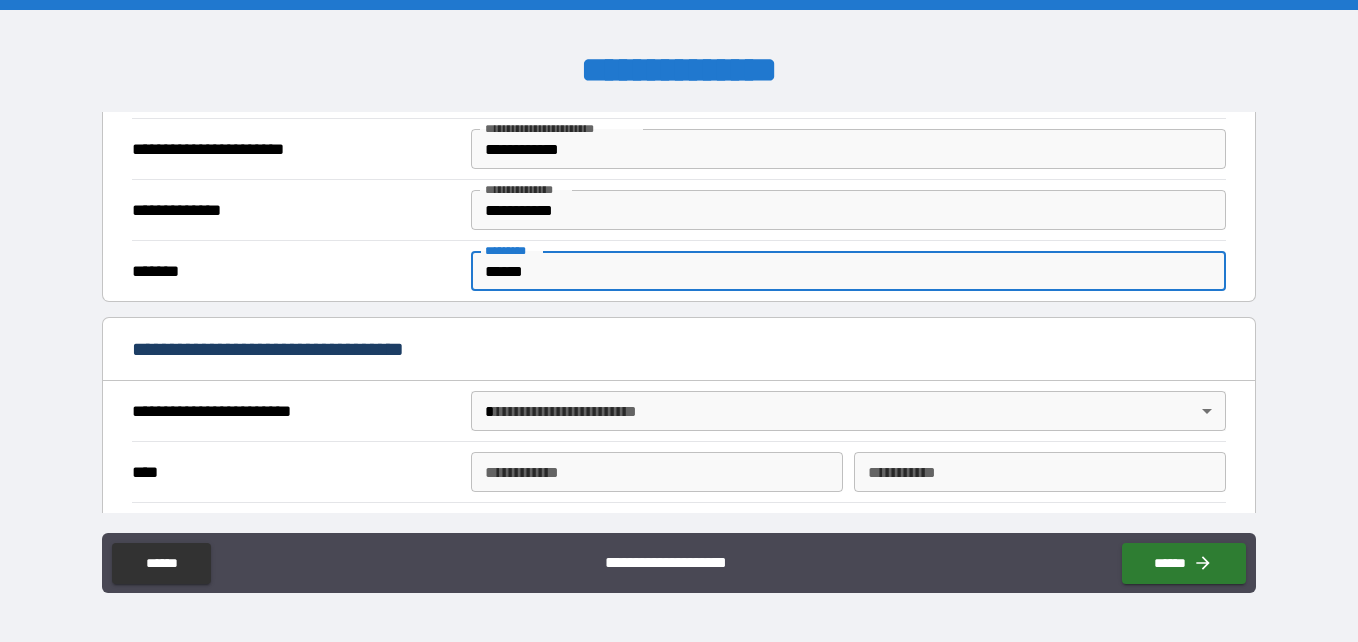 type on "******" 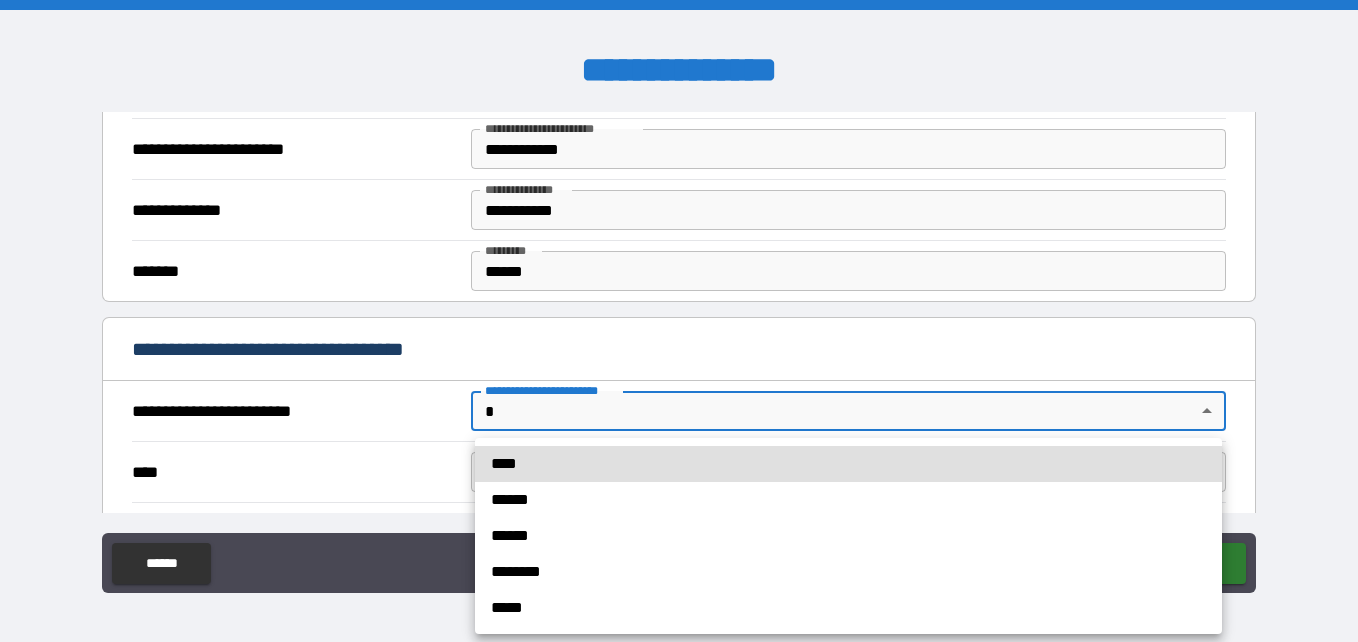 click on "**********" at bounding box center (679, 321) 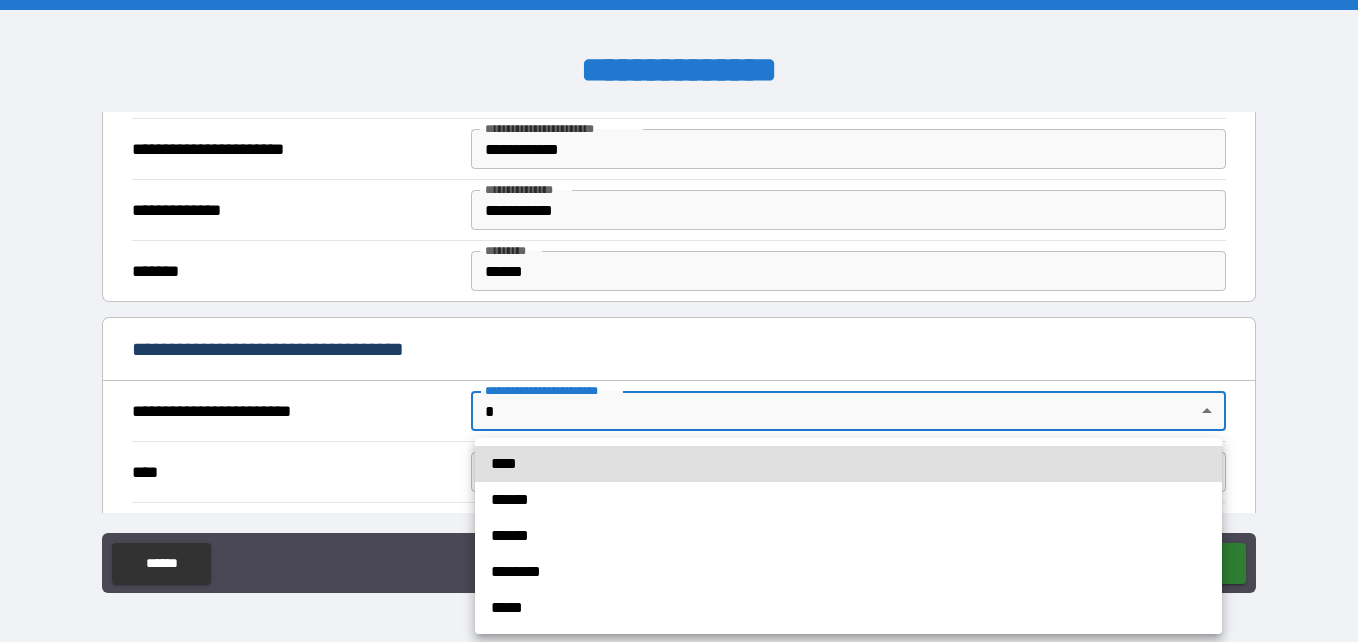 click on "****" at bounding box center (848, 464) 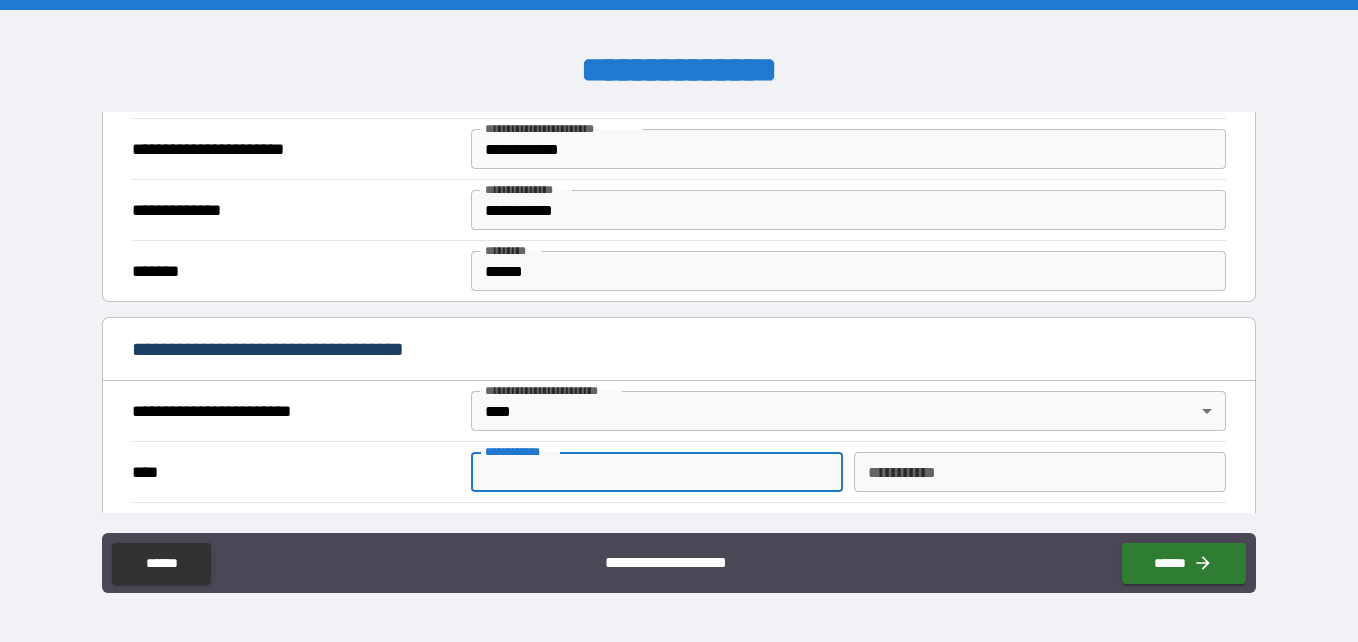 click on "**********" at bounding box center (657, 472) 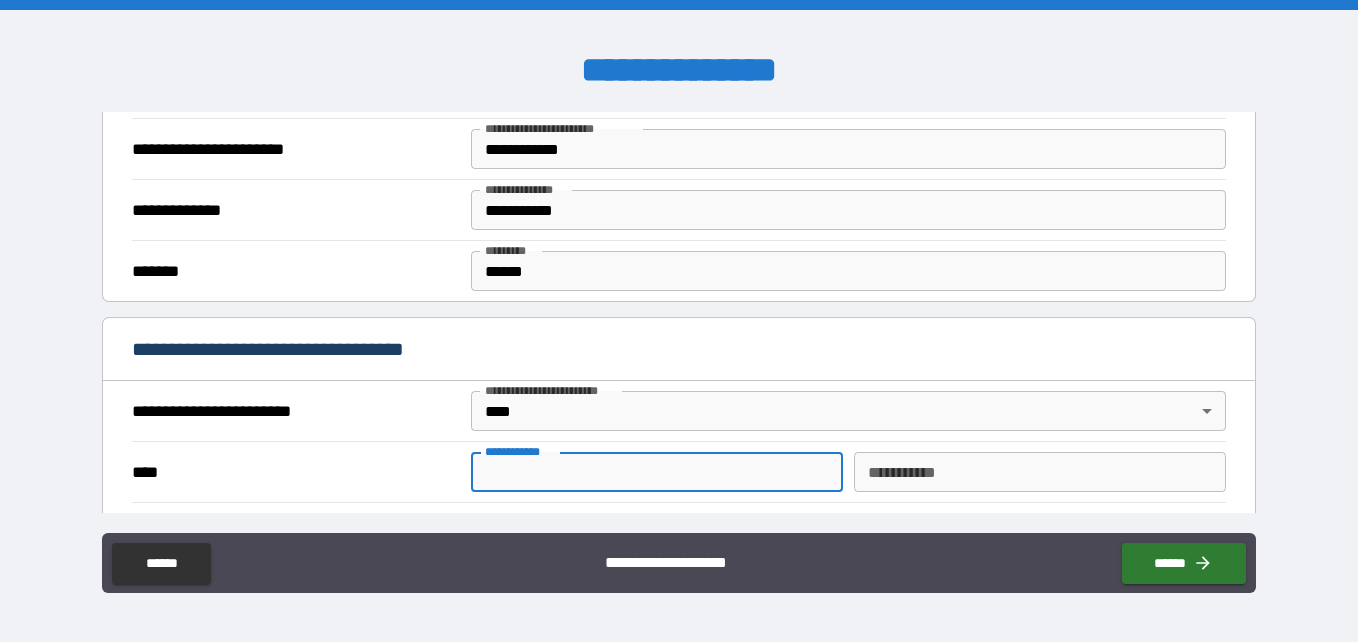 type on "*********" 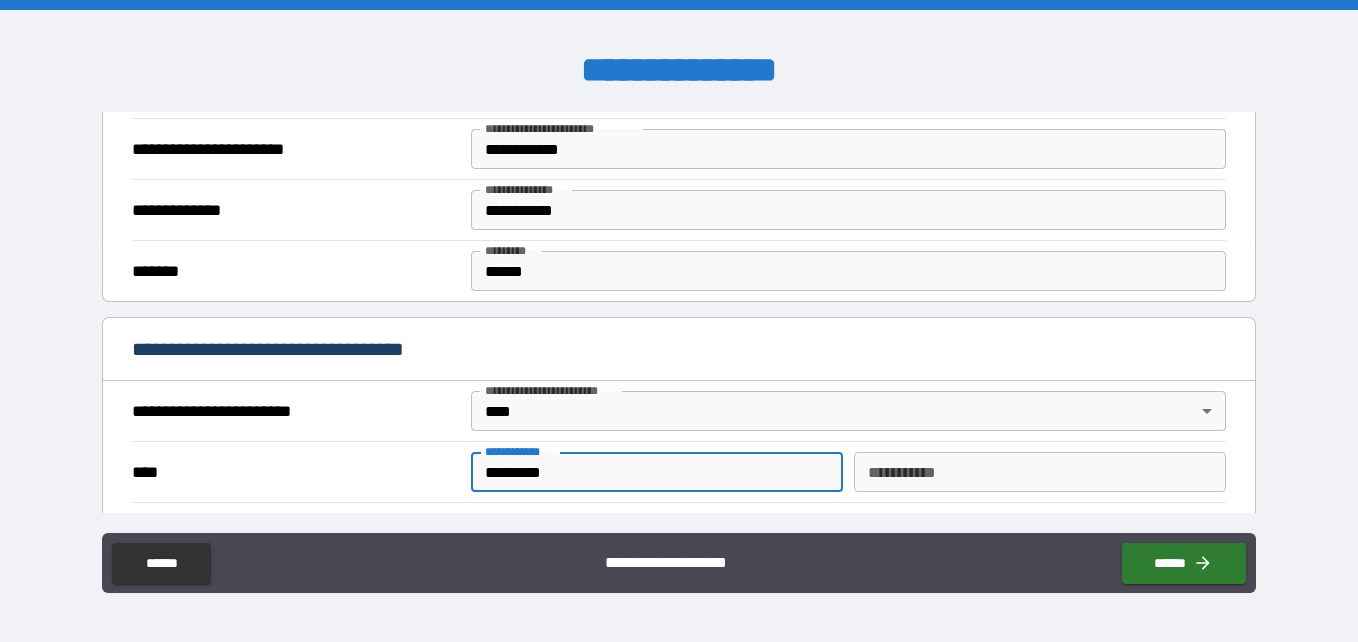 type on "******" 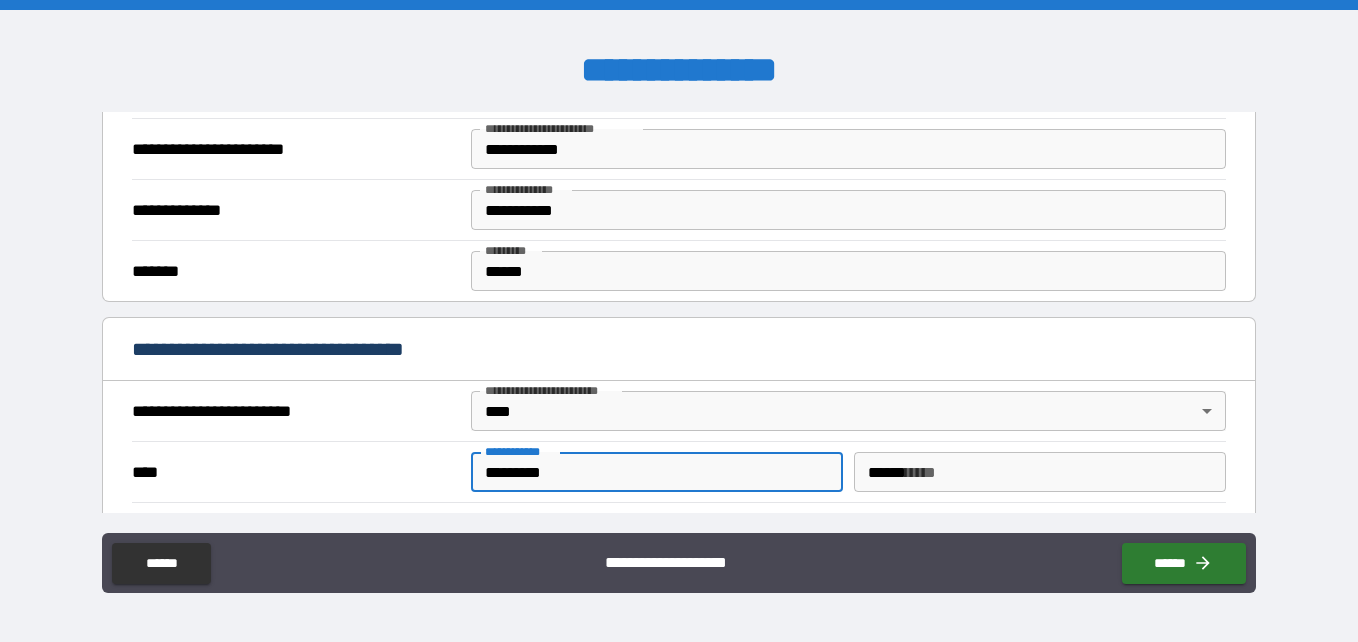 type on "**********" 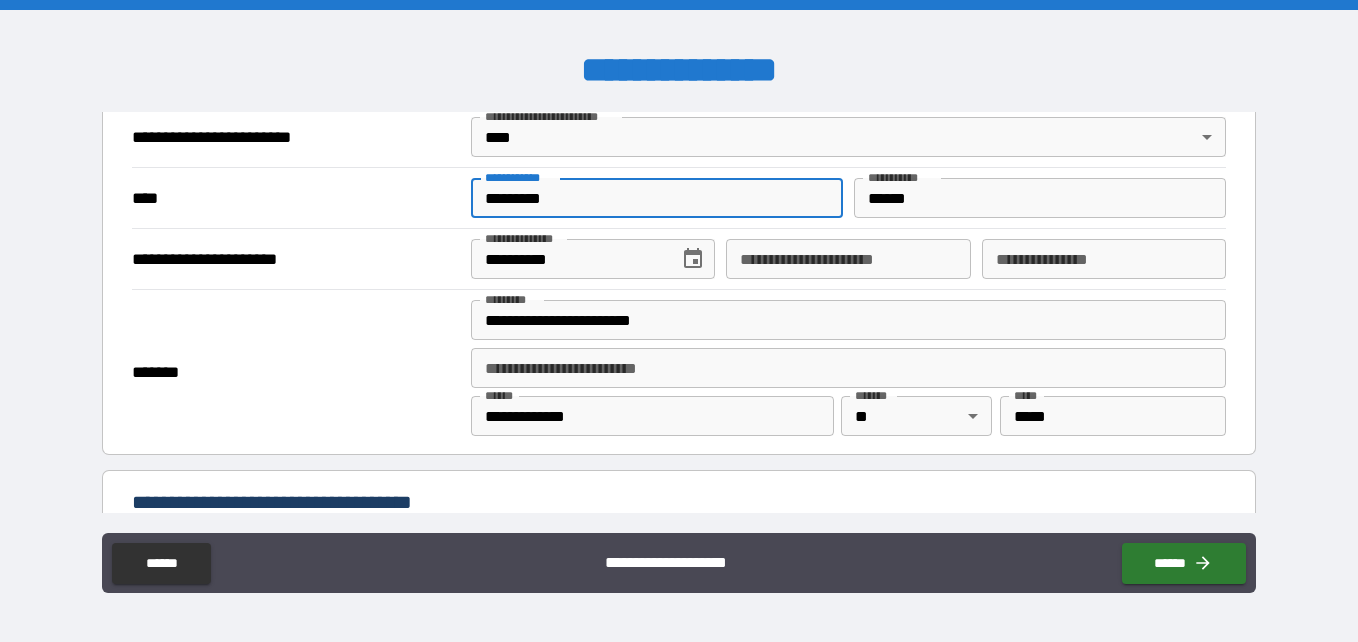 scroll, scrollTop: 791, scrollLeft: 0, axis: vertical 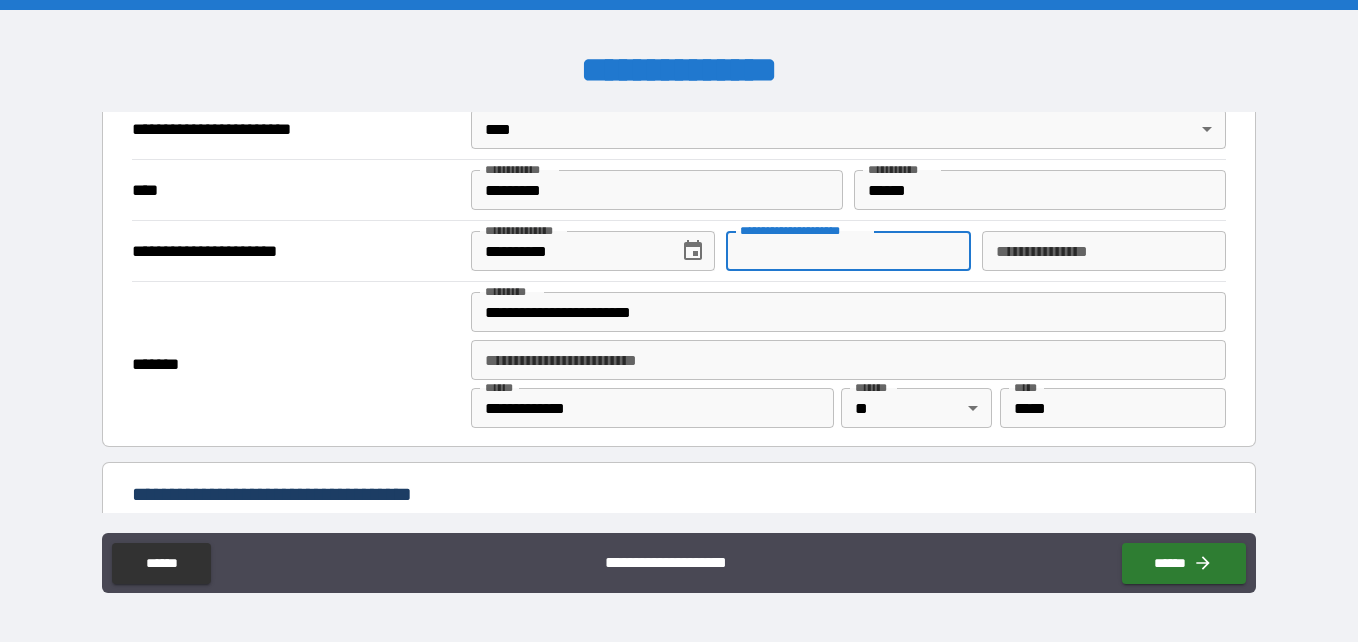 click on "**********" at bounding box center [848, 251] 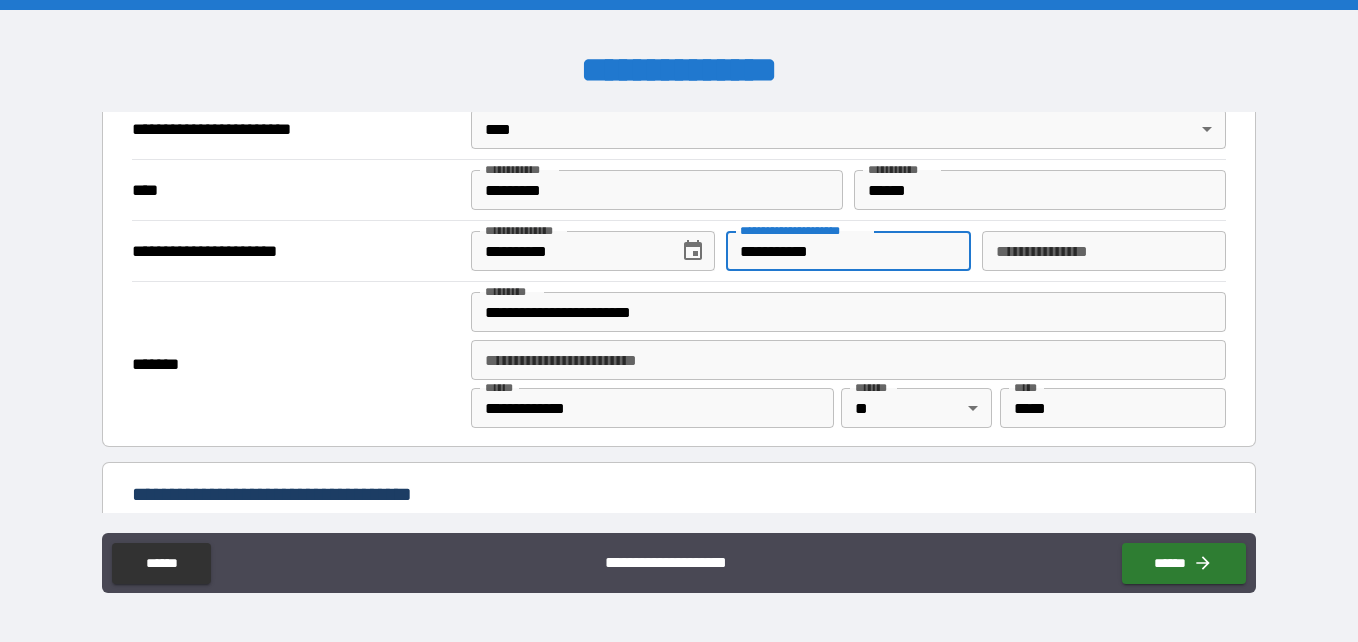 type on "**********" 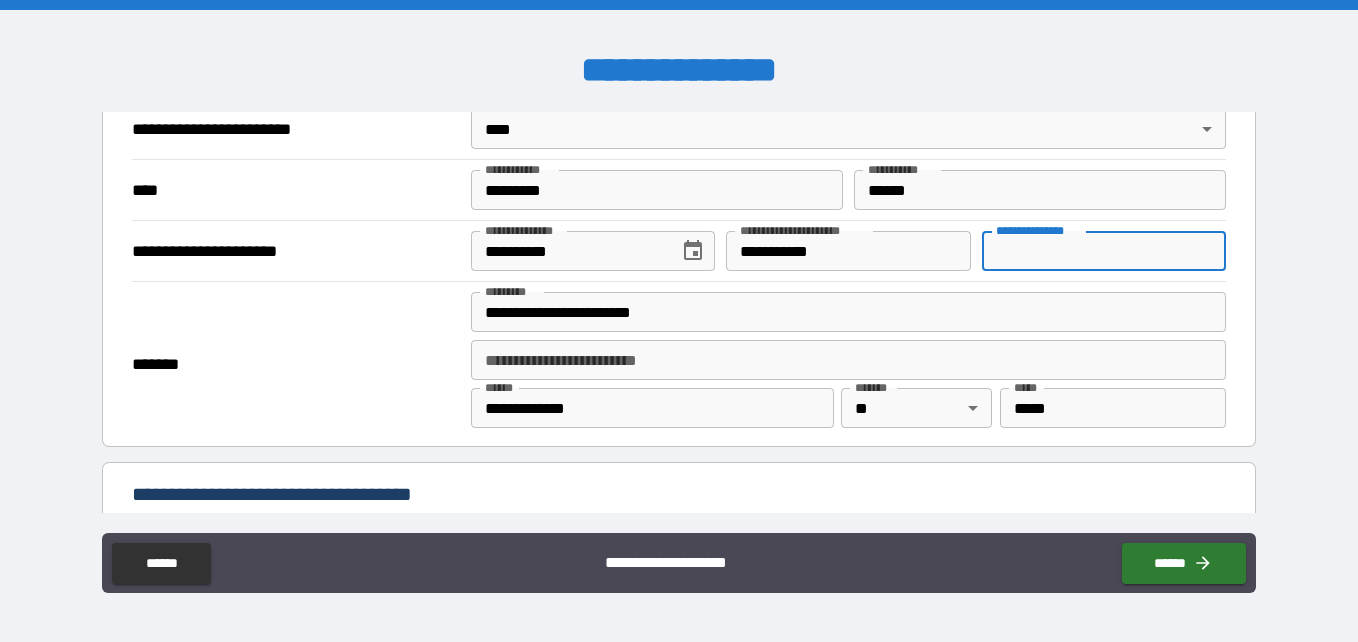 click on "**********" at bounding box center [1104, 251] 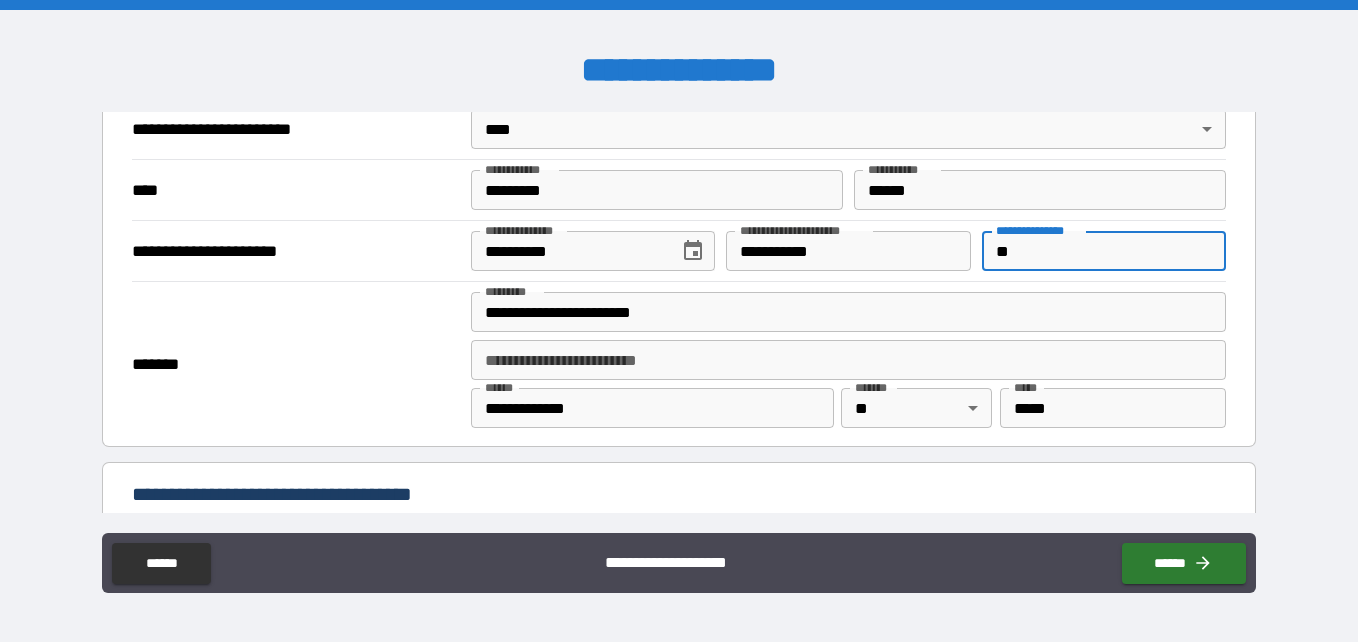 type on "*" 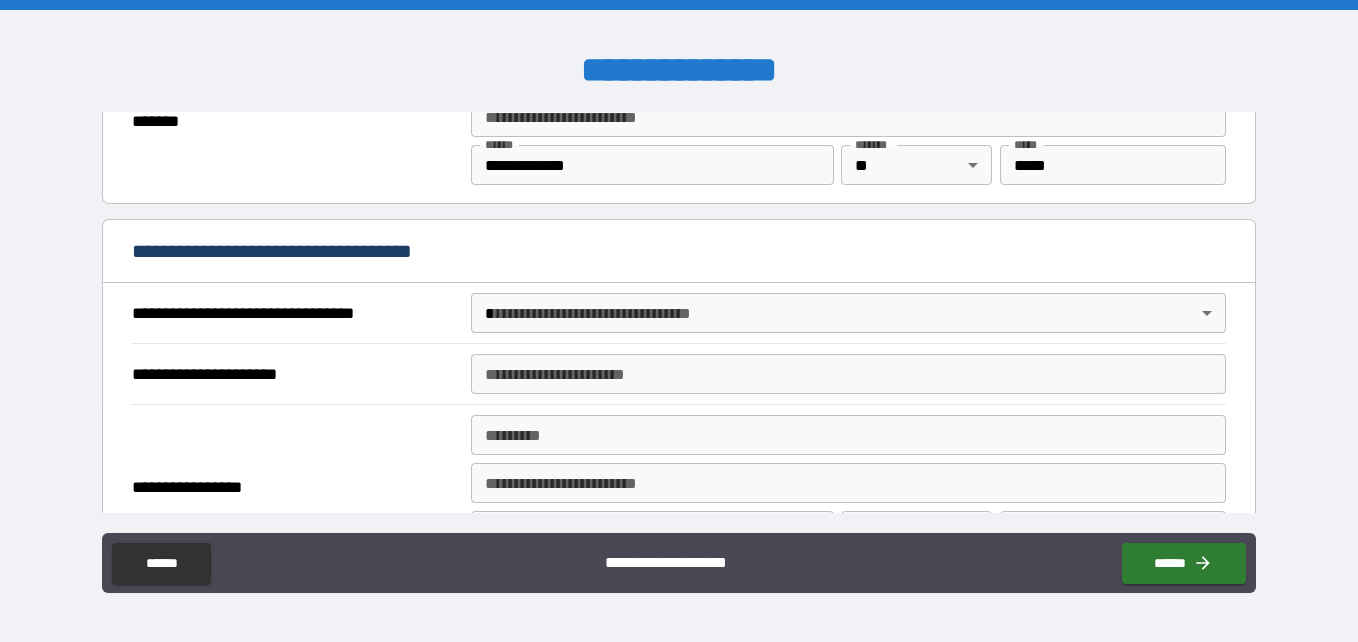 scroll, scrollTop: 1049, scrollLeft: 0, axis: vertical 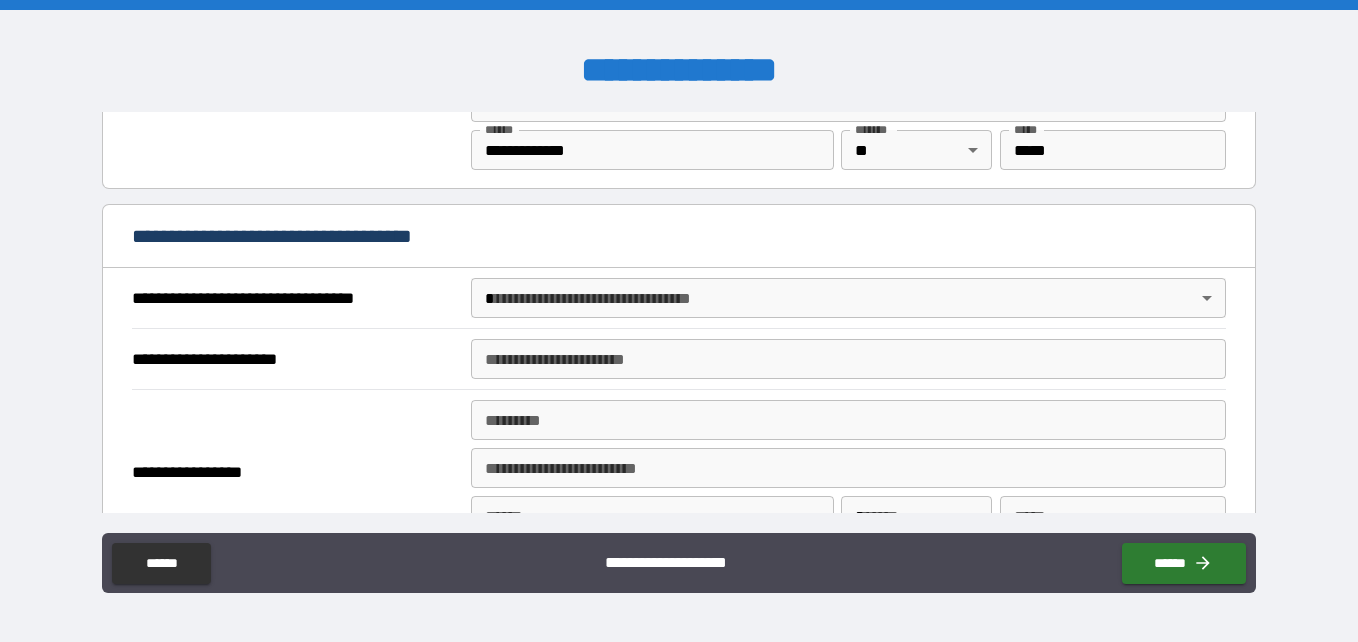 type on "**********" 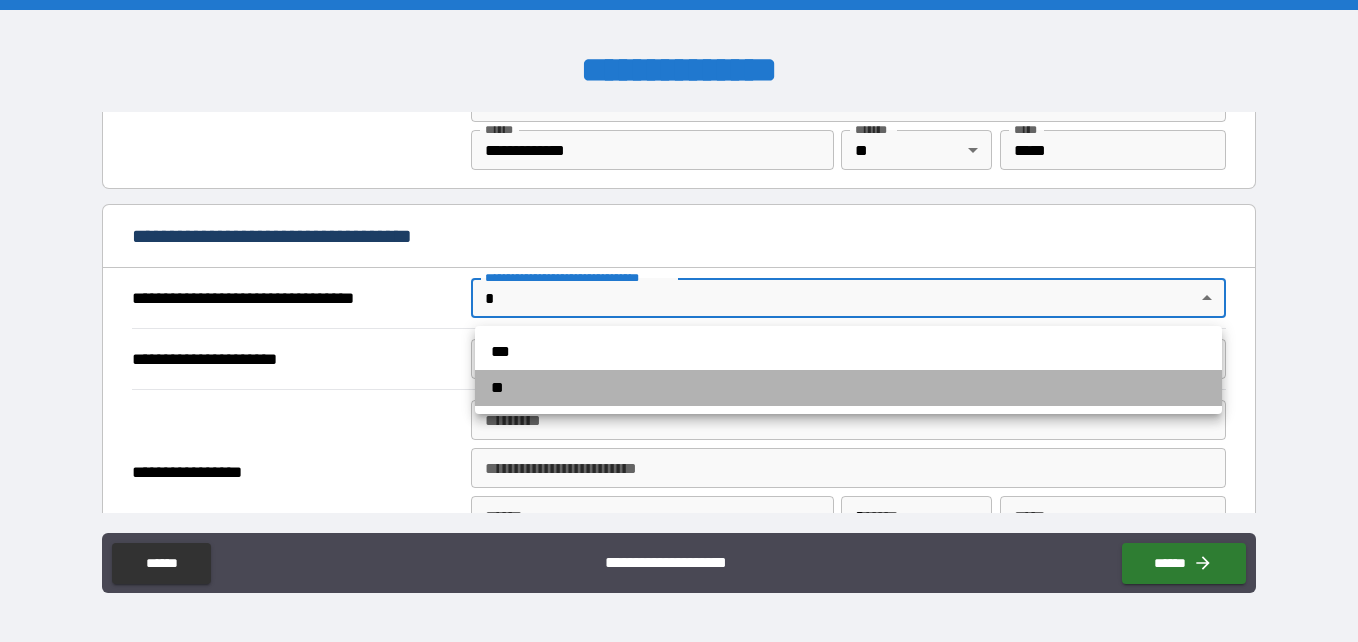 click on "**" at bounding box center [848, 388] 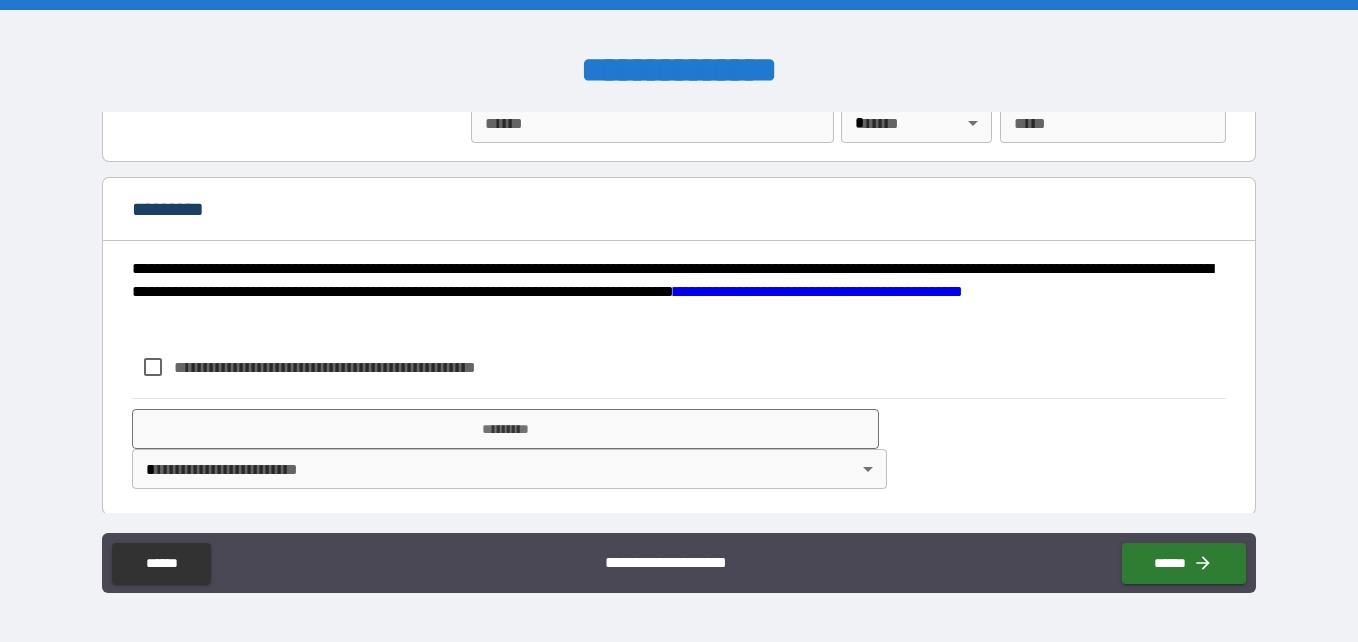 scroll, scrollTop: 2420, scrollLeft: 0, axis: vertical 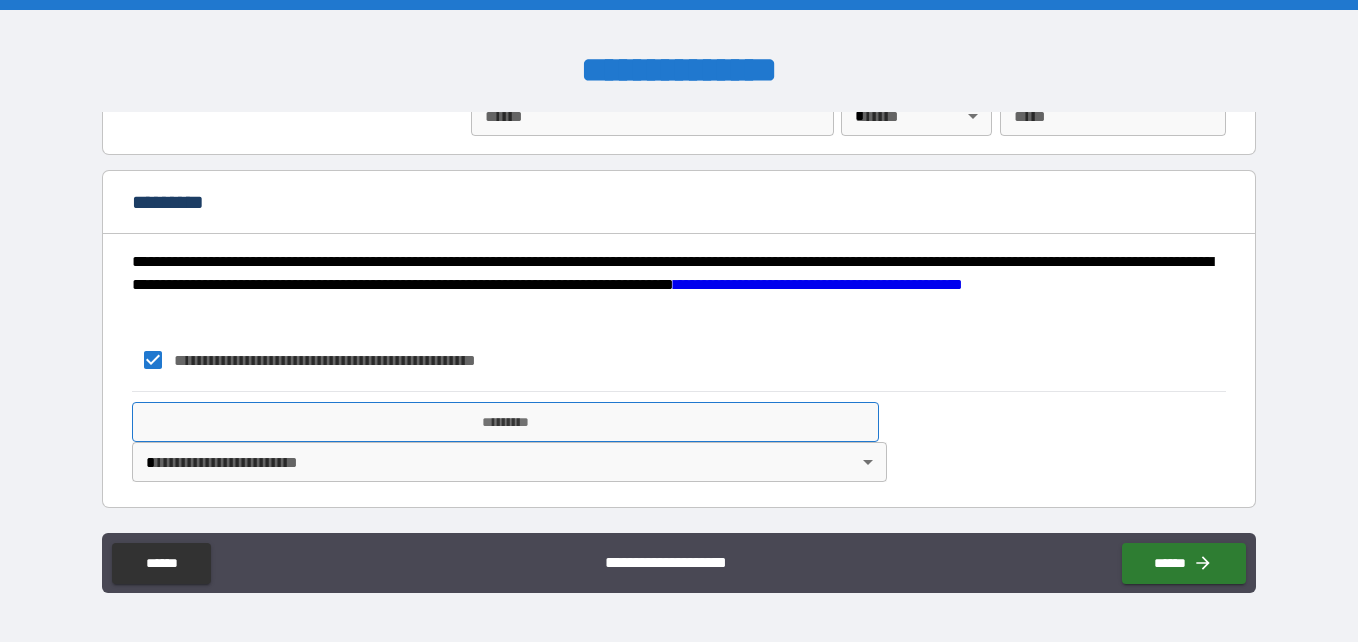 click on "*********" at bounding box center [505, 422] 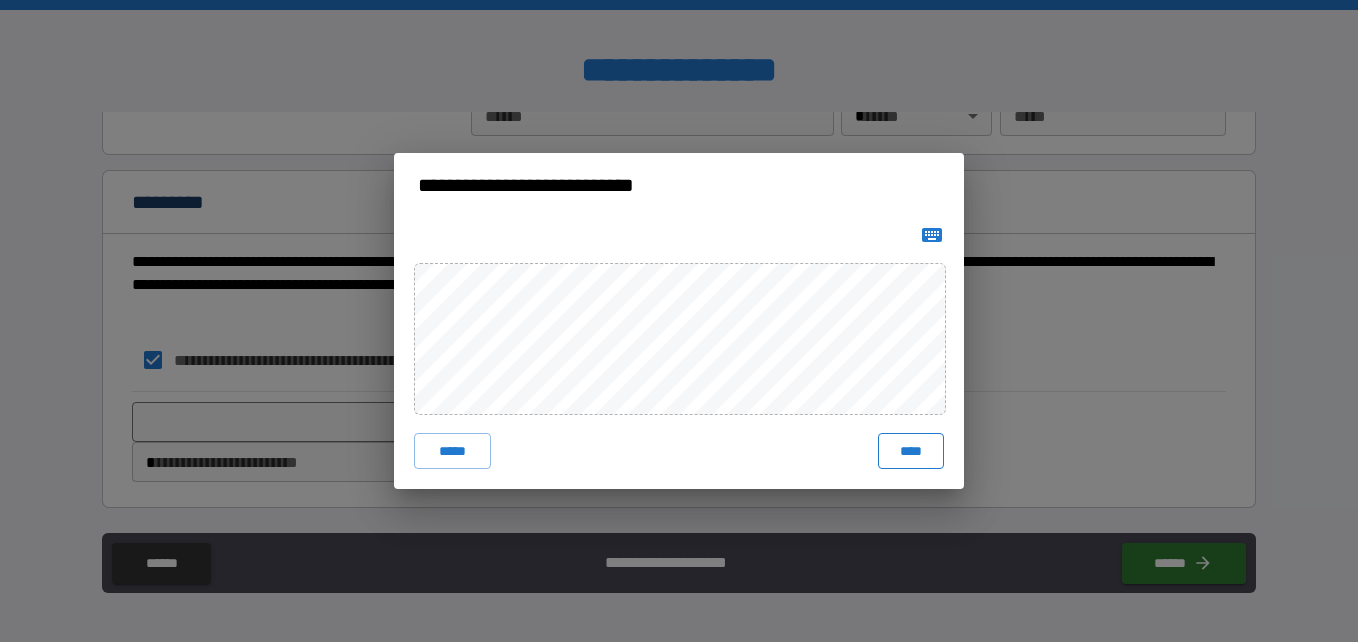 click on "****" at bounding box center (911, 451) 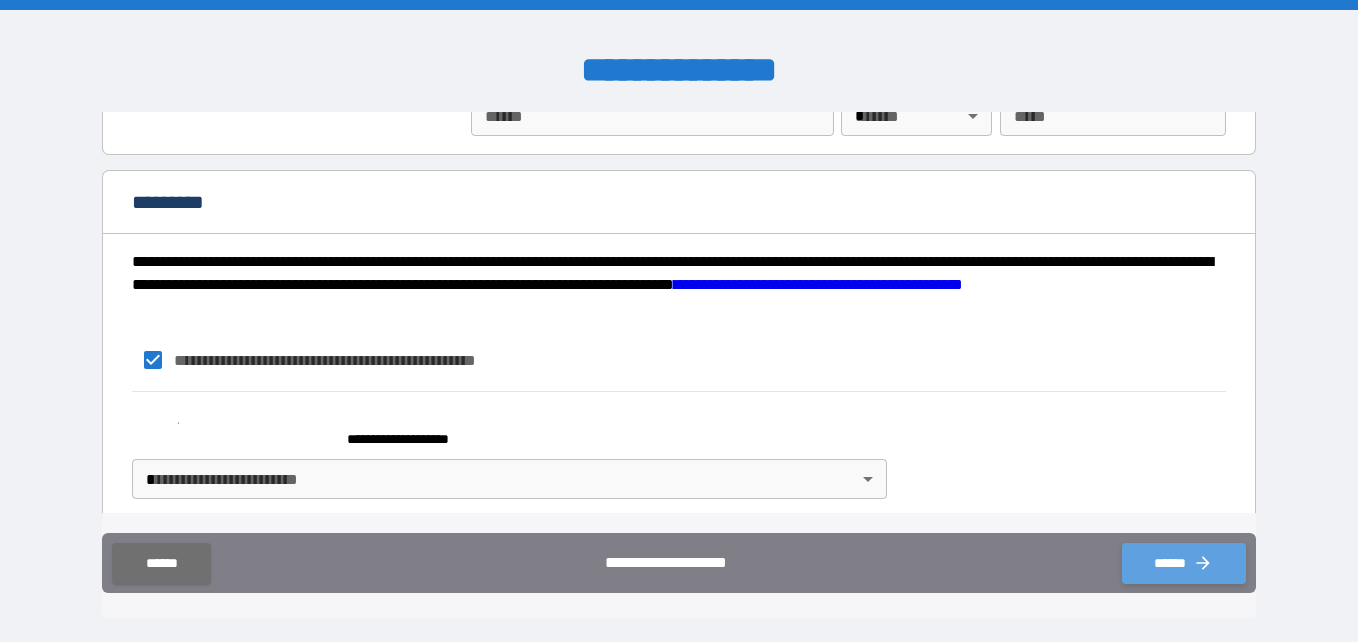 click on "******" at bounding box center [1184, 563] 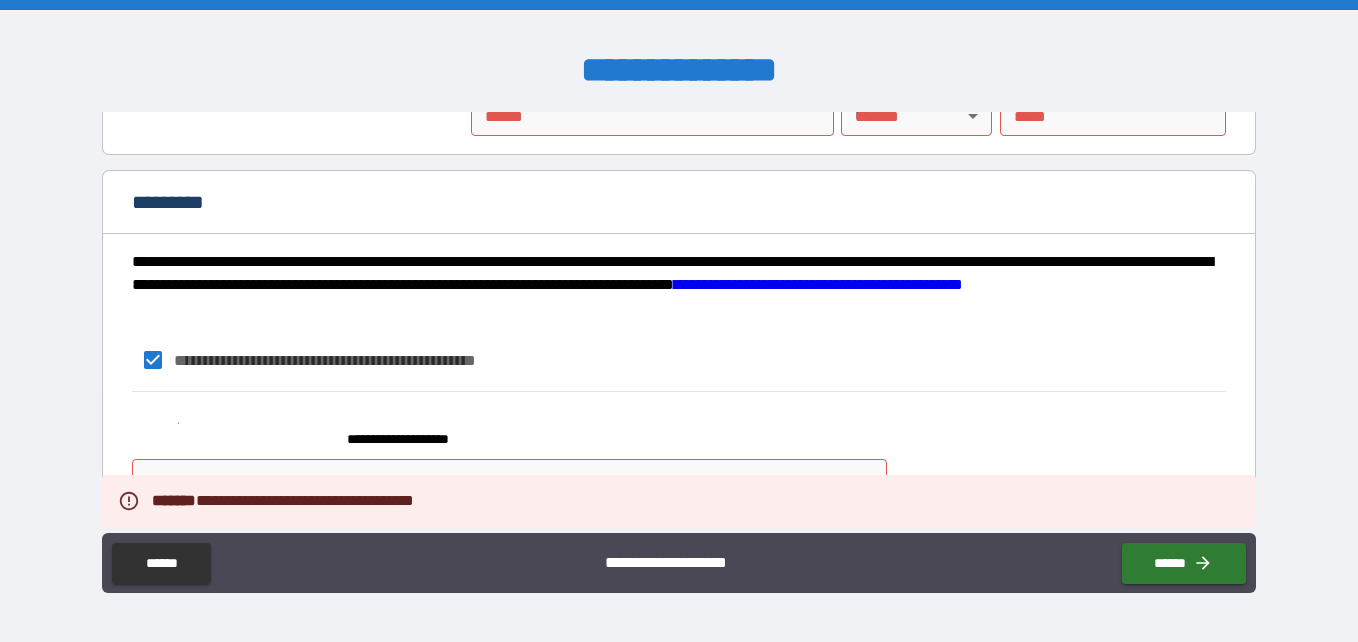 click on "**********" at bounding box center (679, 450) 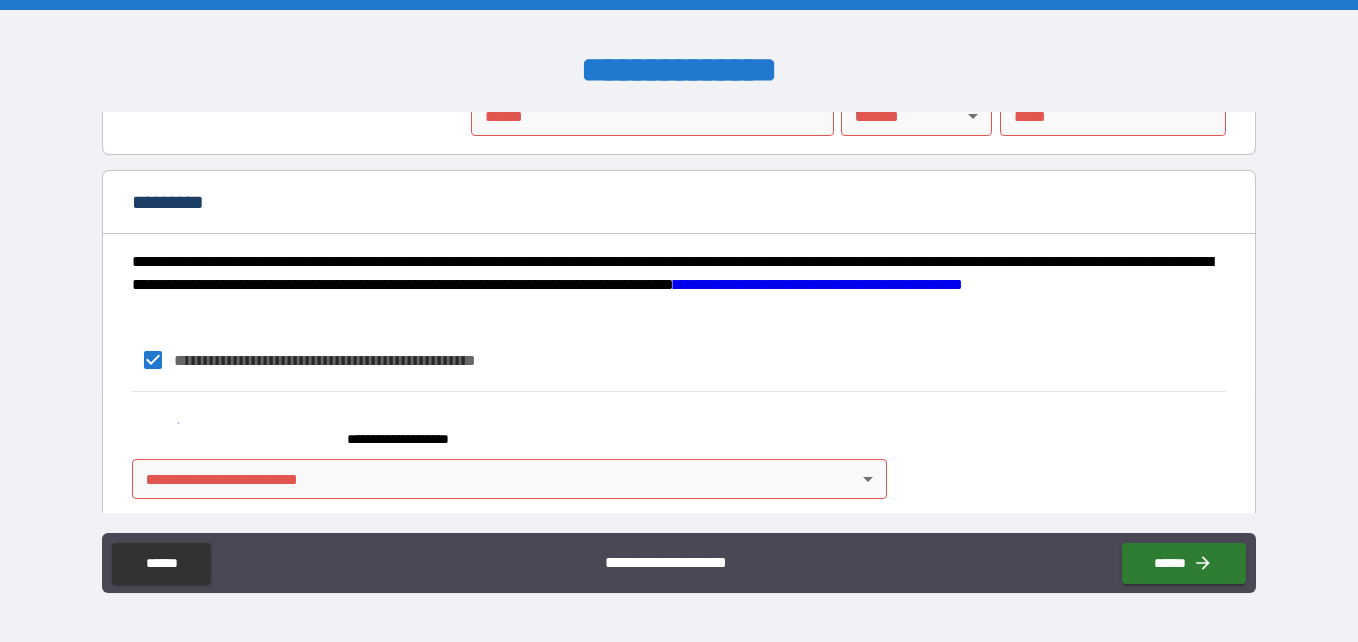 scroll, scrollTop: 2437, scrollLeft: 0, axis: vertical 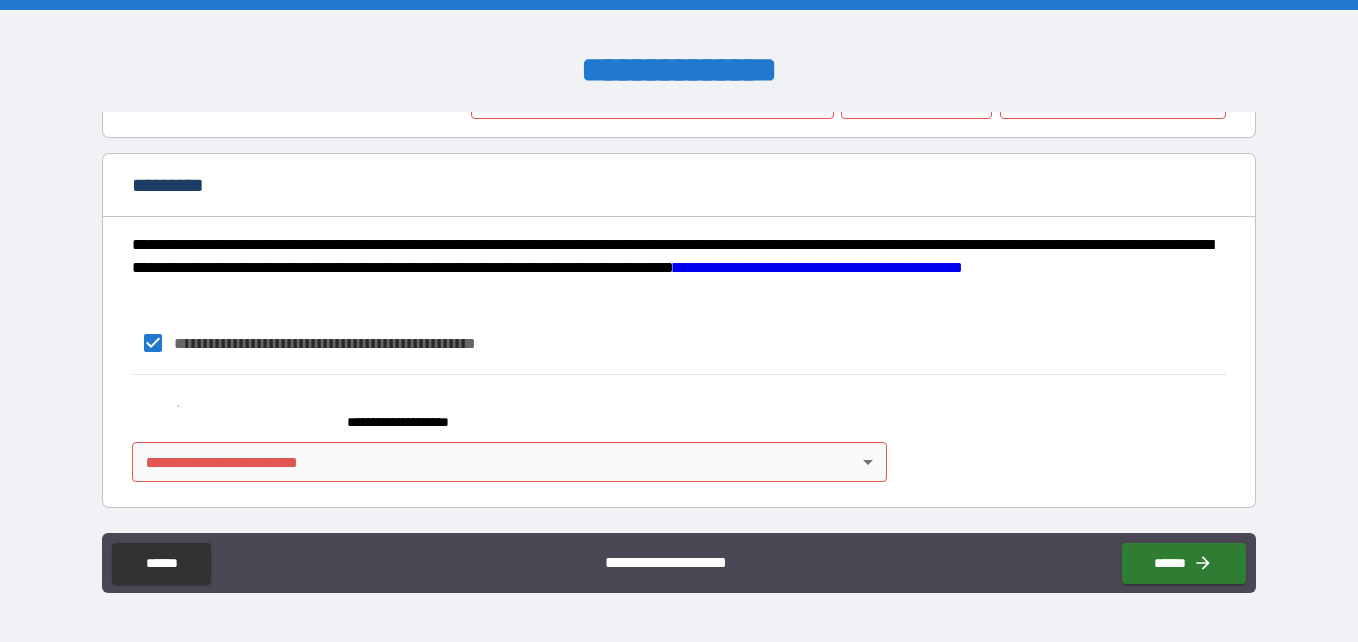 click on "**********" at bounding box center [679, 321] 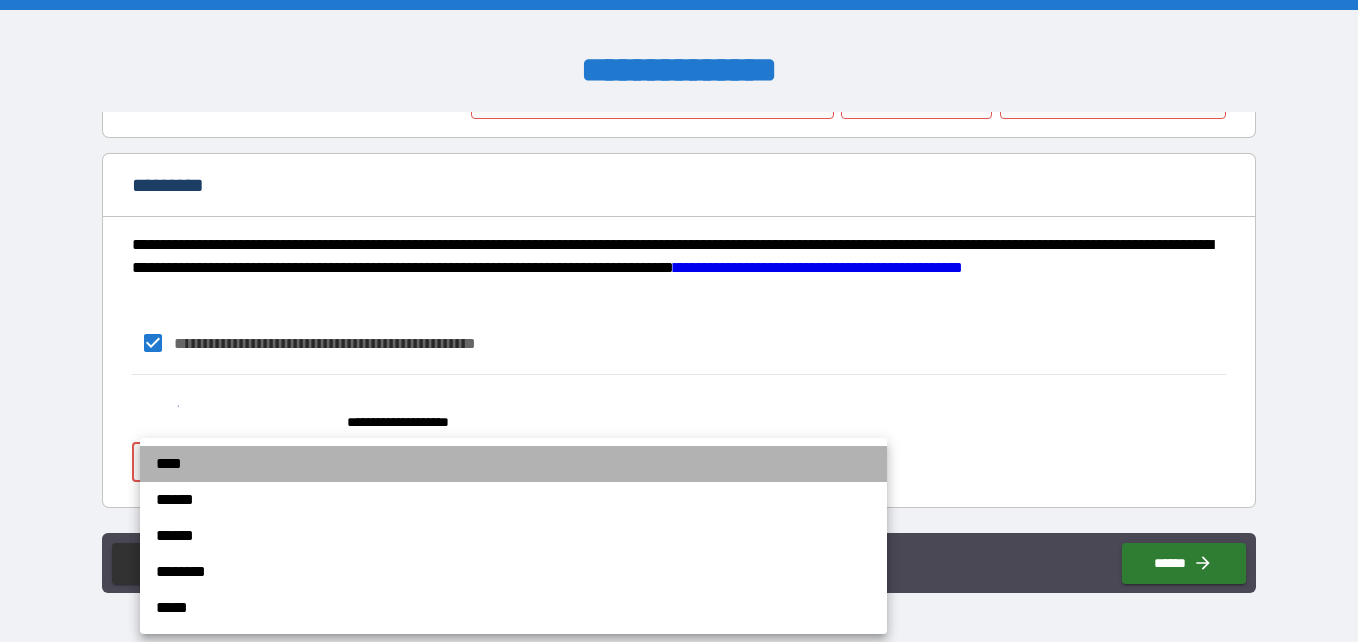 click on "****" at bounding box center (513, 464) 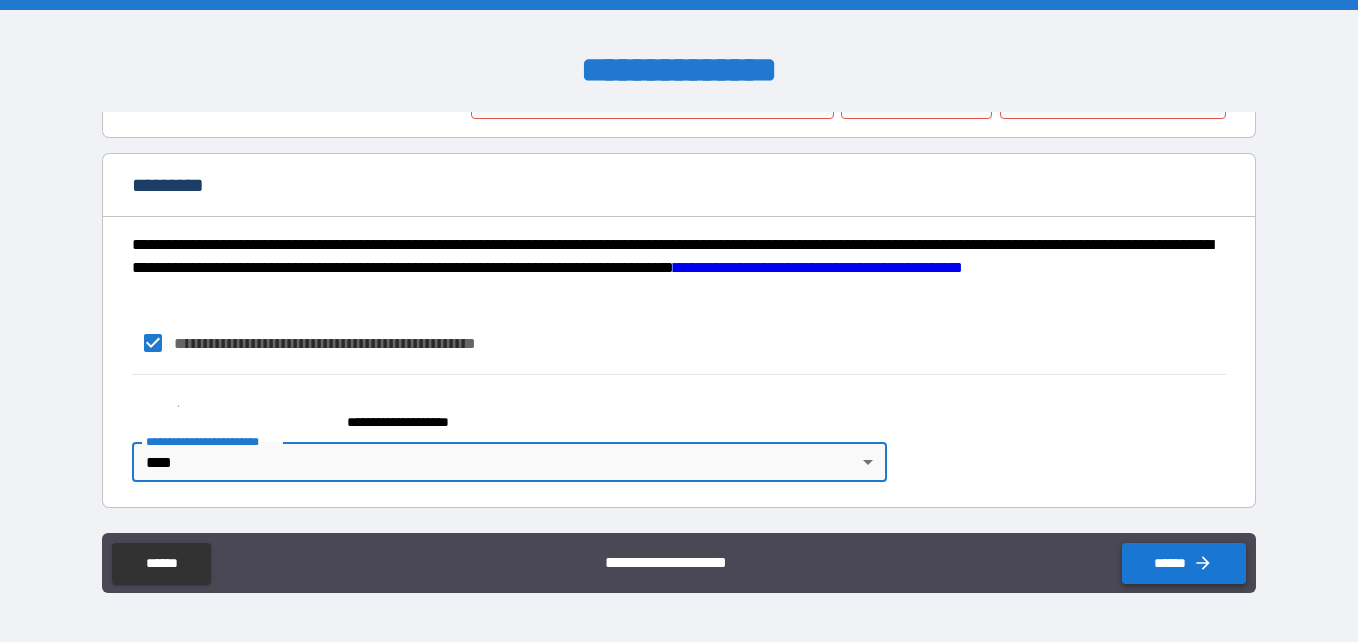 click on "******" at bounding box center [1184, 563] 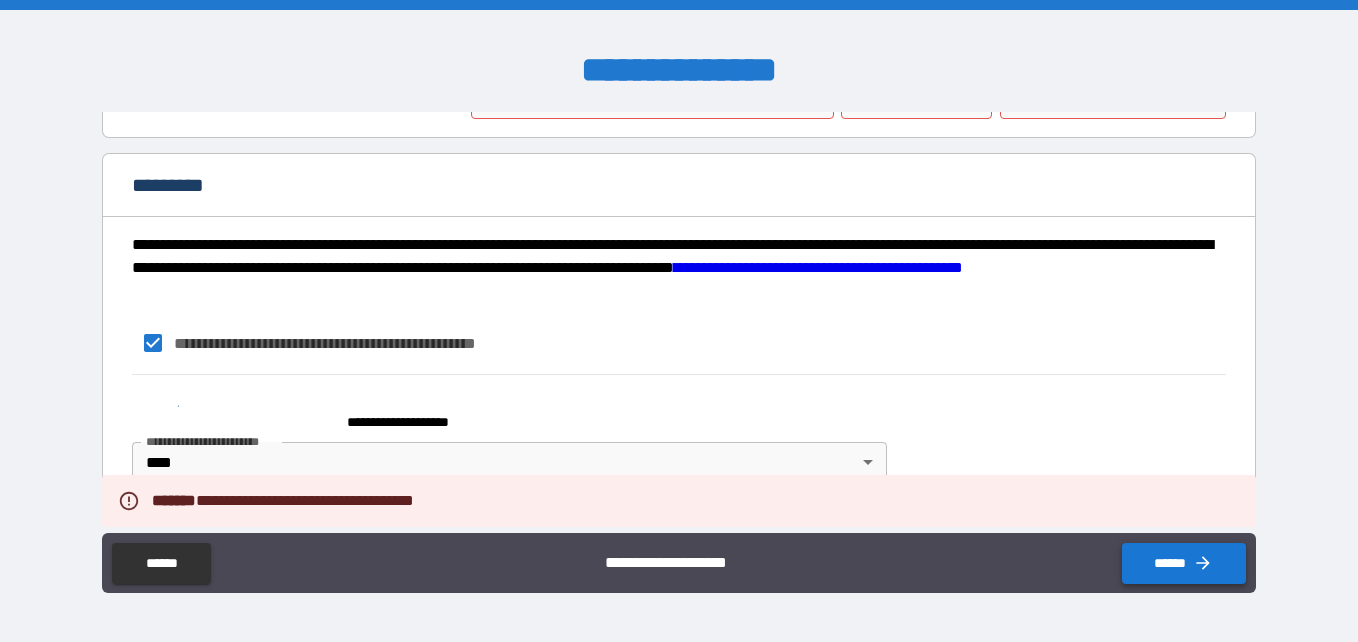 type 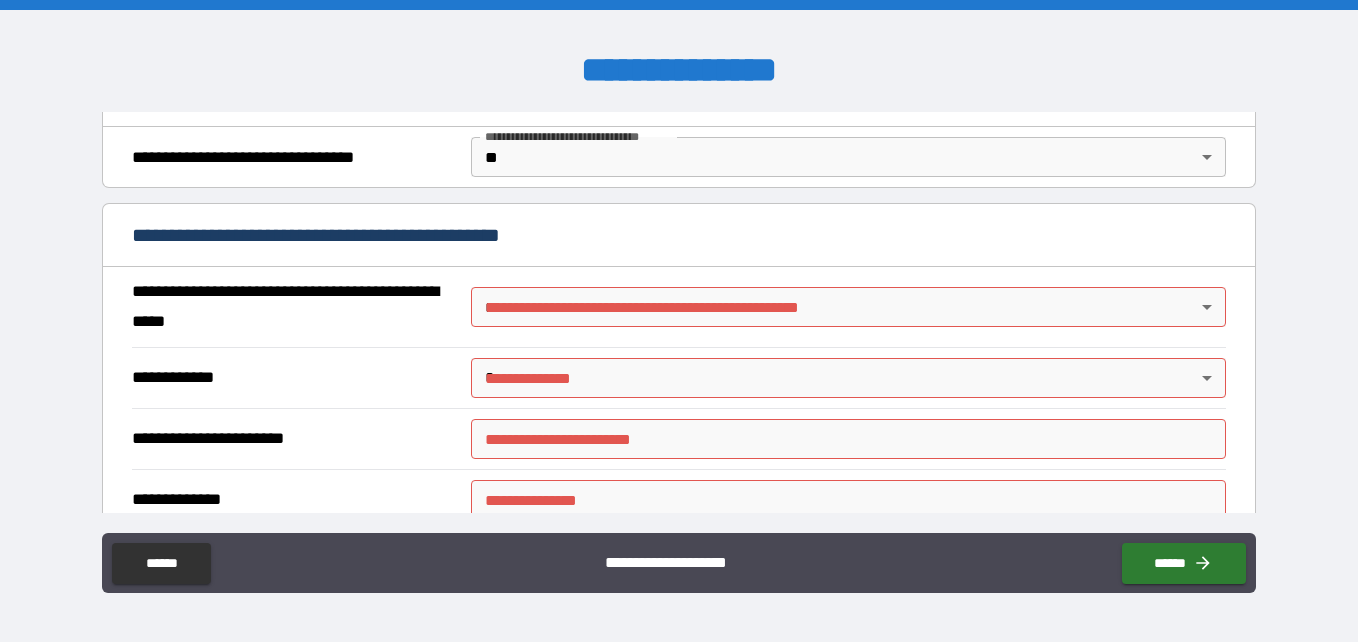 scroll, scrollTop: 1191, scrollLeft: 0, axis: vertical 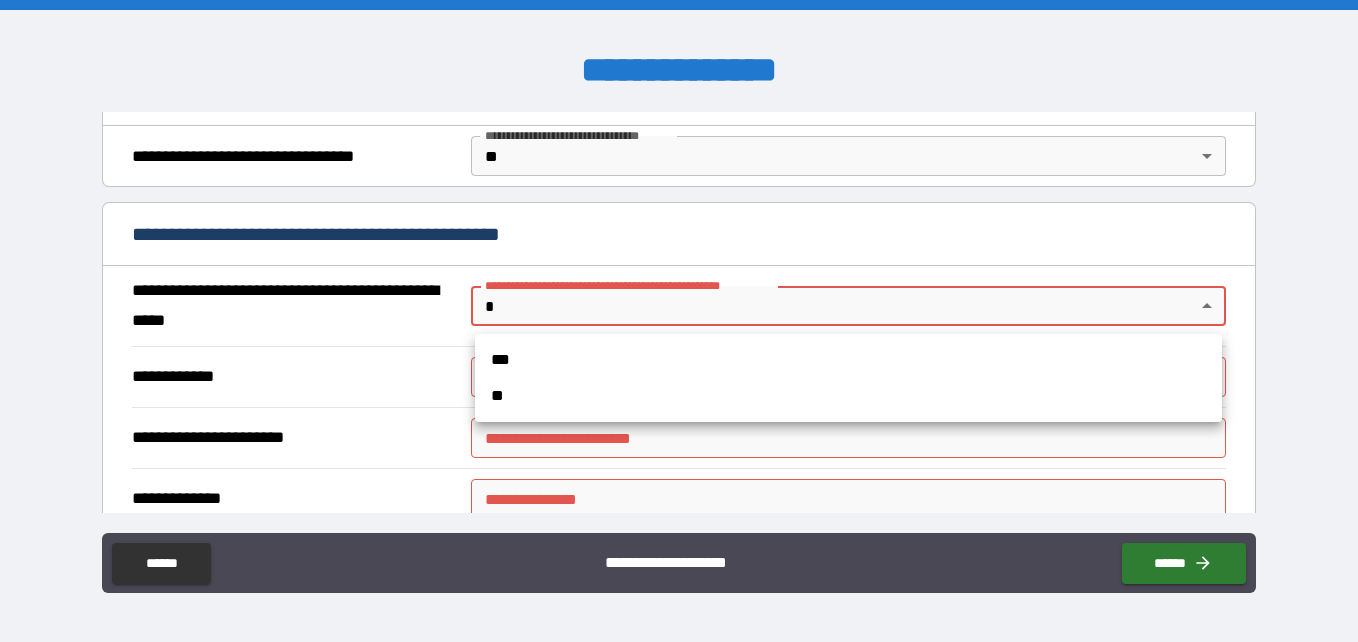 click on "**********" at bounding box center (679, 321) 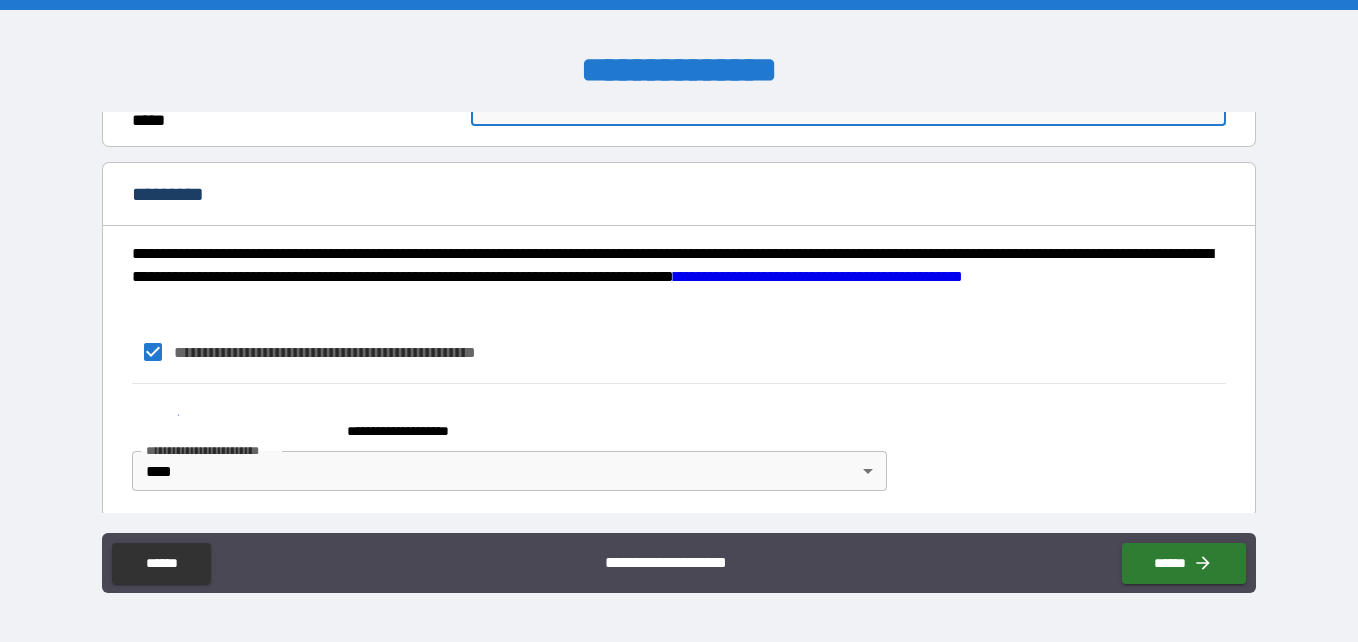 scroll, scrollTop: 1400, scrollLeft: 0, axis: vertical 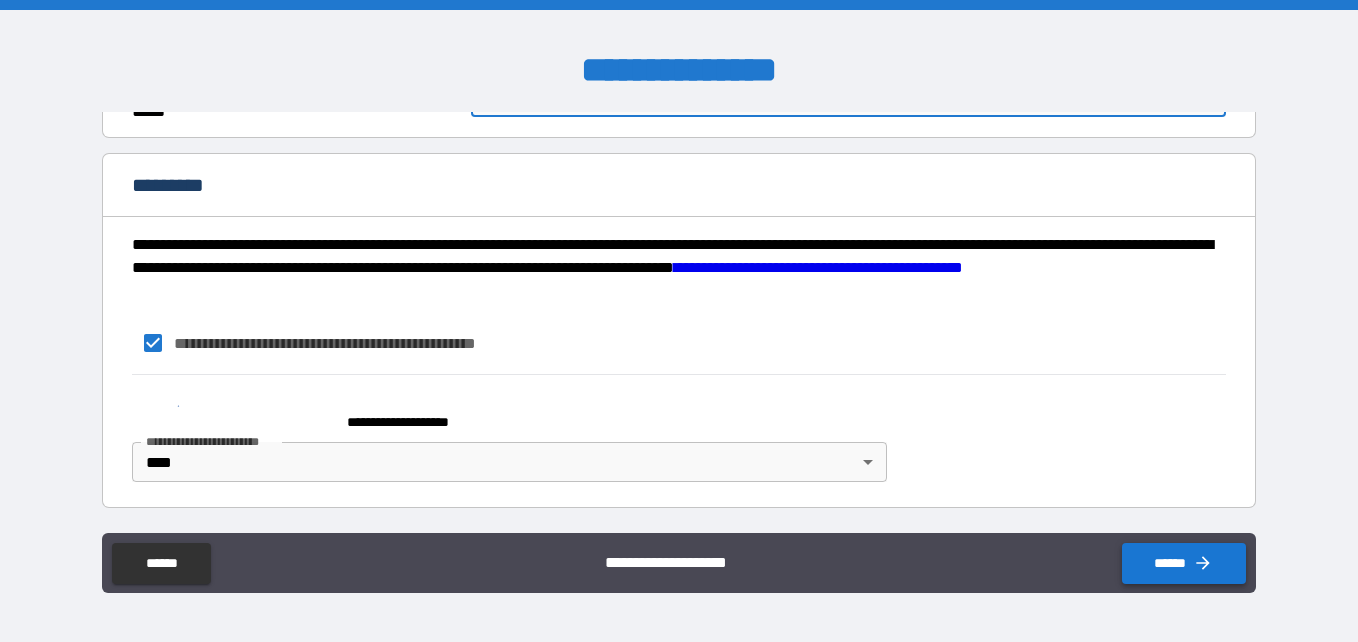 click on "******" at bounding box center (1184, 563) 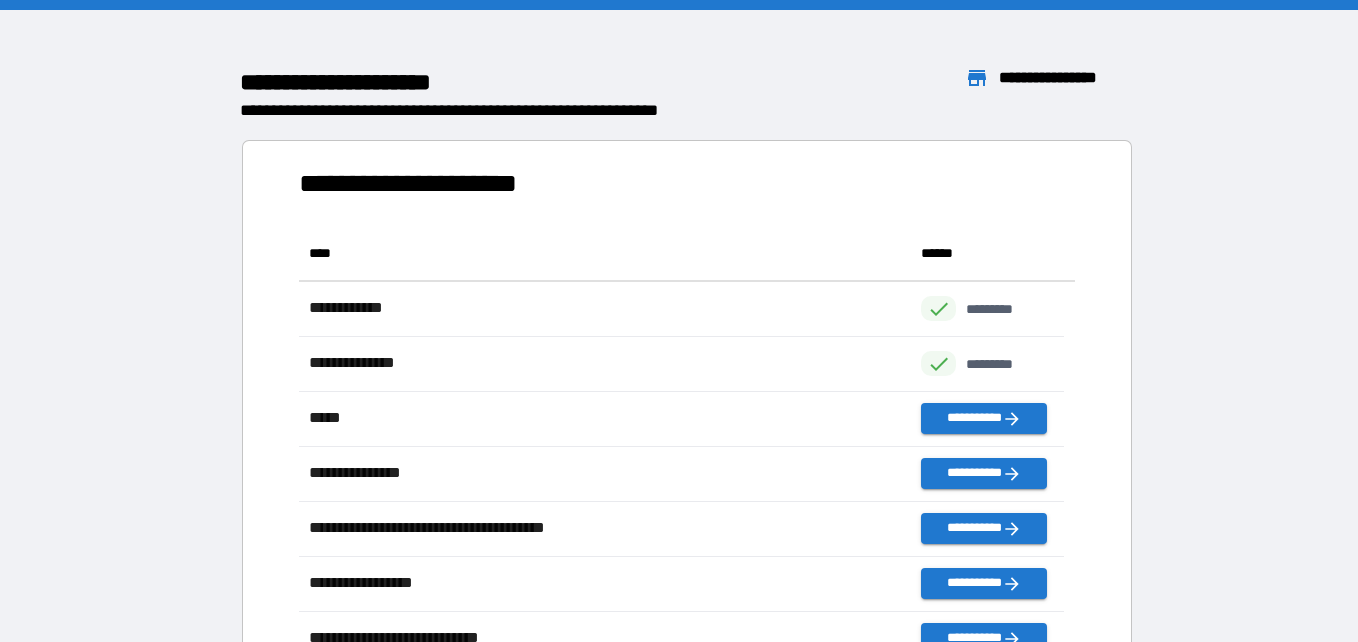 scroll, scrollTop: 16, scrollLeft: 16, axis: both 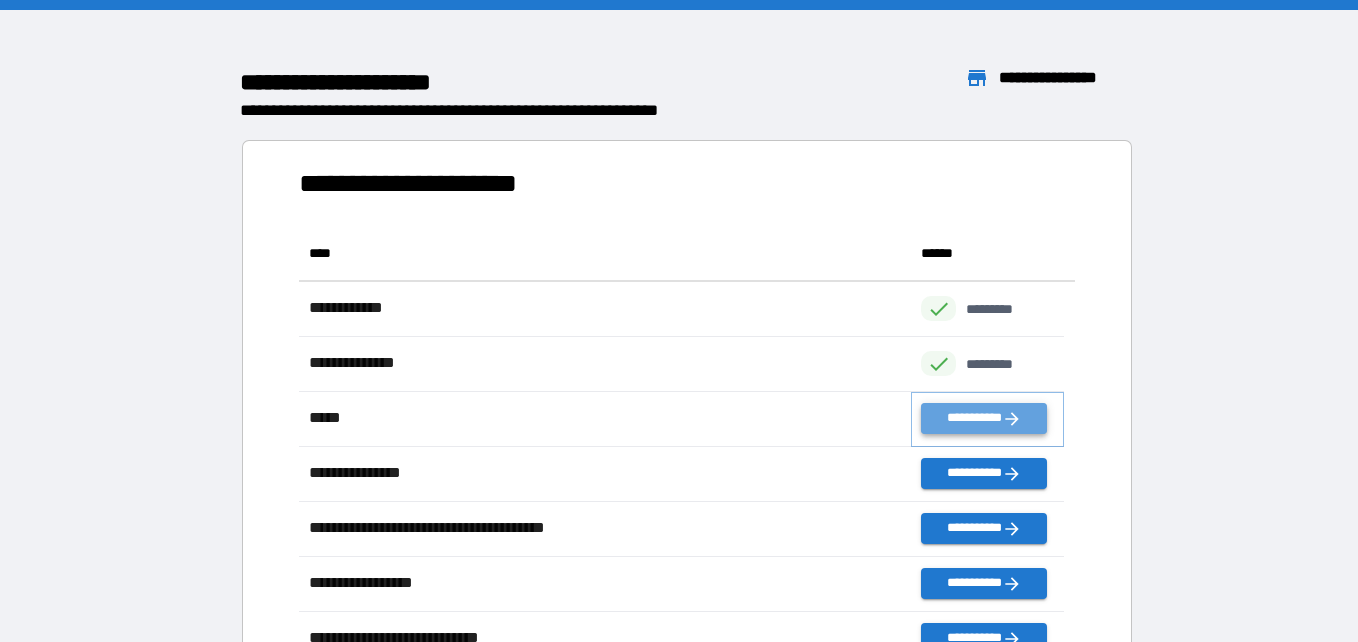 click on "**********" at bounding box center (983, 418) 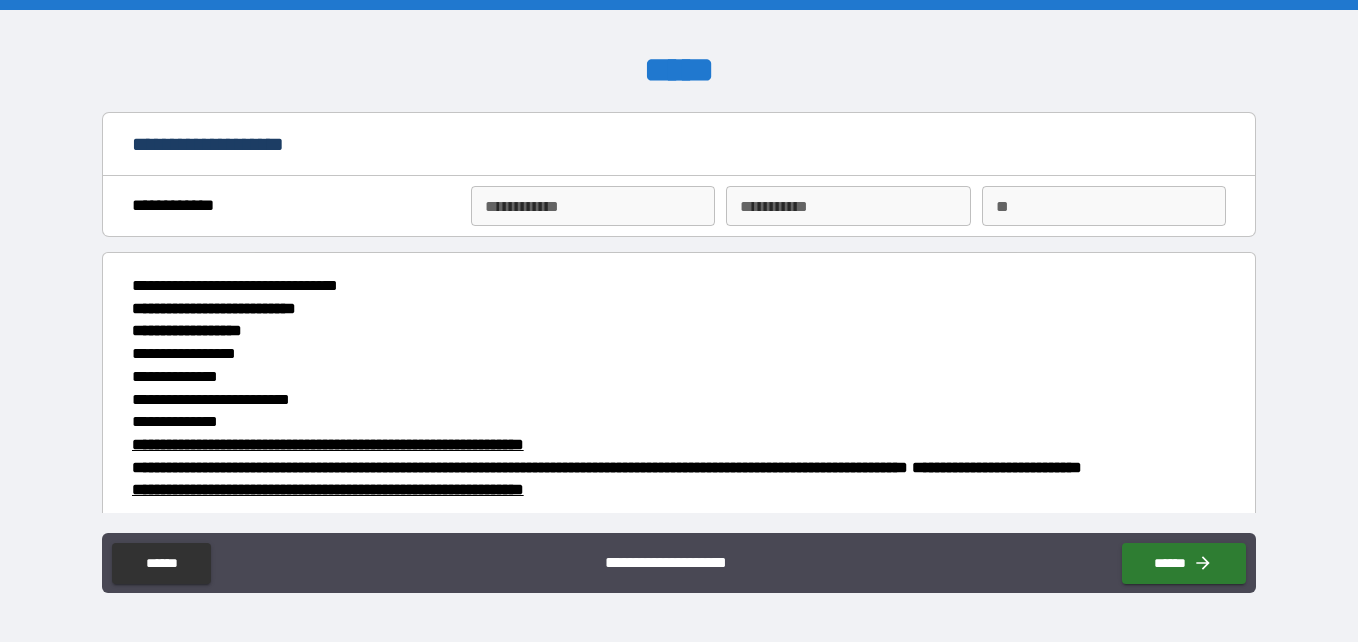 click on "**********" at bounding box center (593, 206) 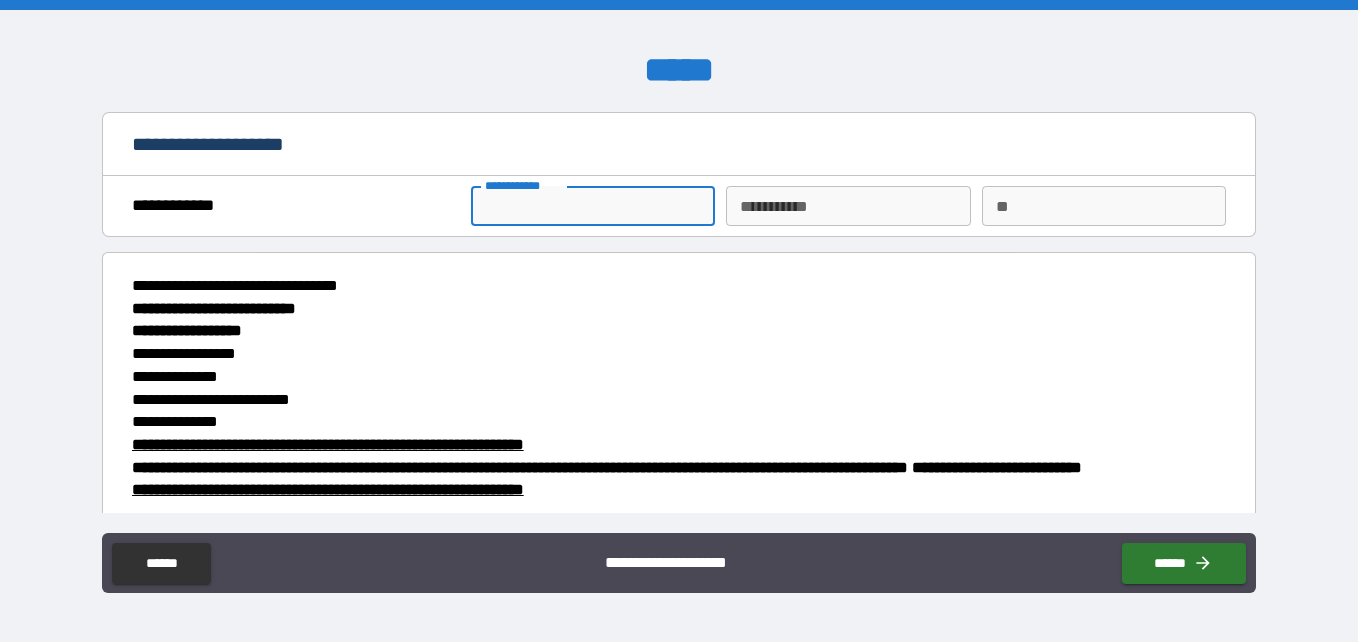type on "*********" 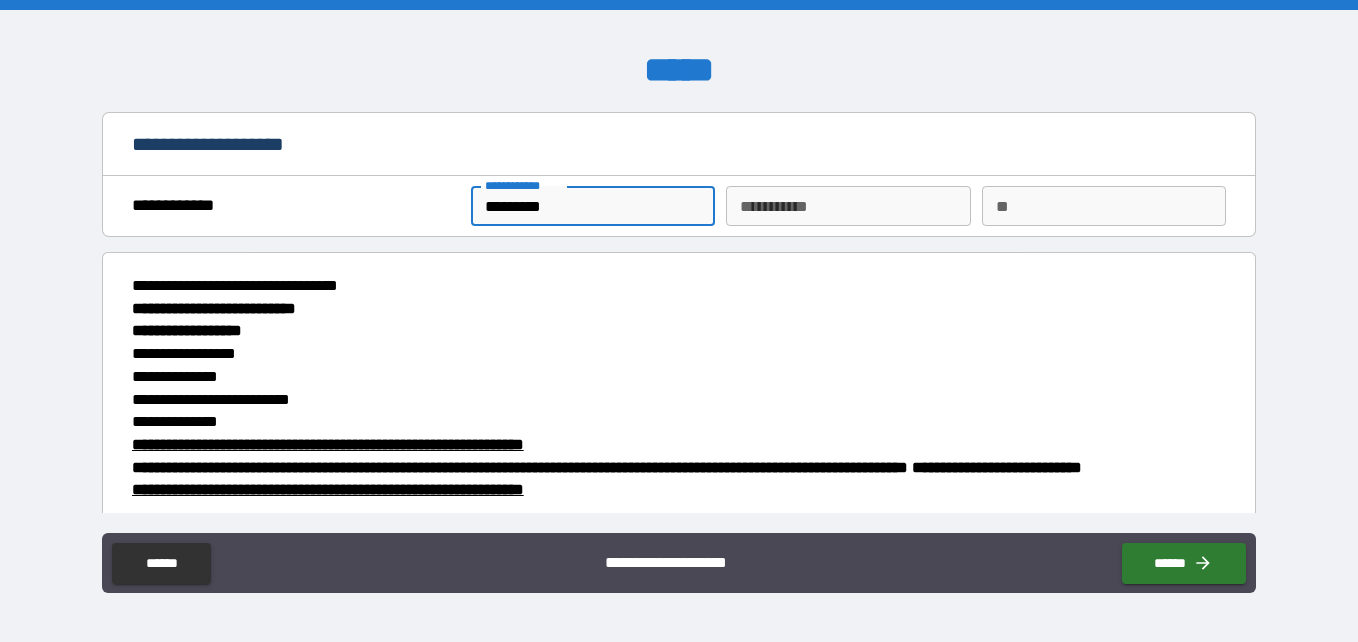 type on "******" 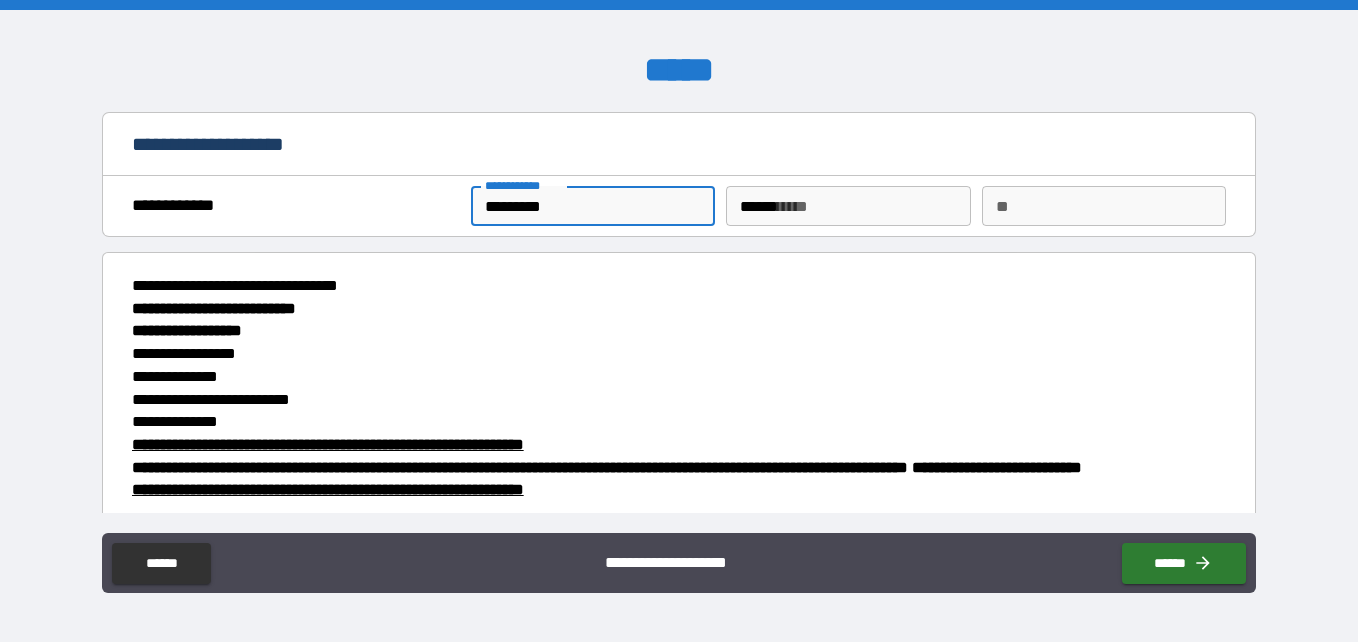 type on "*" 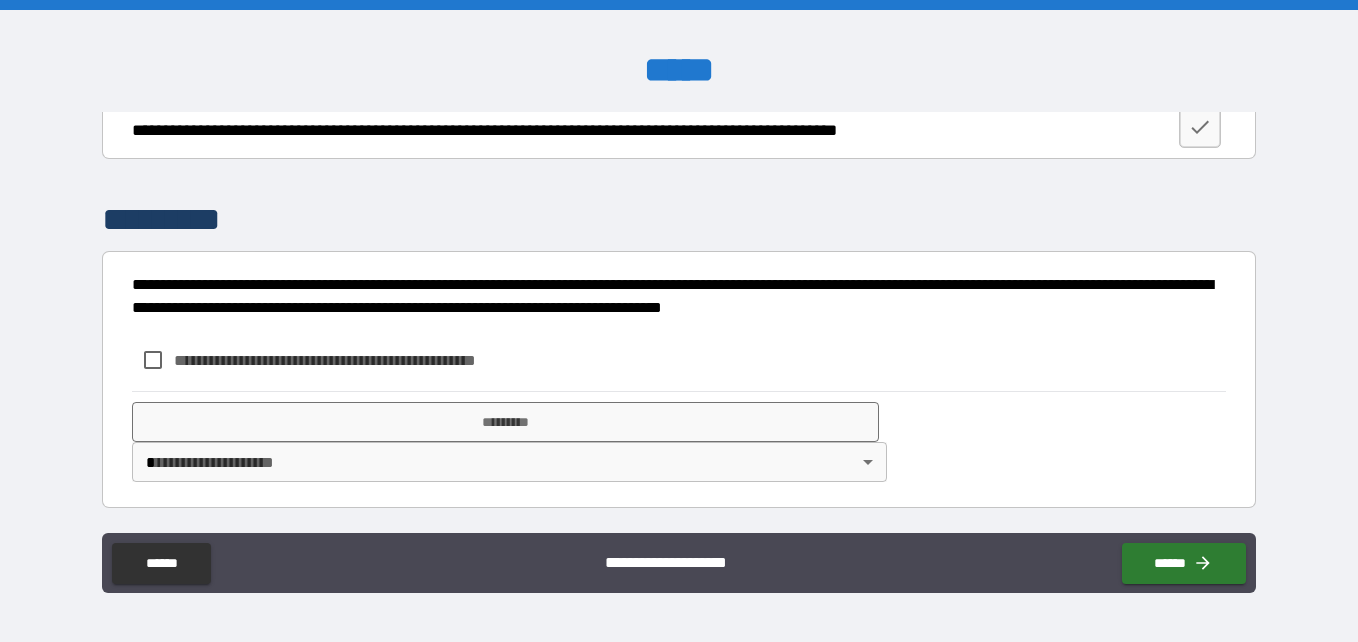 scroll, scrollTop: 2971, scrollLeft: 0, axis: vertical 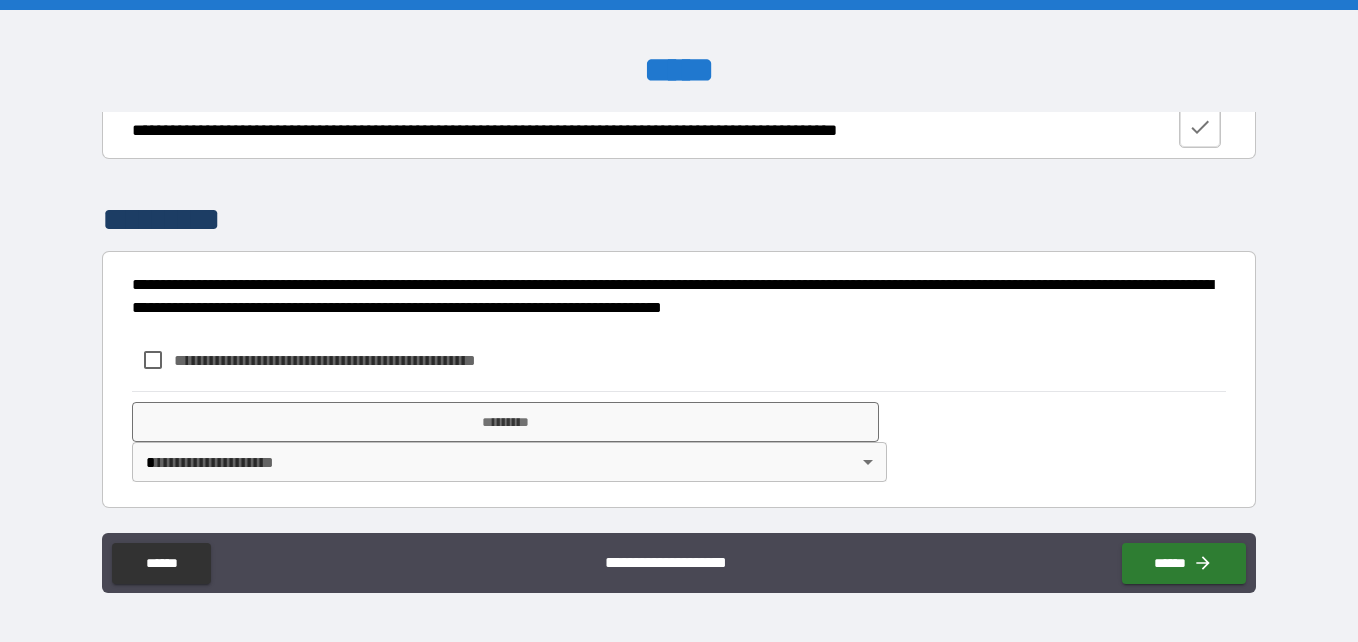 click 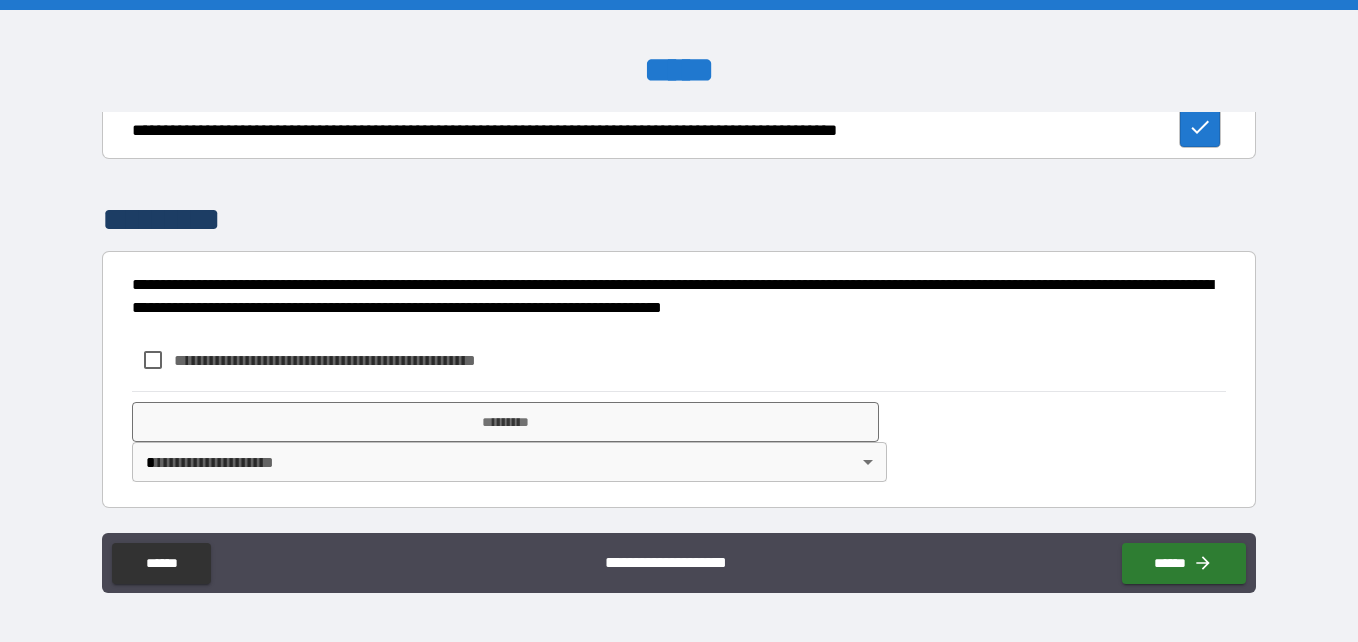 scroll, scrollTop: 3120, scrollLeft: 0, axis: vertical 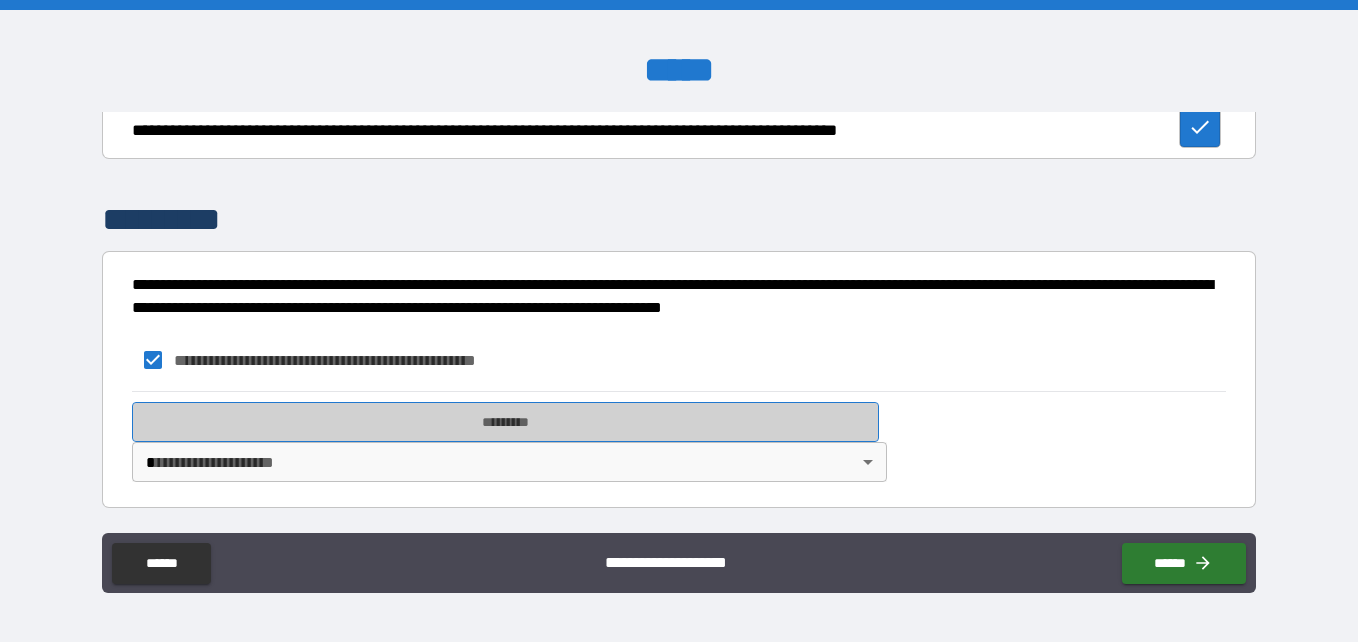 click on "*********" at bounding box center (505, 422) 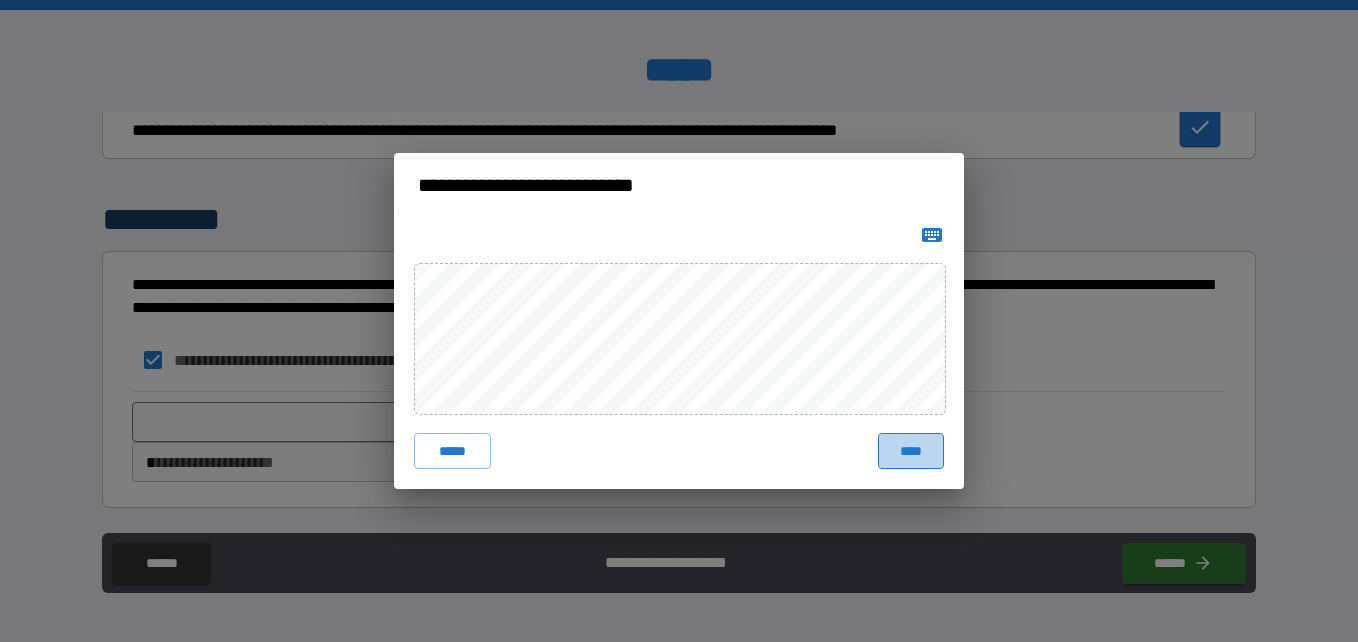 click on "****" at bounding box center [911, 451] 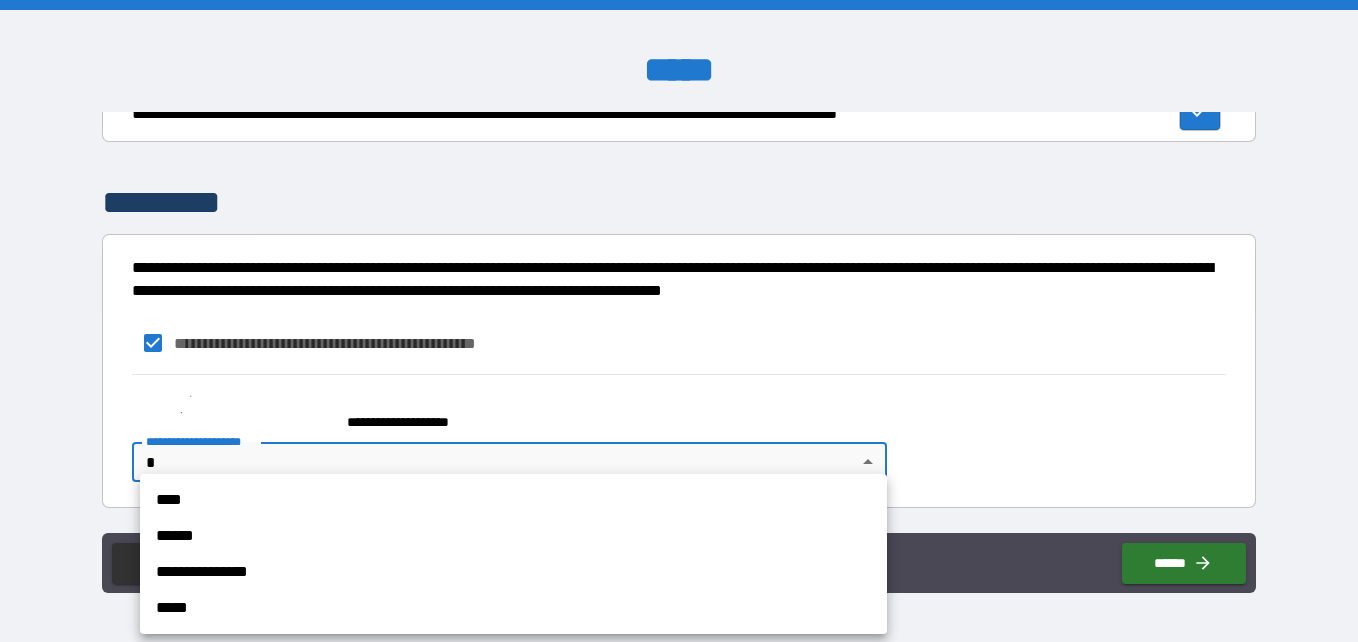 click on "**********" at bounding box center (679, 321) 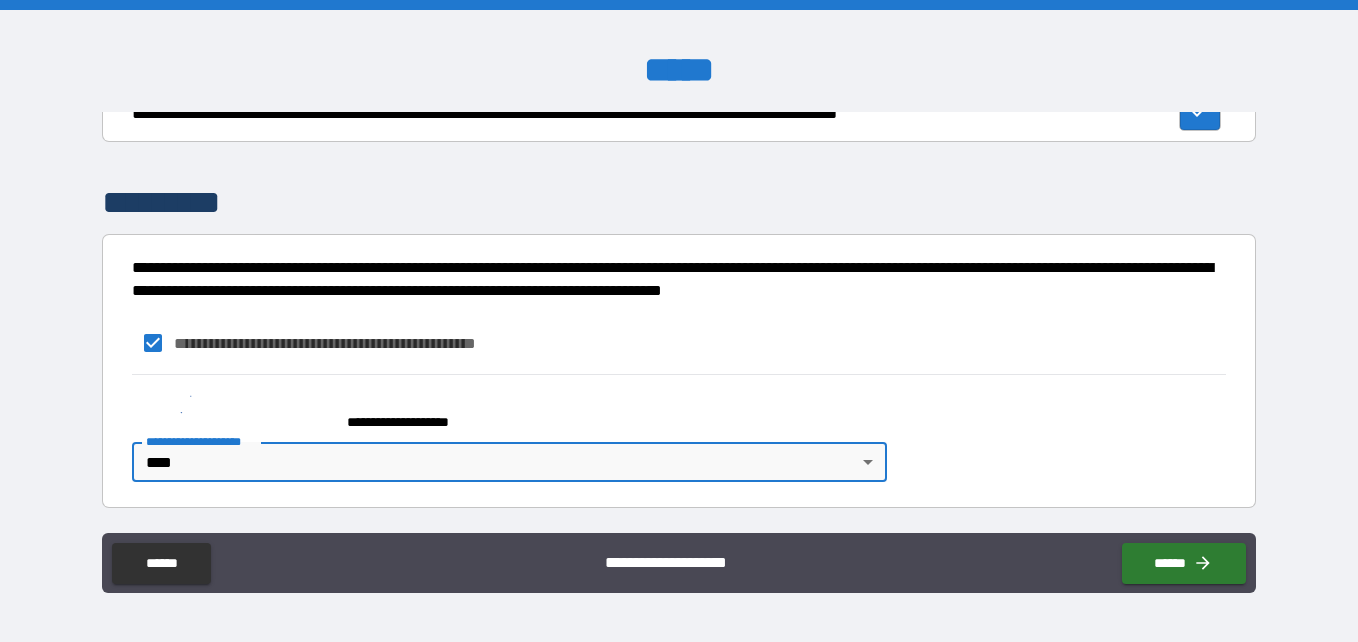 scroll, scrollTop: 3137, scrollLeft: 0, axis: vertical 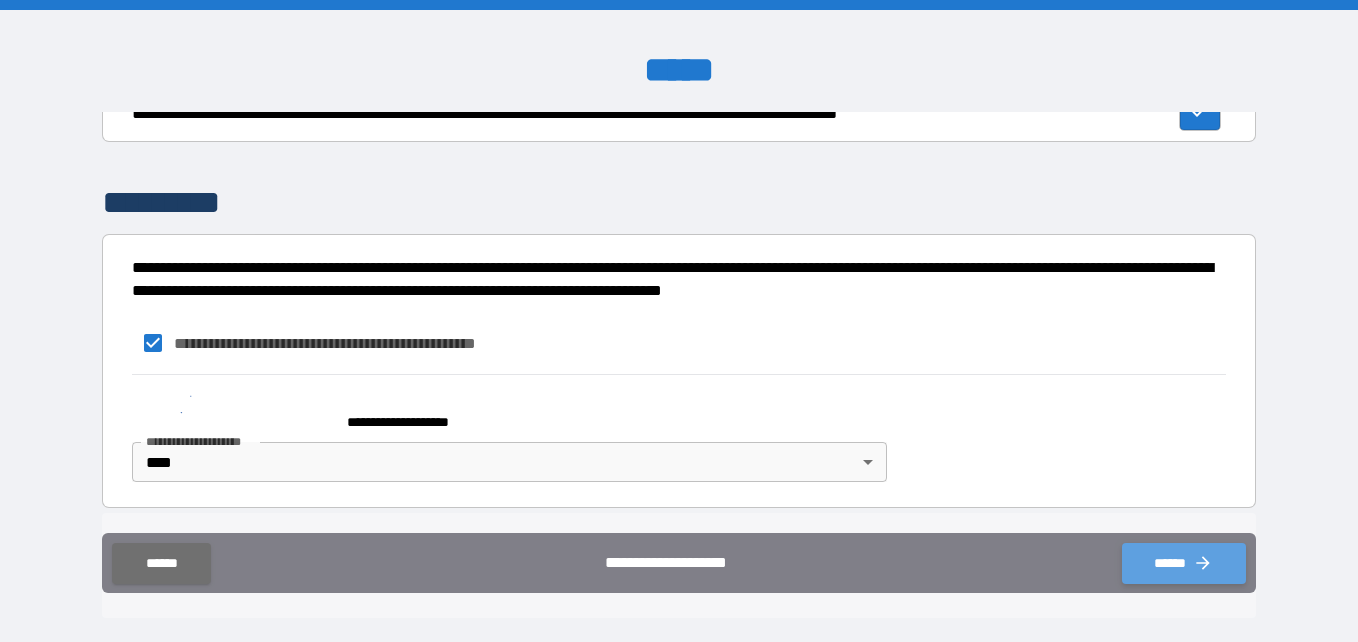 click on "******" at bounding box center (1184, 563) 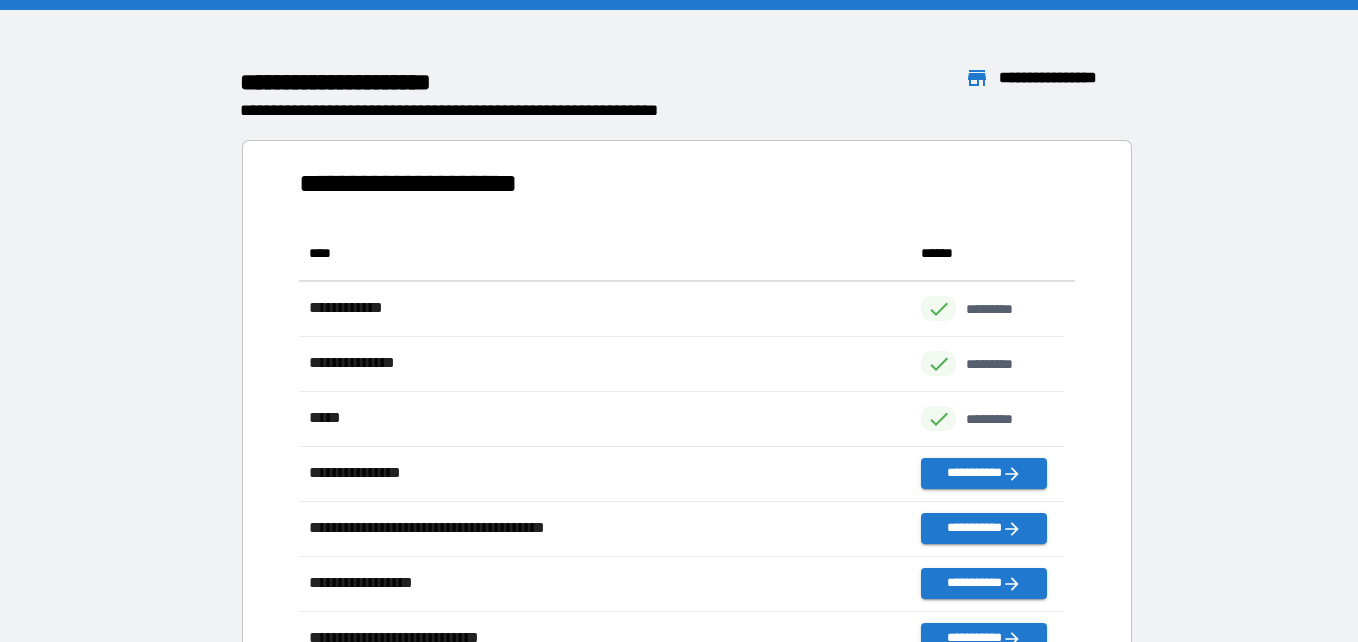 scroll, scrollTop: 16, scrollLeft: 16, axis: both 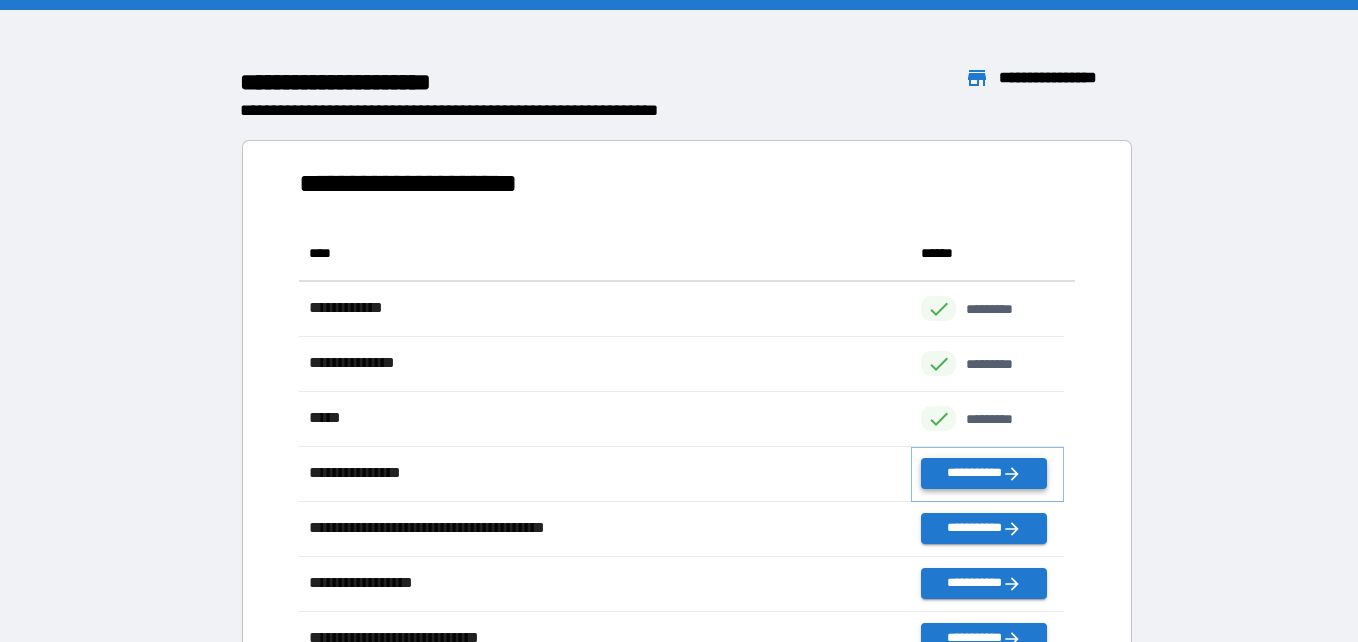 click on "**********" at bounding box center [983, 473] 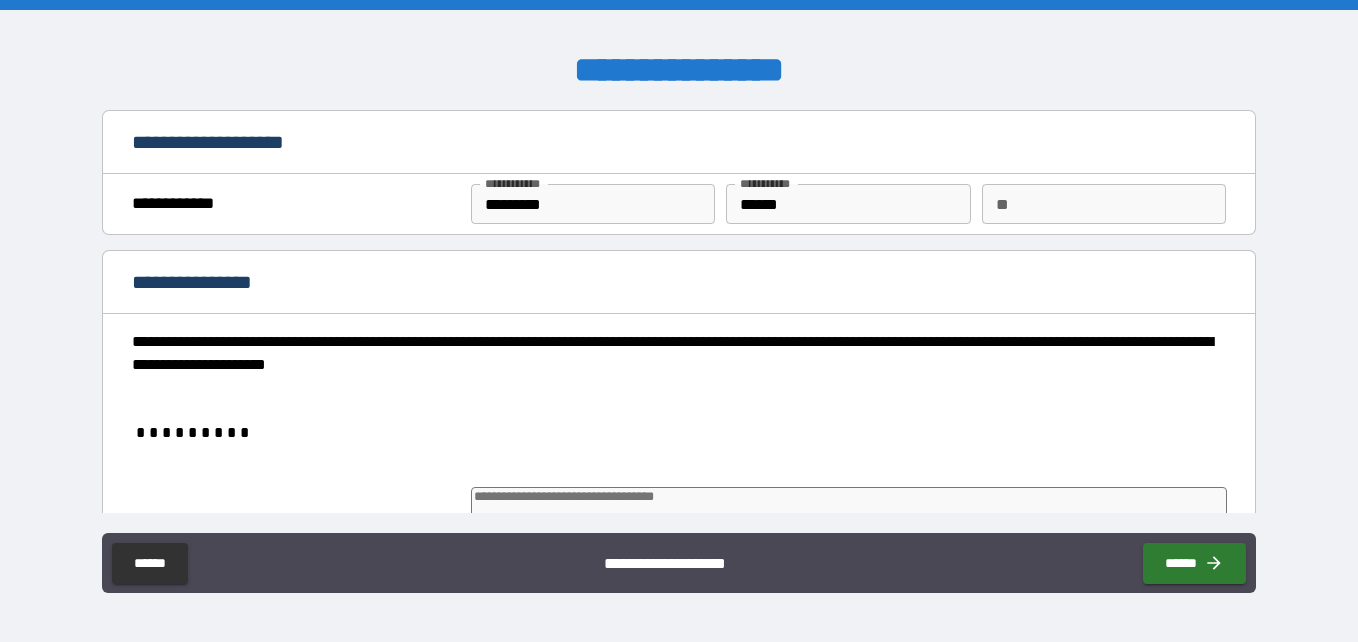 type on "*" 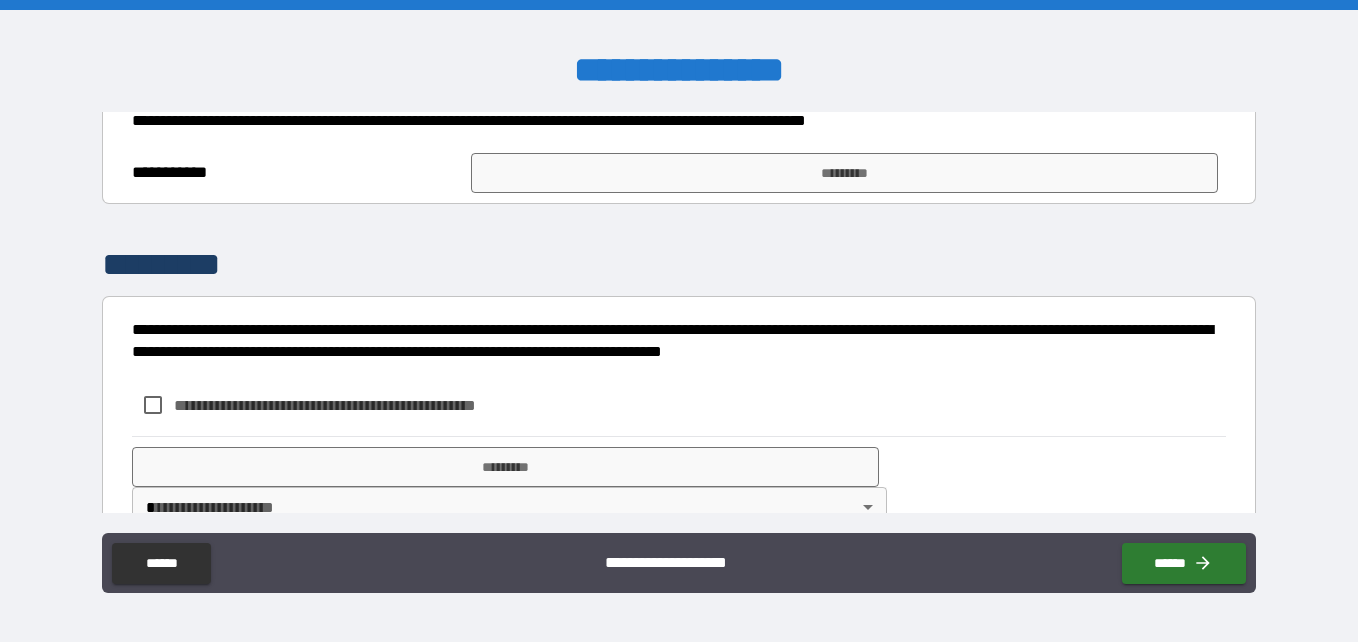 scroll, scrollTop: 856, scrollLeft: 0, axis: vertical 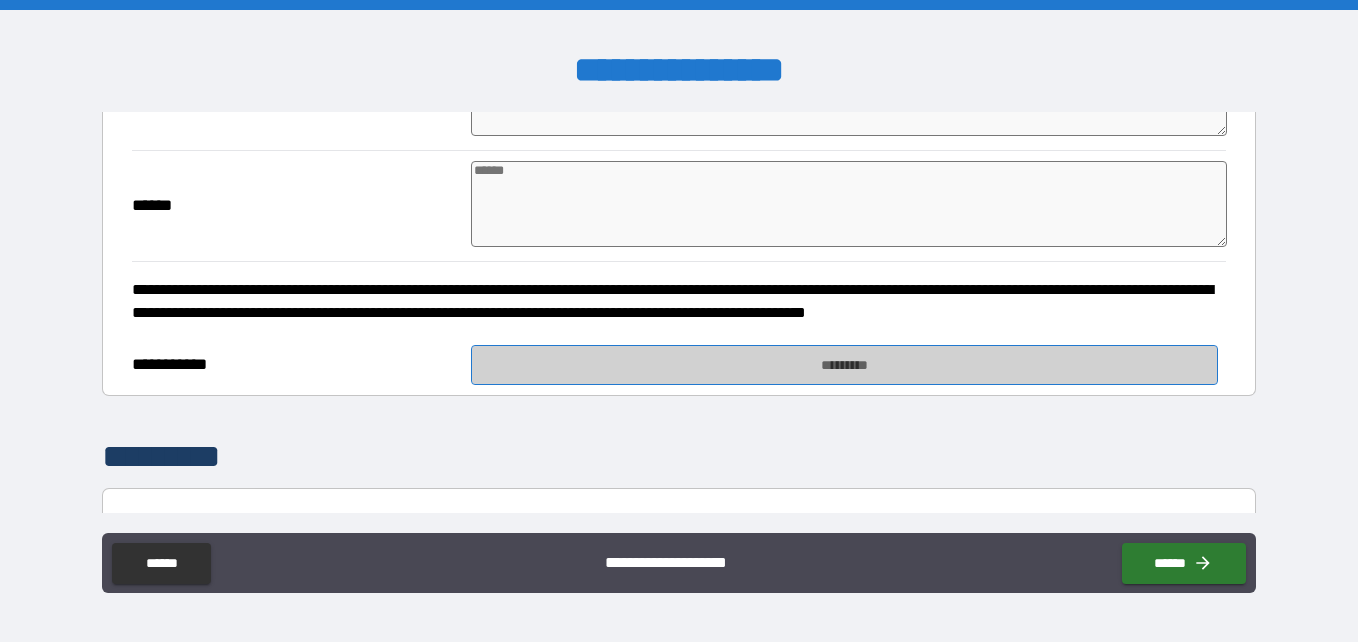 click on "*********" at bounding box center [844, 365] 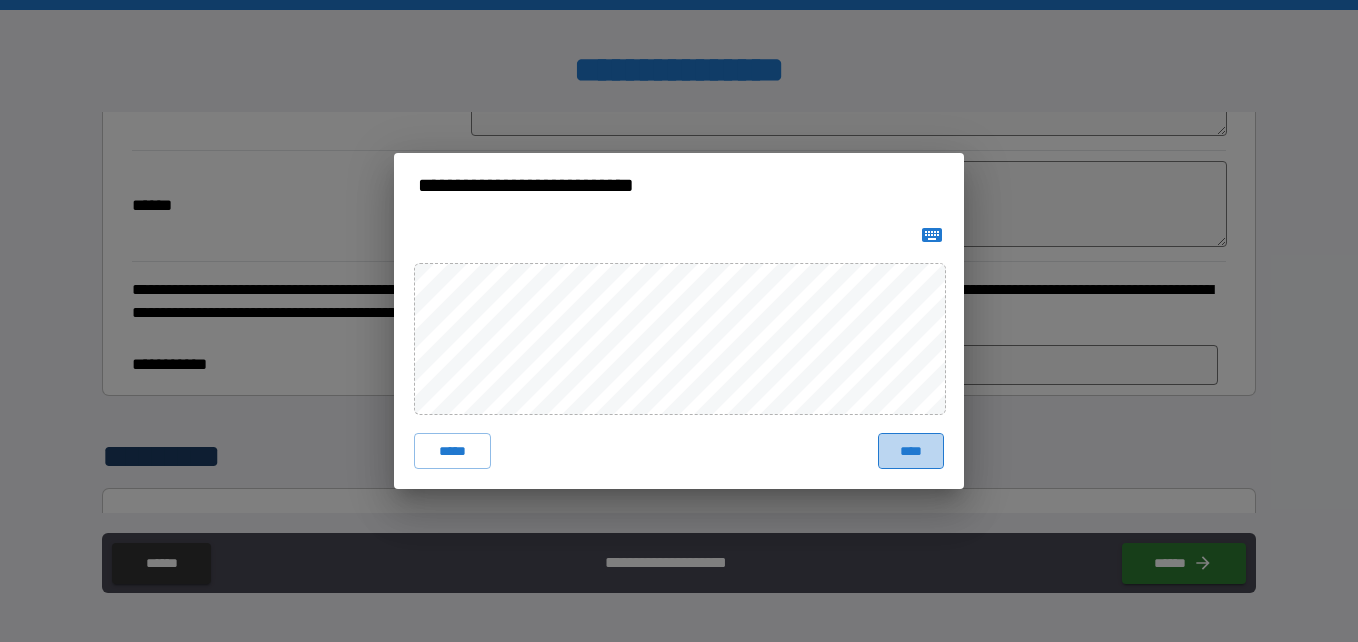 click on "****" at bounding box center [911, 451] 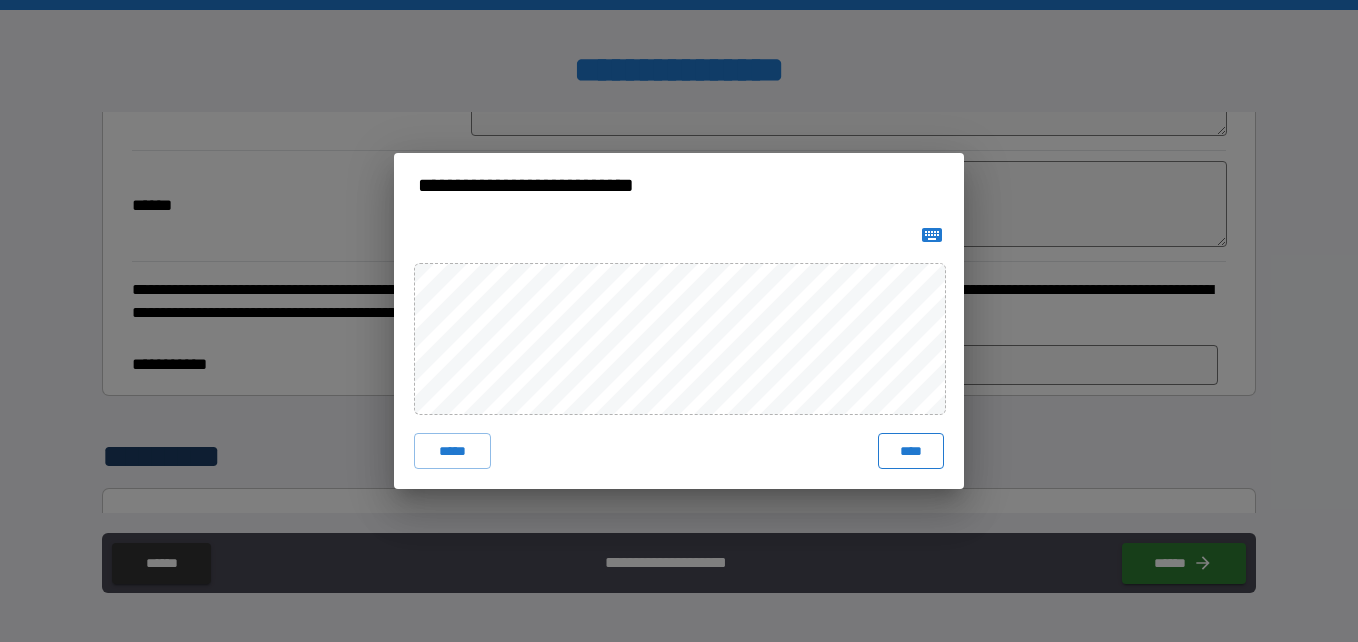 click on "****" at bounding box center [911, 451] 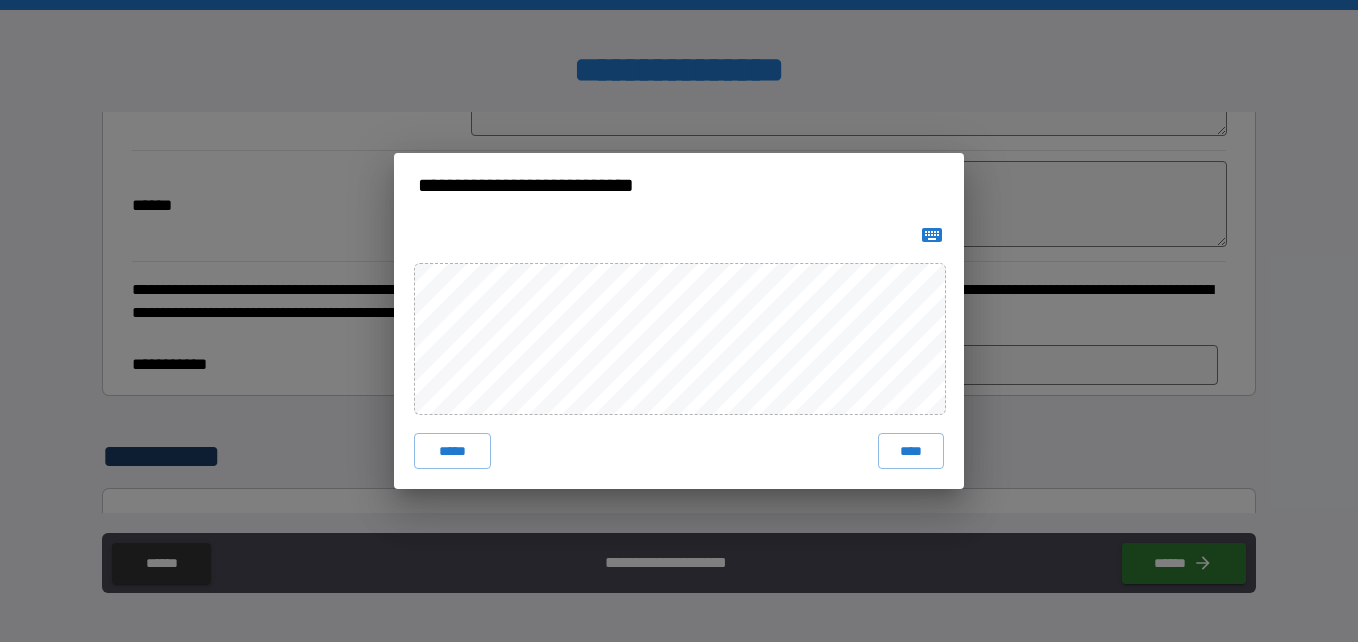 type on "*" 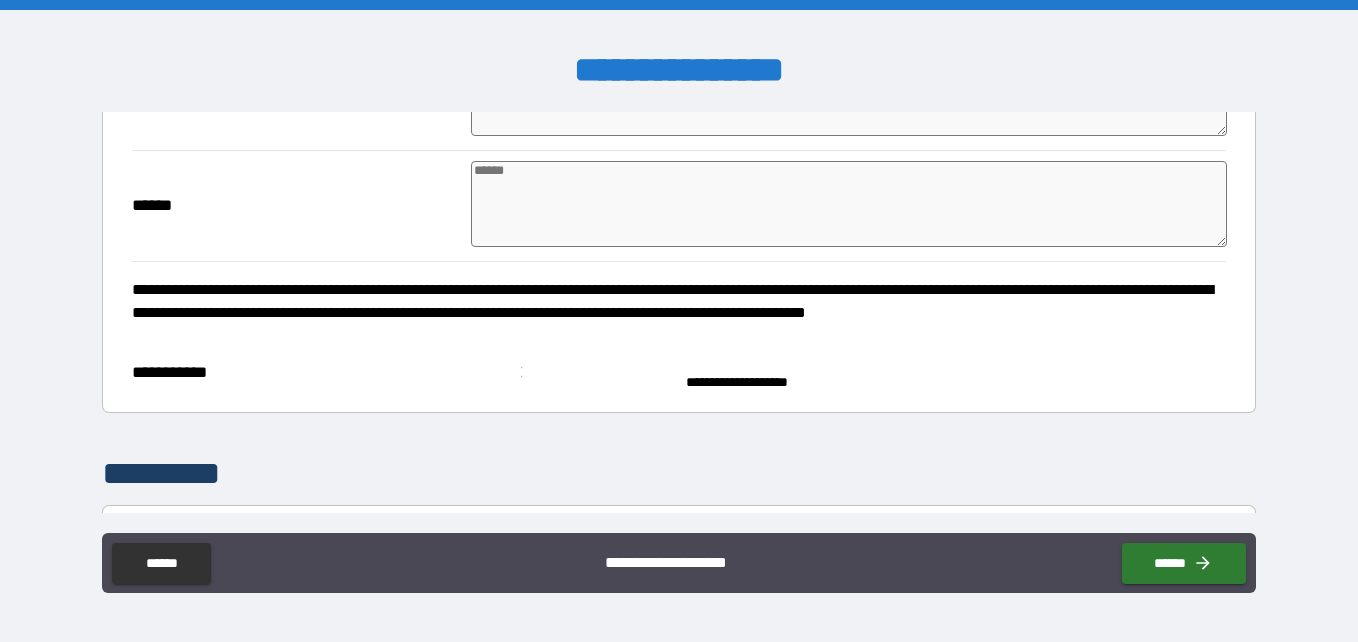 type on "*" 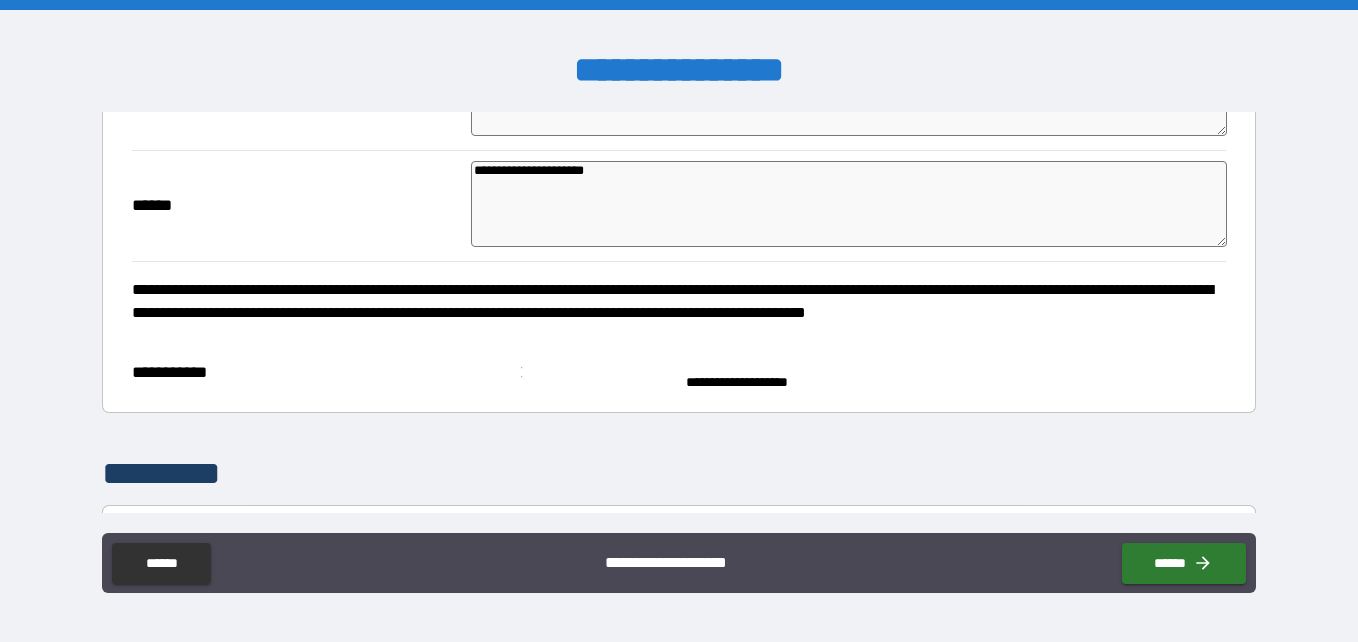 type on "*" 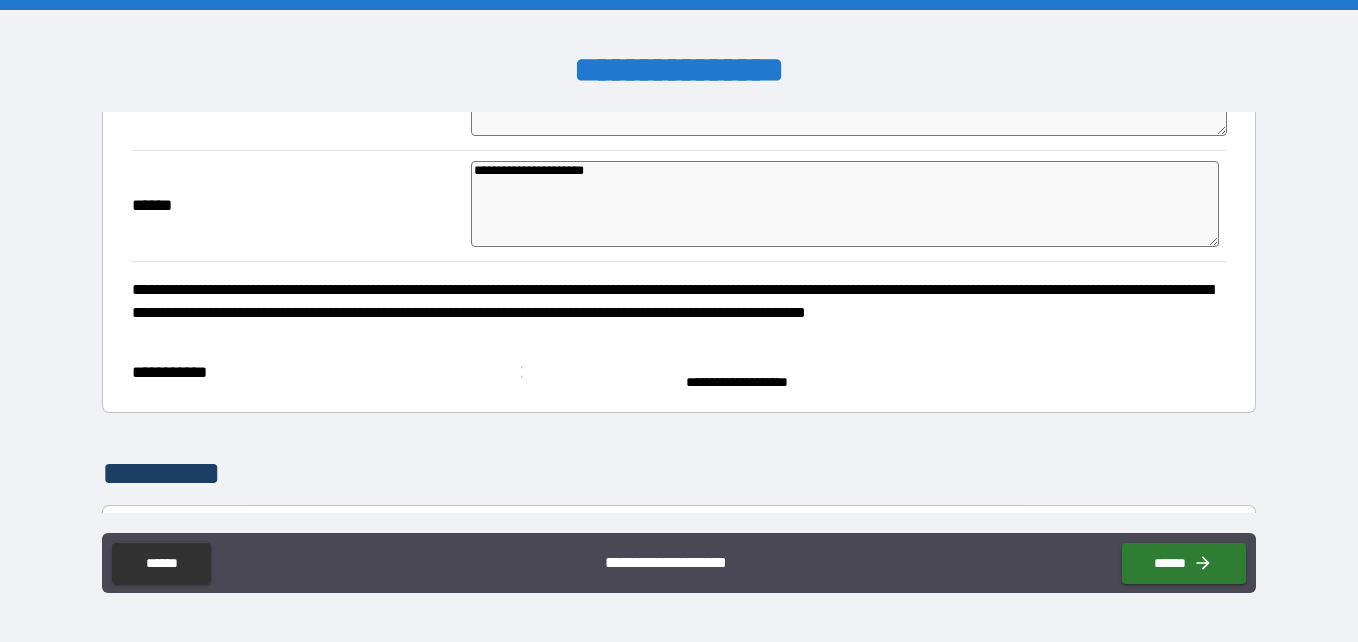 type on "*" 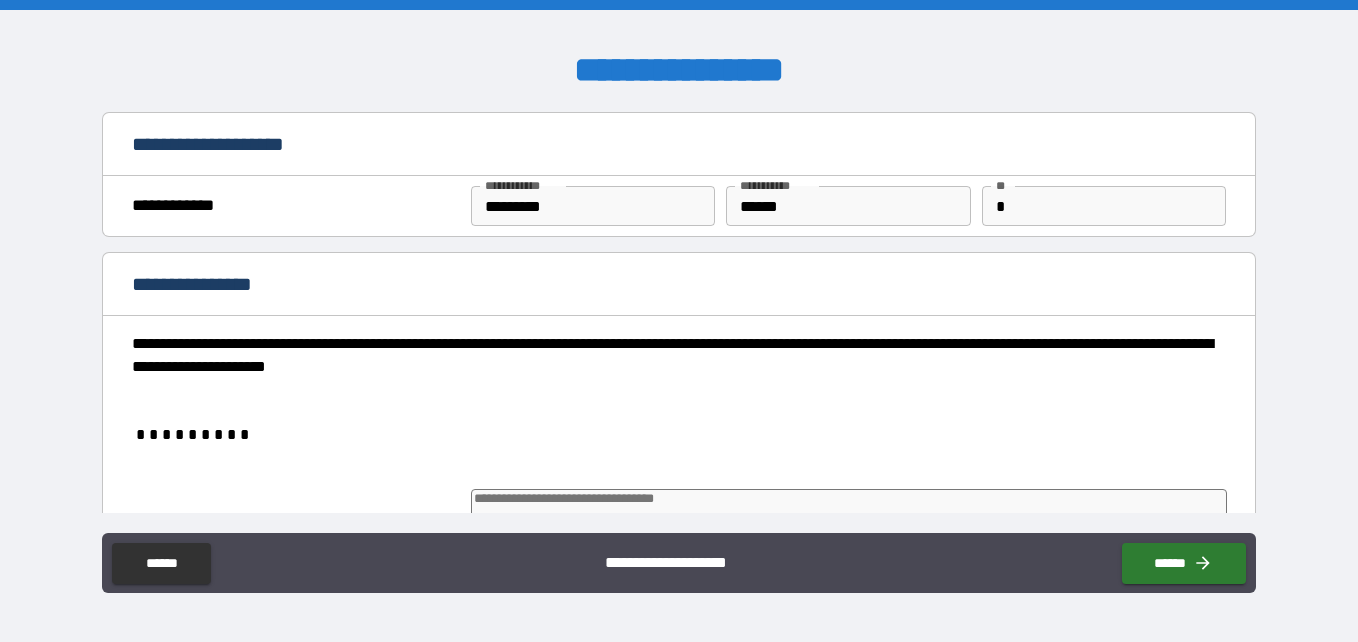scroll, scrollTop: 6, scrollLeft: 0, axis: vertical 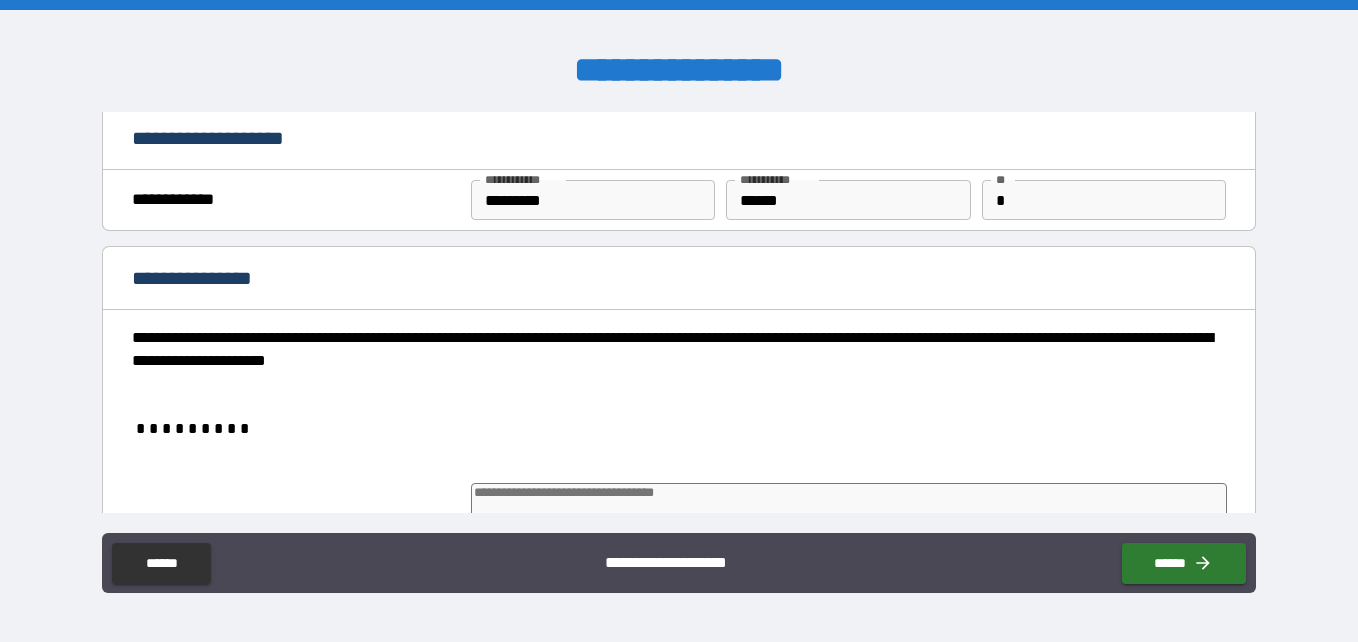 click at bounding box center (679, 452) 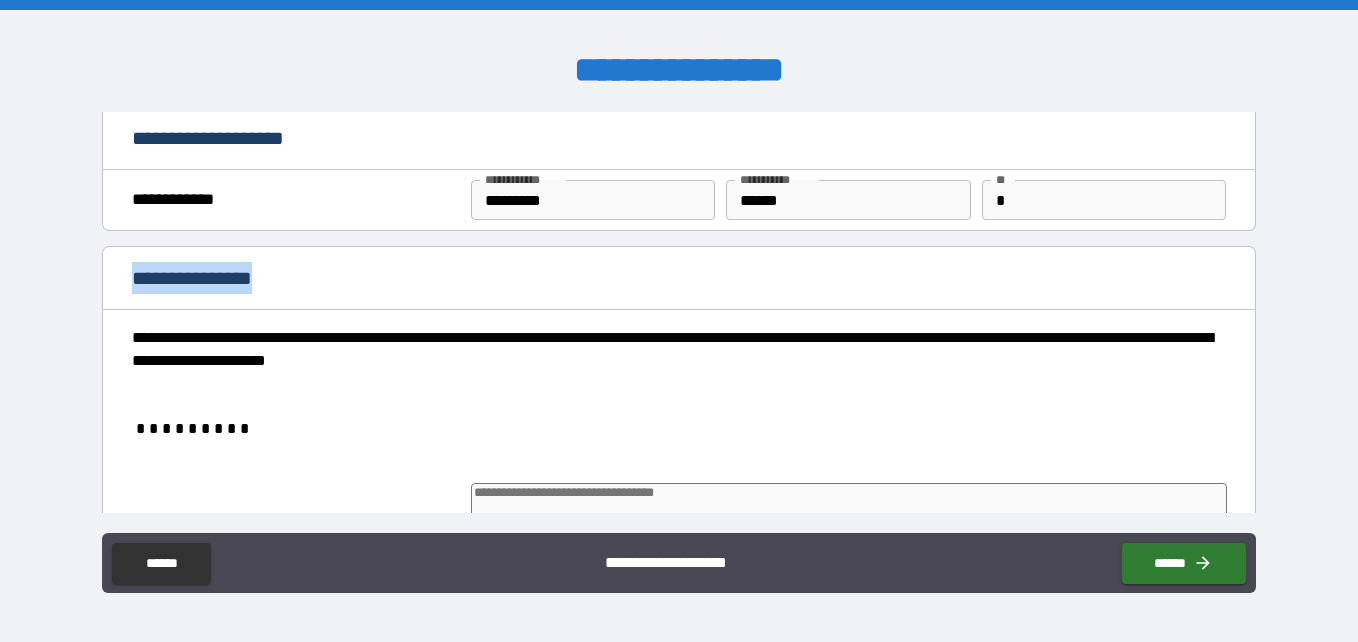drag, startPoint x: 1241, startPoint y: 172, endPoint x: 1265, endPoint y: 236, distance: 68.35203 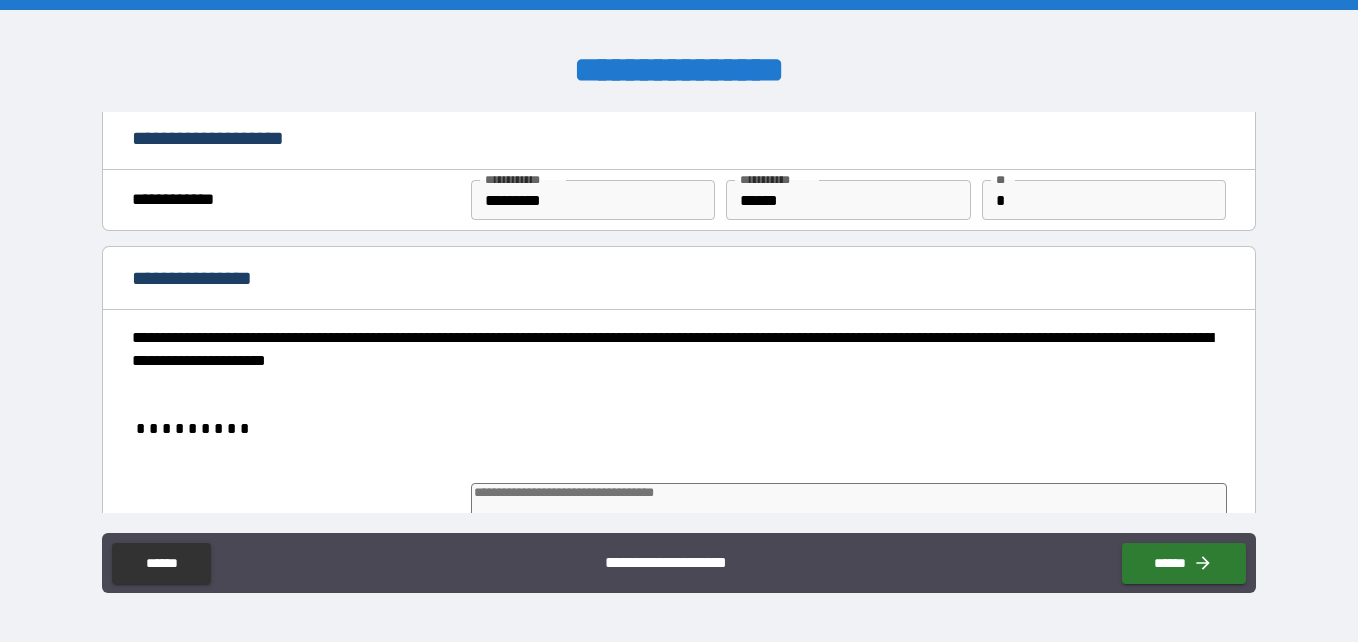 drag, startPoint x: 1265, startPoint y: 236, endPoint x: 1292, endPoint y: 314, distance: 82.5409 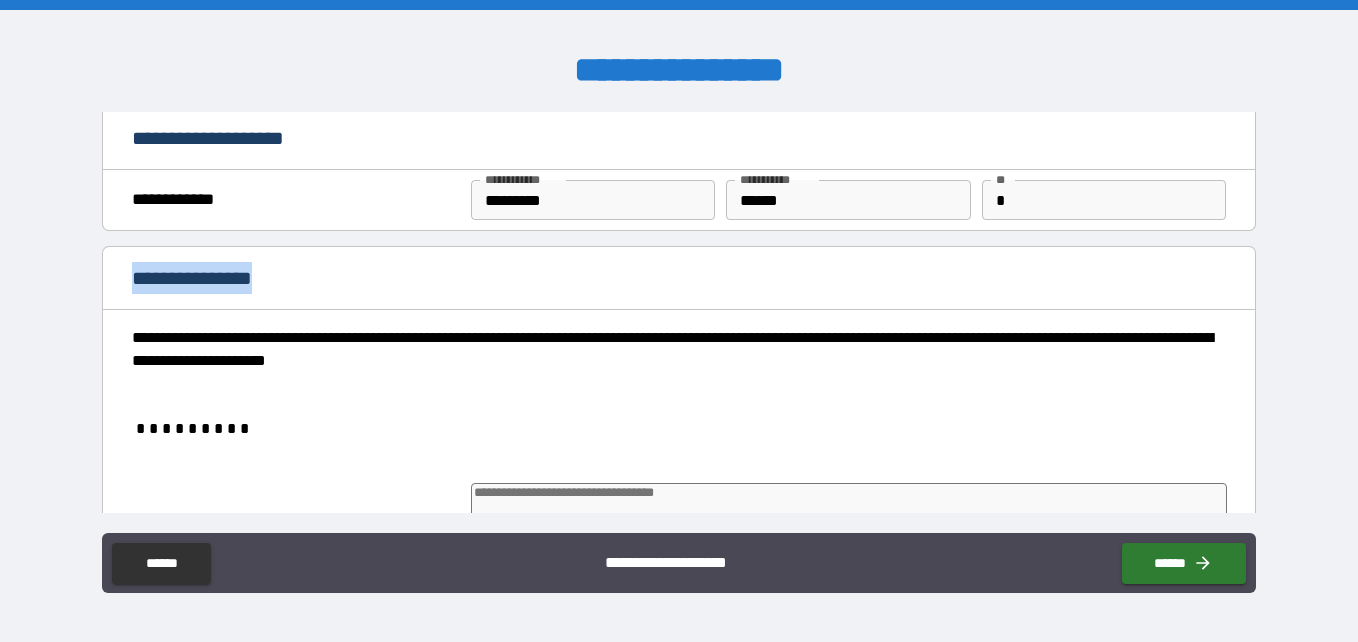 drag, startPoint x: 1240, startPoint y: 199, endPoint x: 1256, endPoint y: 293, distance: 95.35198 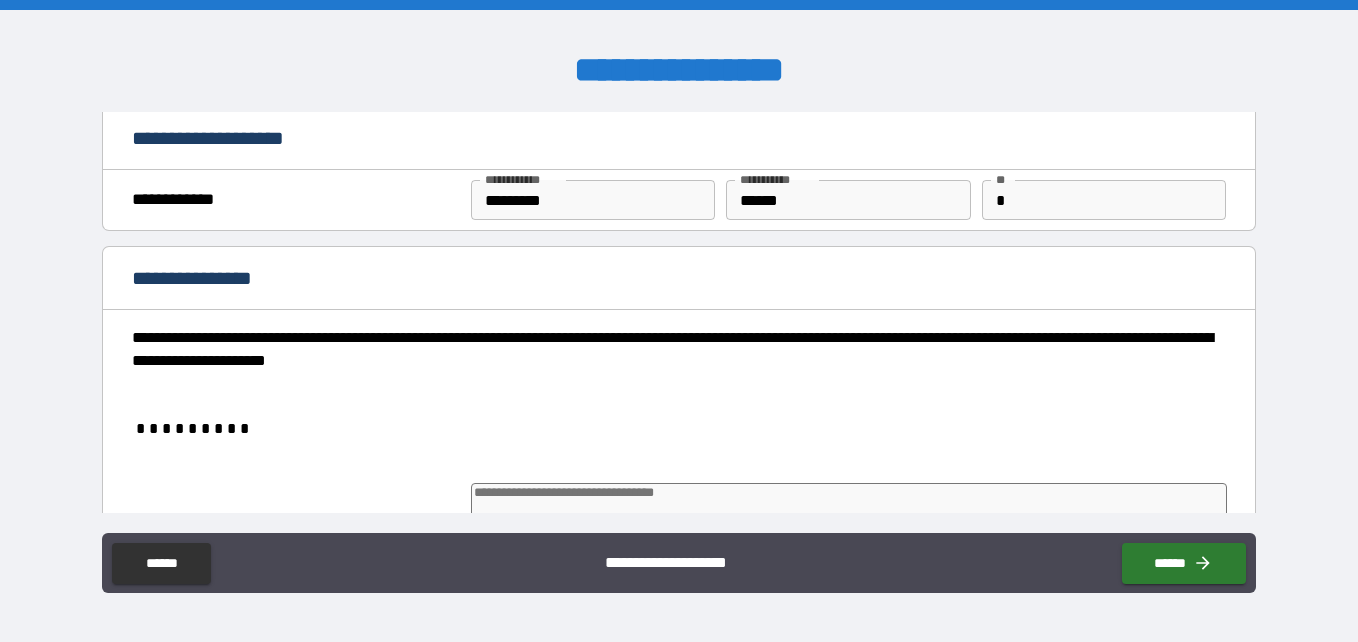 drag, startPoint x: 1014, startPoint y: 448, endPoint x: 1059, endPoint y: 393, distance: 71.063354 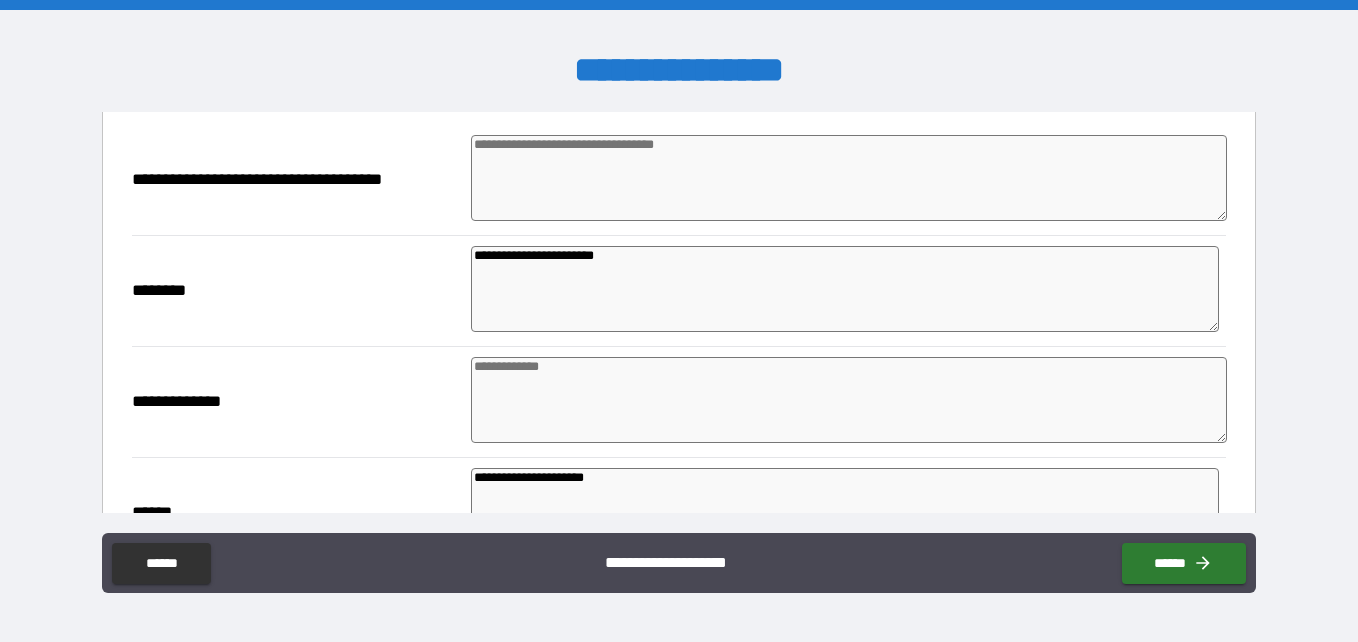 scroll, scrollTop: 371, scrollLeft: 0, axis: vertical 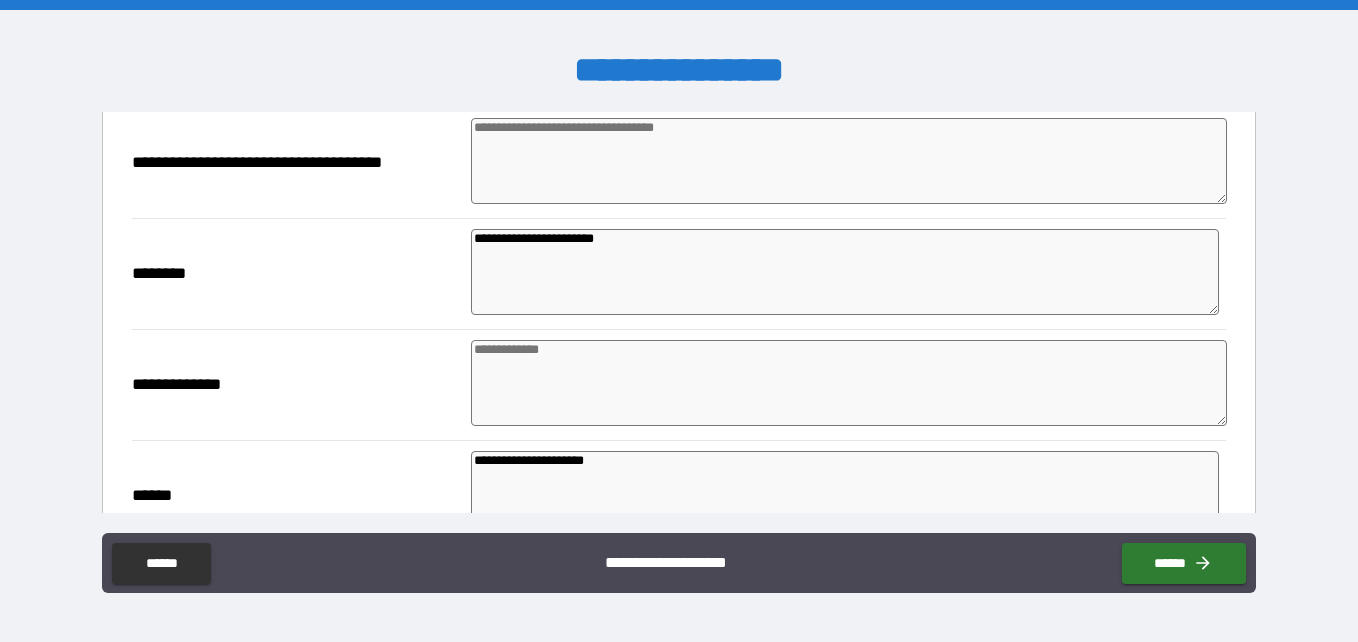 click at bounding box center [849, 383] 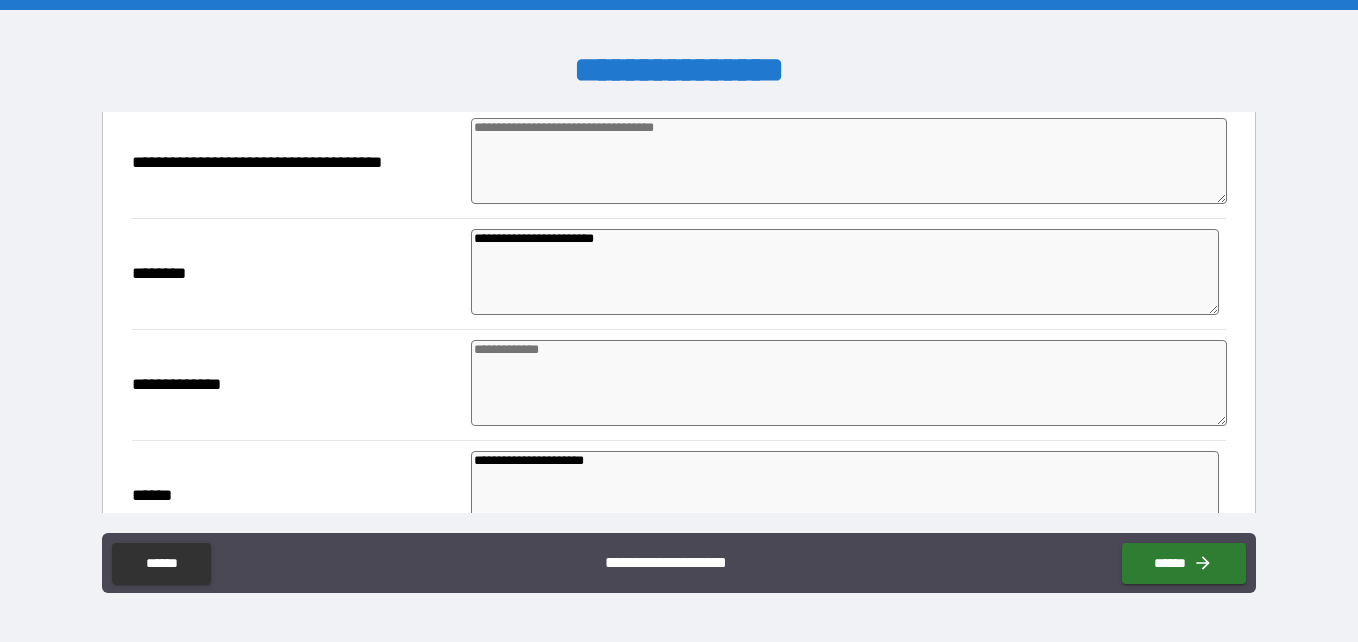 type on "*" 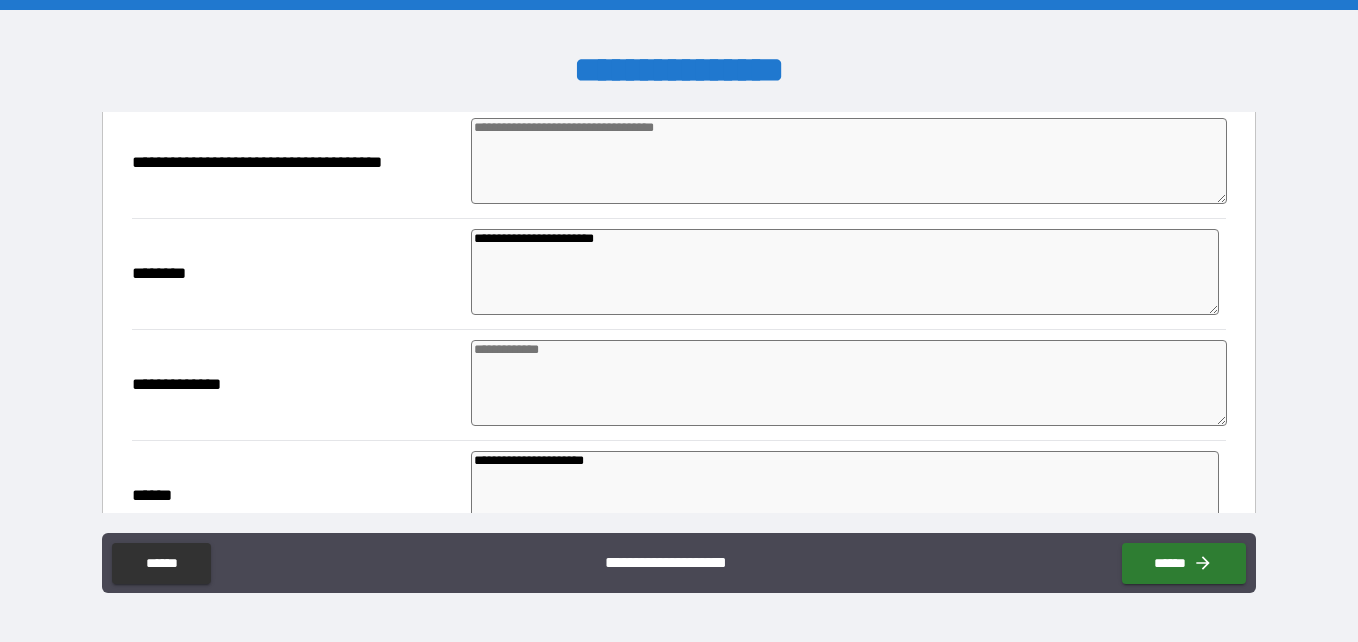 type on "*" 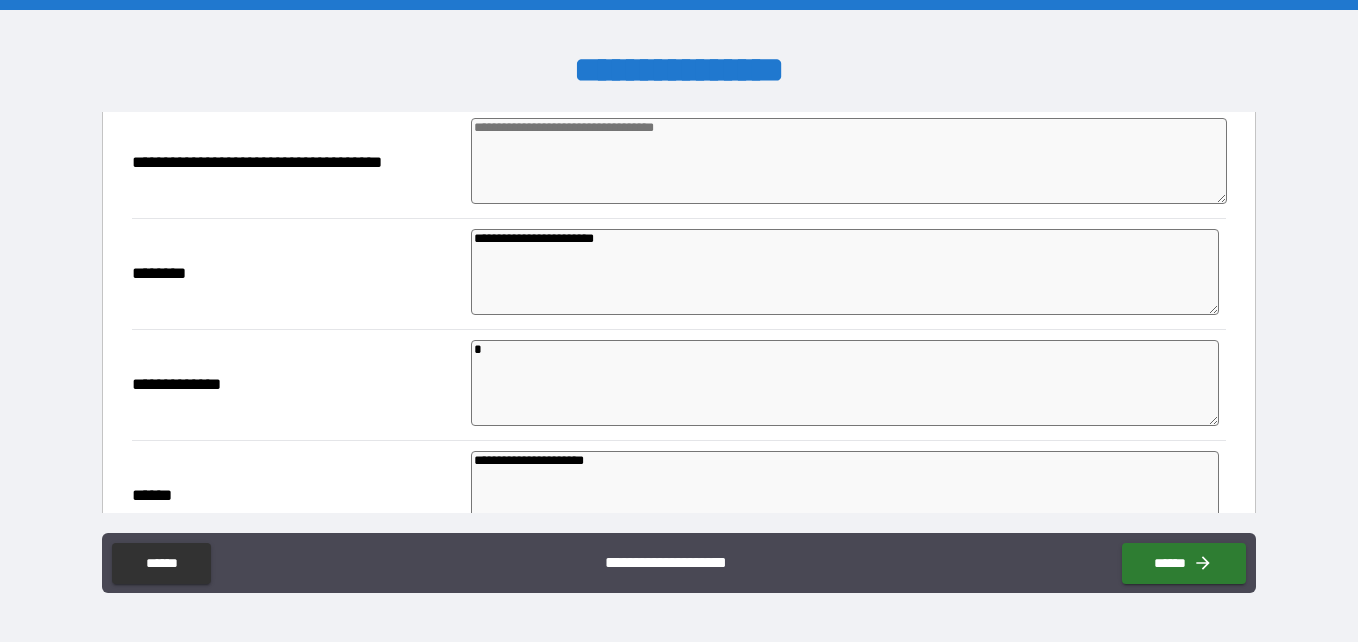 type on "*" 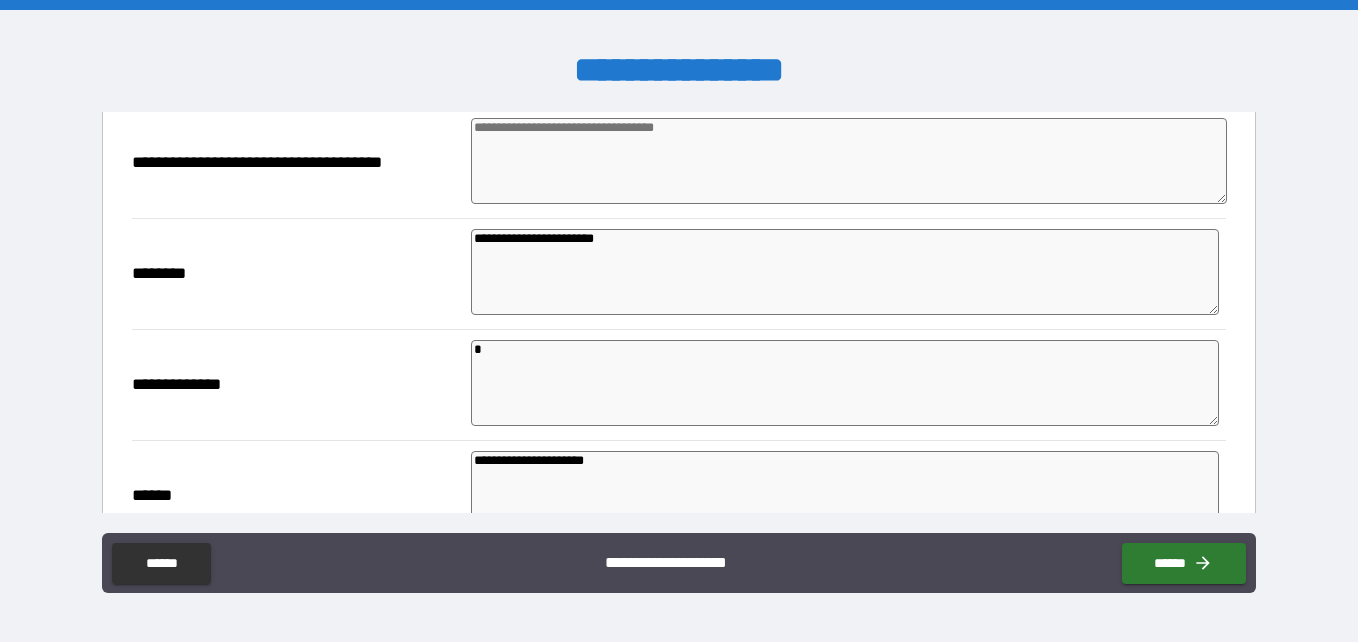 type on "*" 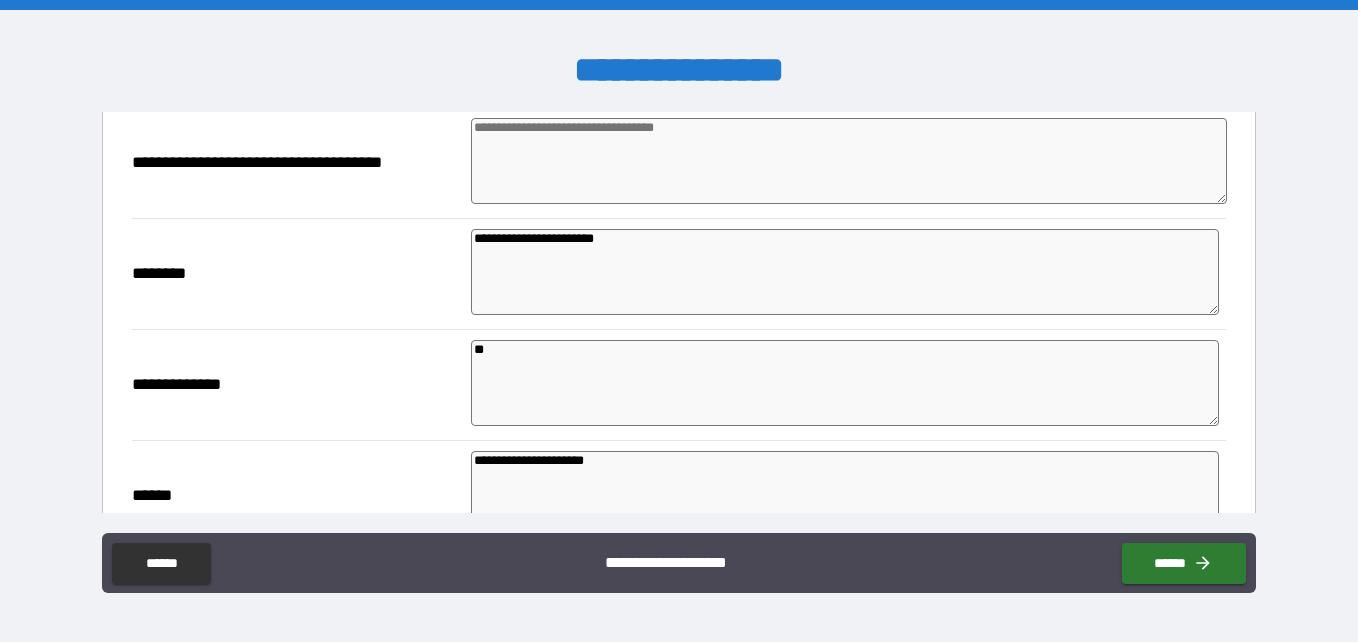 type on "*" 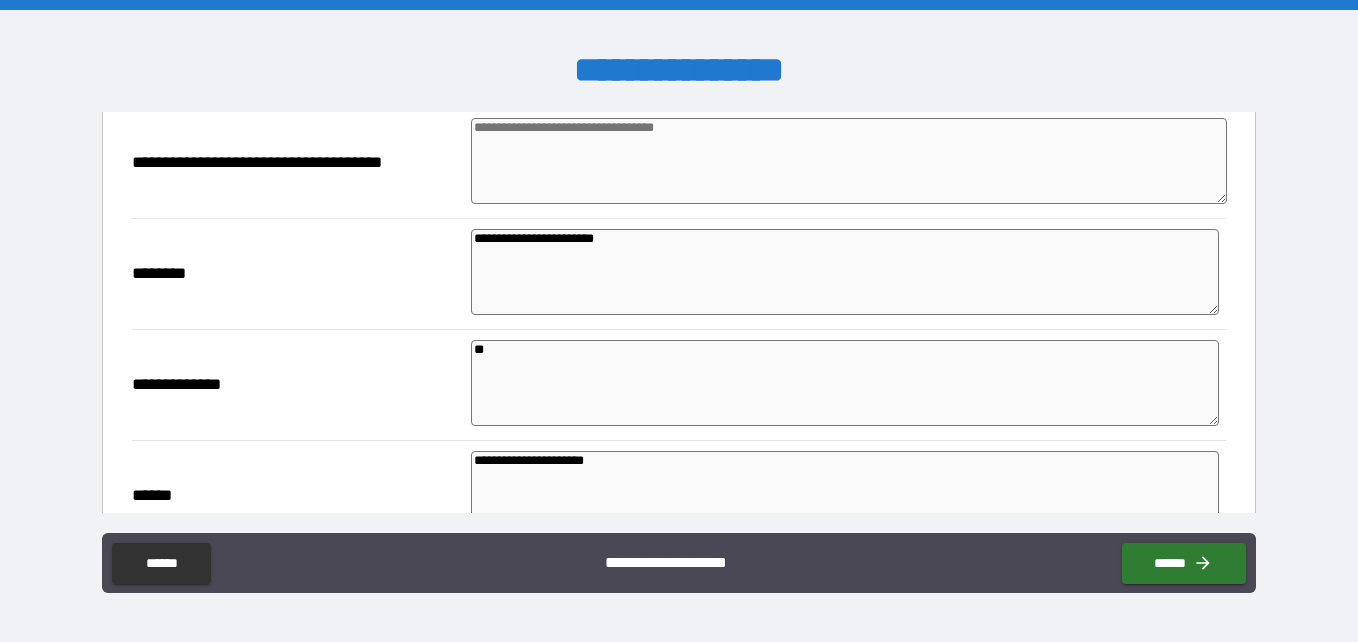 type on "*" 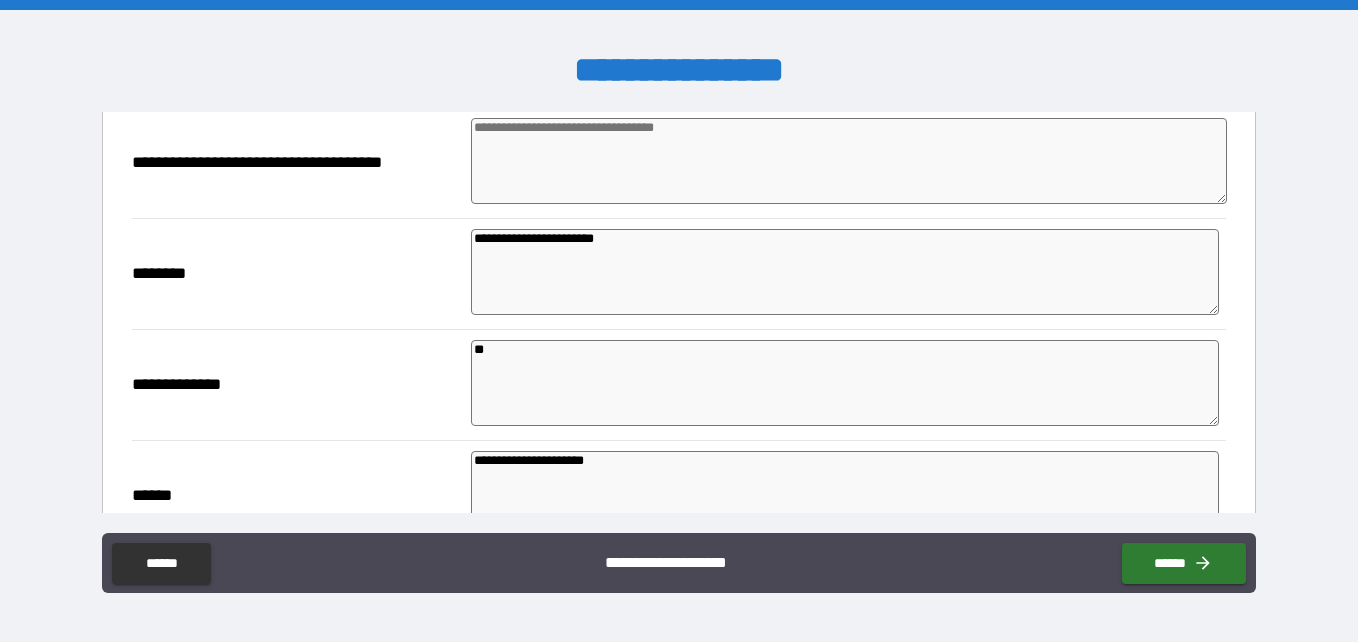 type on "*" 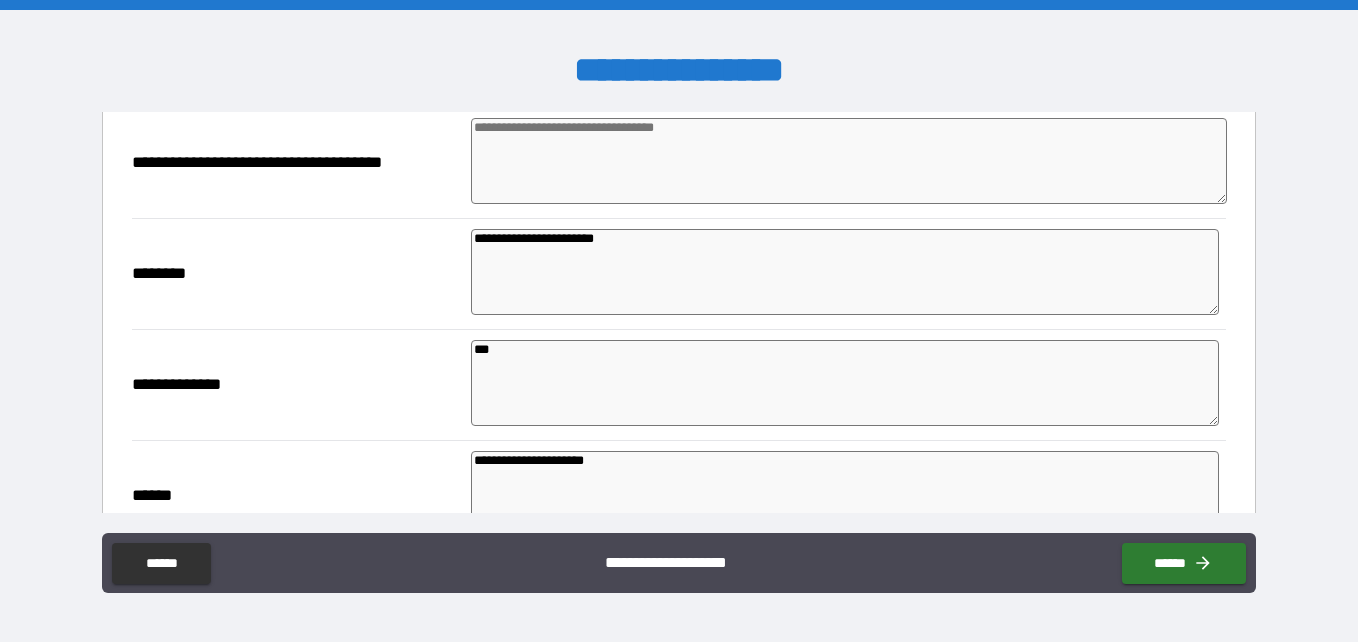 type on "*" 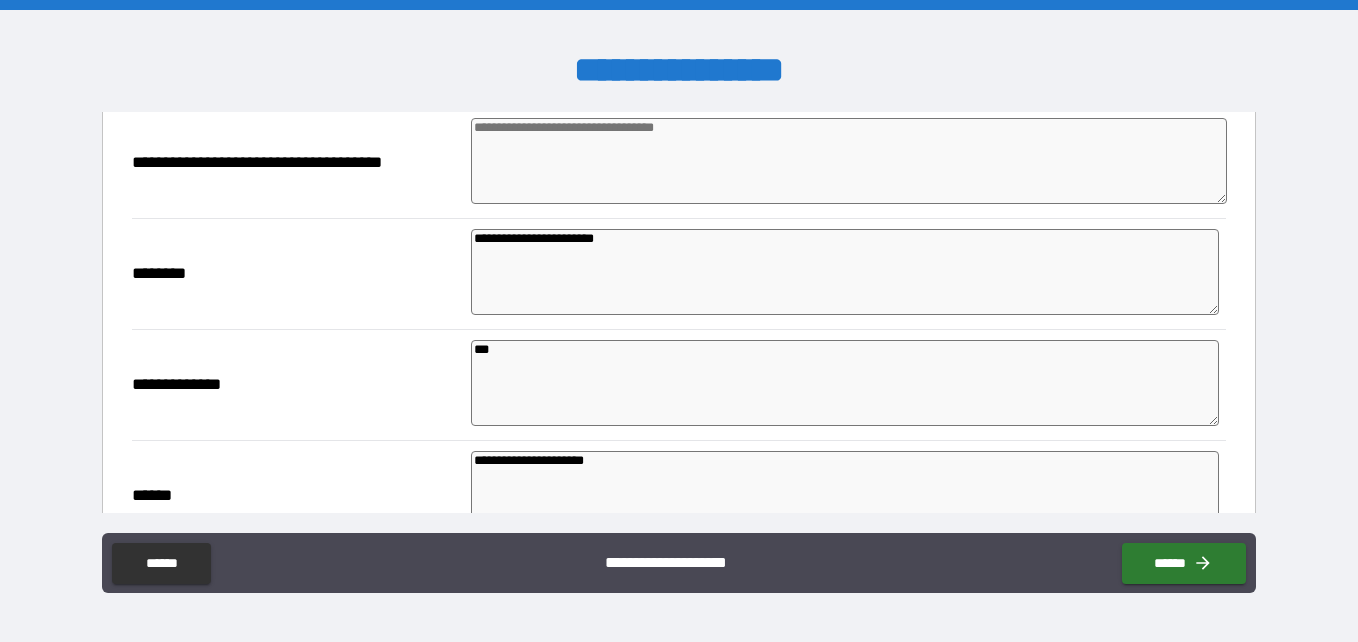type on "*" 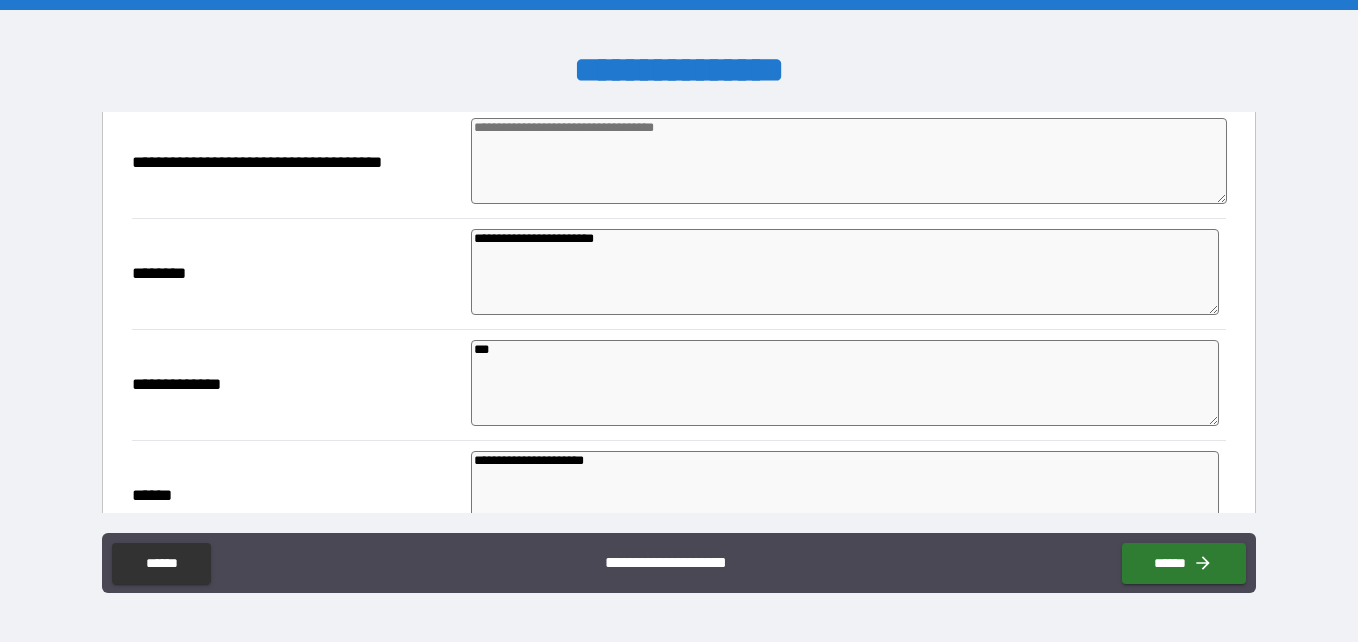 type on "*" 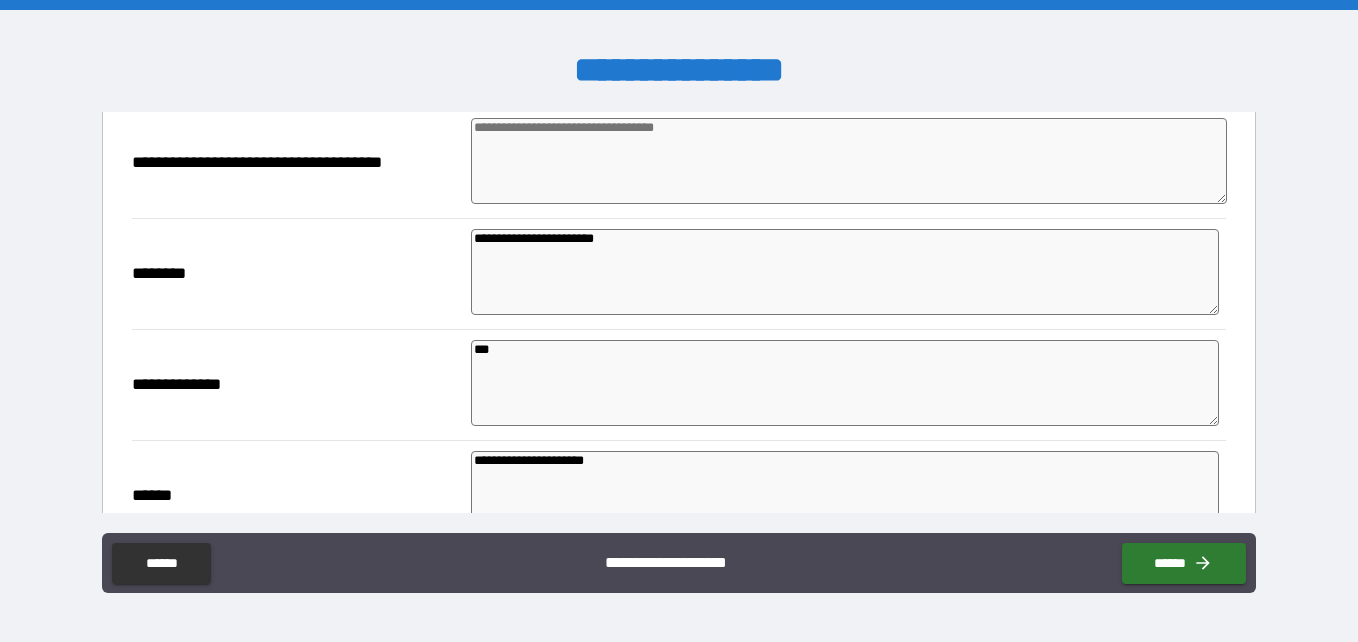 type on "*" 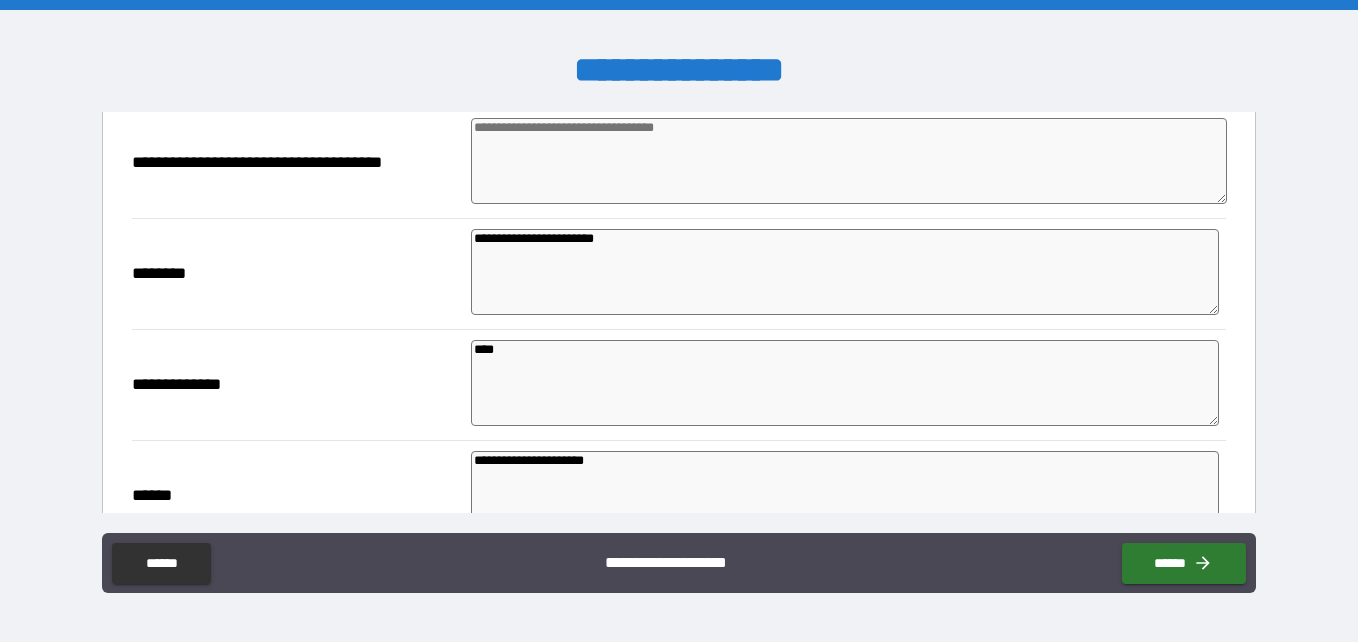 type on "*" 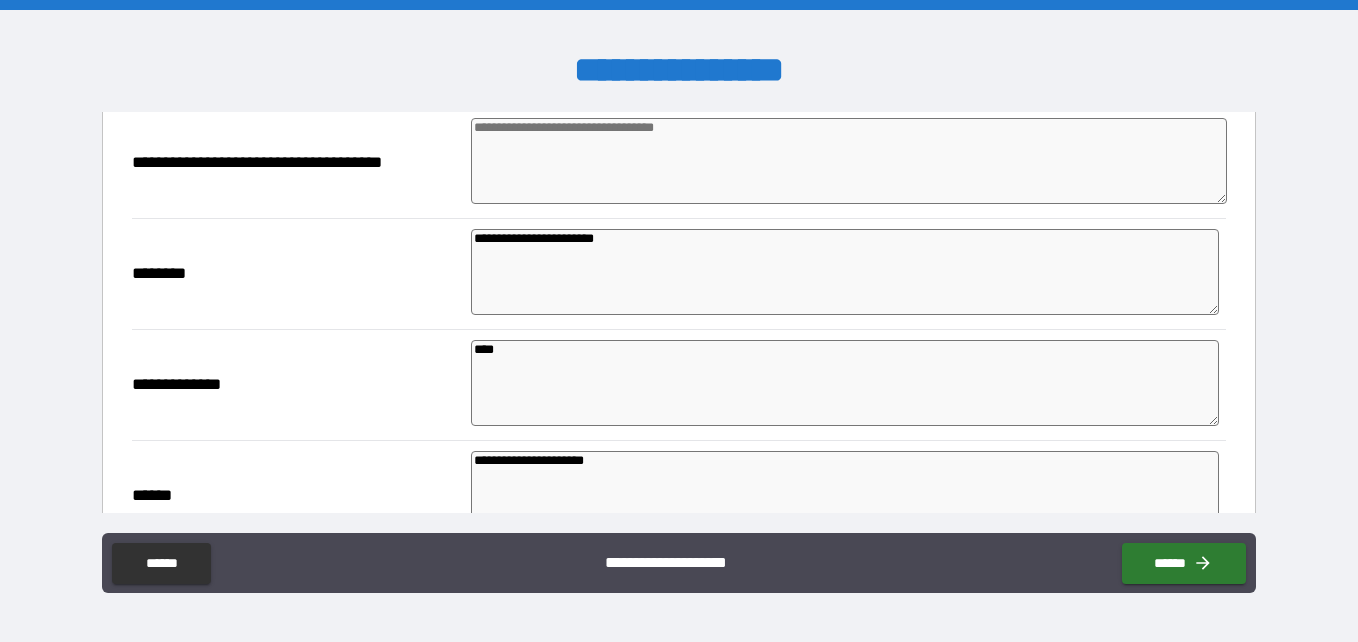 type on "*" 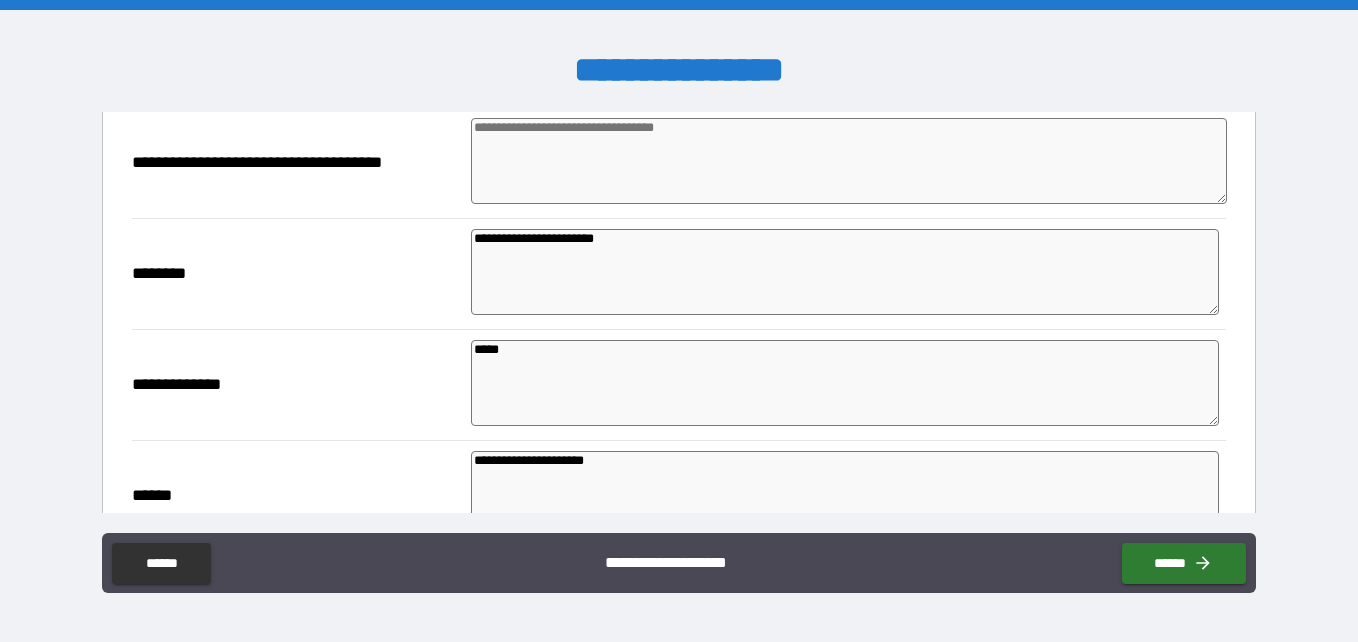 type on "*" 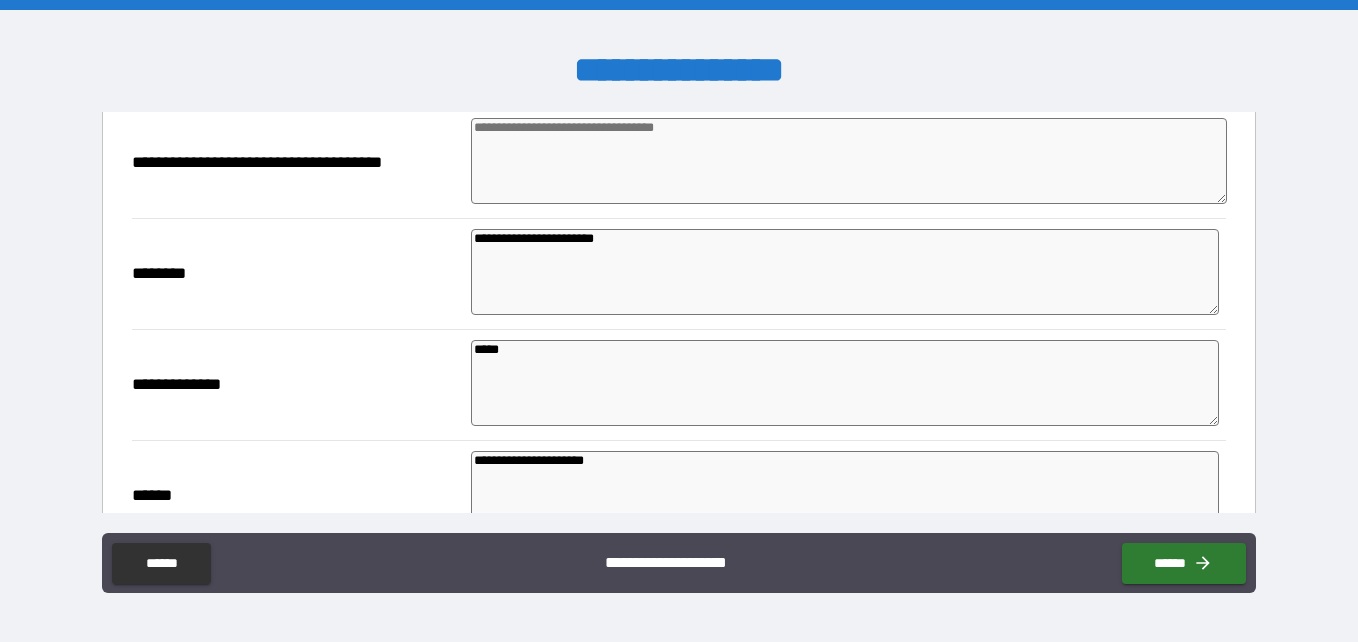 type on "*" 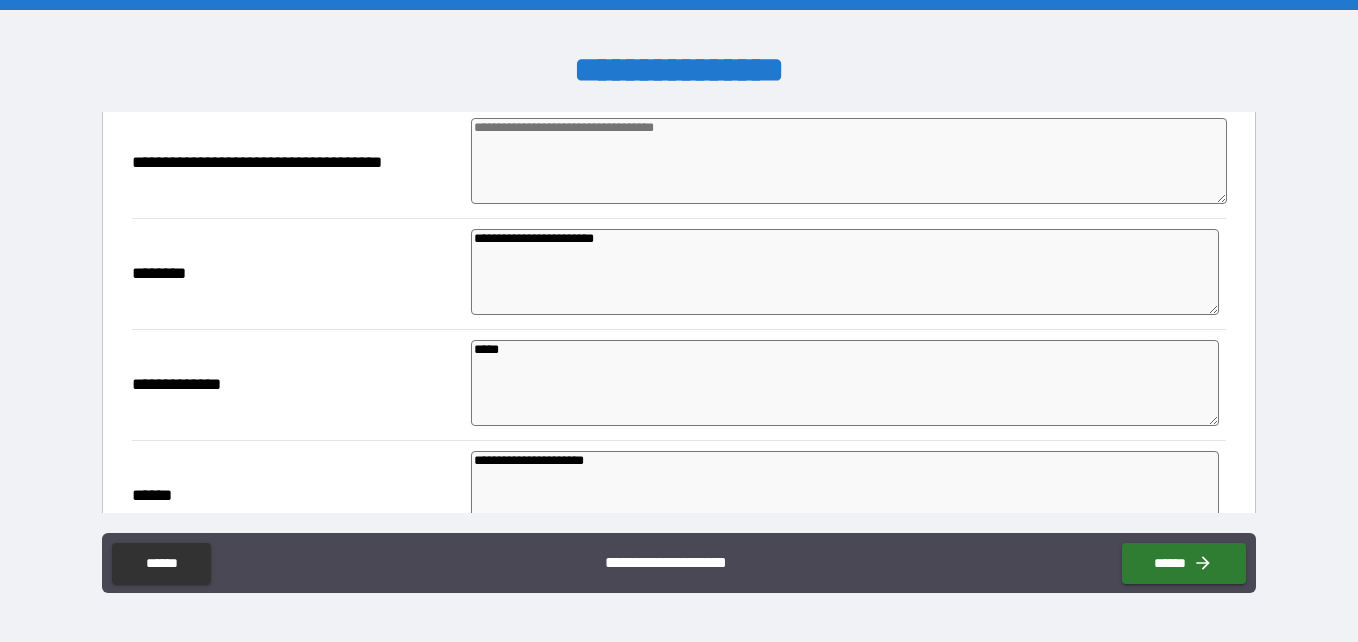 type on "*" 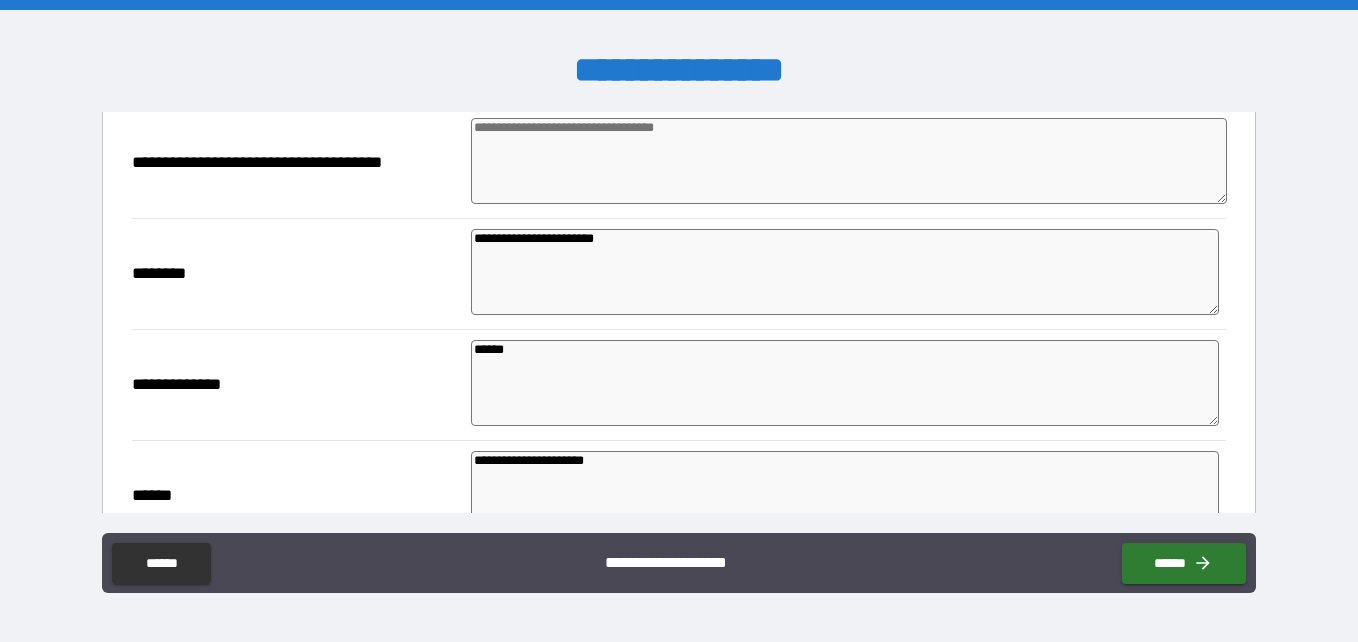 type on "*" 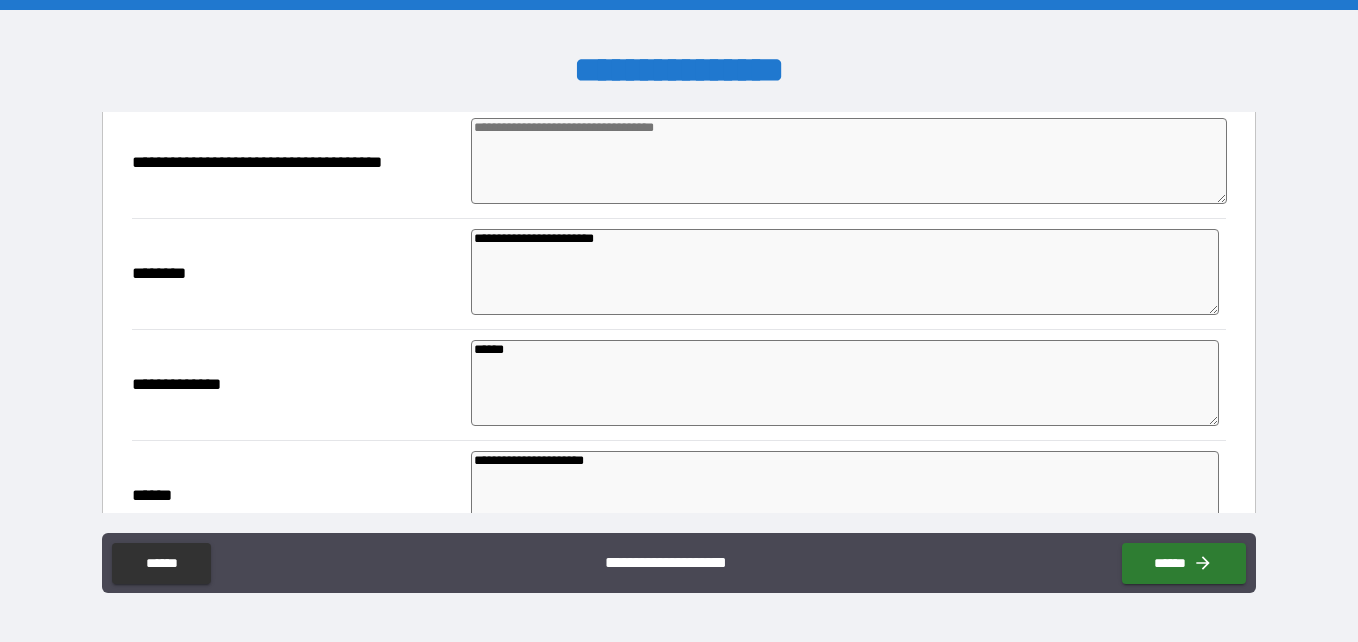 type on "*" 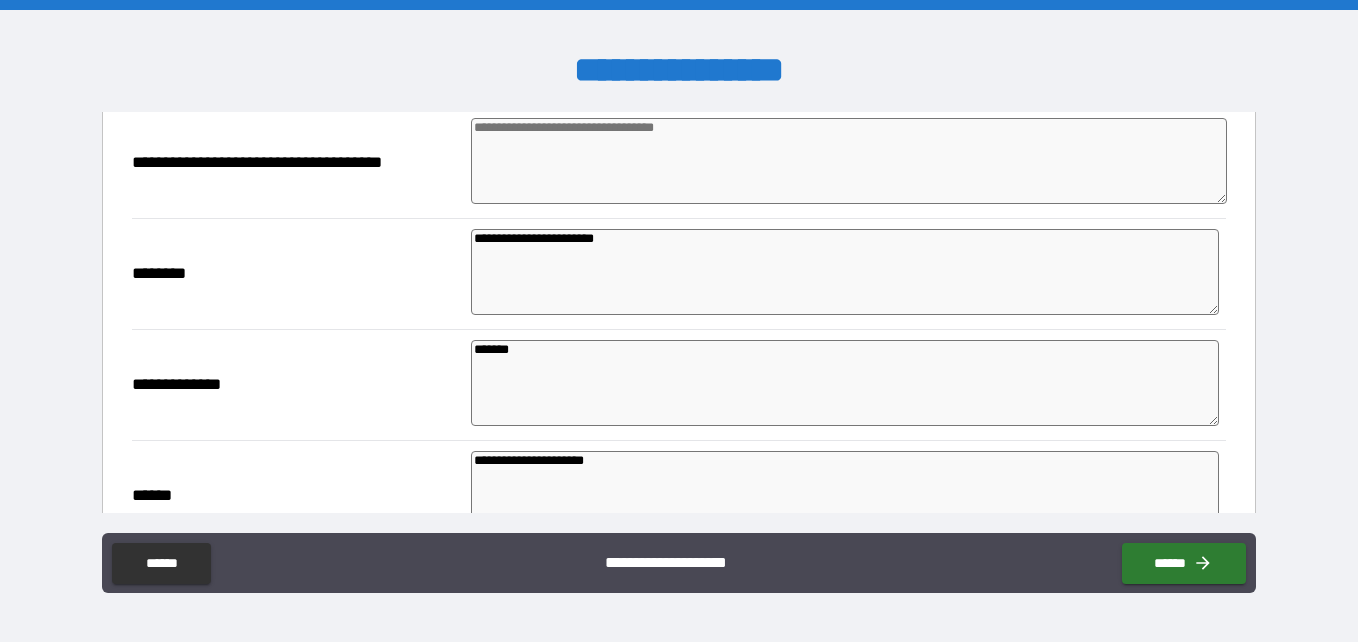 type on "*" 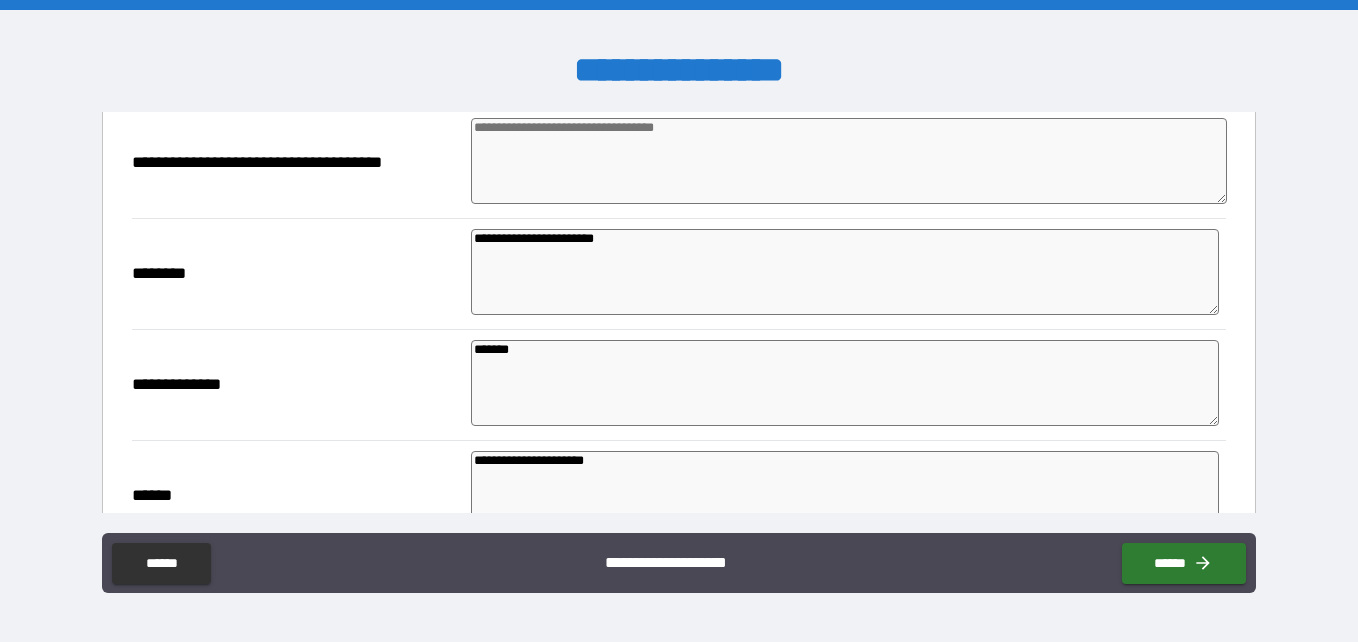 type on "*" 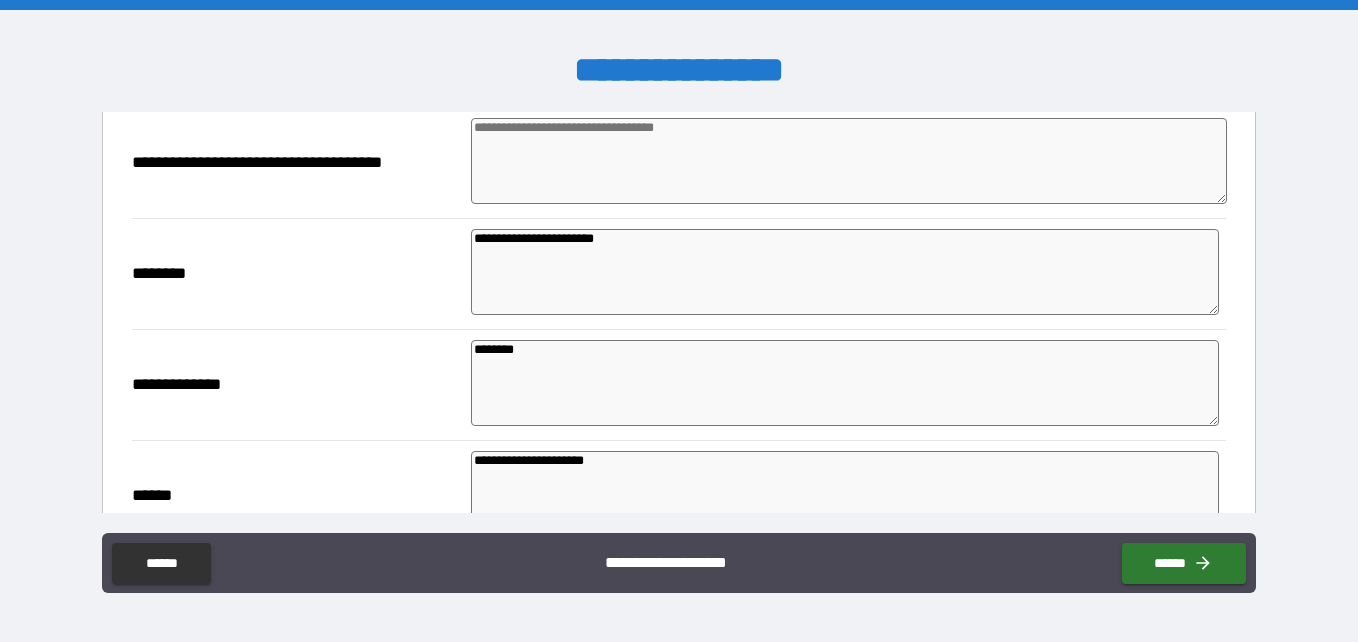 type on "*" 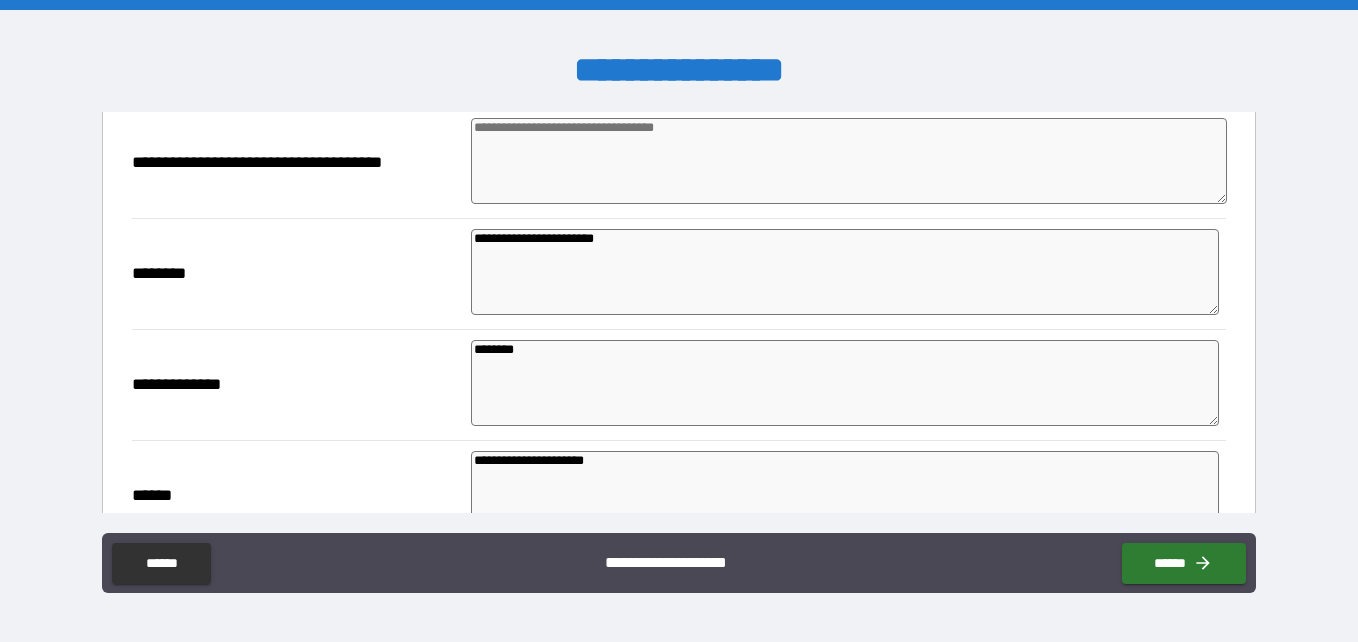 type on "*" 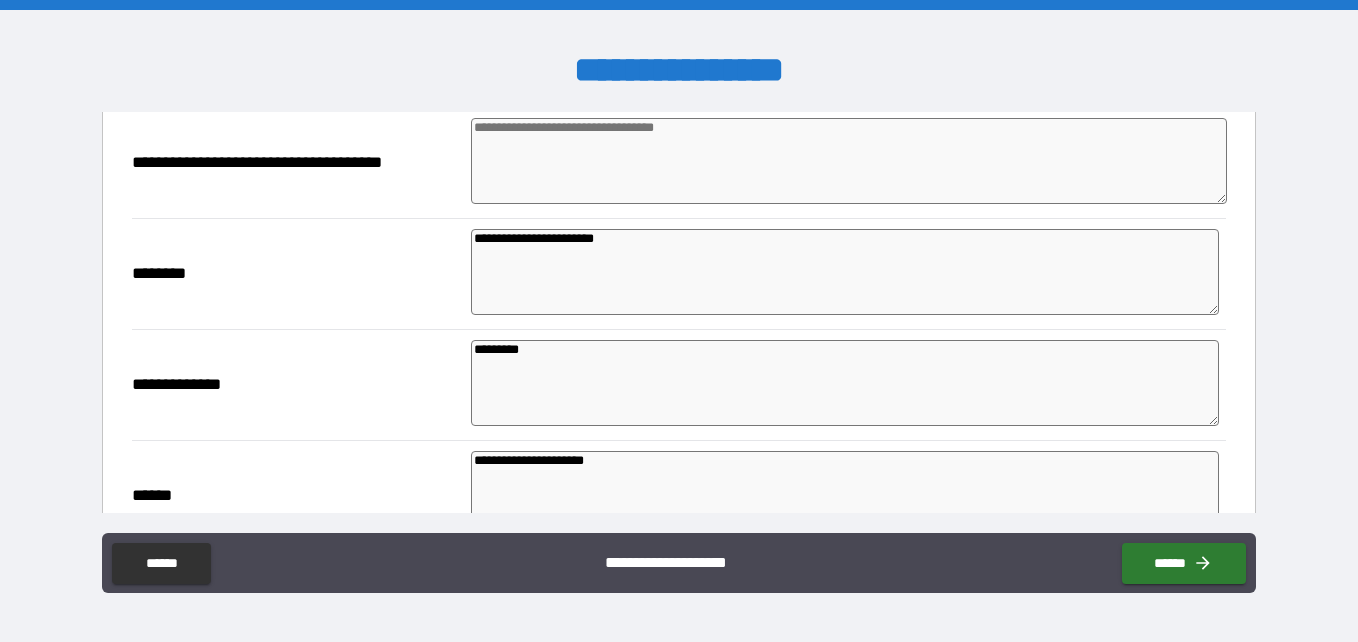type on "*" 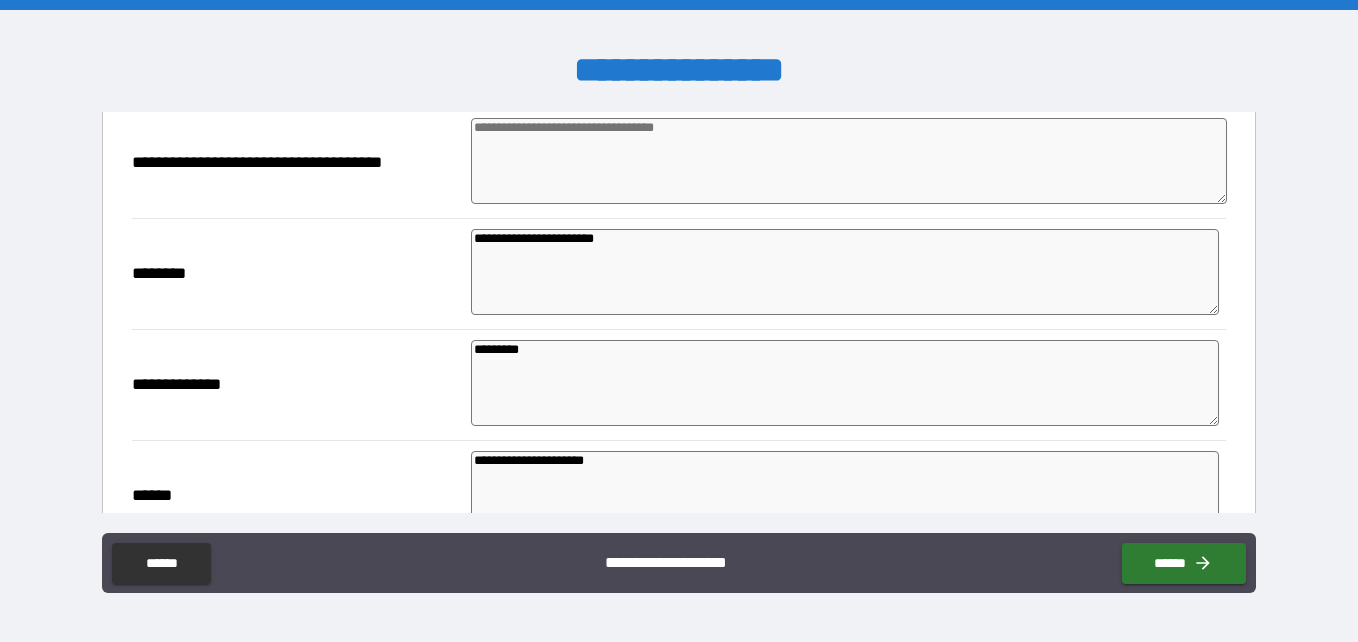 type on "*" 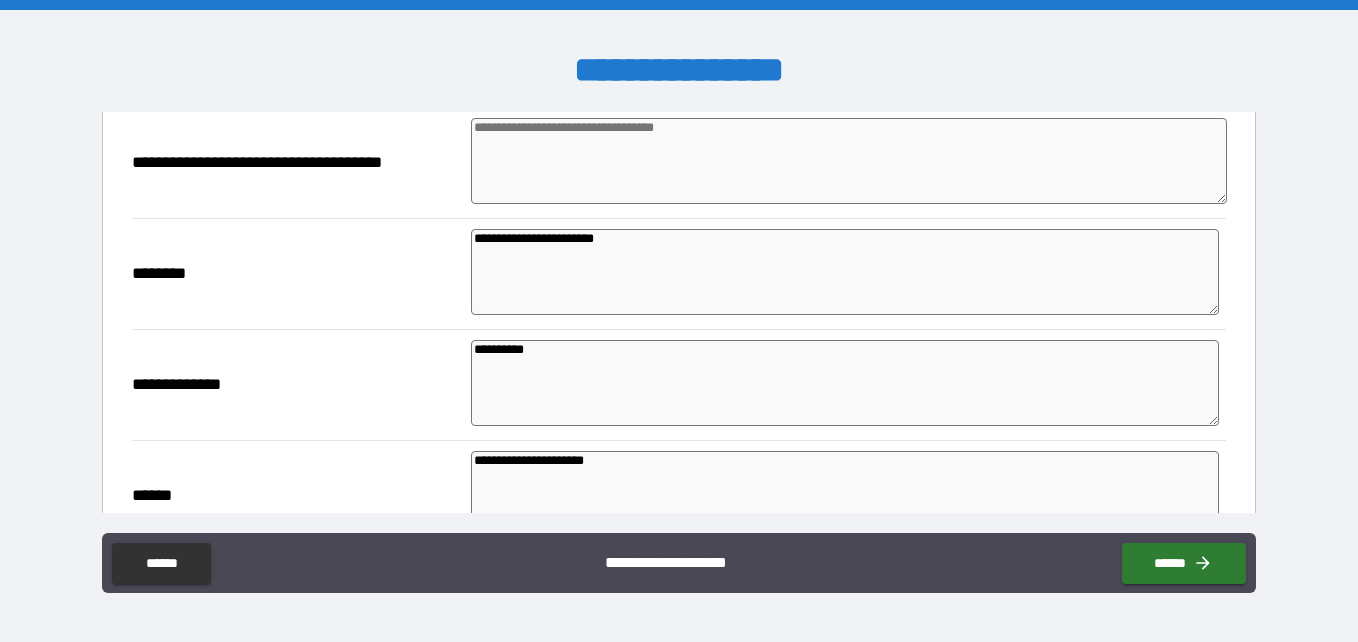 type on "*" 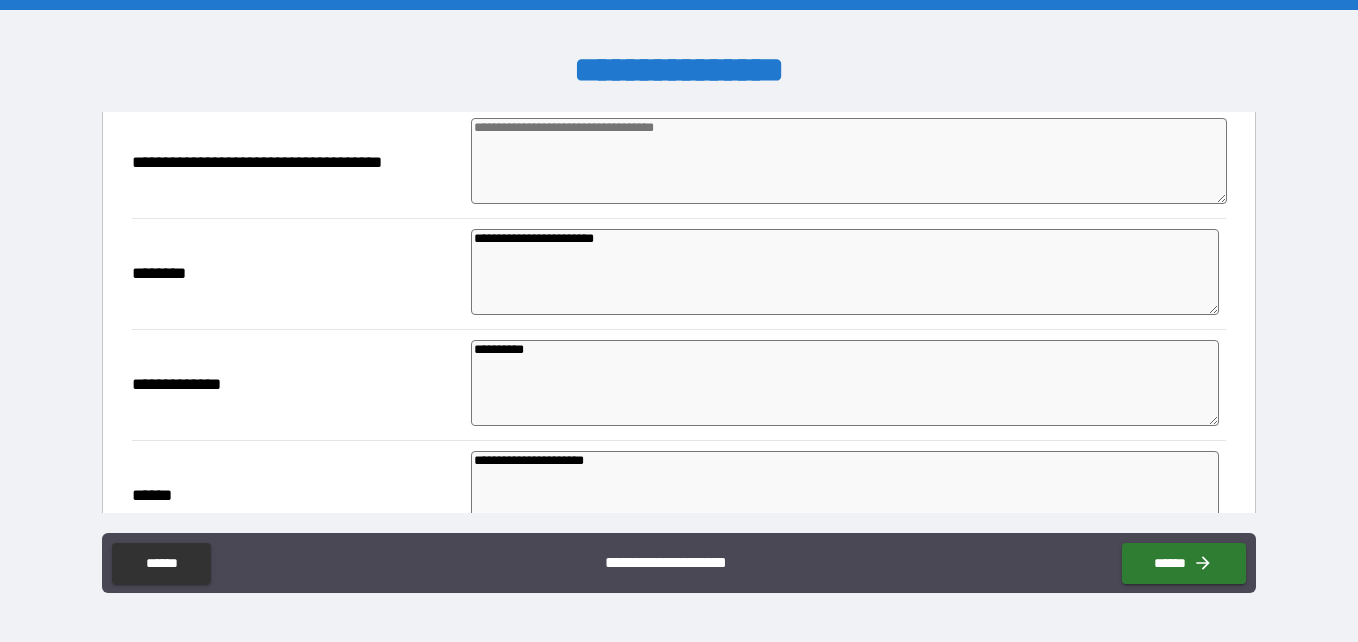 type on "*" 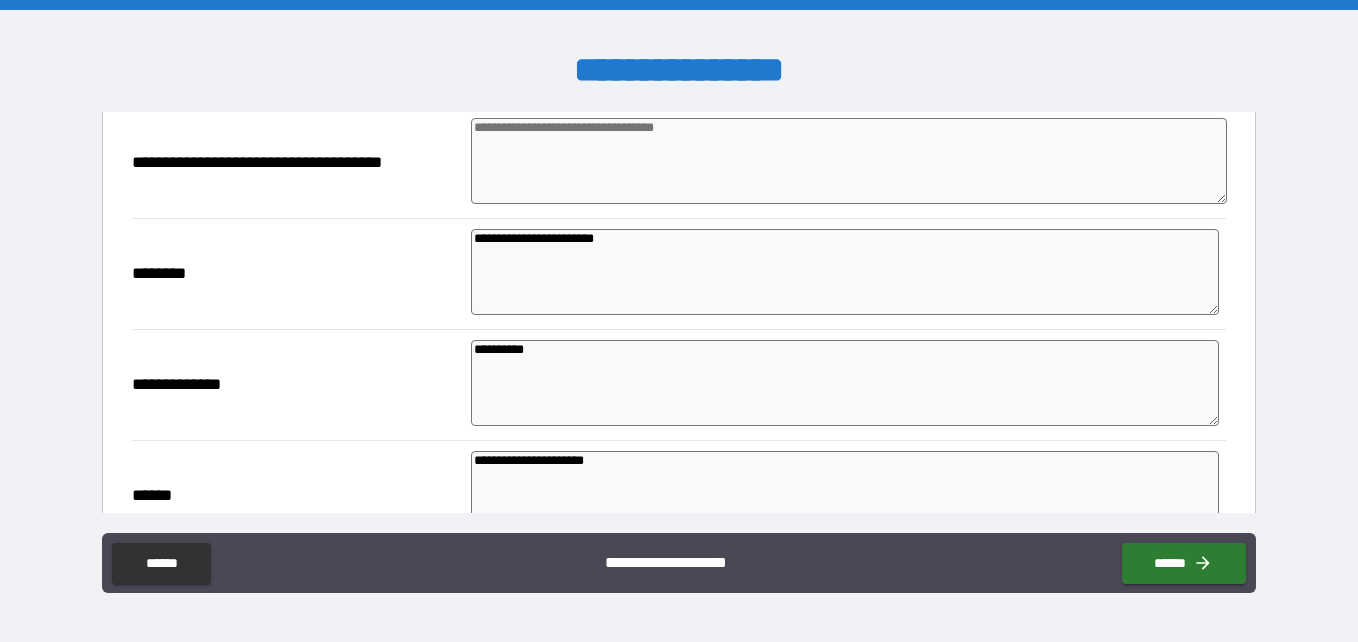 type on "*" 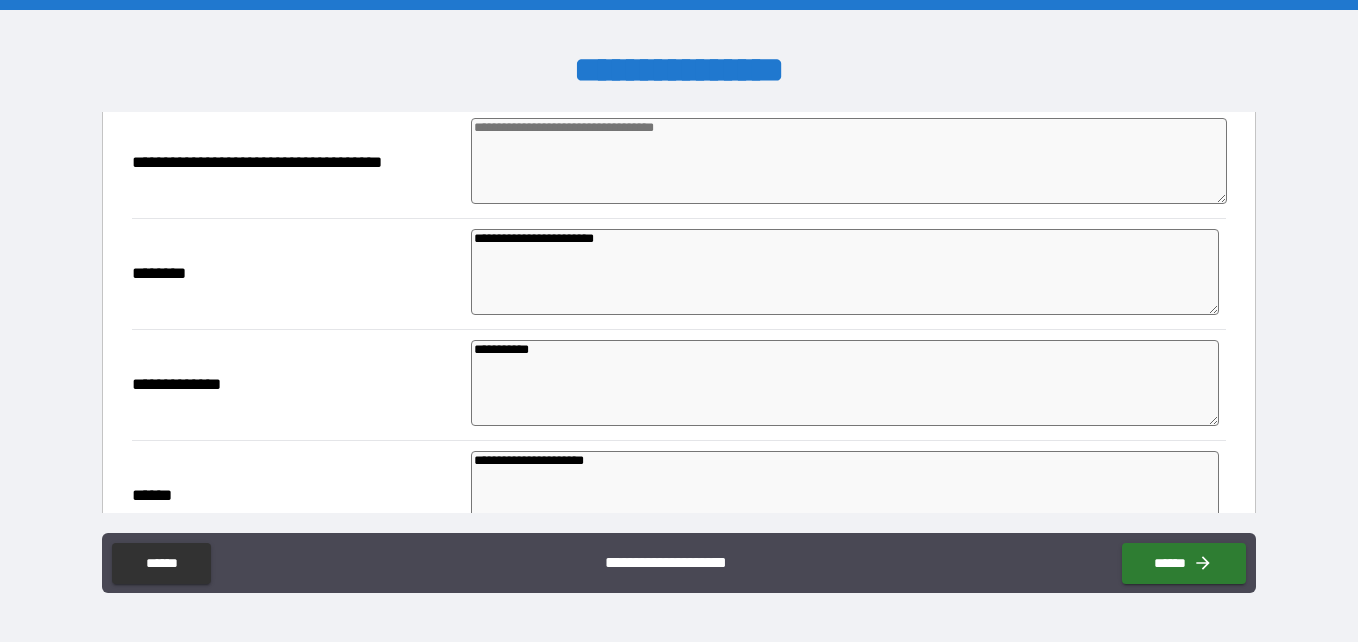 type on "*" 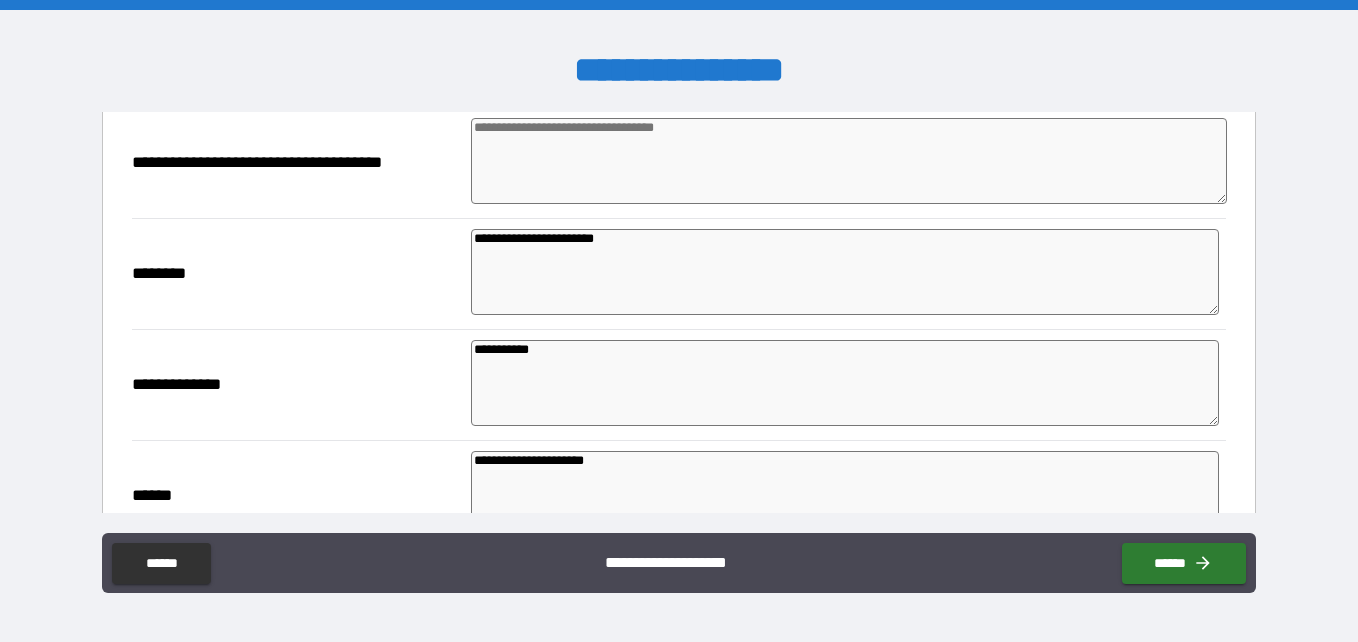 type on "*" 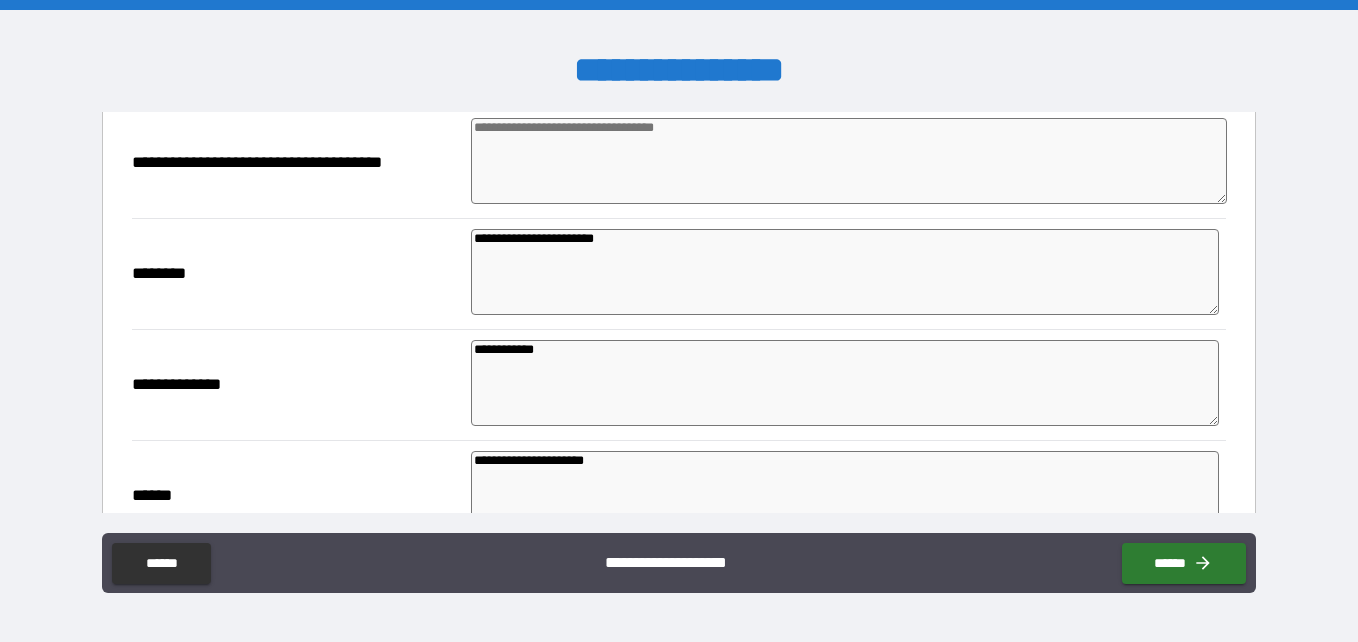 type on "*" 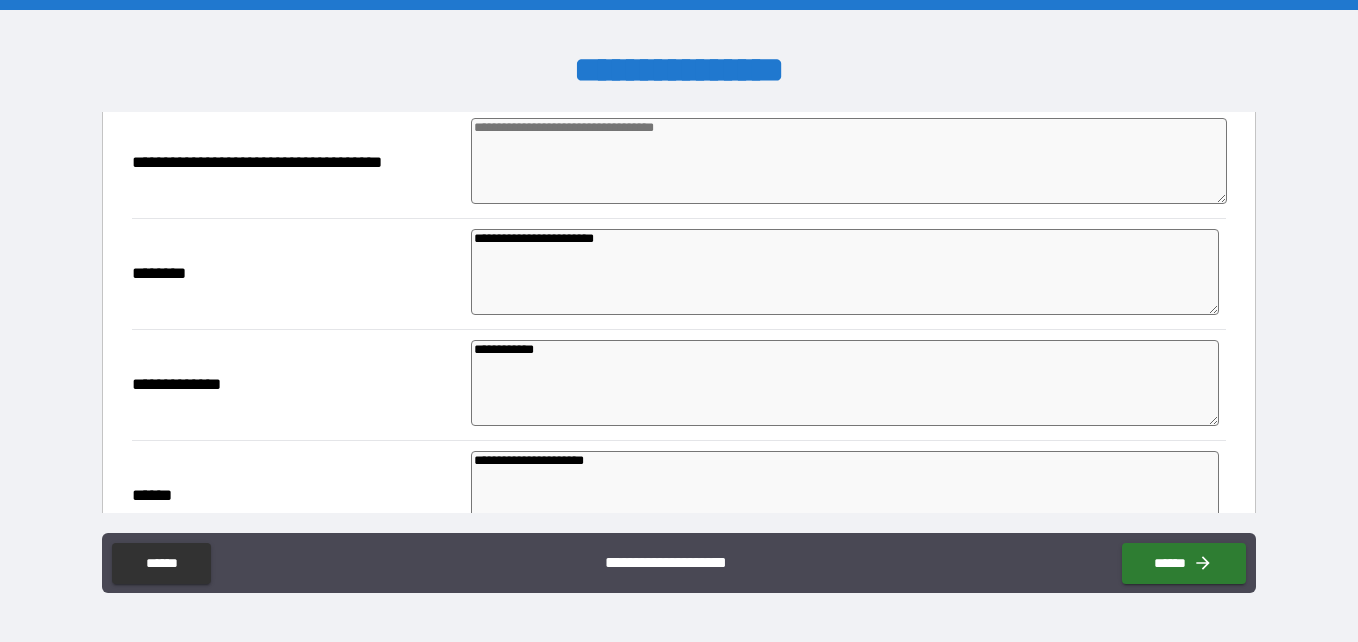 type on "*" 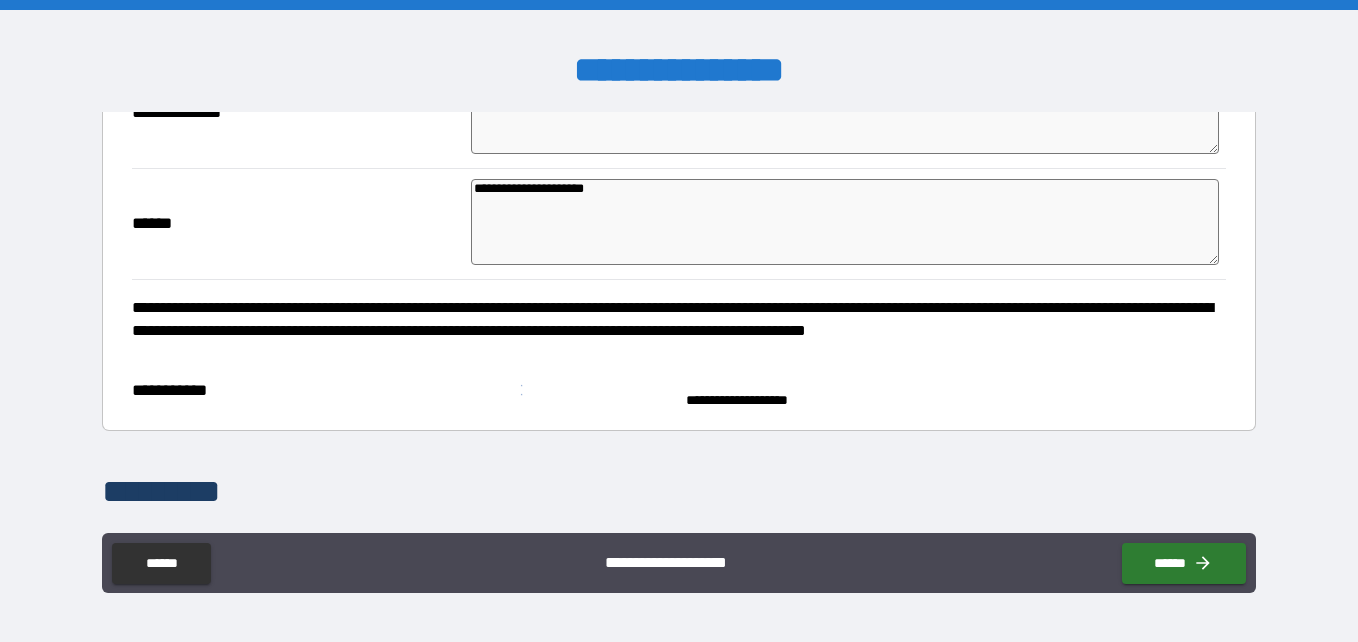 scroll, scrollTop: 676, scrollLeft: 0, axis: vertical 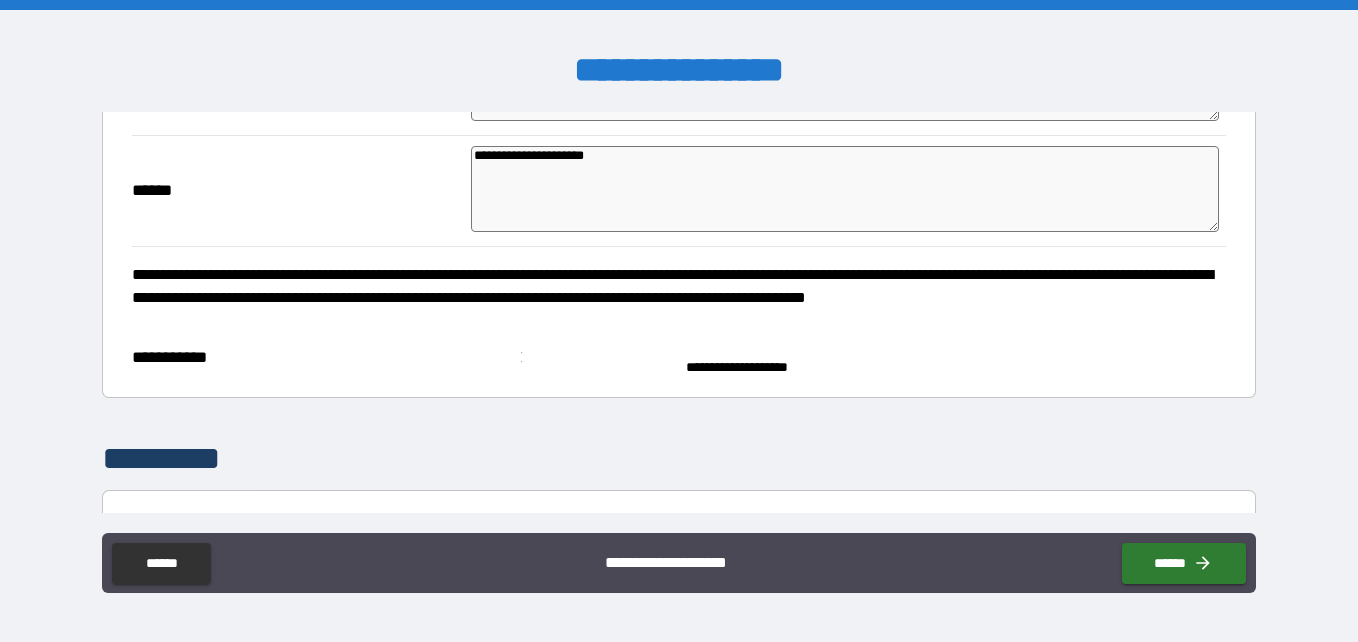 type on "**********" 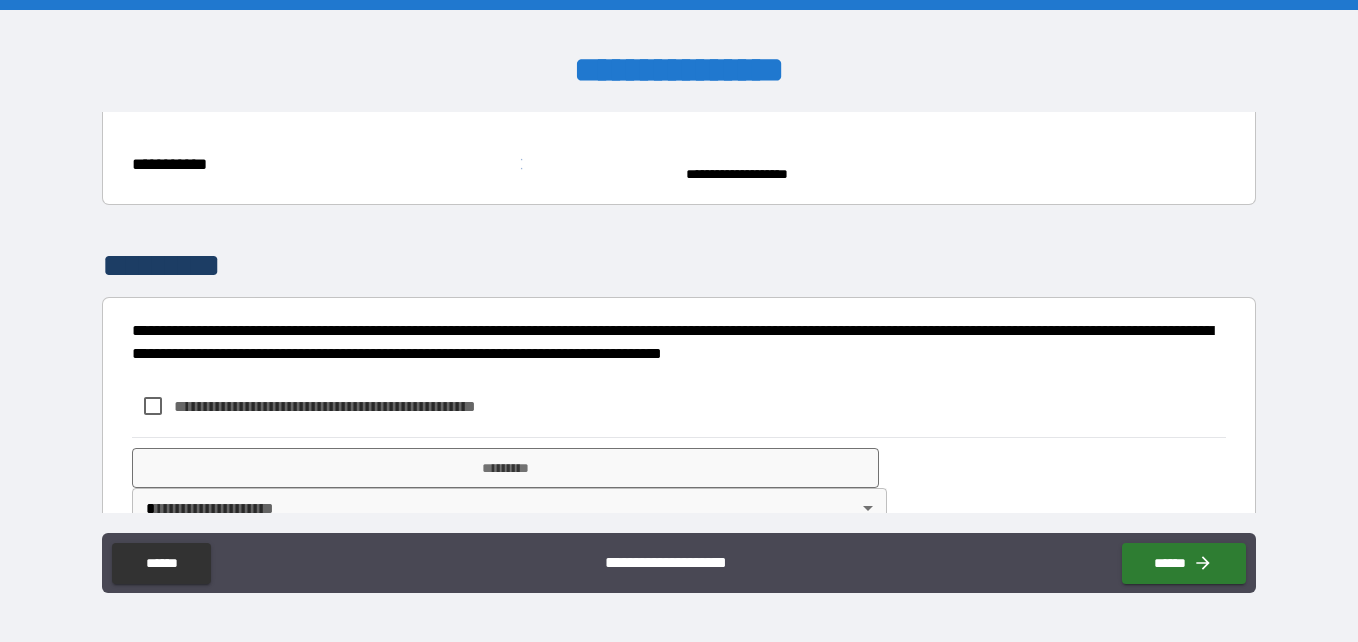 scroll, scrollTop: 889, scrollLeft: 0, axis: vertical 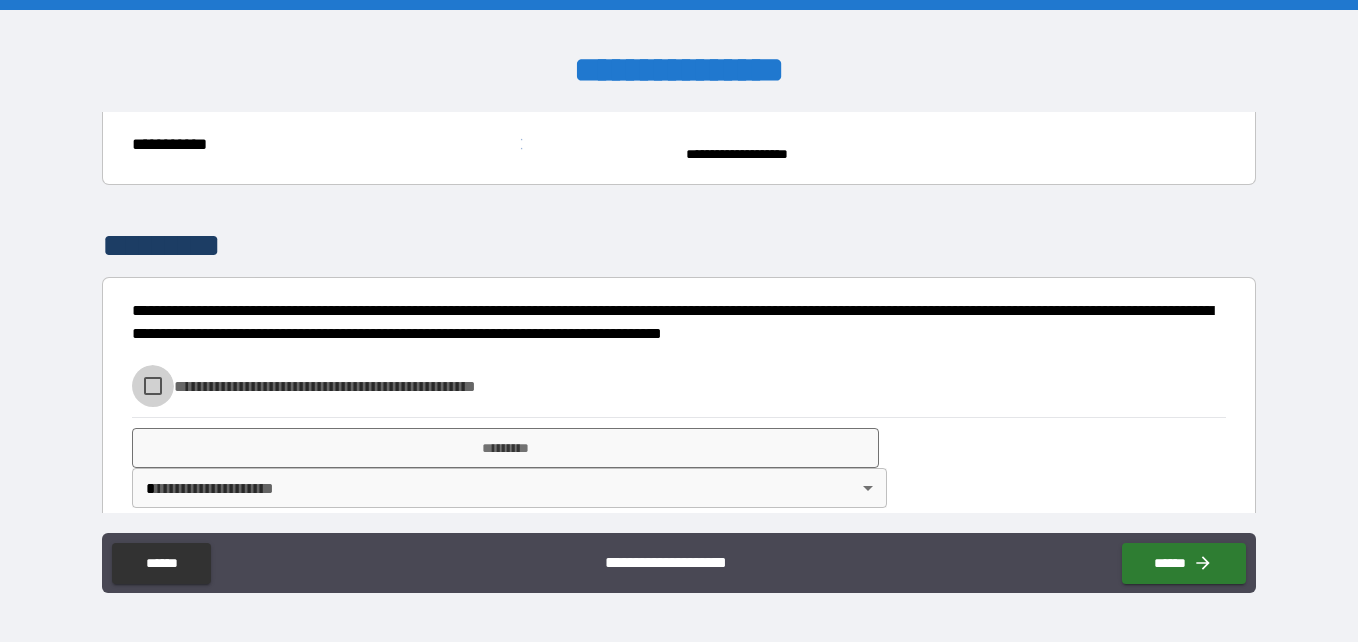 type on "*" 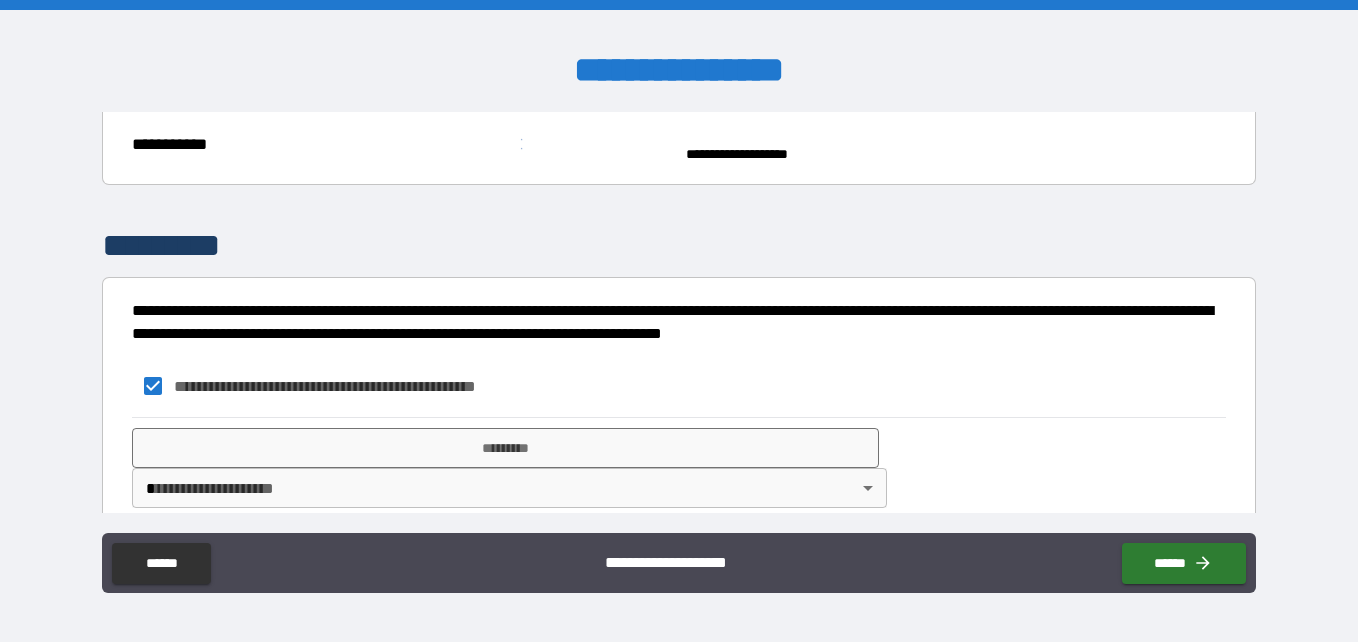 type on "*" 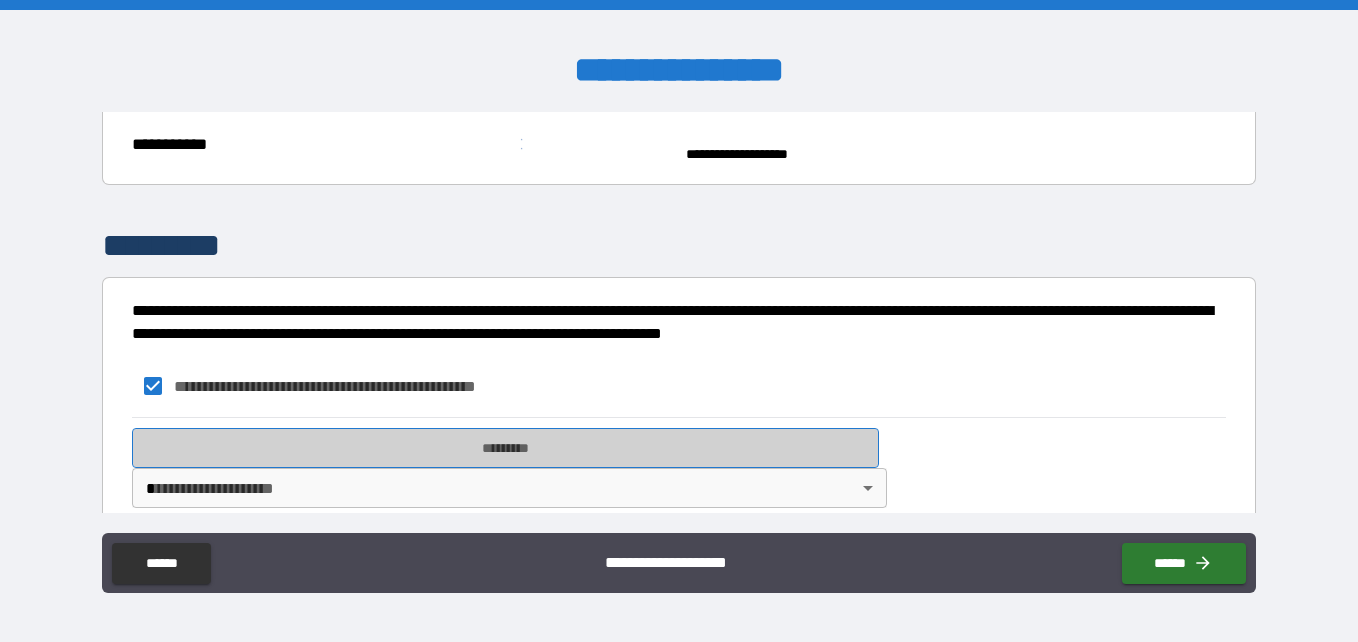 click on "*********" at bounding box center [505, 448] 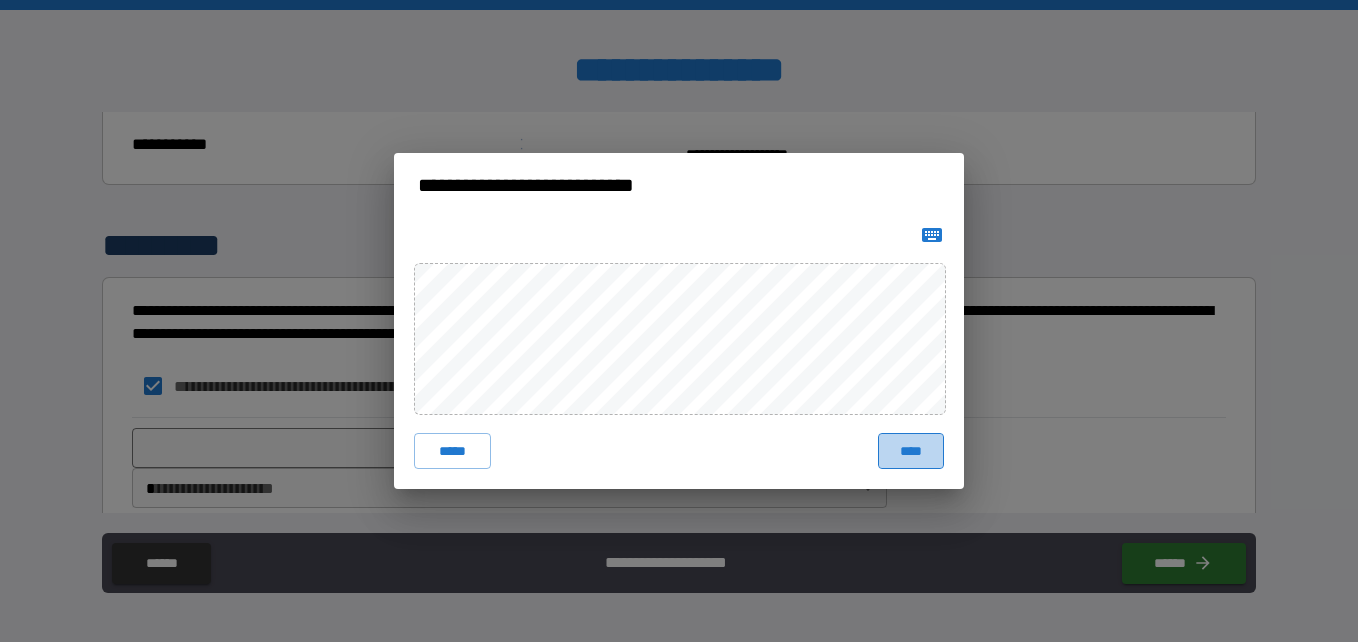 drag, startPoint x: 918, startPoint y: 454, endPoint x: 975, endPoint y: 466, distance: 58.249462 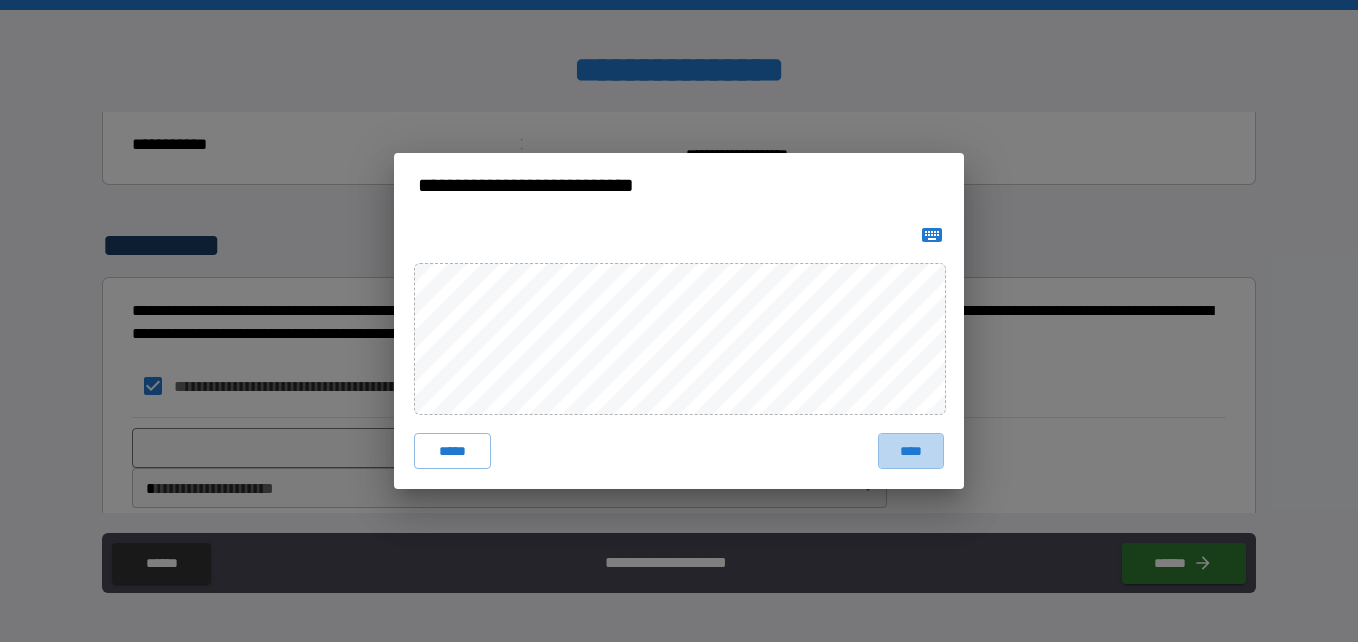click on "****" at bounding box center [911, 451] 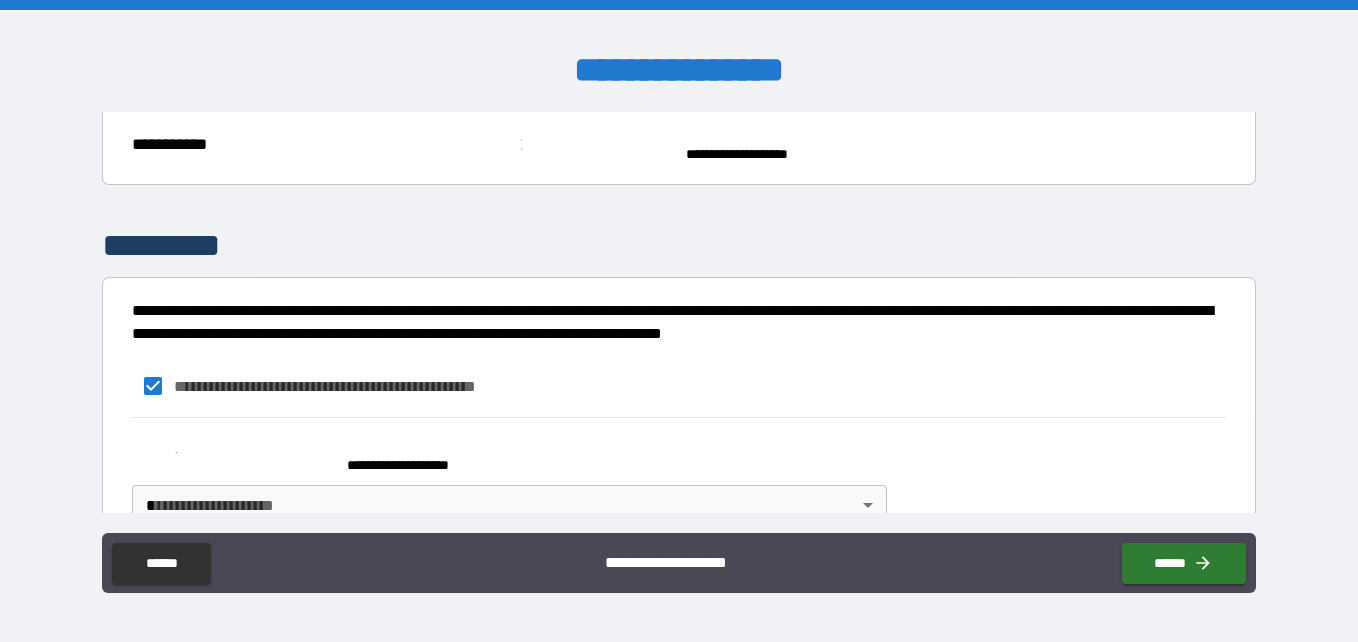 type on "*" 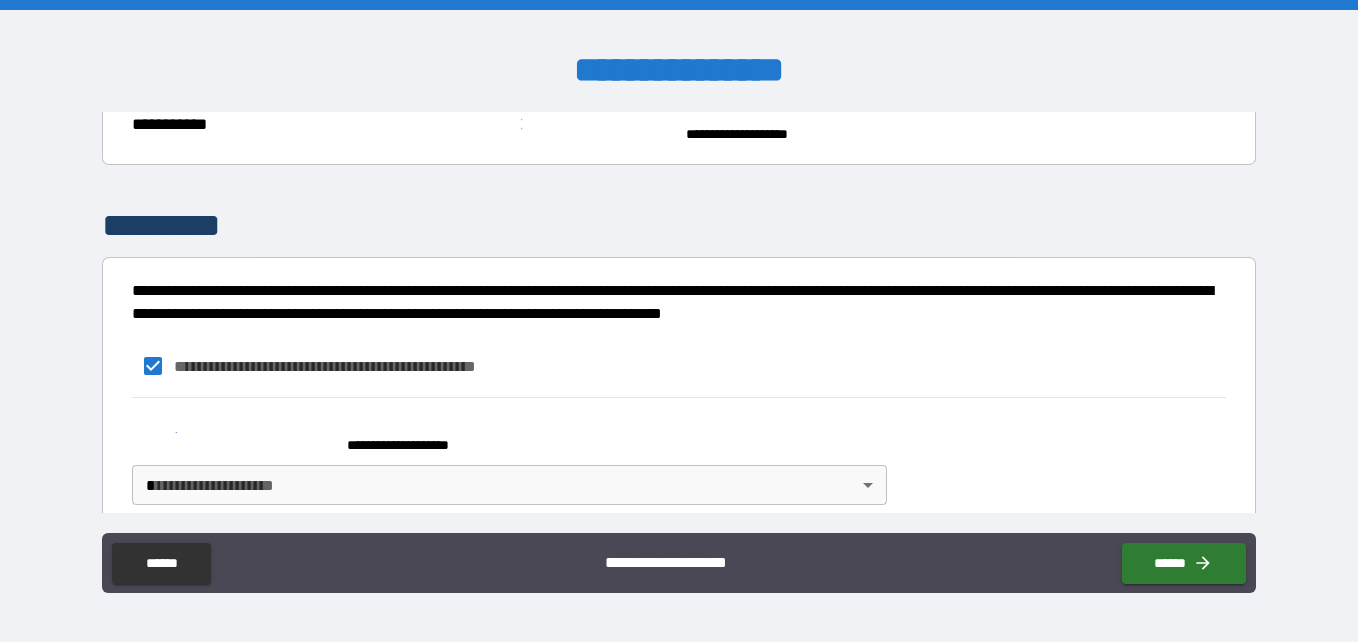 scroll, scrollTop: 932, scrollLeft: 0, axis: vertical 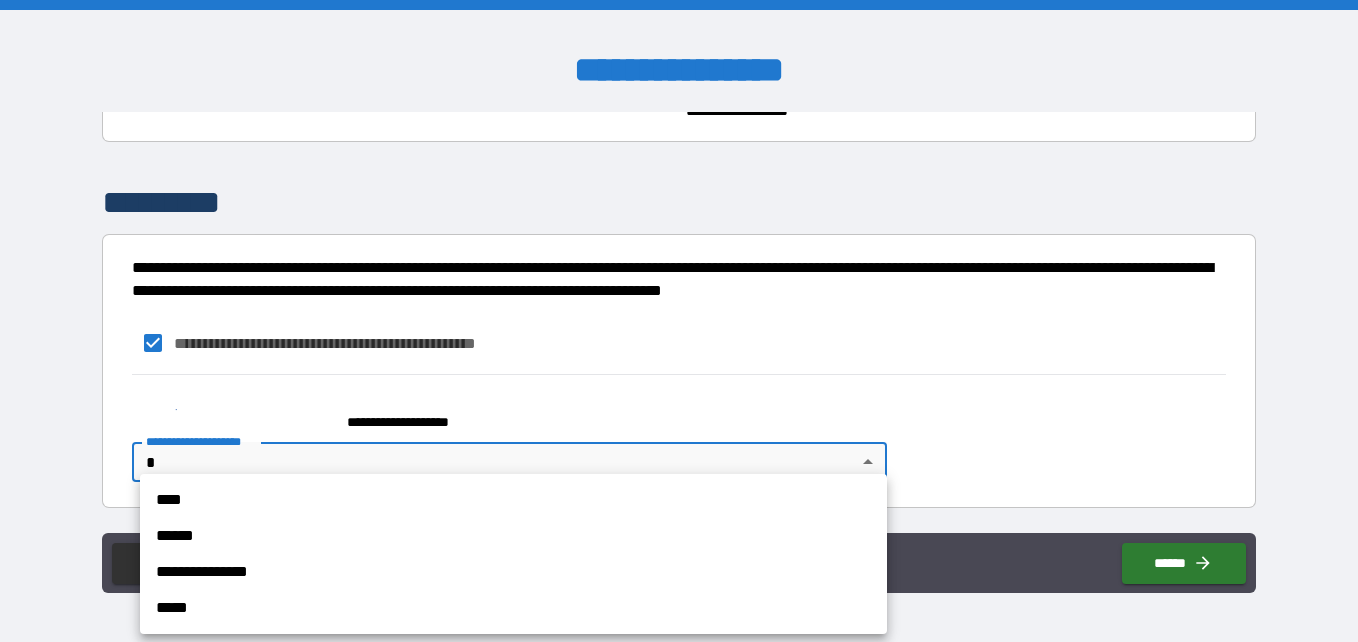 click on "**********" at bounding box center [679, 321] 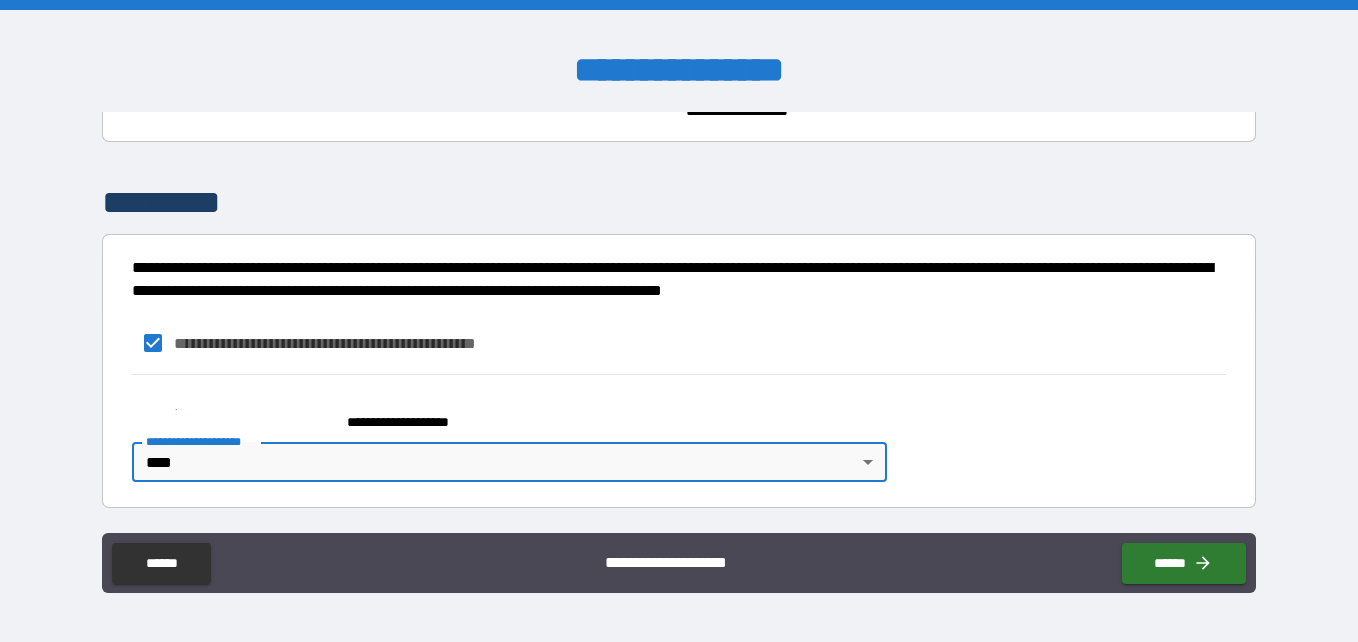 type on "*" 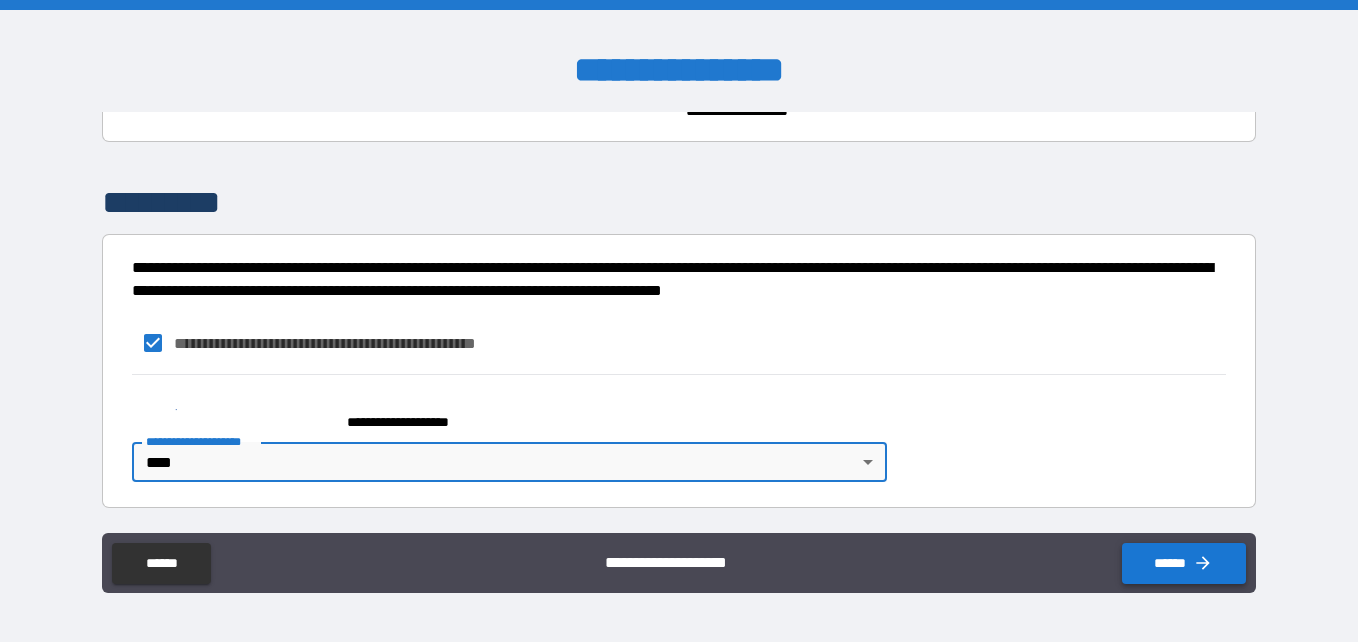 click on "******" at bounding box center [1184, 563] 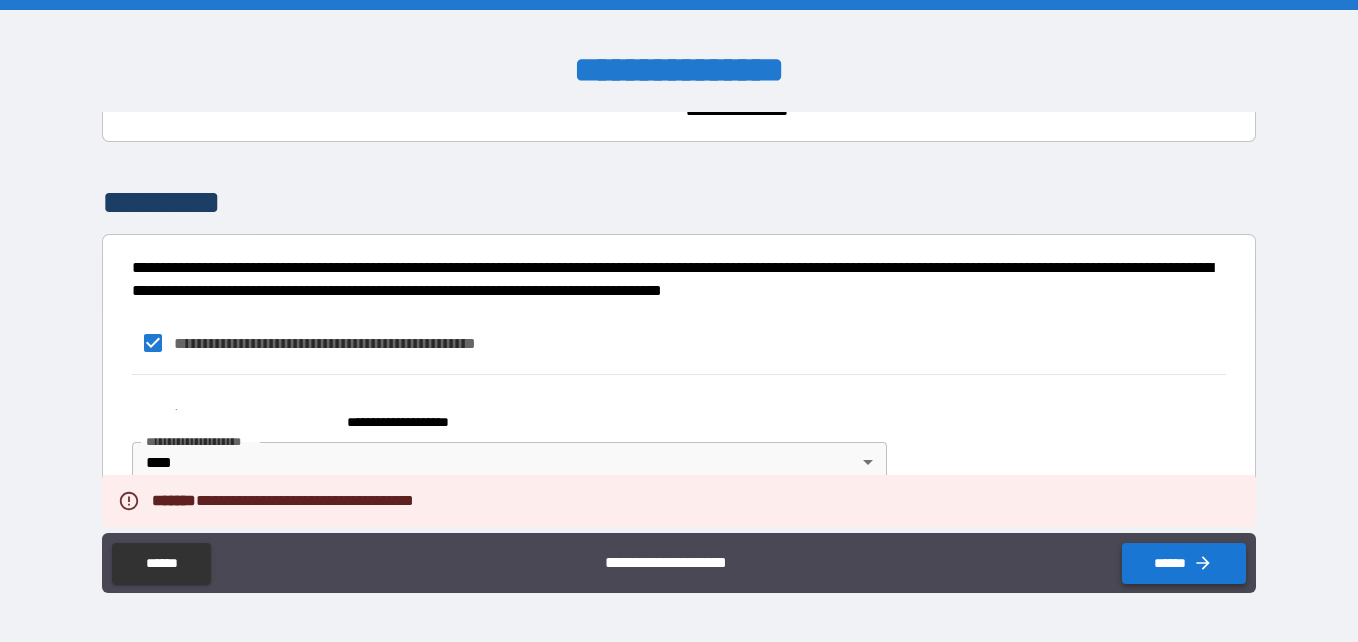 type on "*" 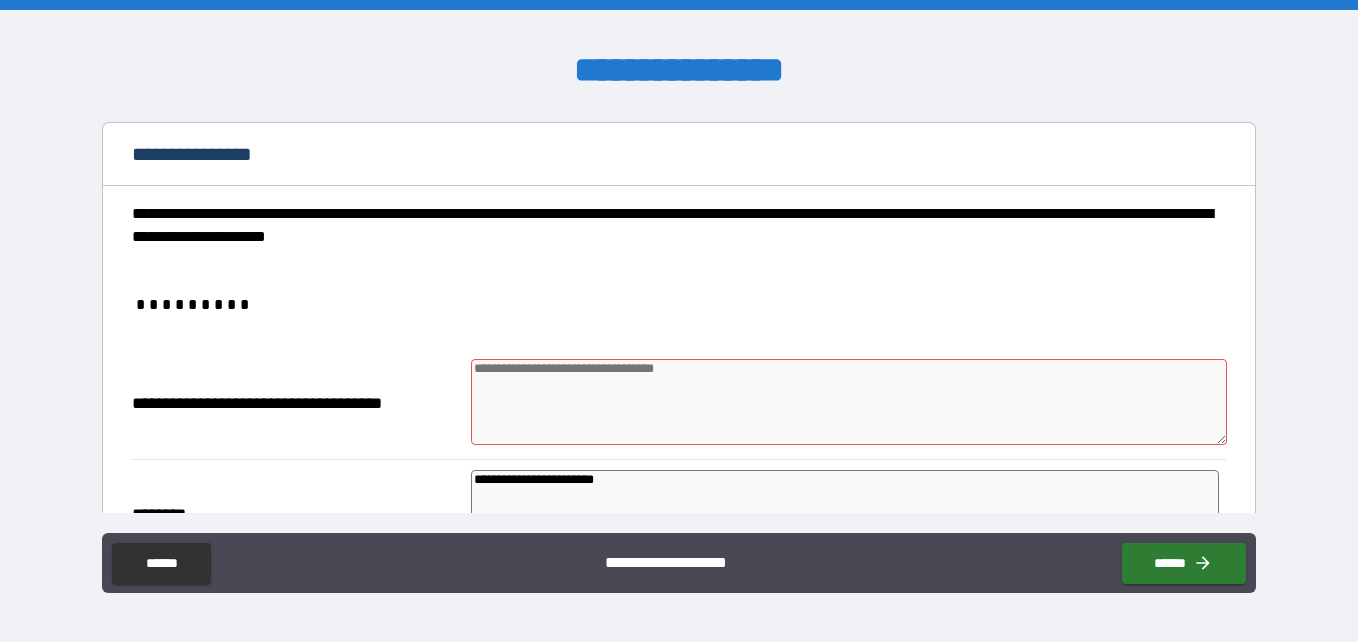 scroll, scrollTop: 170, scrollLeft: 0, axis: vertical 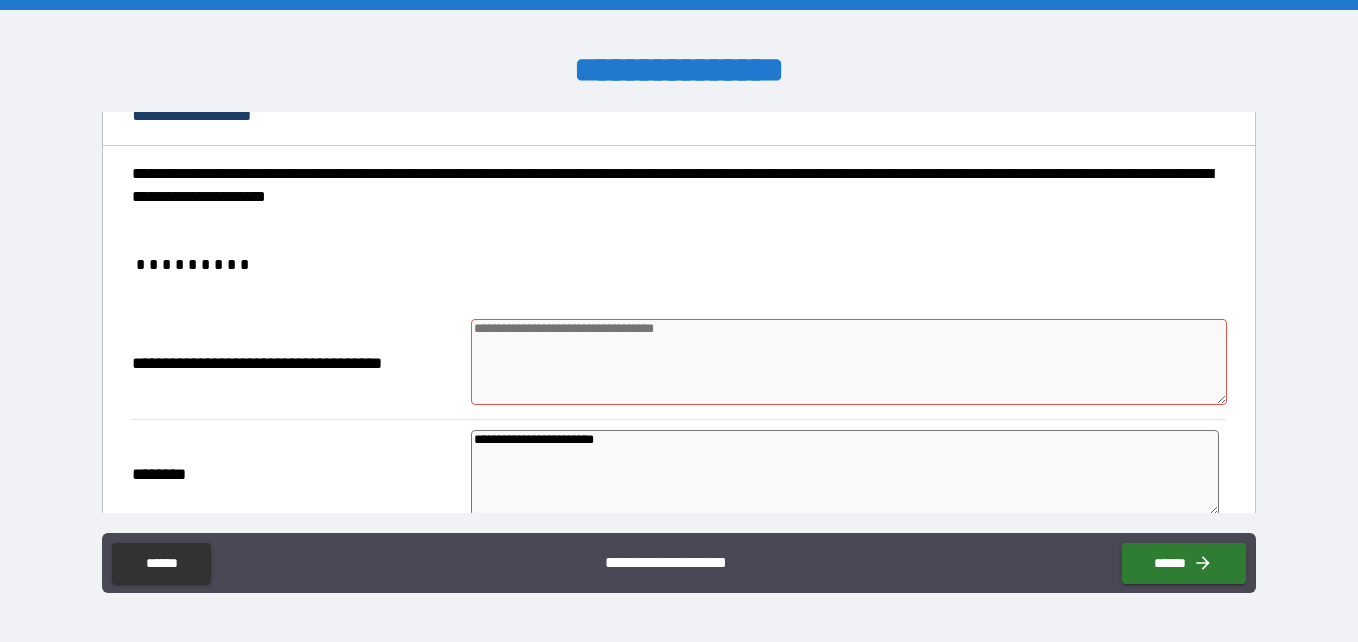 click at bounding box center (849, 362) 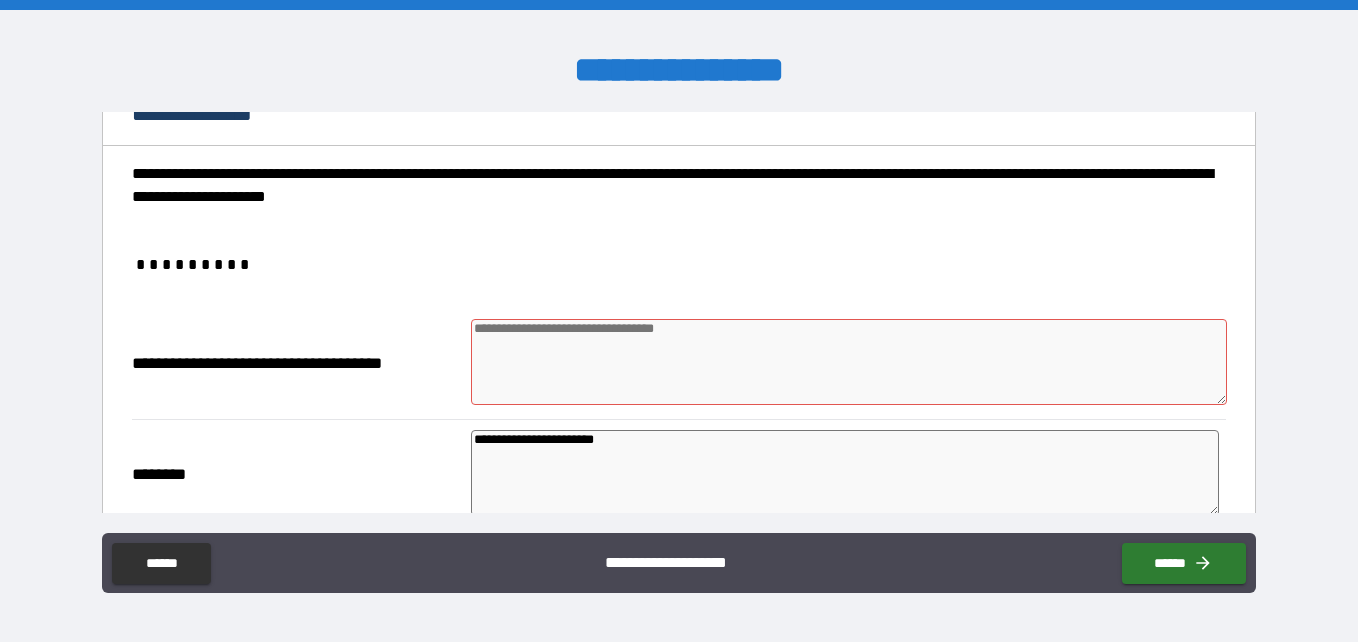 type on "*" 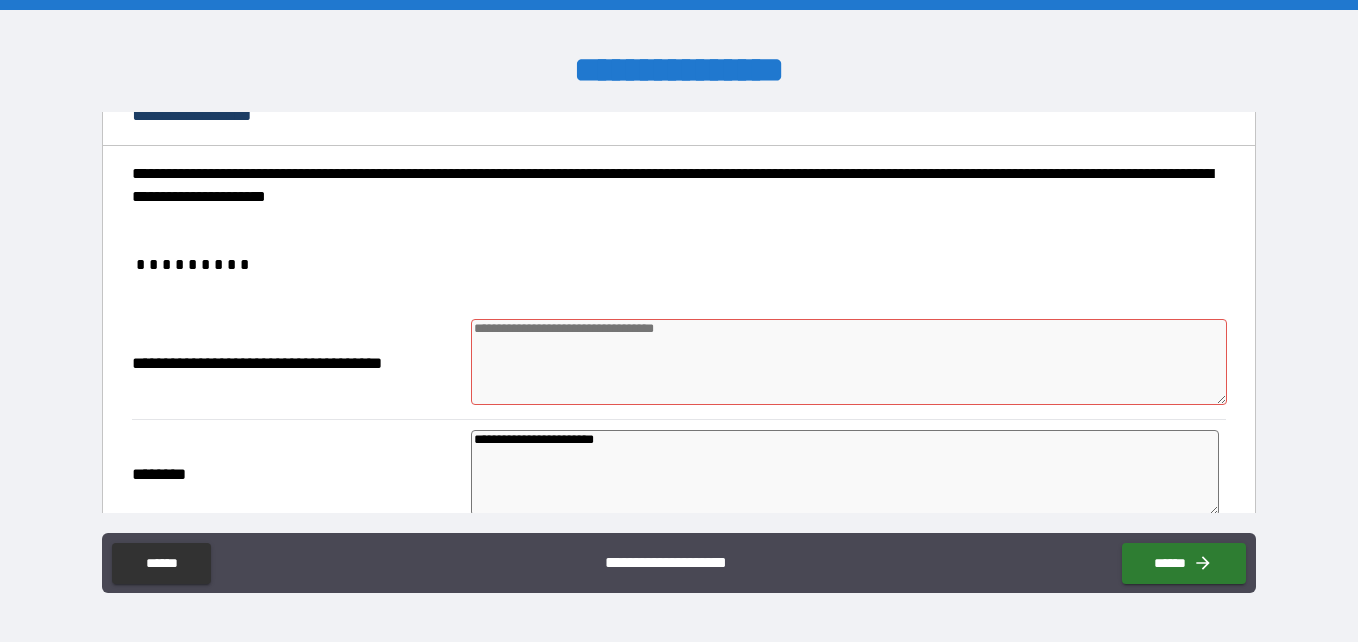 type on "*" 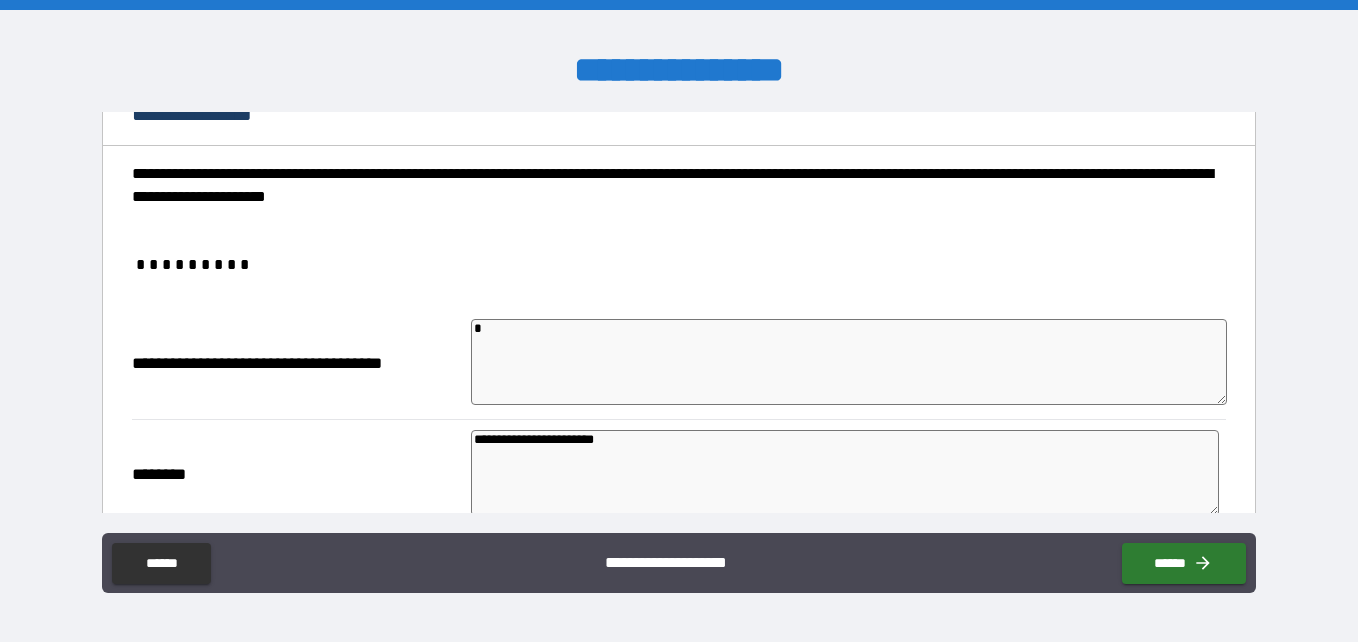 type 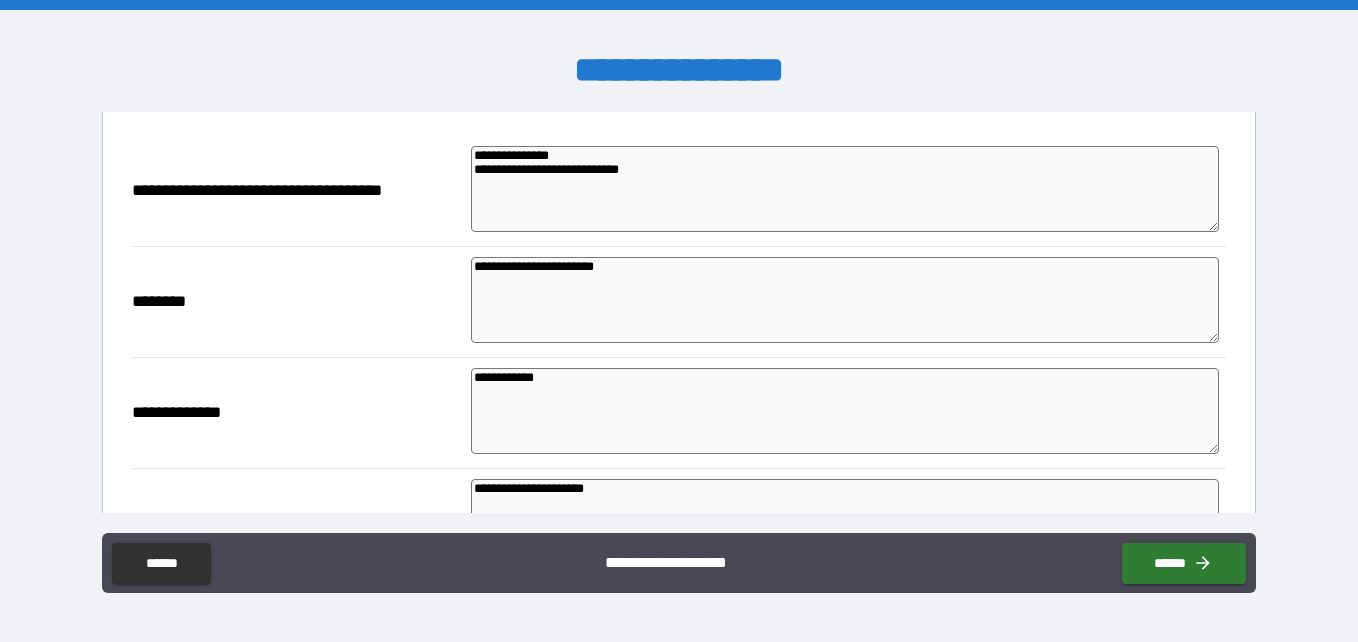scroll, scrollTop: 346, scrollLeft: 0, axis: vertical 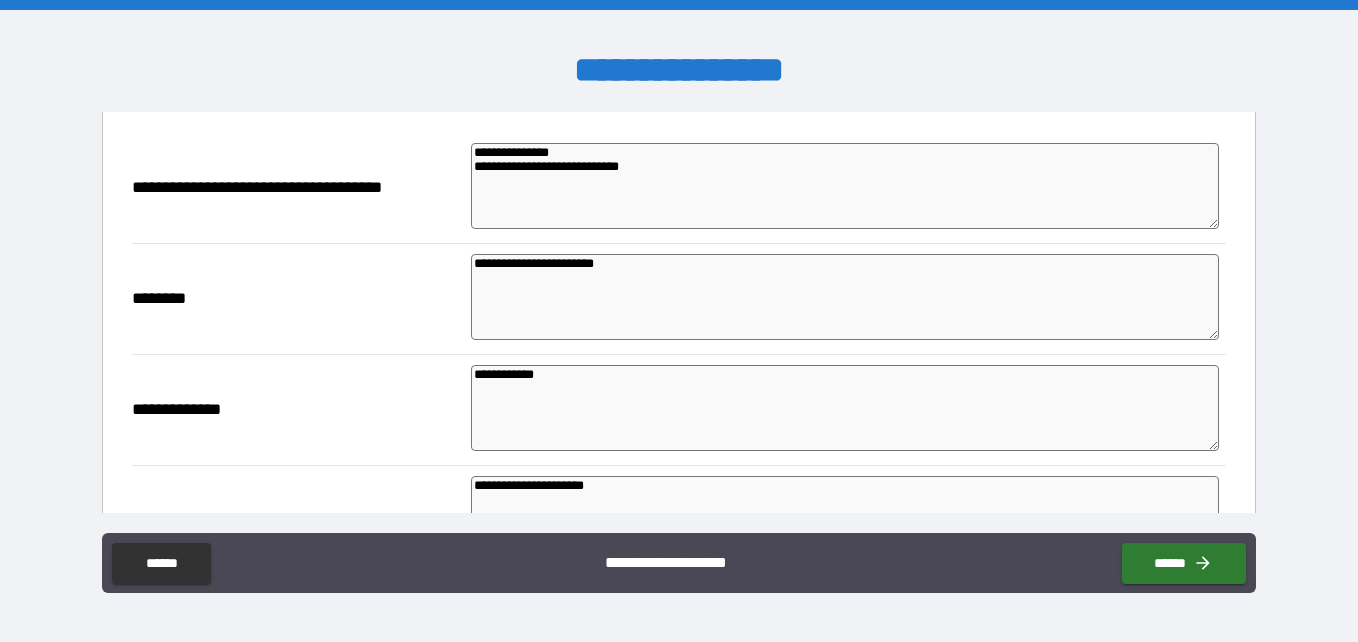 click on "**********" at bounding box center (845, 297) 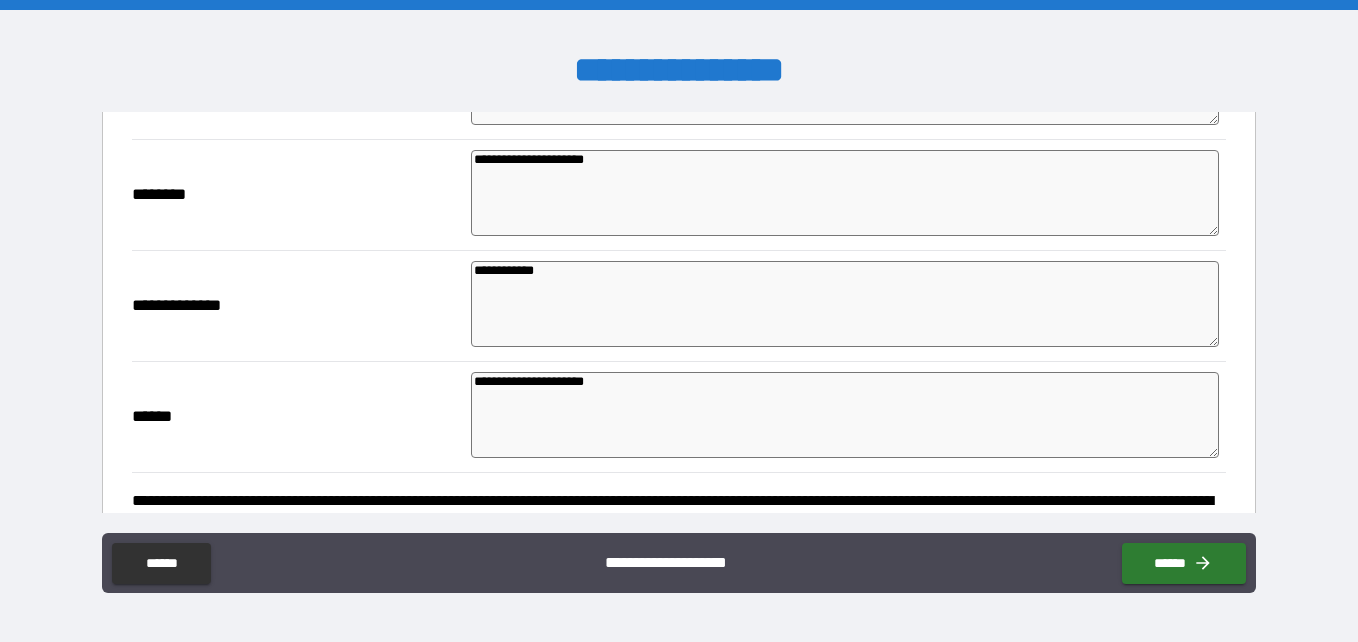 scroll, scrollTop: 460, scrollLeft: 0, axis: vertical 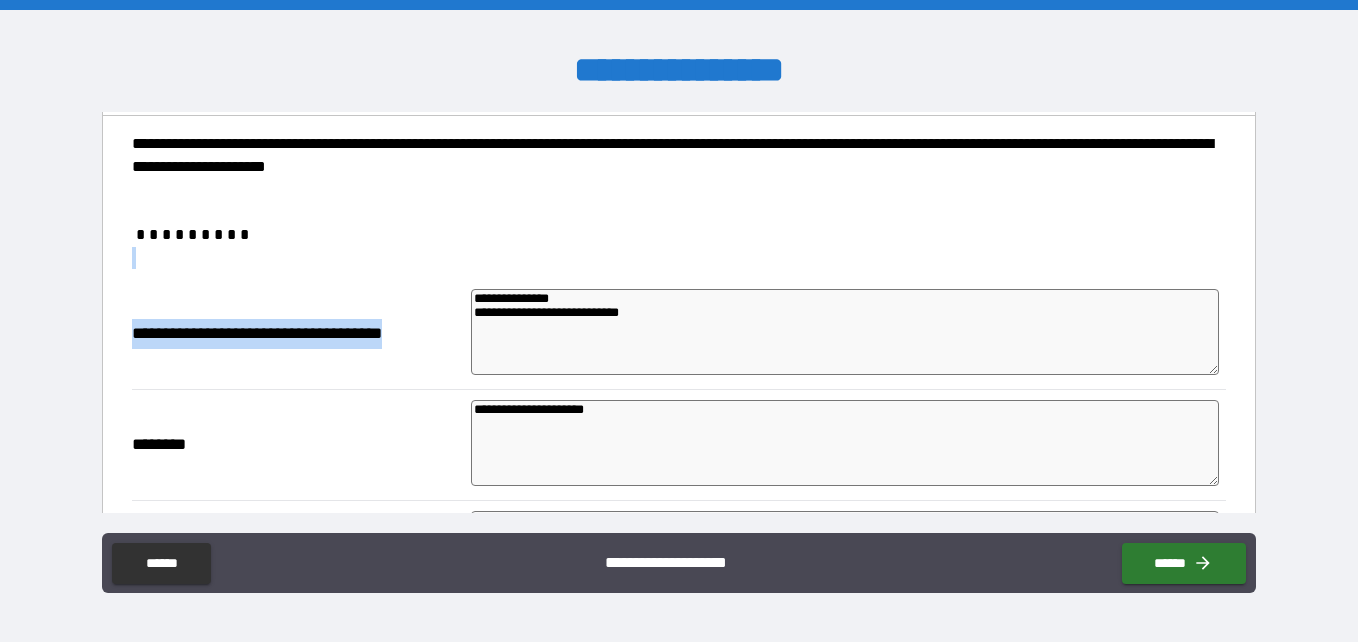 drag, startPoint x: 1241, startPoint y: 246, endPoint x: 1272, endPoint y: 362, distance: 120.070816 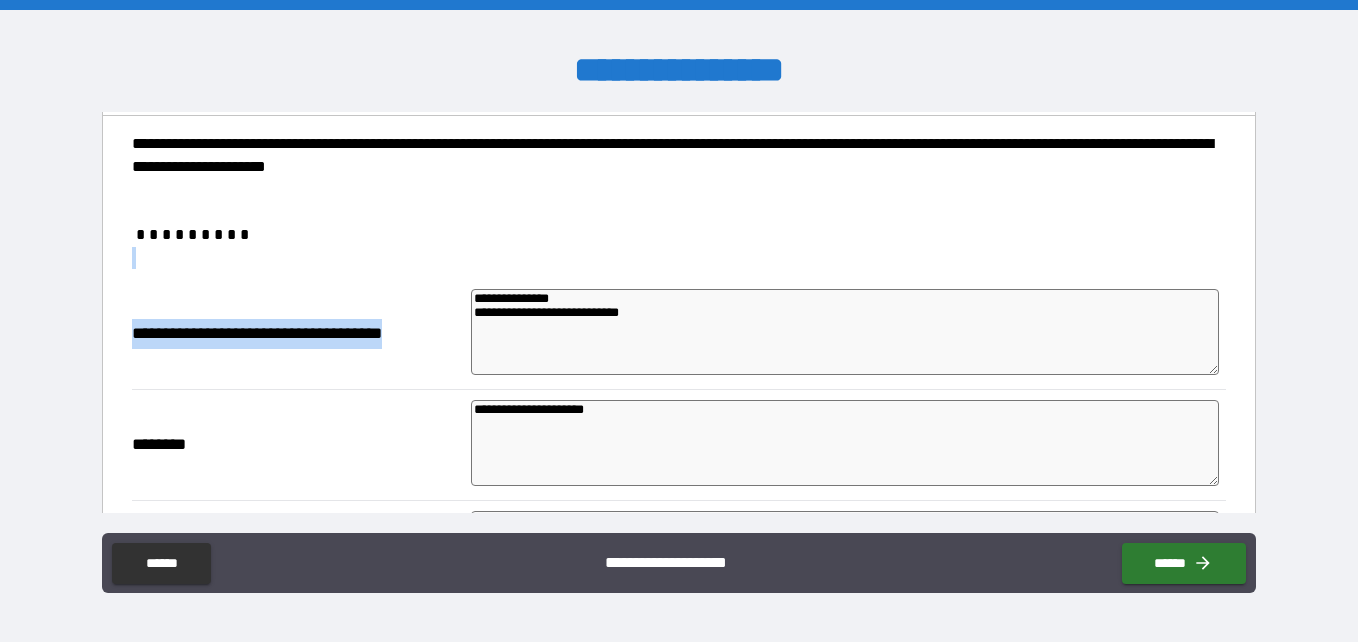 click on "**********" at bounding box center (679, 323) 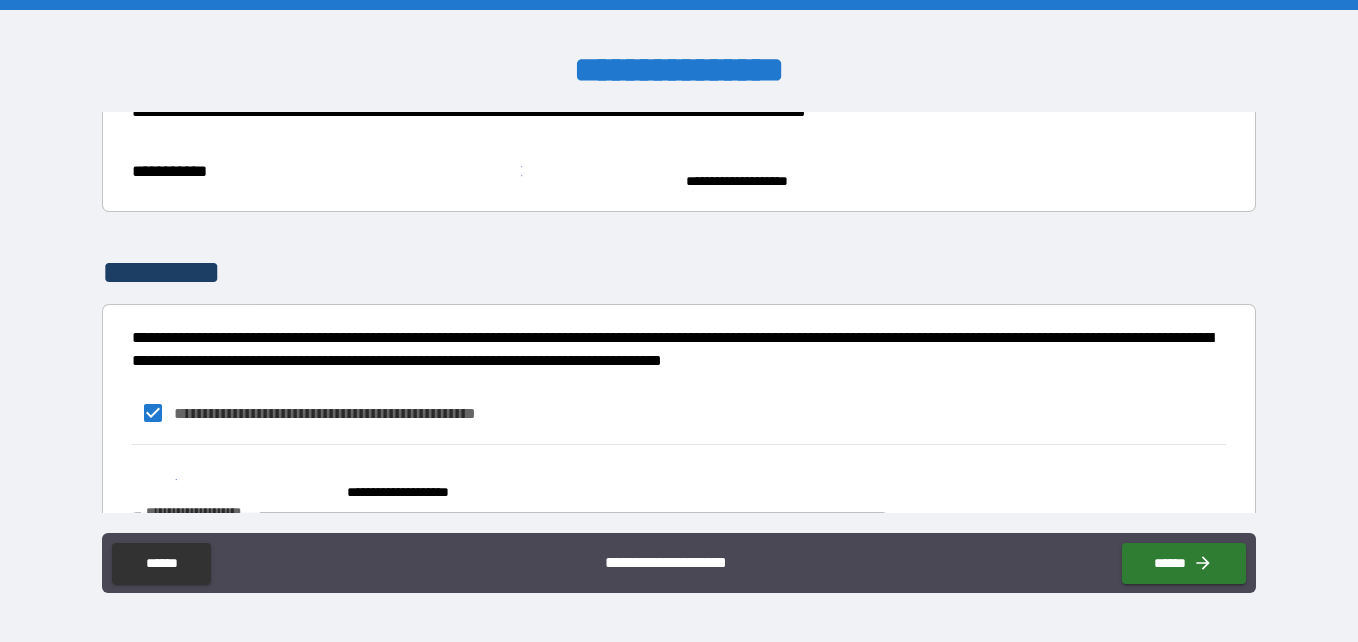 scroll, scrollTop: 896, scrollLeft: 0, axis: vertical 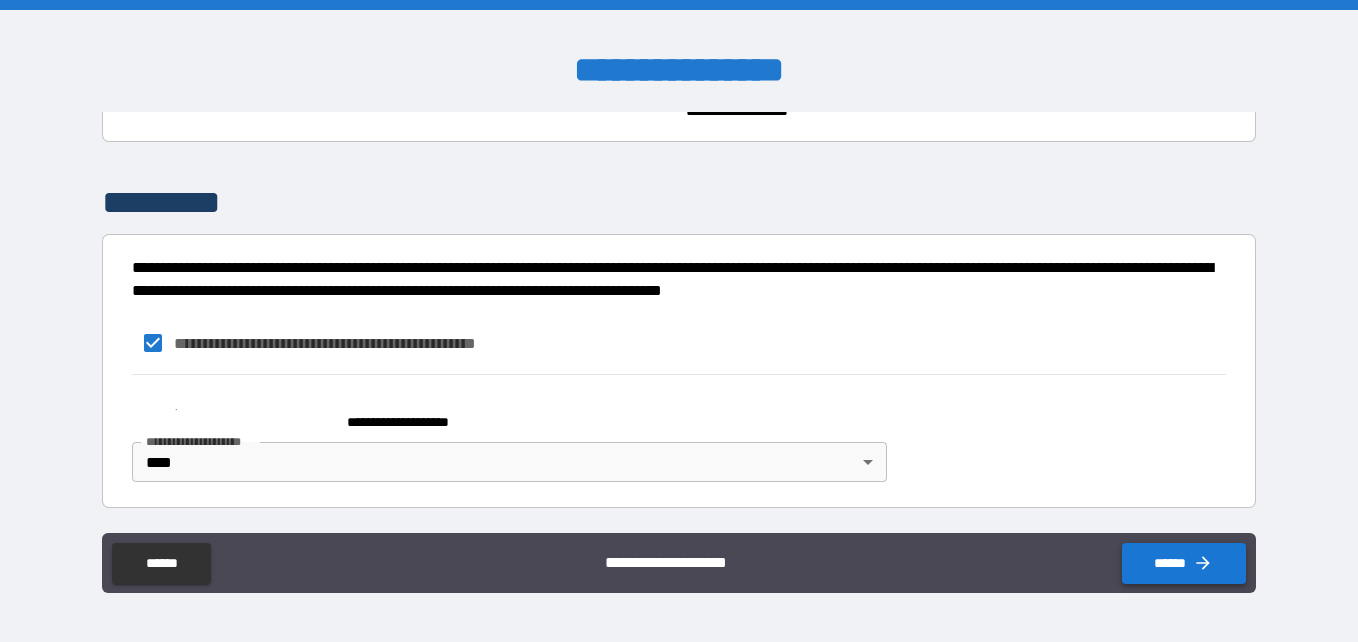 click on "******" at bounding box center [1184, 563] 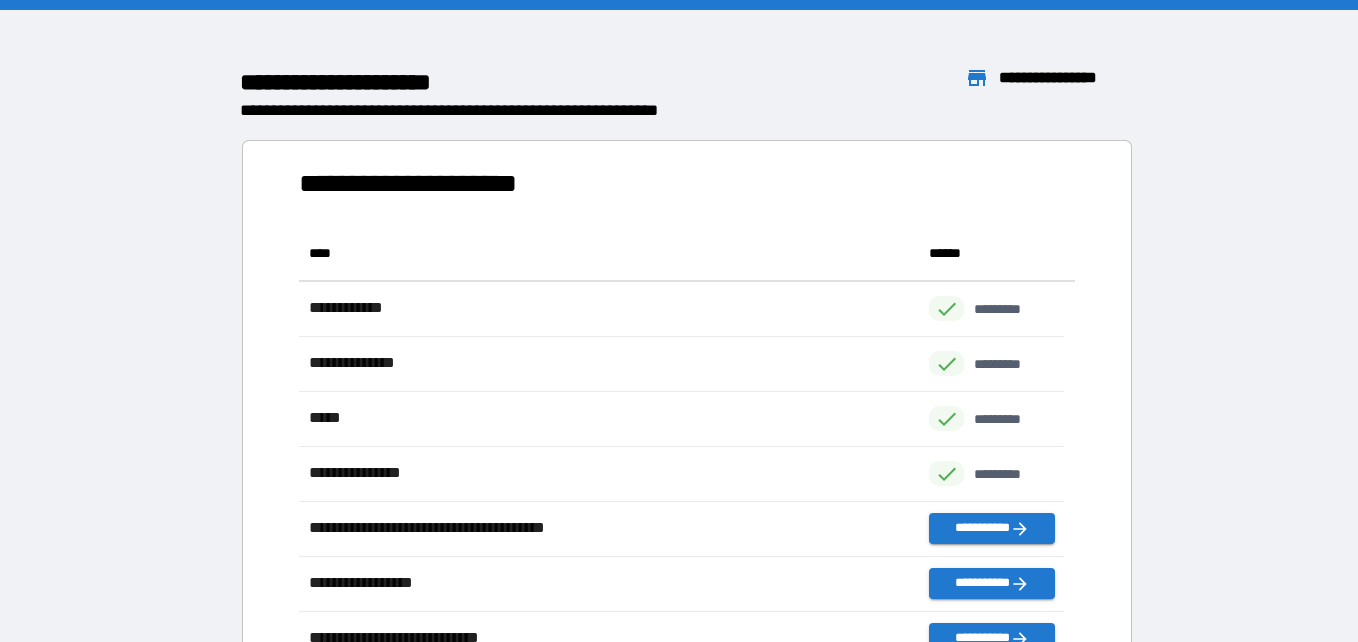 scroll, scrollTop: 16, scrollLeft: 16, axis: both 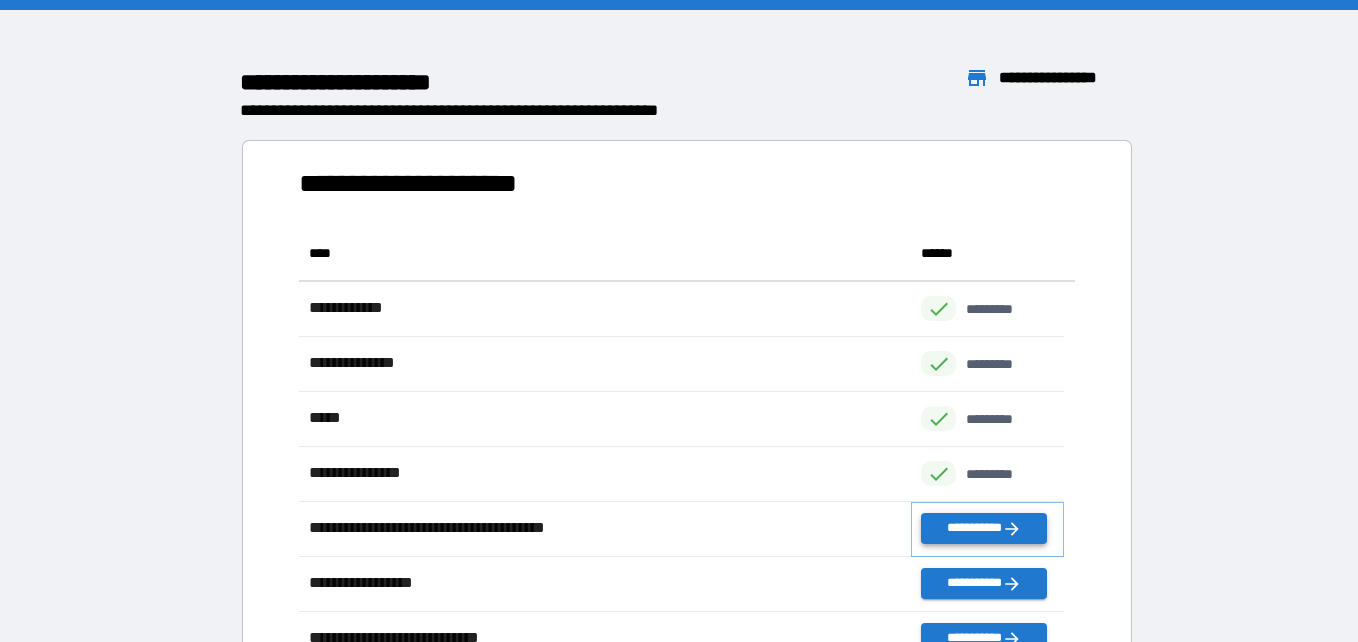 click on "**********" at bounding box center (983, 528) 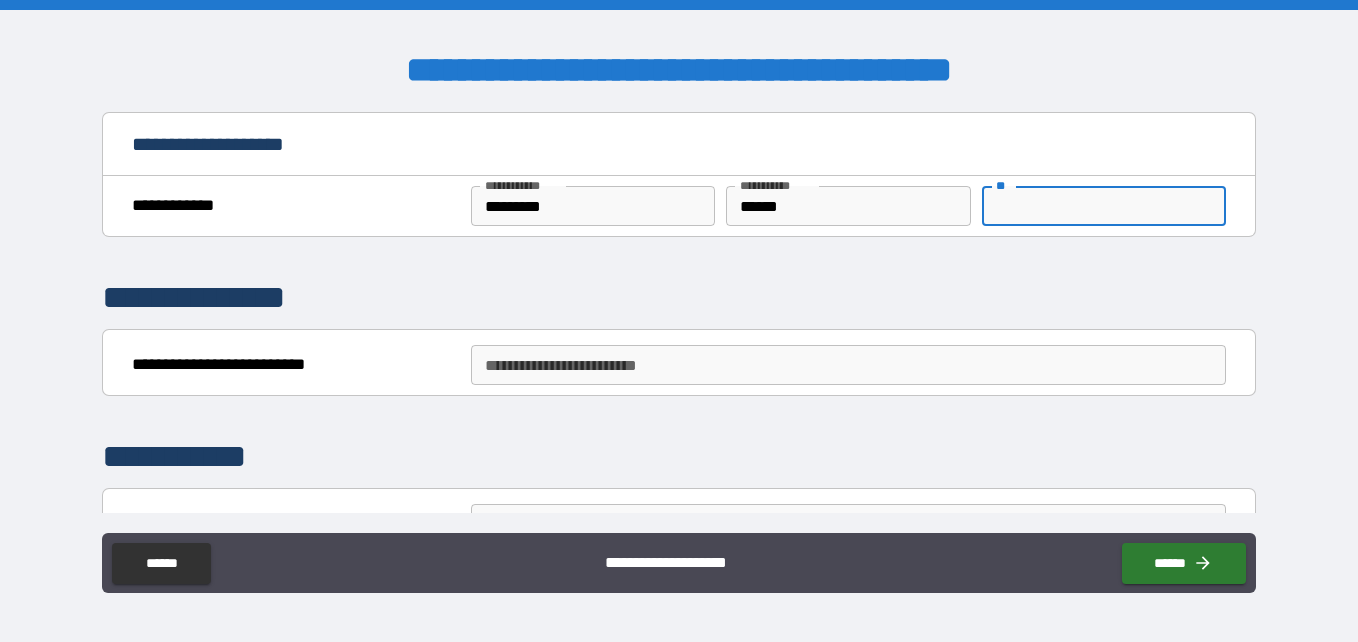click on "**" at bounding box center [1104, 206] 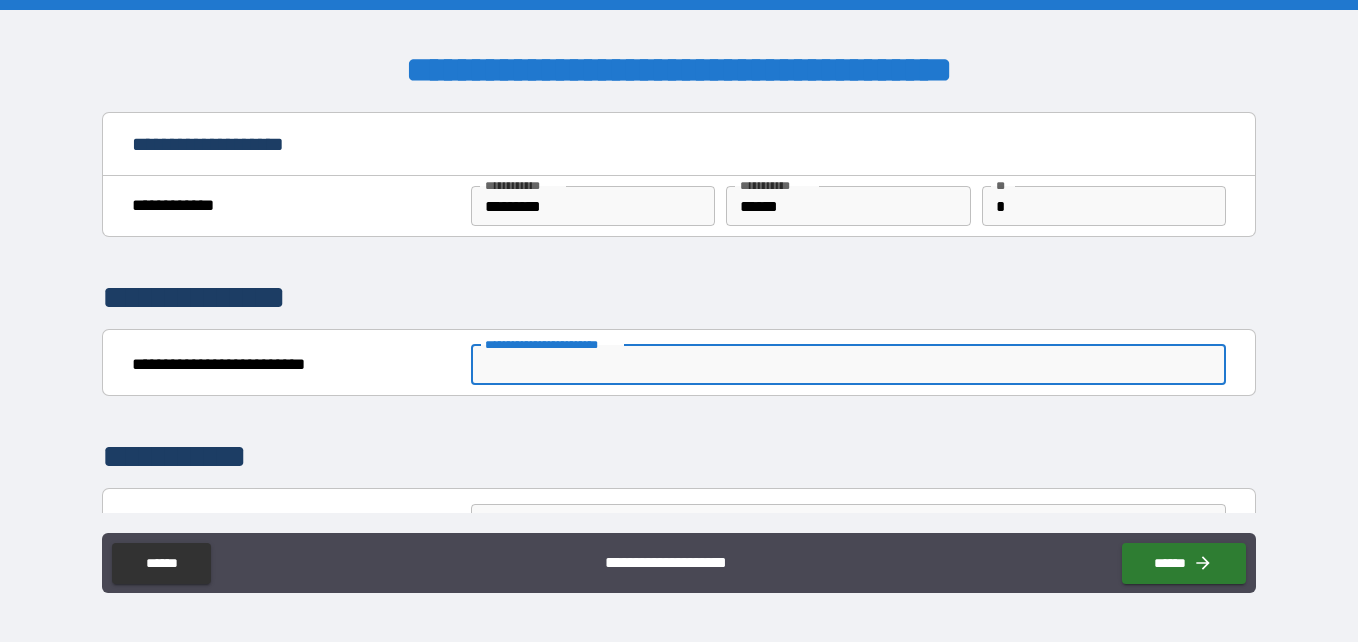 click on "**********" at bounding box center [848, 365] 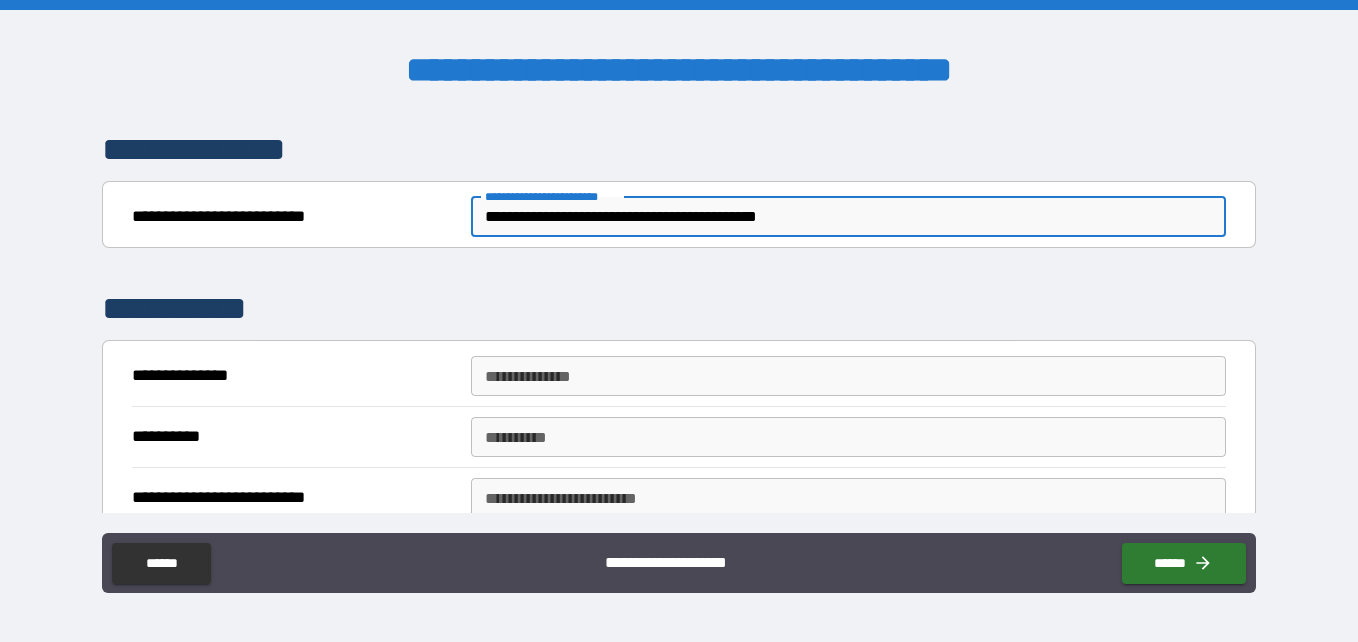 scroll, scrollTop: 253, scrollLeft: 0, axis: vertical 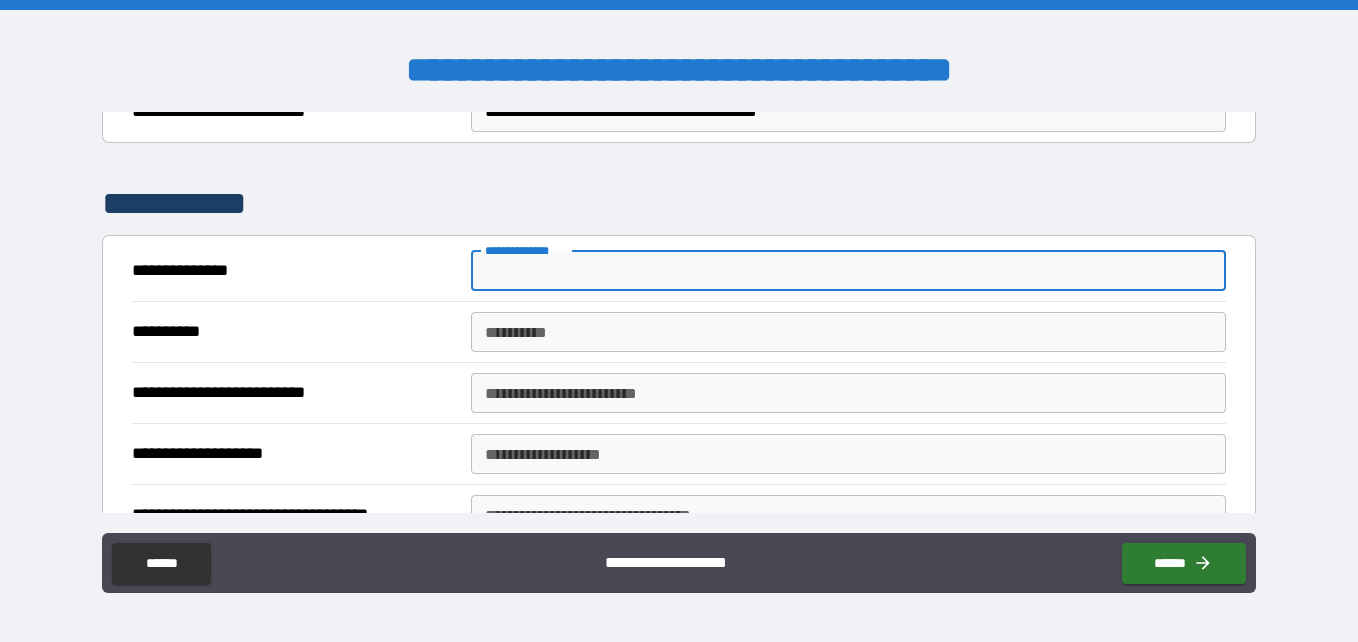 click on "**********" at bounding box center [848, 271] 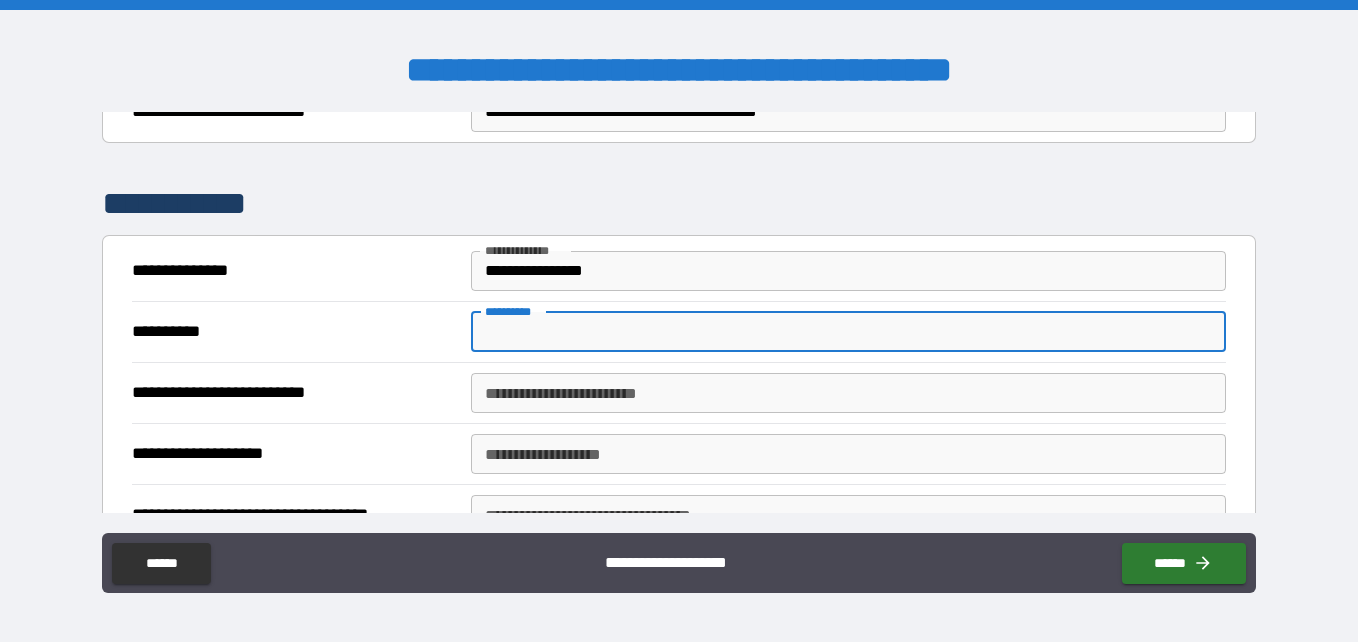 click on "**********" at bounding box center (848, 332) 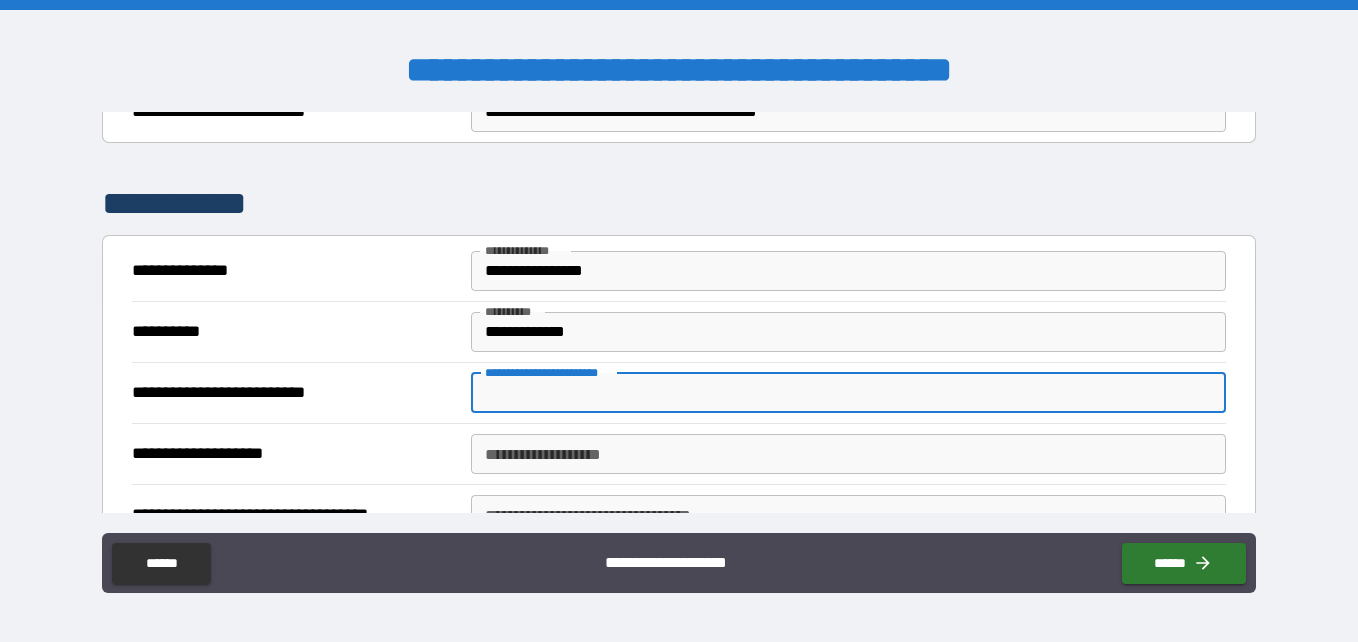 click on "**********" at bounding box center [848, 393] 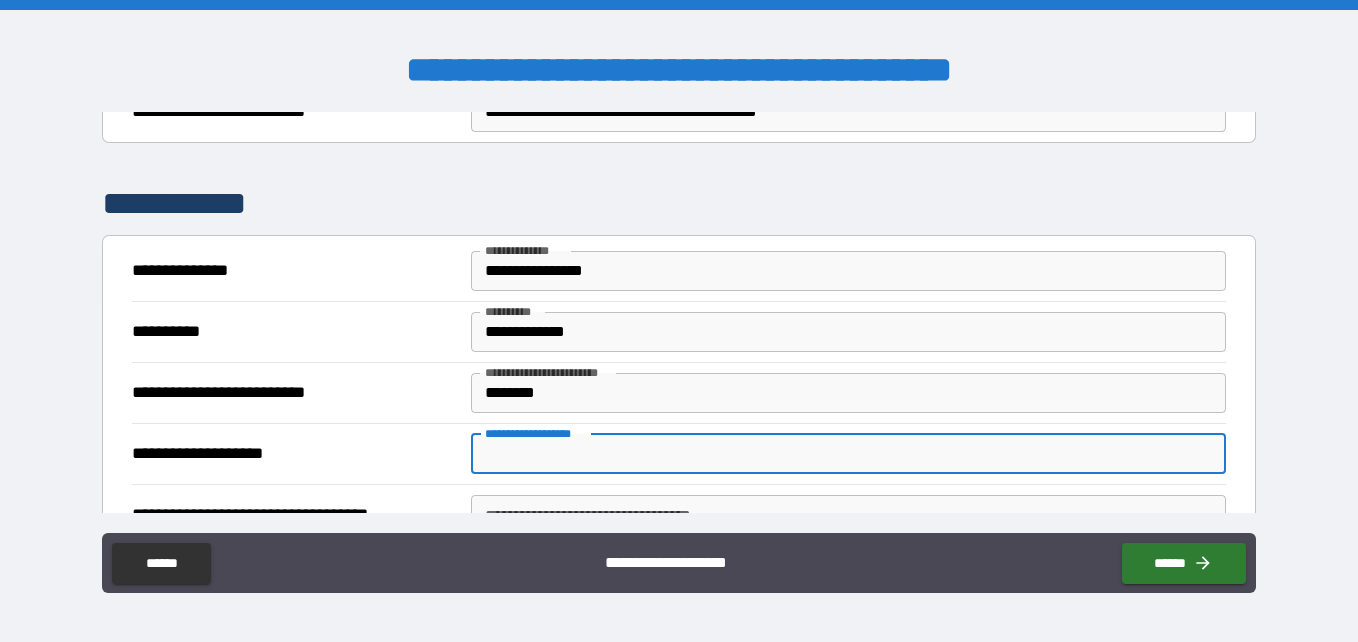 click on "**********" at bounding box center [848, 454] 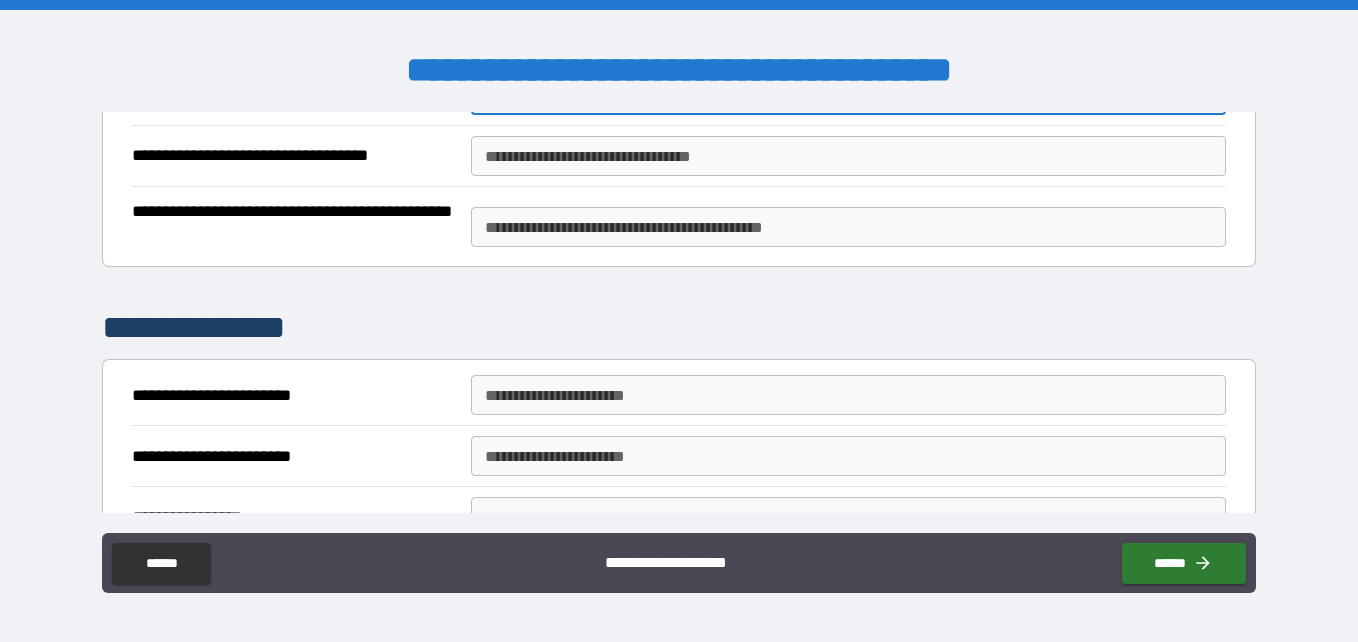 scroll, scrollTop: 591, scrollLeft: 0, axis: vertical 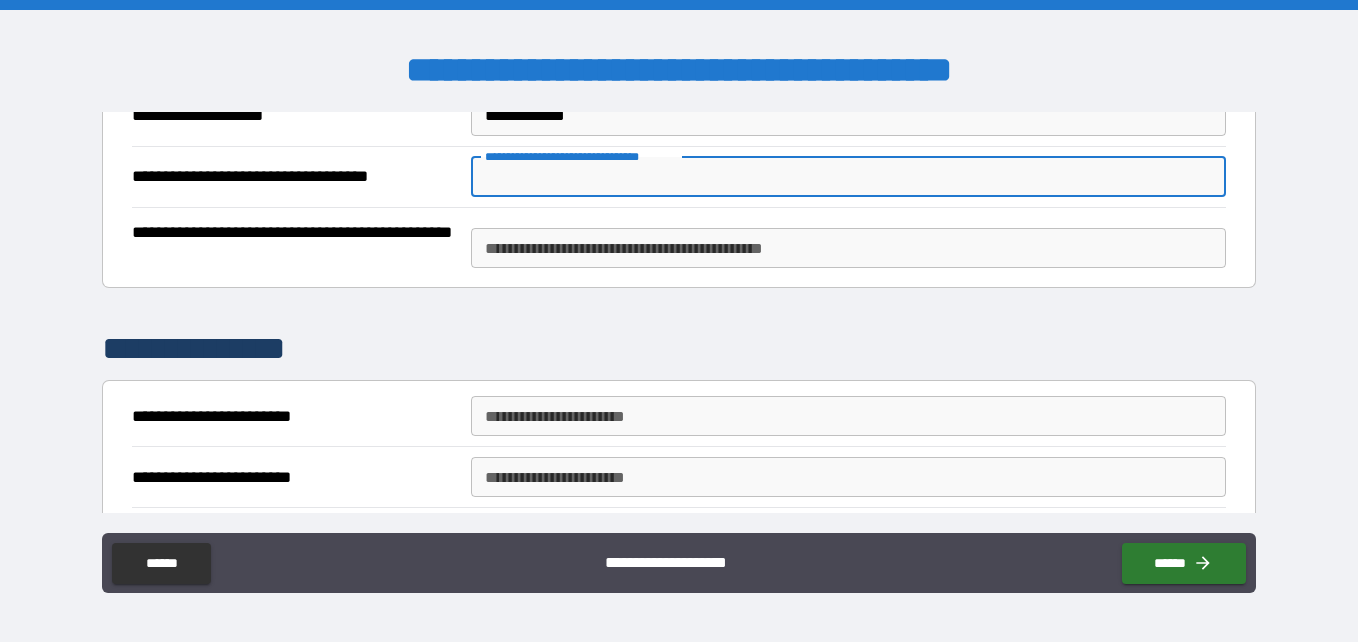 click on "**********" at bounding box center (848, 177) 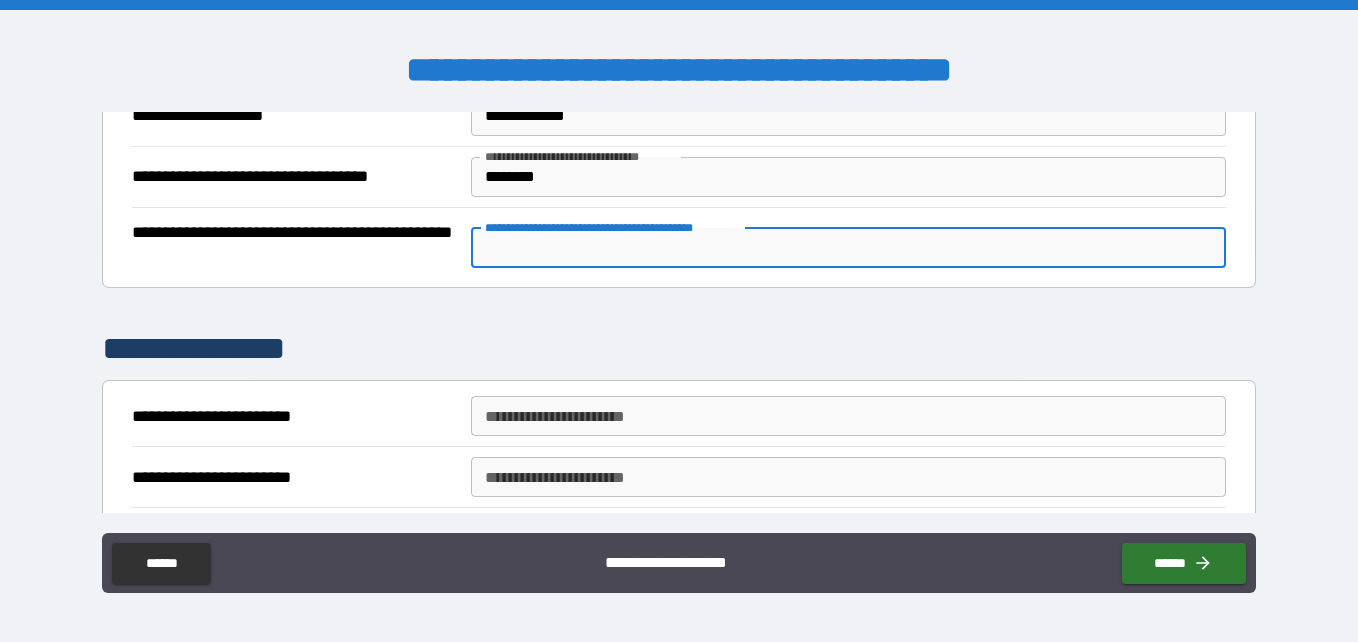click on "**********" at bounding box center (848, 248) 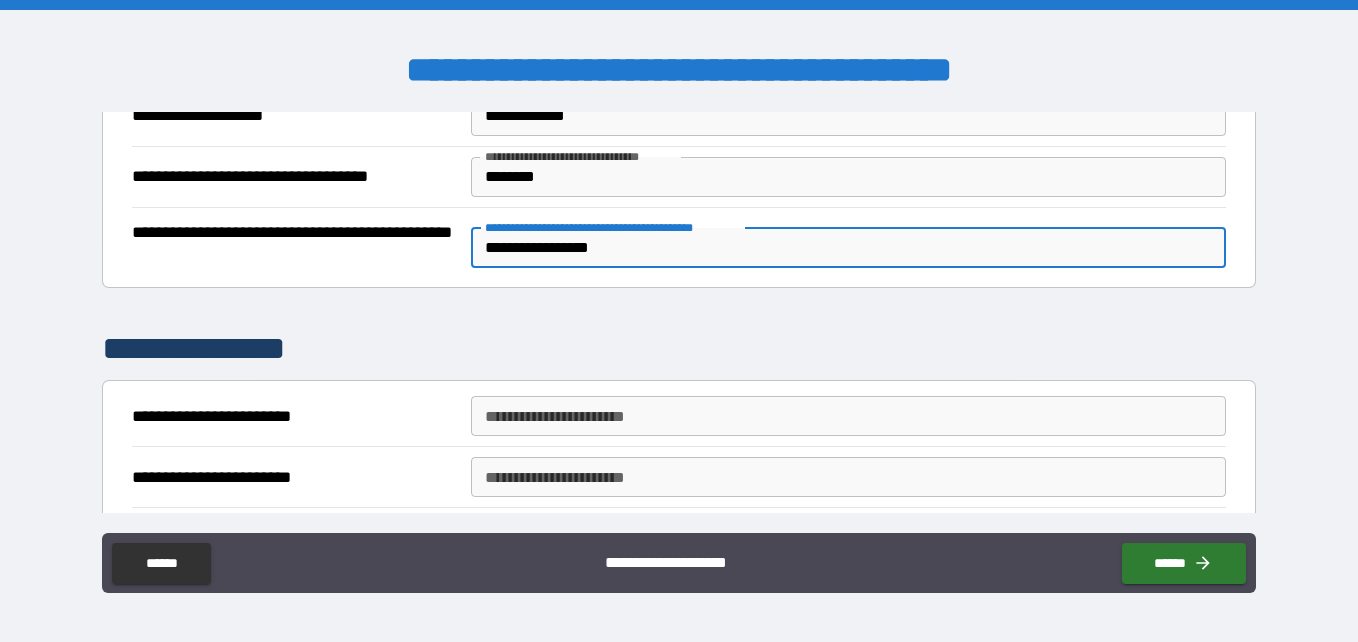 click on "**********" at bounding box center [848, 248] 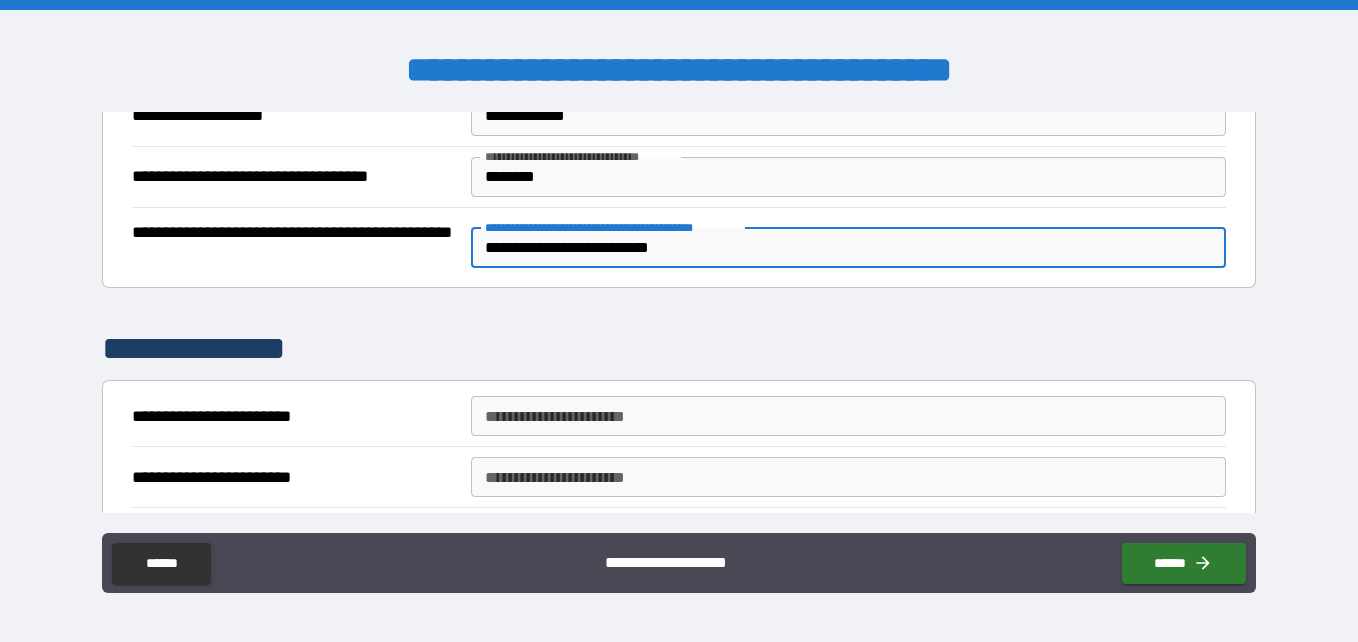 click on "**********" at bounding box center [848, 416] 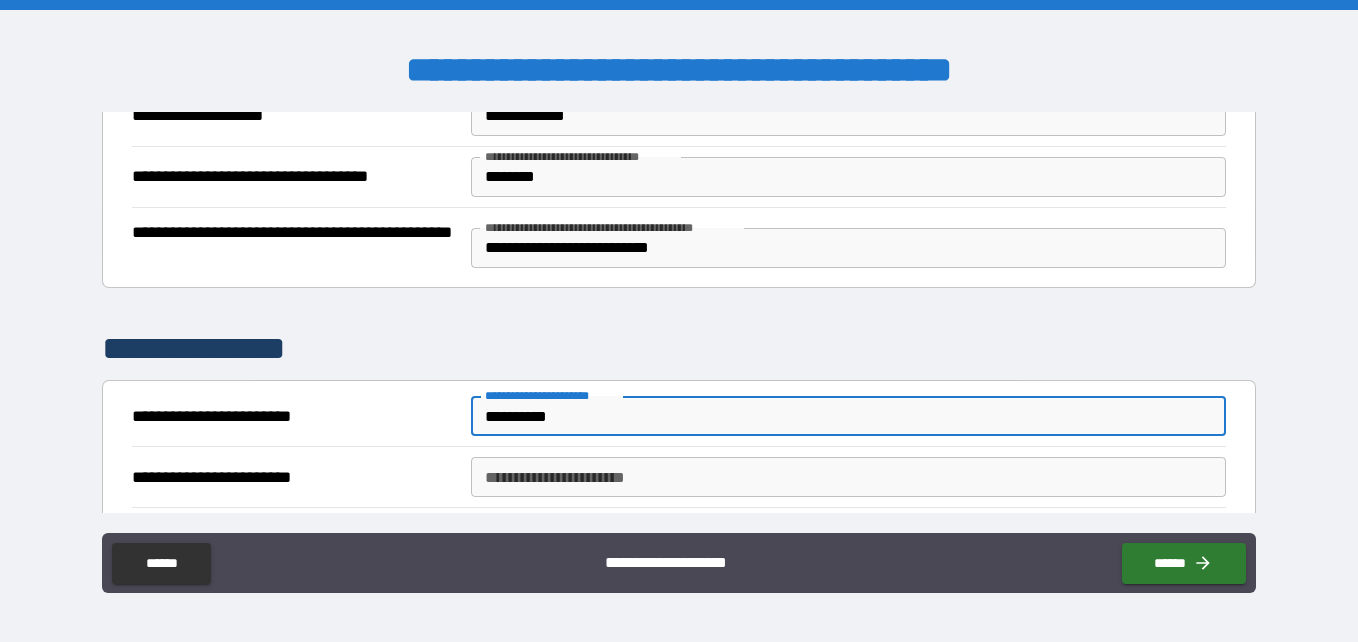 click on "**********" at bounding box center (848, 477) 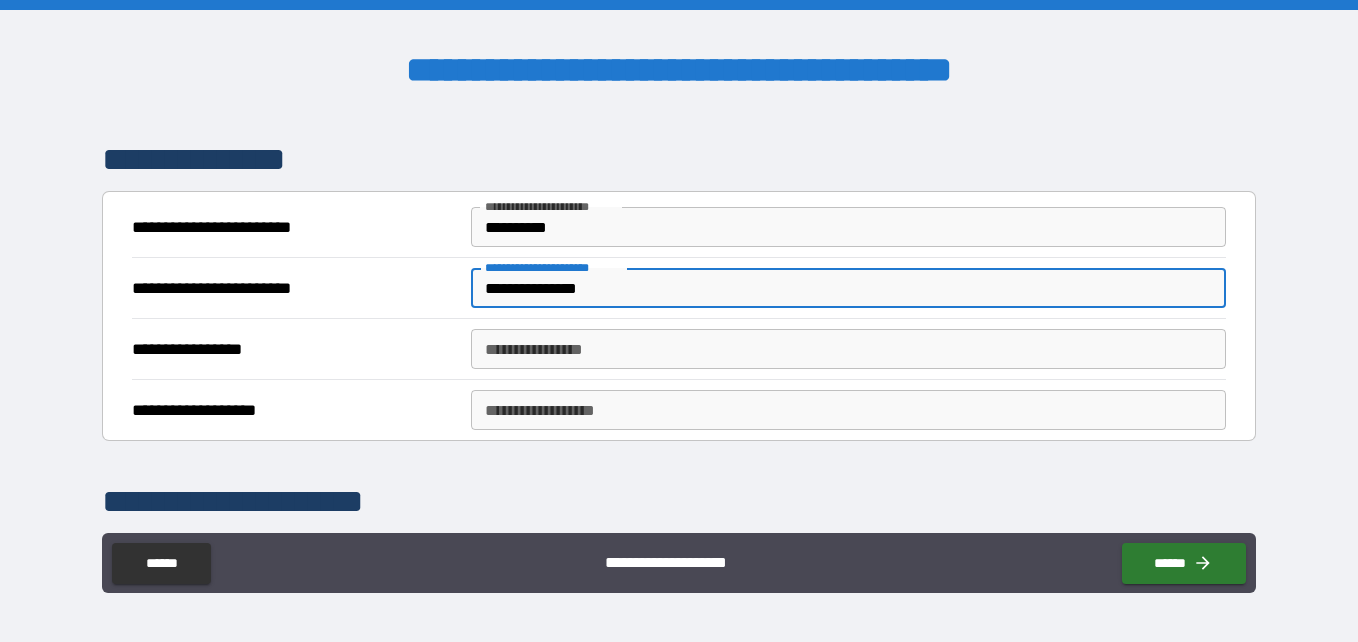 scroll, scrollTop: 823, scrollLeft: 0, axis: vertical 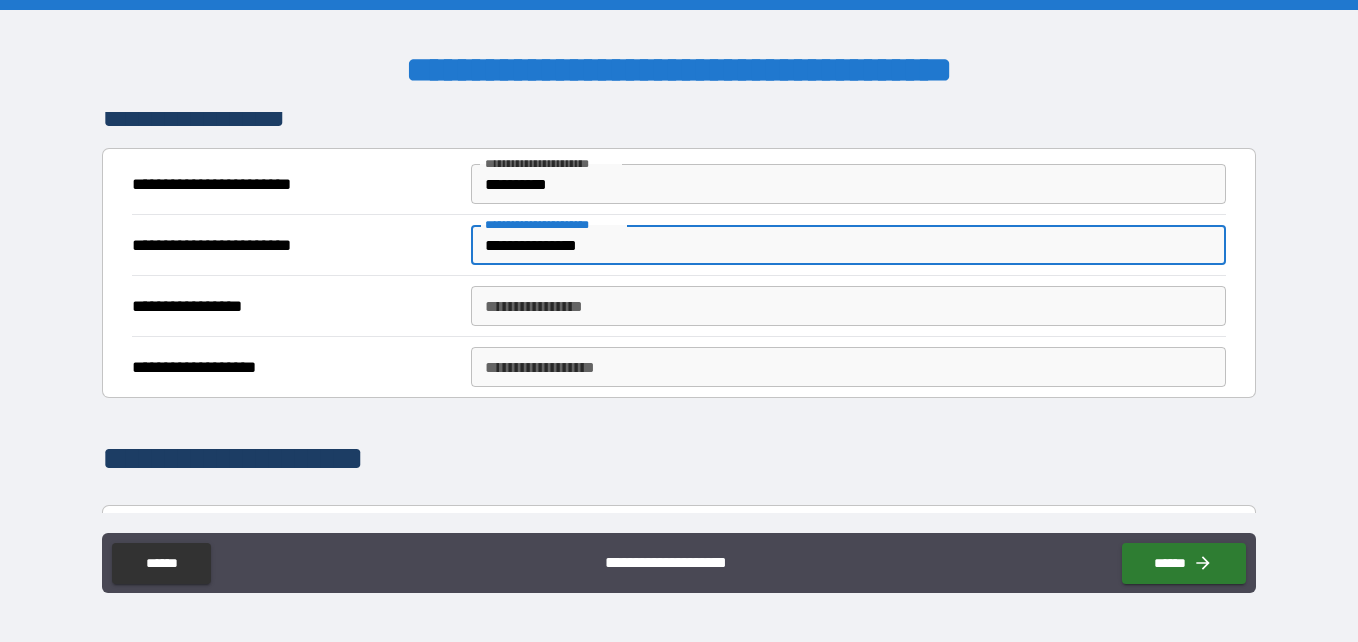 click on "**********" at bounding box center [848, 306] 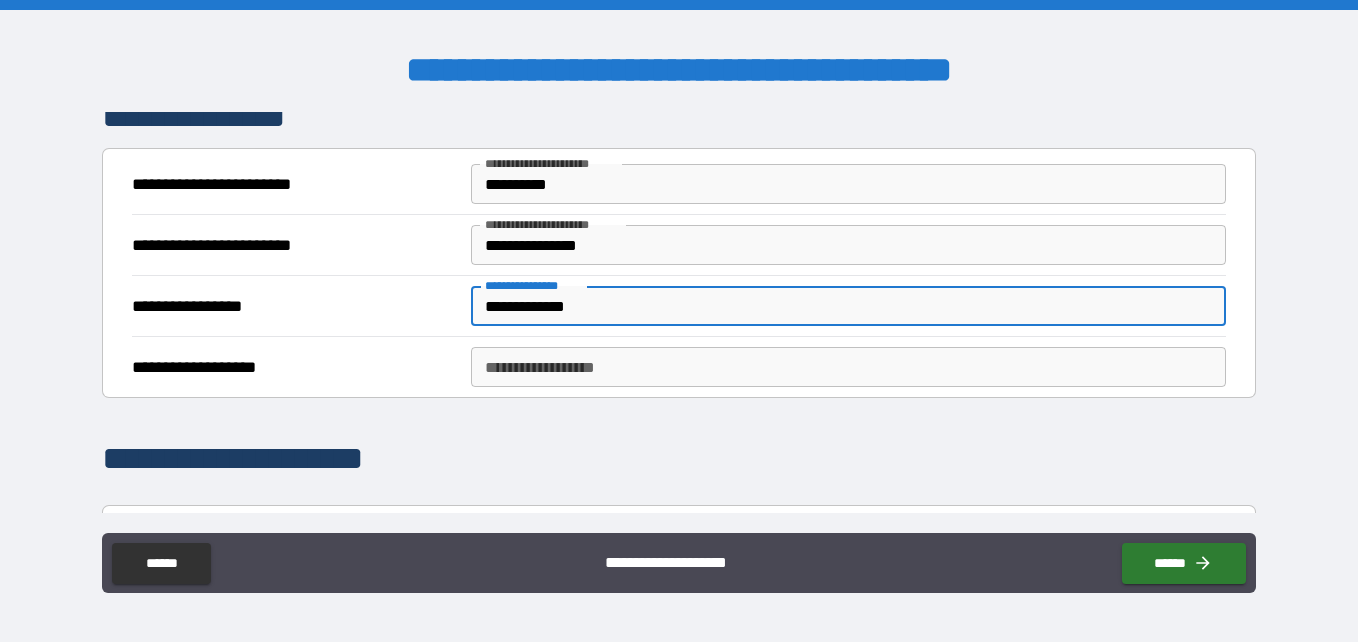 drag, startPoint x: 514, startPoint y: 368, endPoint x: 511, endPoint y: 348, distance: 20.22375 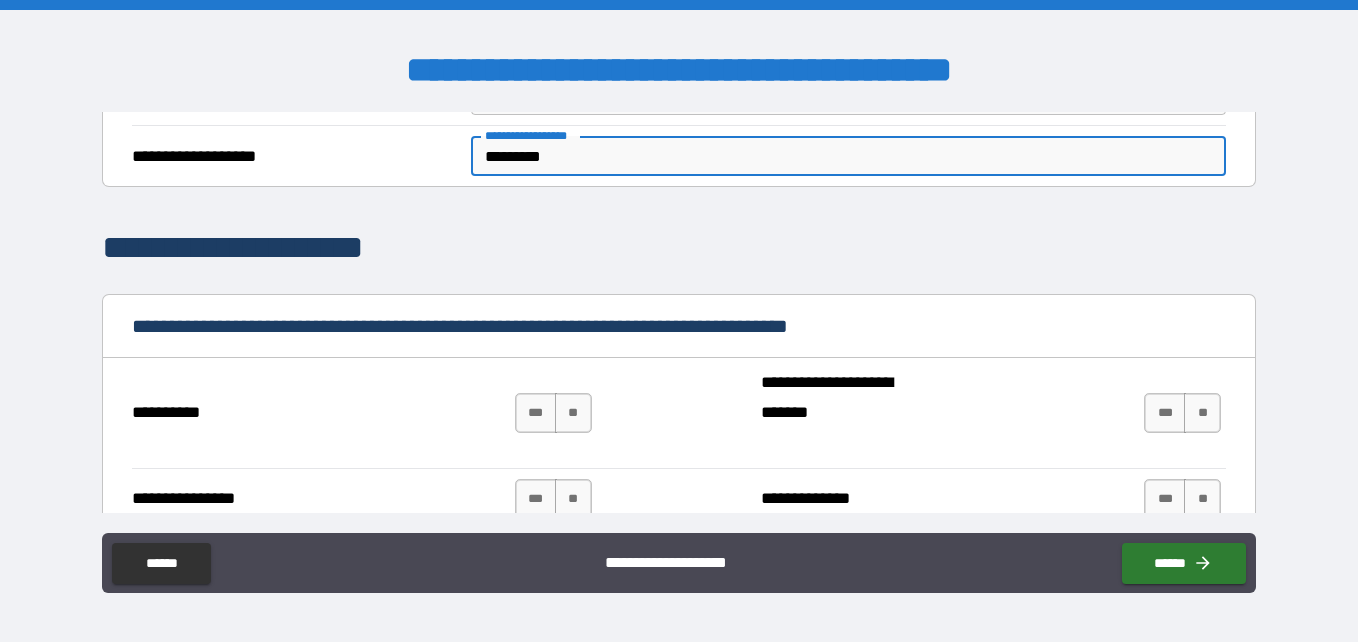 scroll, scrollTop: 1097, scrollLeft: 0, axis: vertical 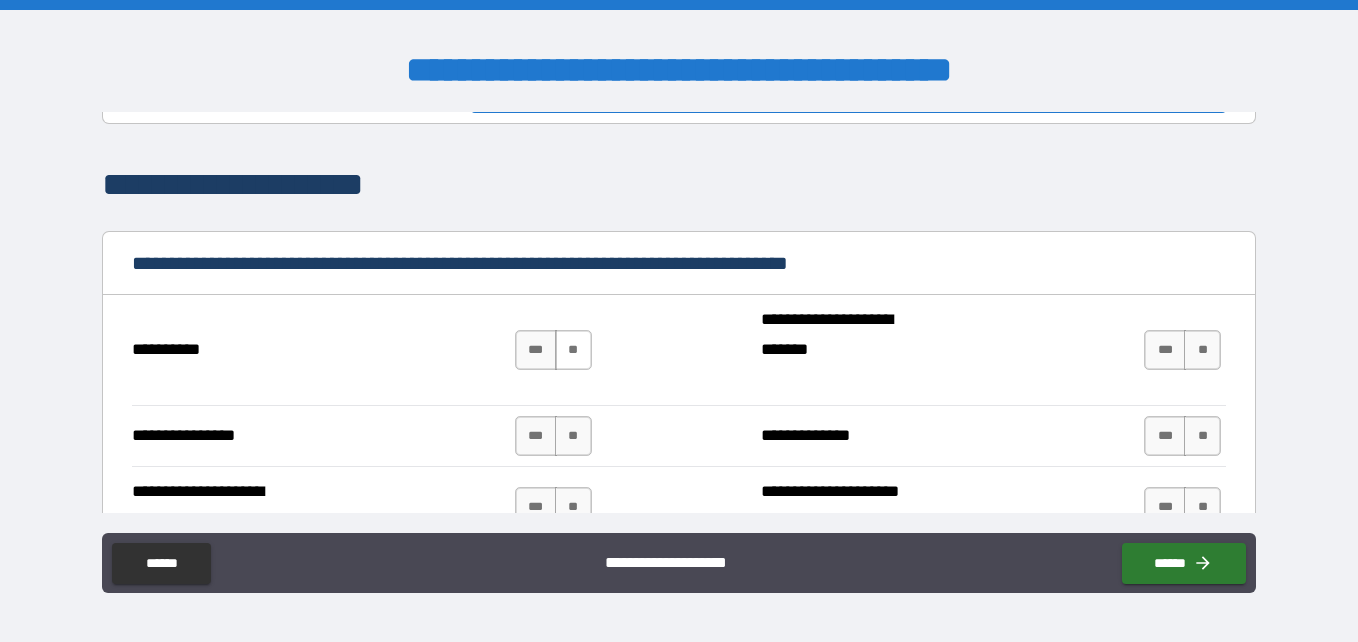 click on "**" at bounding box center [573, 350] 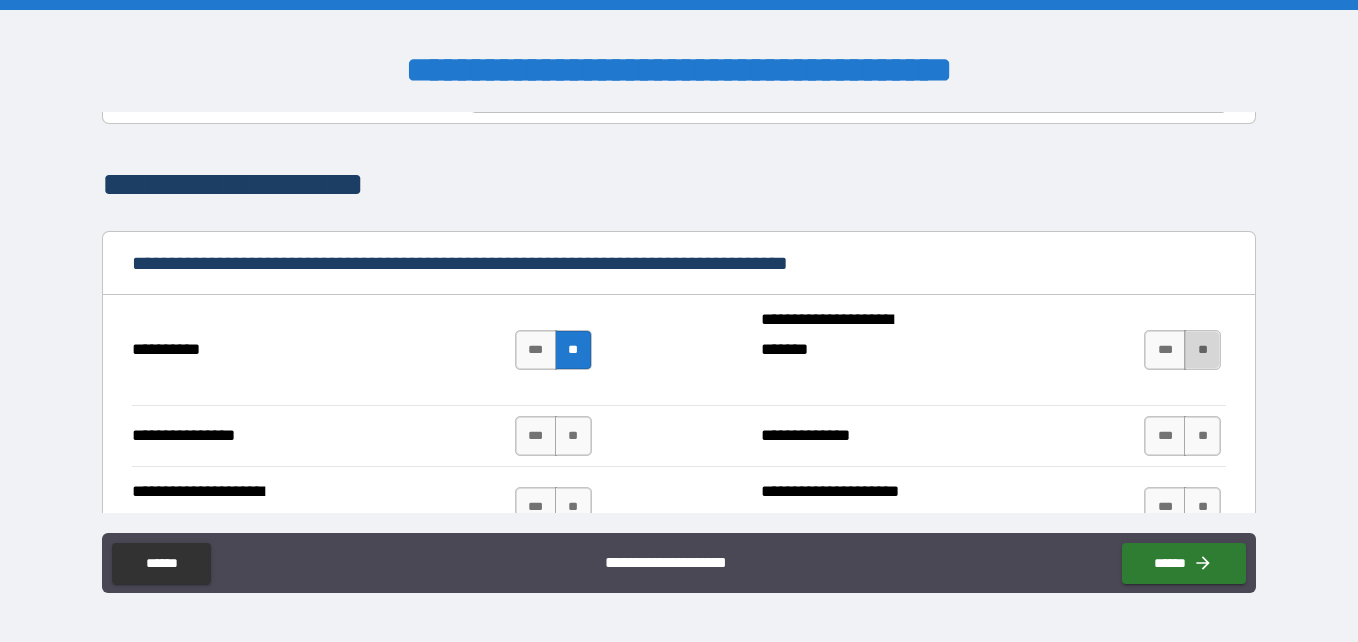click on "**" at bounding box center (1202, 350) 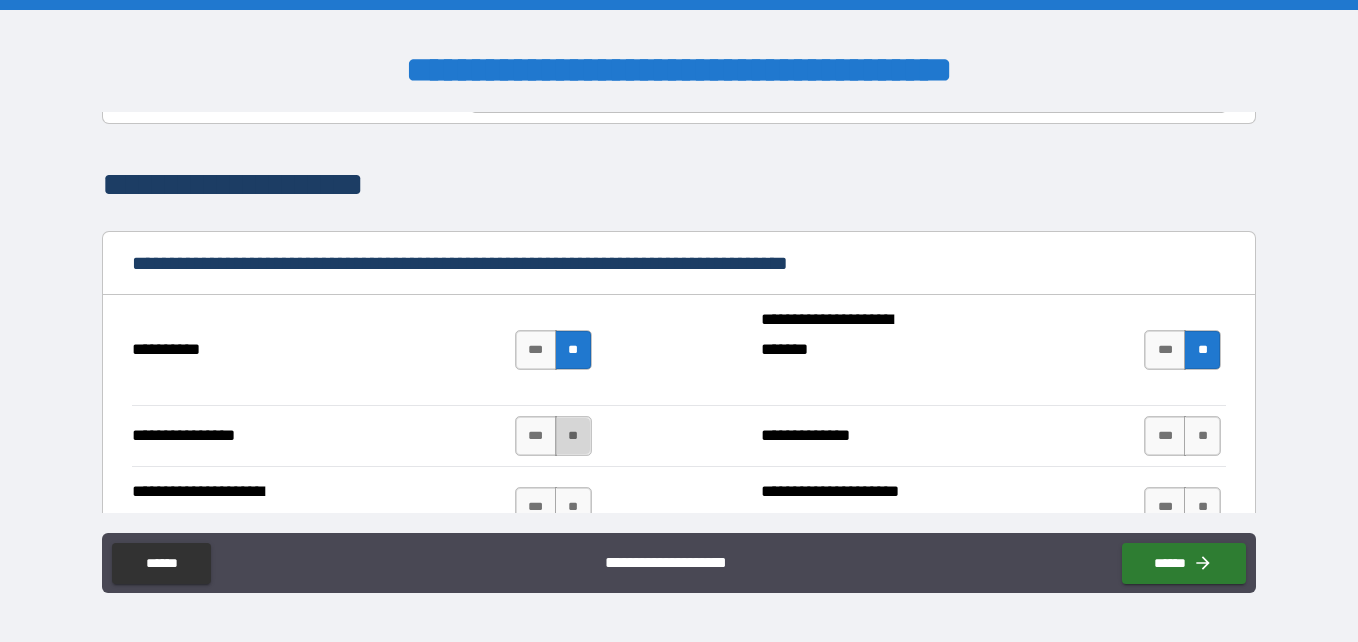 click on "**" at bounding box center (573, 436) 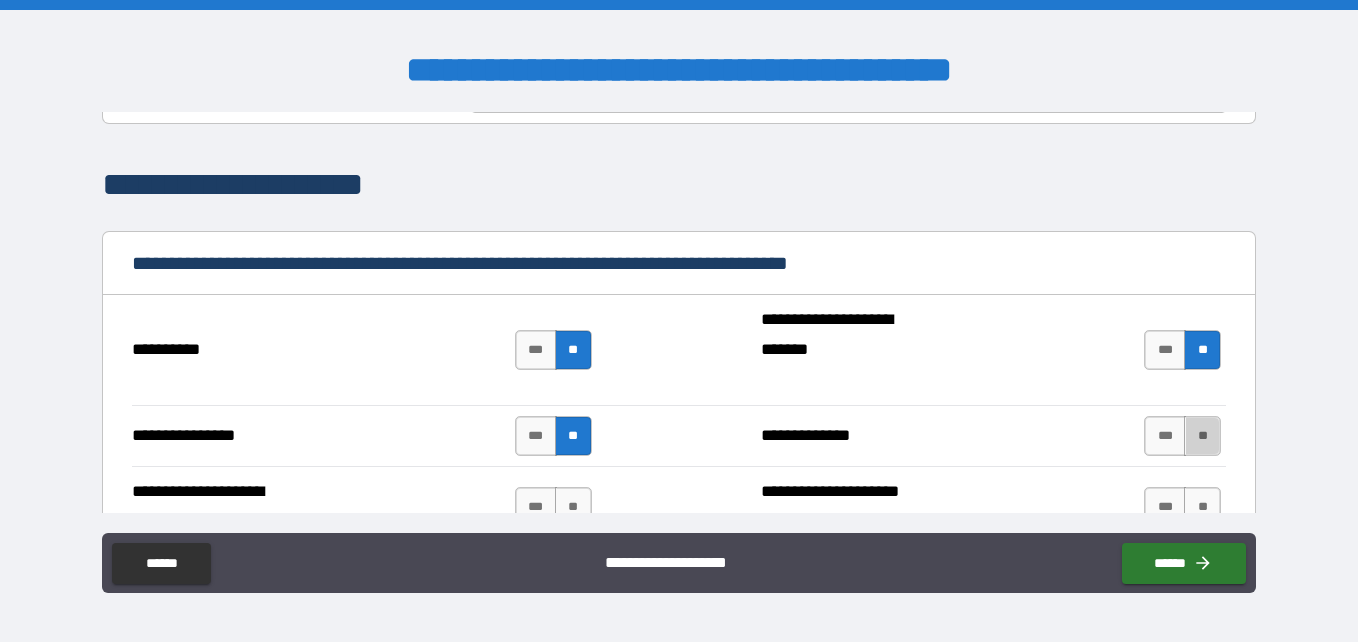 drag, startPoint x: 1187, startPoint y: 436, endPoint x: 1214, endPoint y: 394, distance: 49.92995 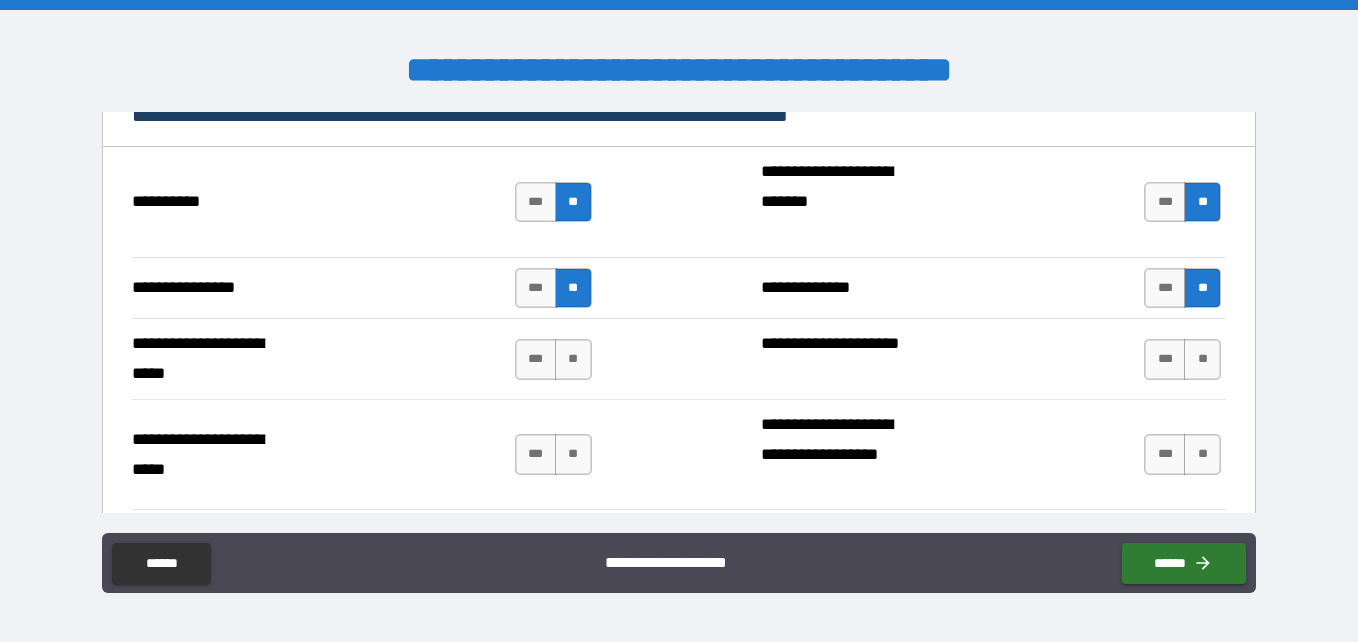 scroll, scrollTop: 1308, scrollLeft: 0, axis: vertical 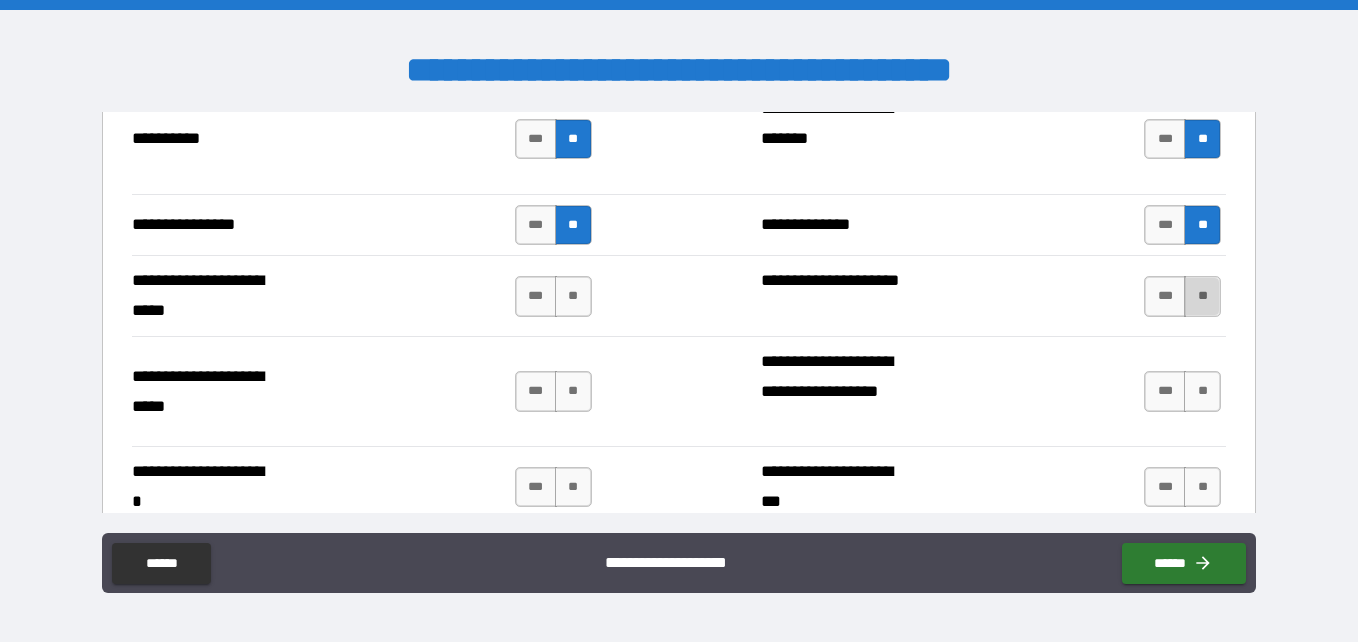 click on "**" at bounding box center [1202, 296] 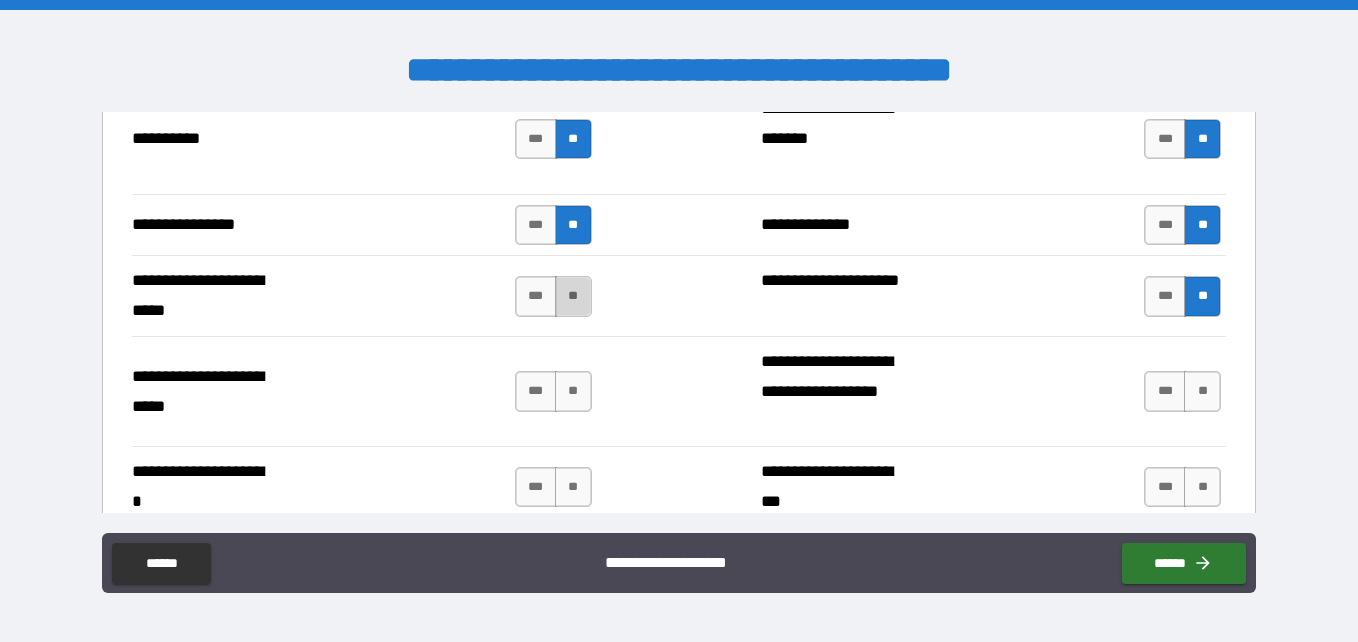 click on "**" at bounding box center [573, 296] 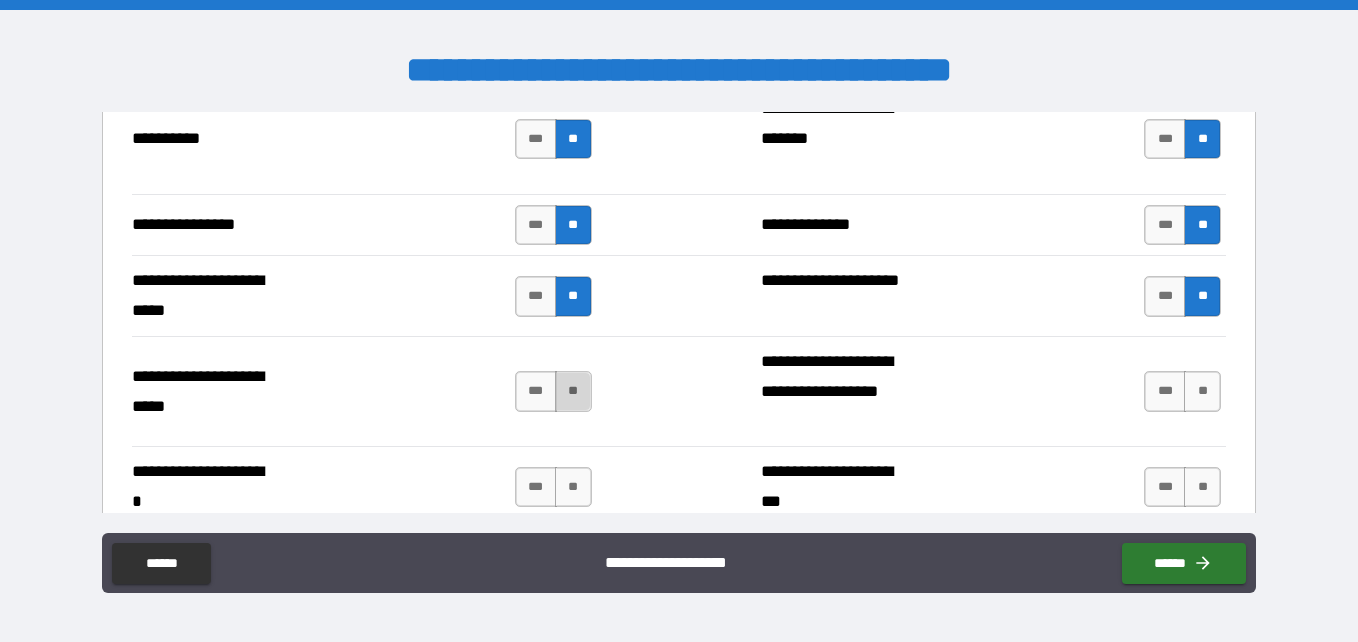 click on "**" at bounding box center [573, 391] 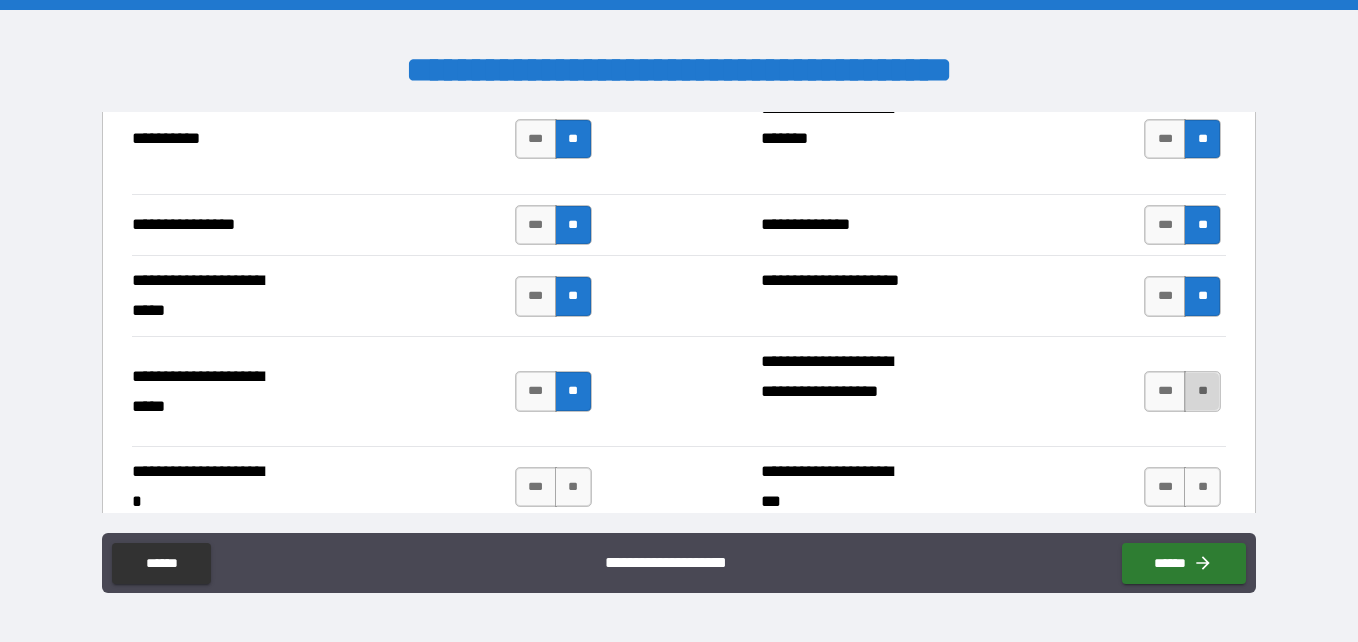 click on "**" at bounding box center [1202, 391] 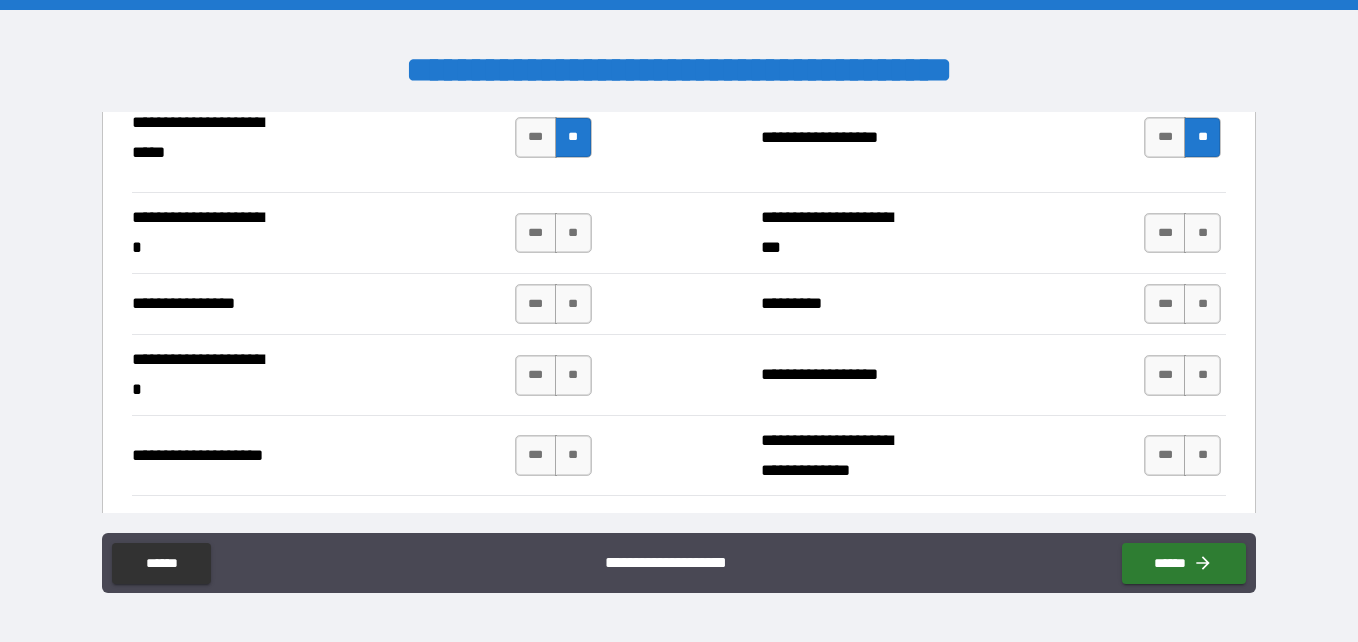 scroll, scrollTop: 1646, scrollLeft: 0, axis: vertical 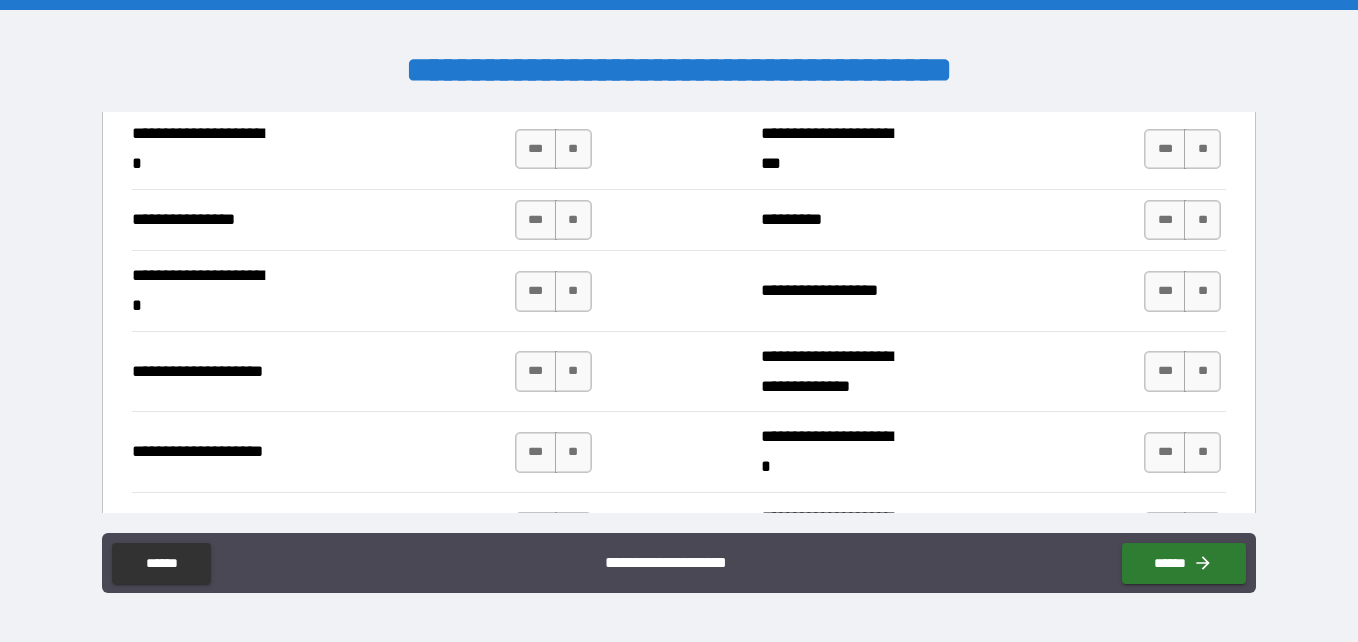 click on "**********" at bounding box center [679, 312] 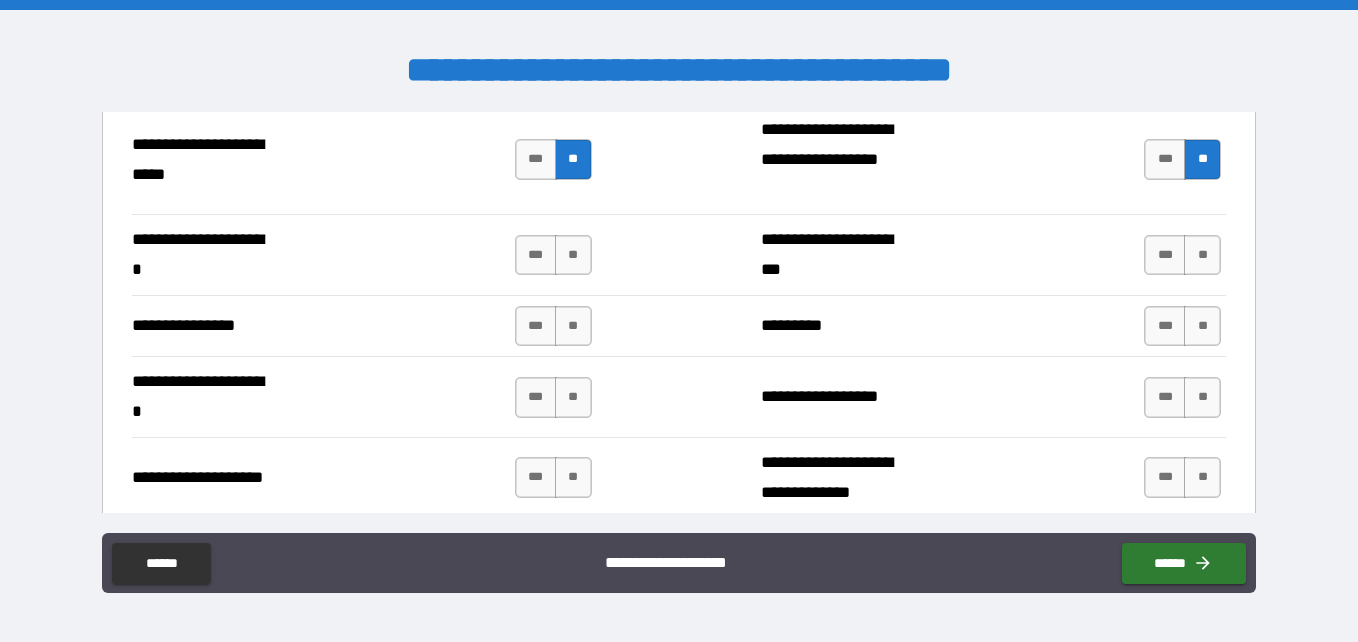scroll, scrollTop: 1603, scrollLeft: 0, axis: vertical 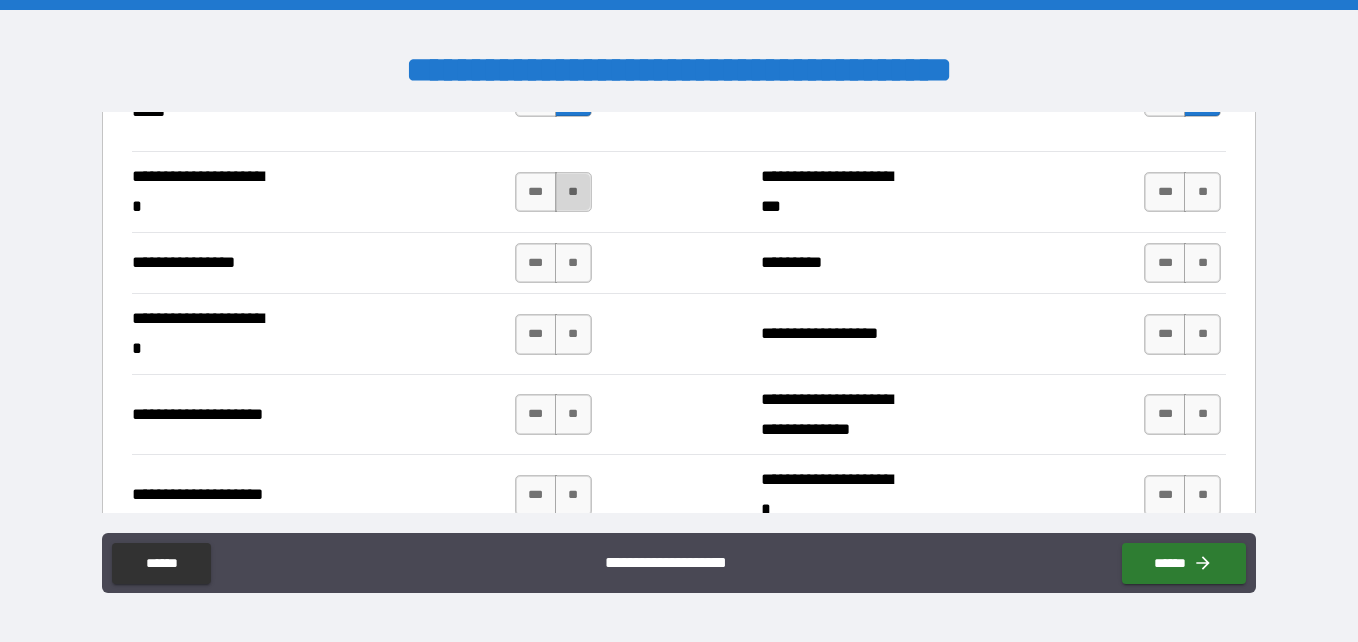 click on "**" at bounding box center (573, 192) 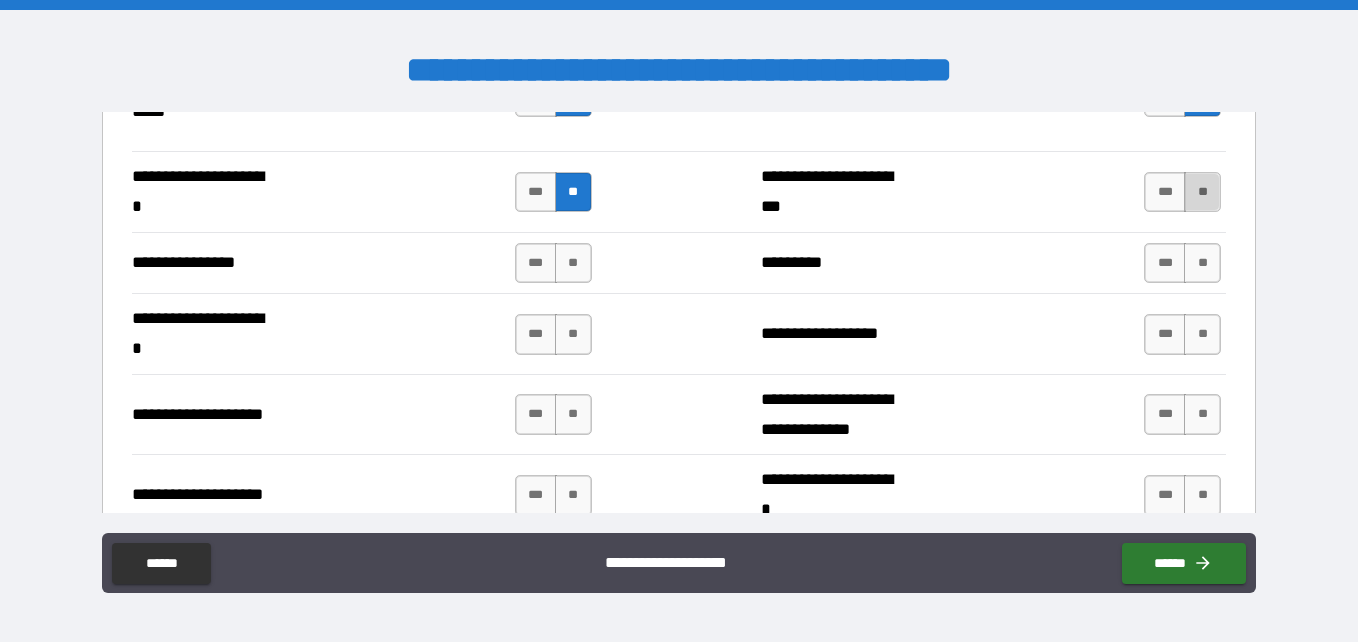 click on "**" at bounding box center (1202, 192) 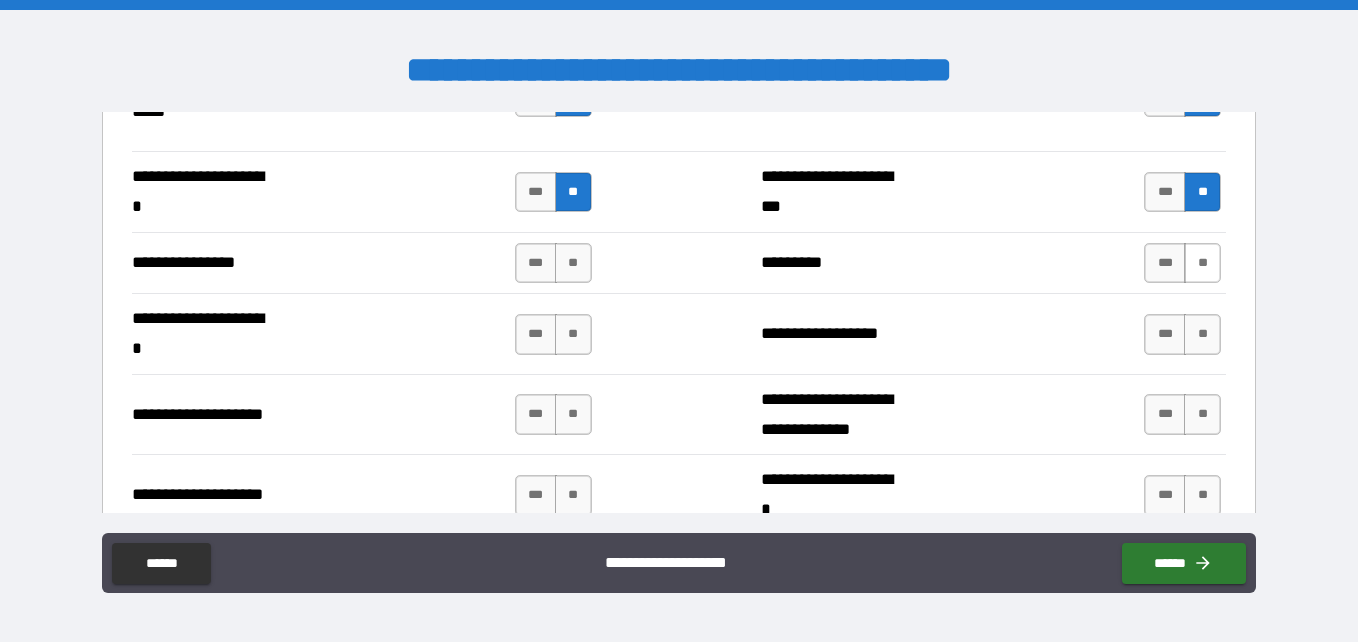click on "**" at bounding box center [1202, 263] 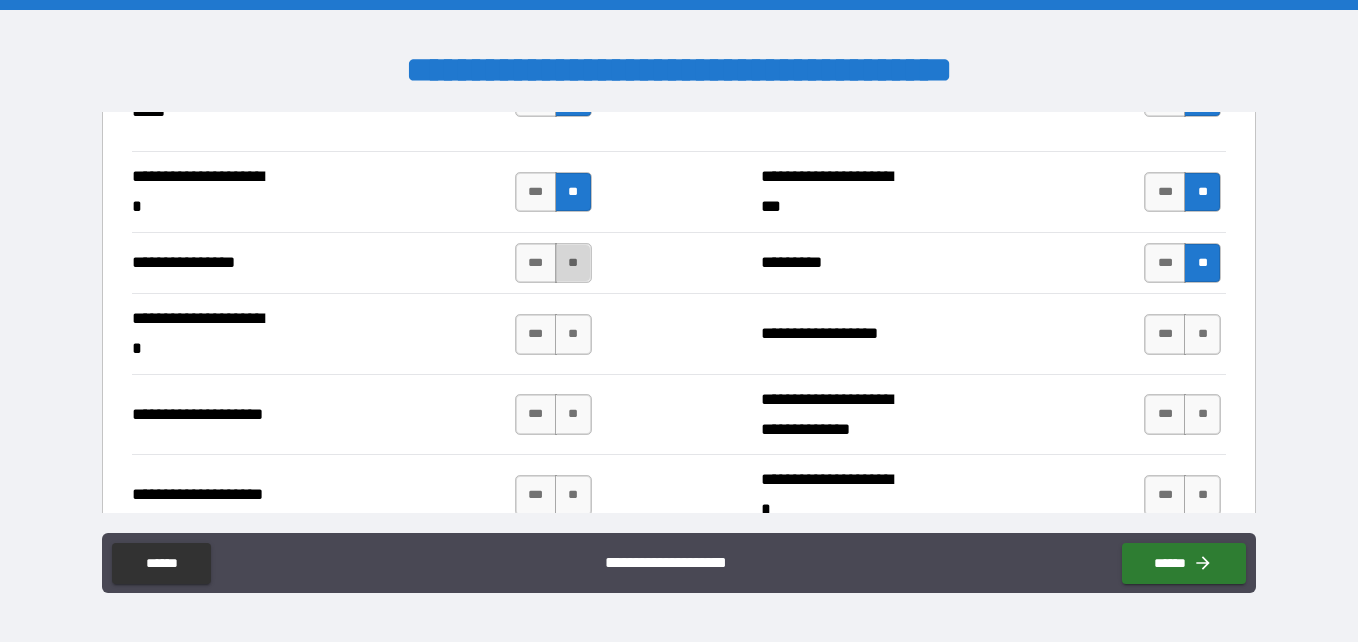 click on "**" at bounding box center (573, 263) 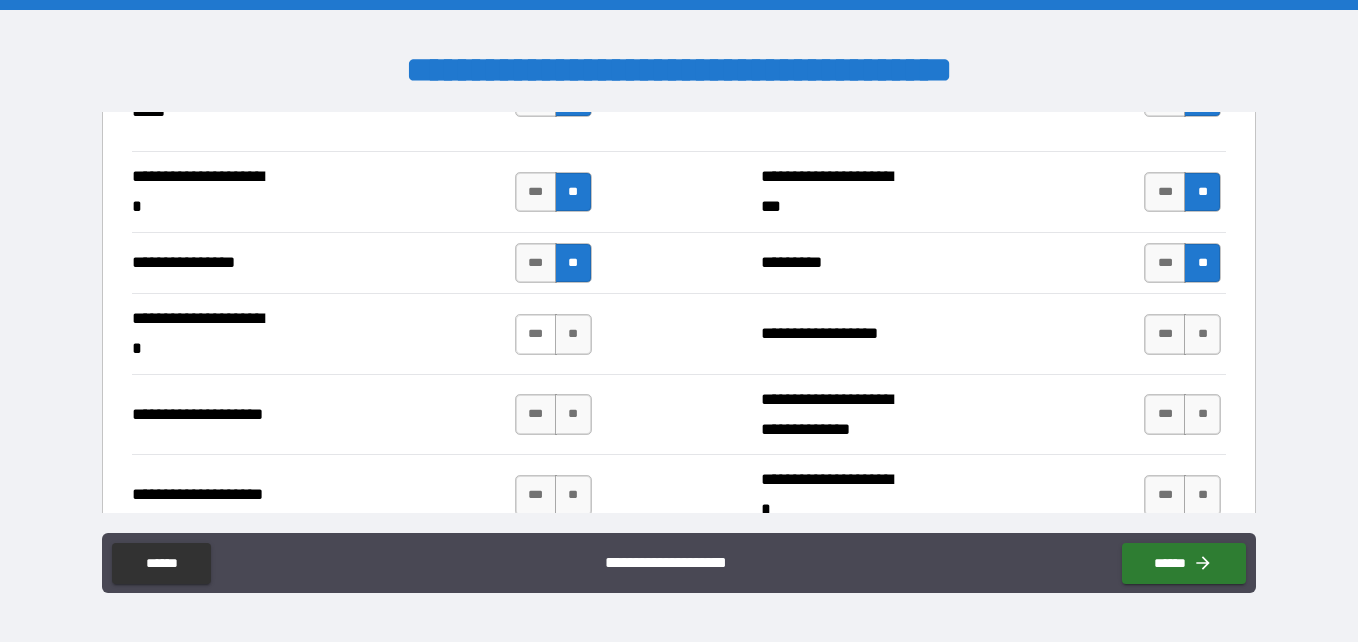 click on "***" at bounding box center (536, 334) 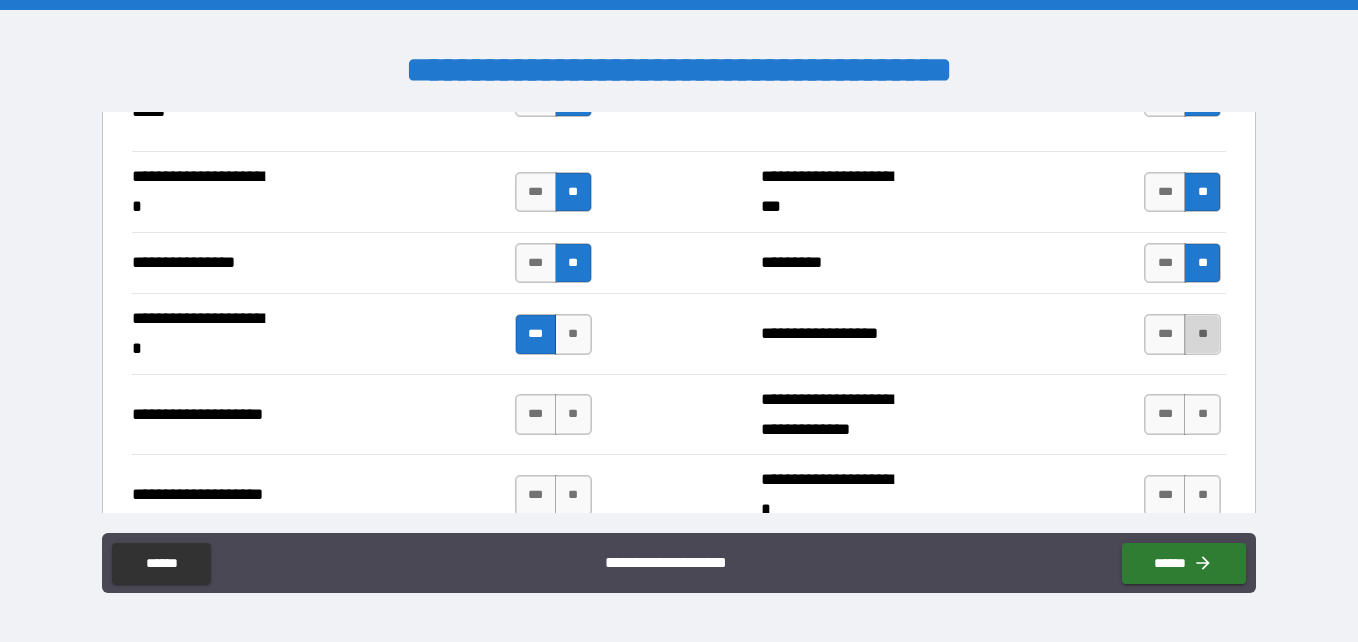 click on "**" at bounding box center (1202, 334) 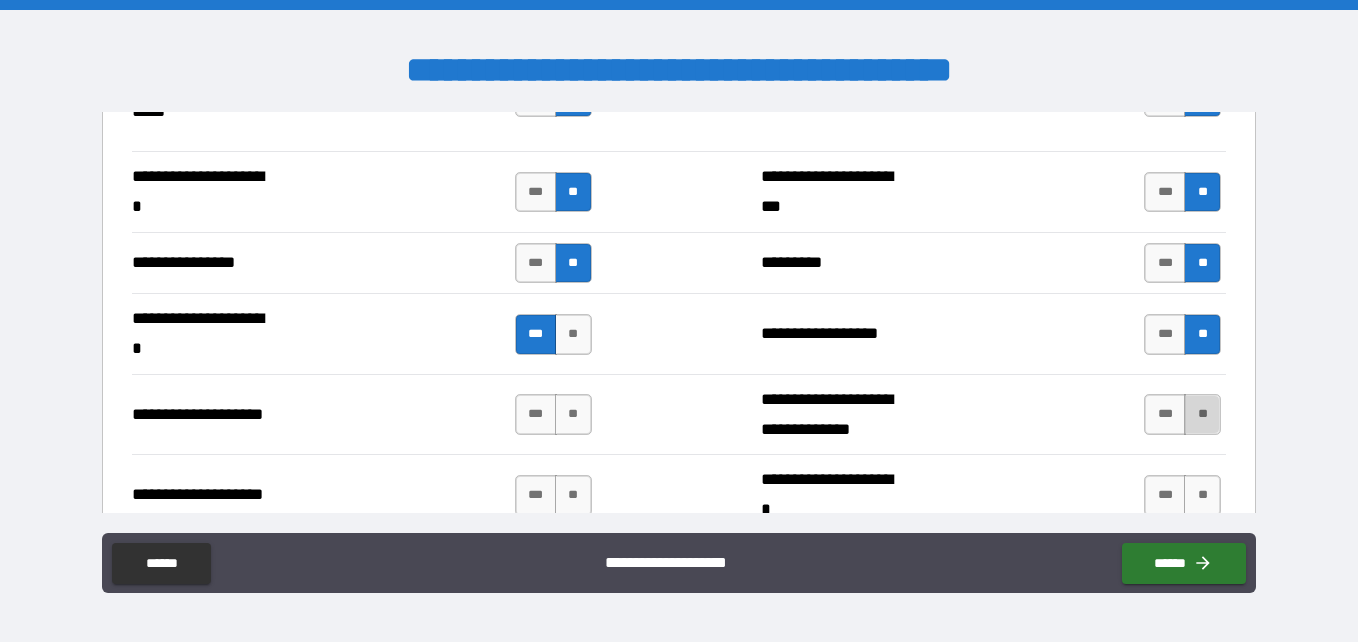 click on "**" at bounding box center [1202, 414] 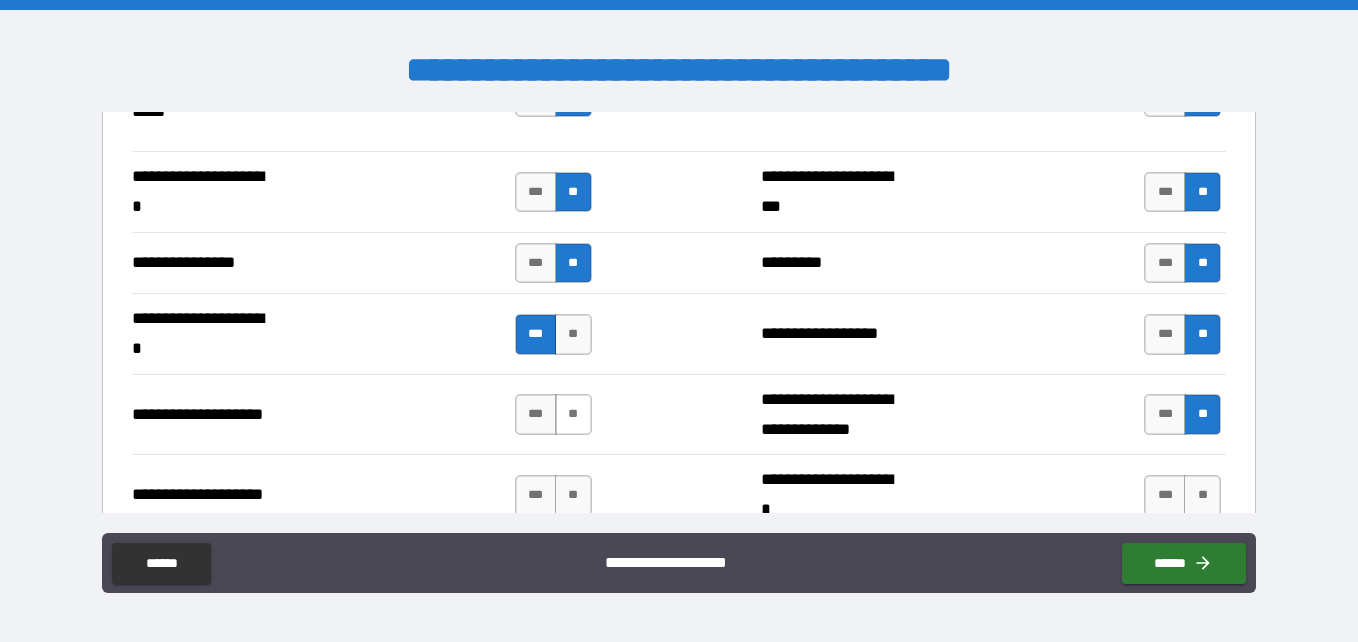 click on "**" at bounding box center [573, 414] 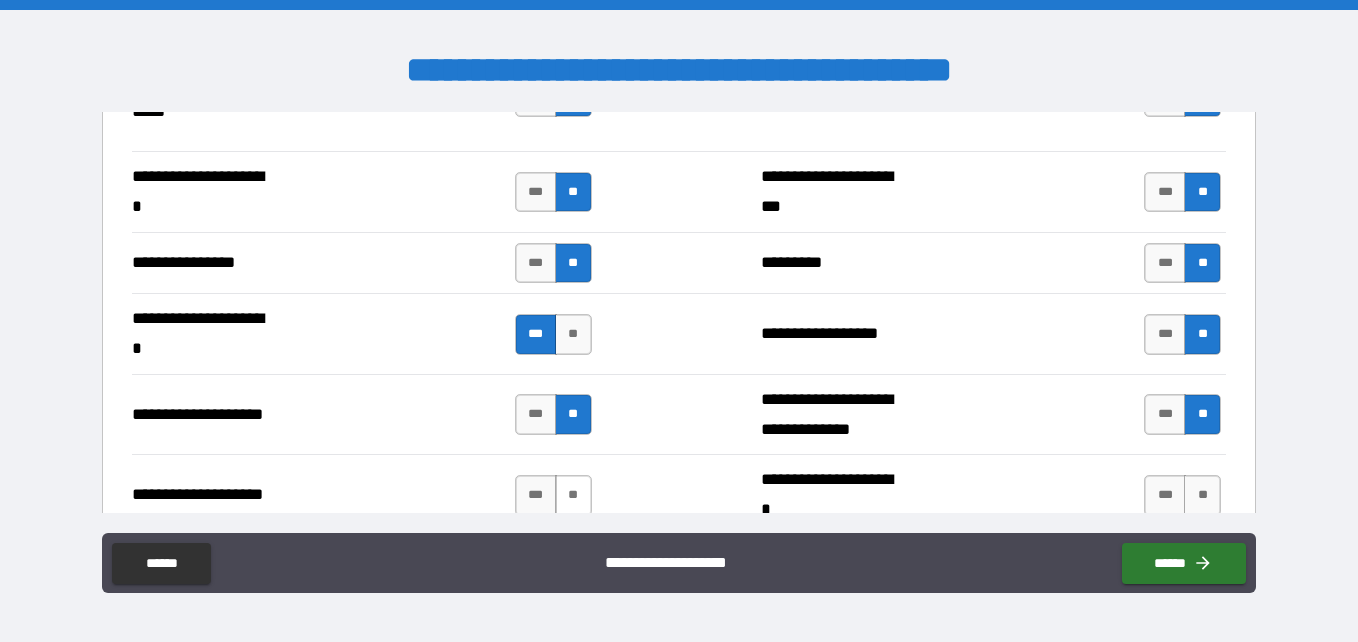 click on "**" at bounding box center (573, 495) 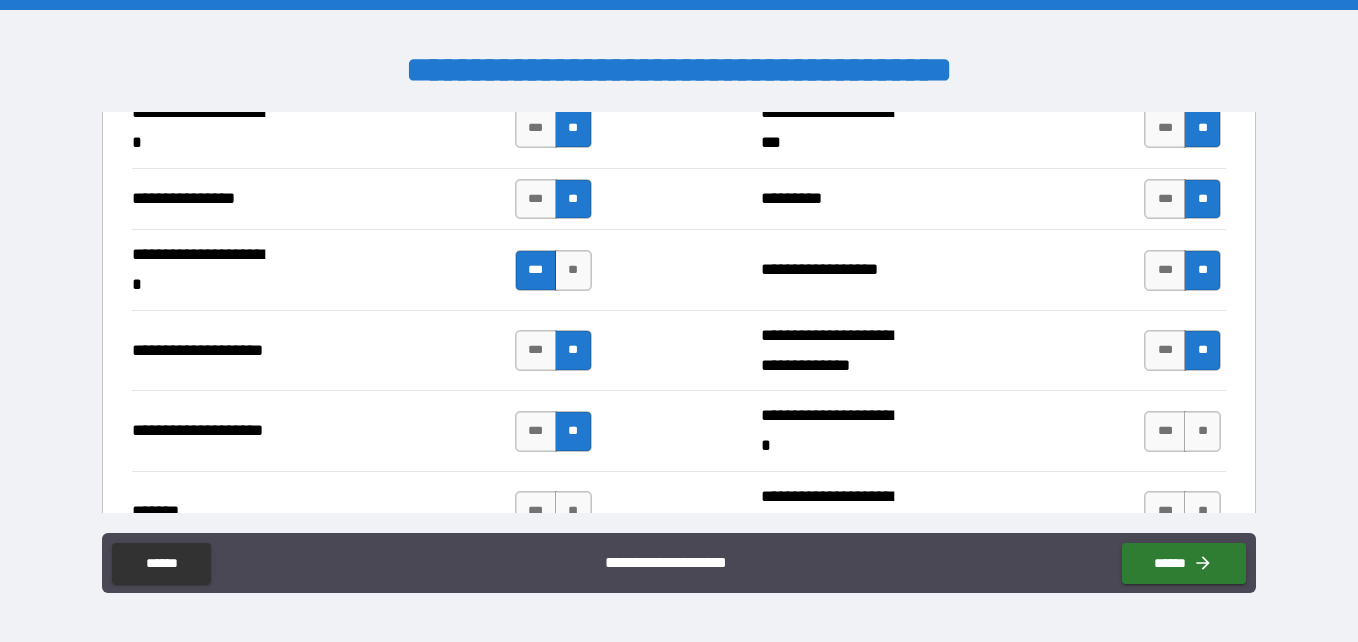 scroll, scrollTop: 1730, scrollLeft: 0, axis: vertical 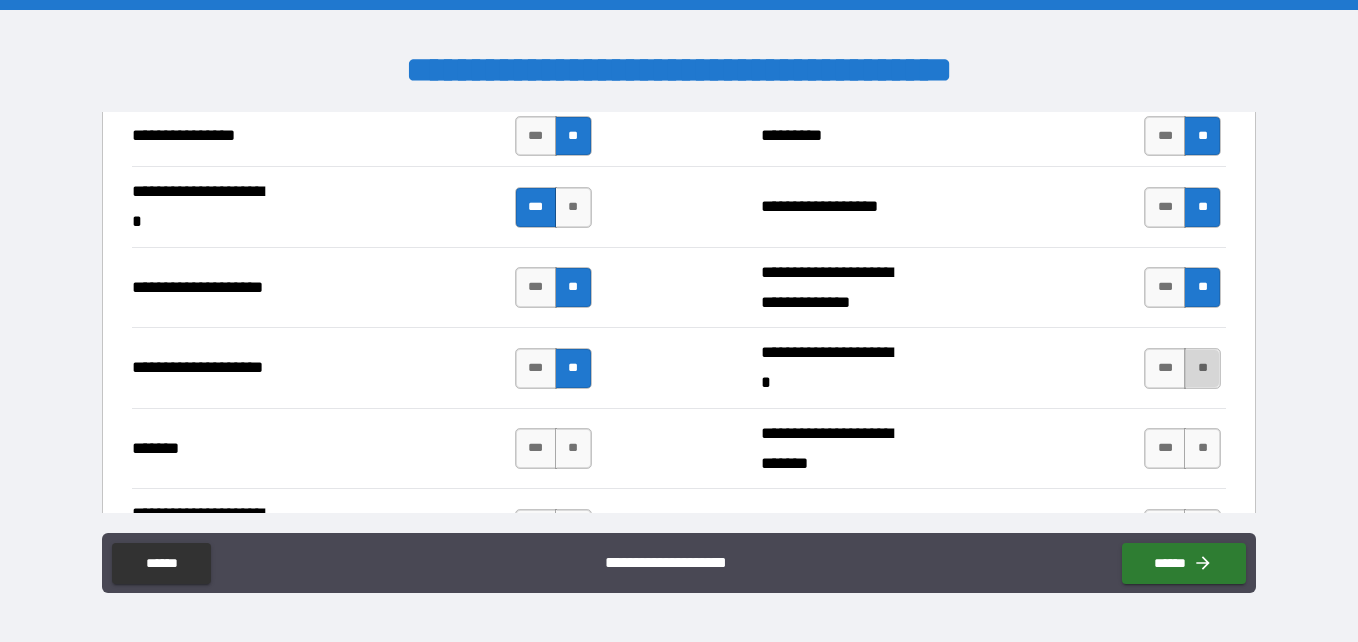 click on "**" at bounding box center [1202, 368] 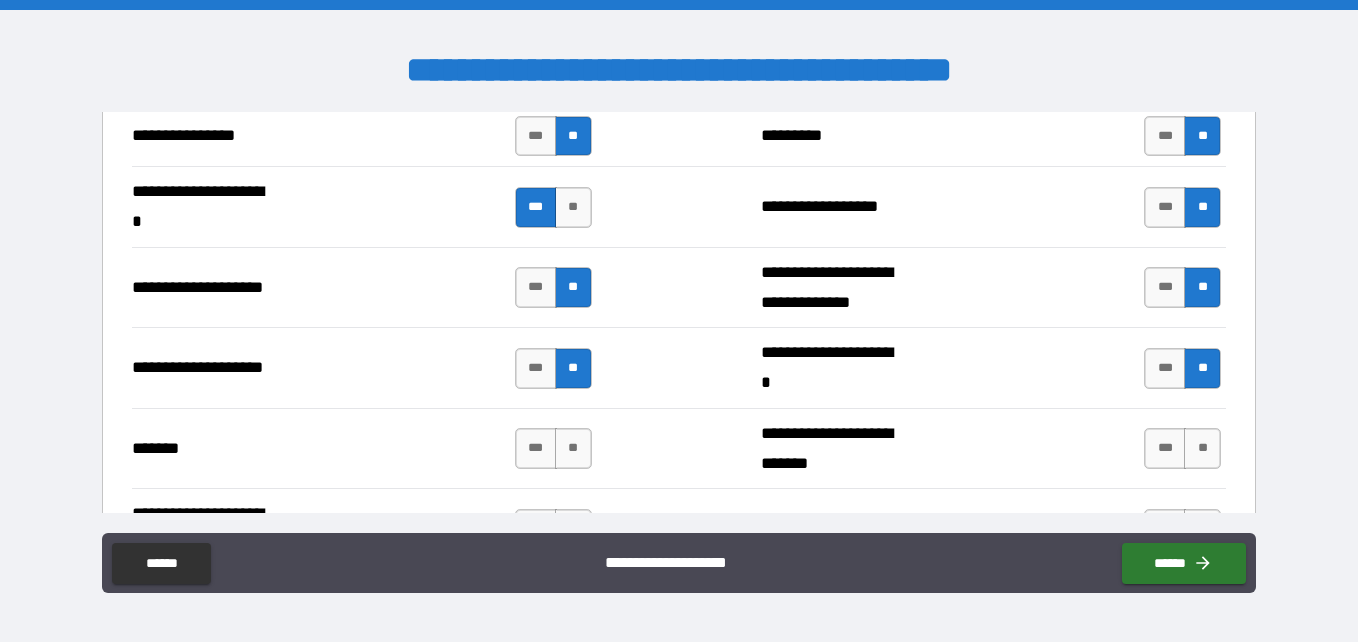 scroll, scrollTop: 1772, scrollLeft: 0, axis: vertical 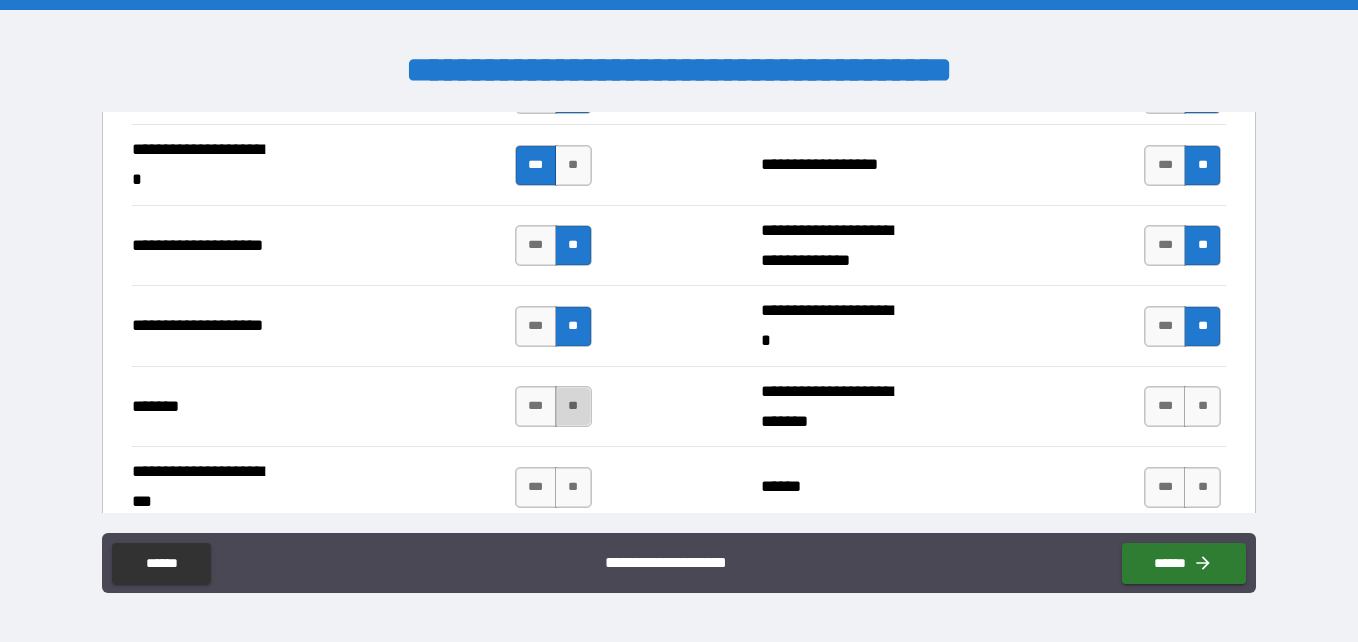click on "**" at bounding box center (573, 406) 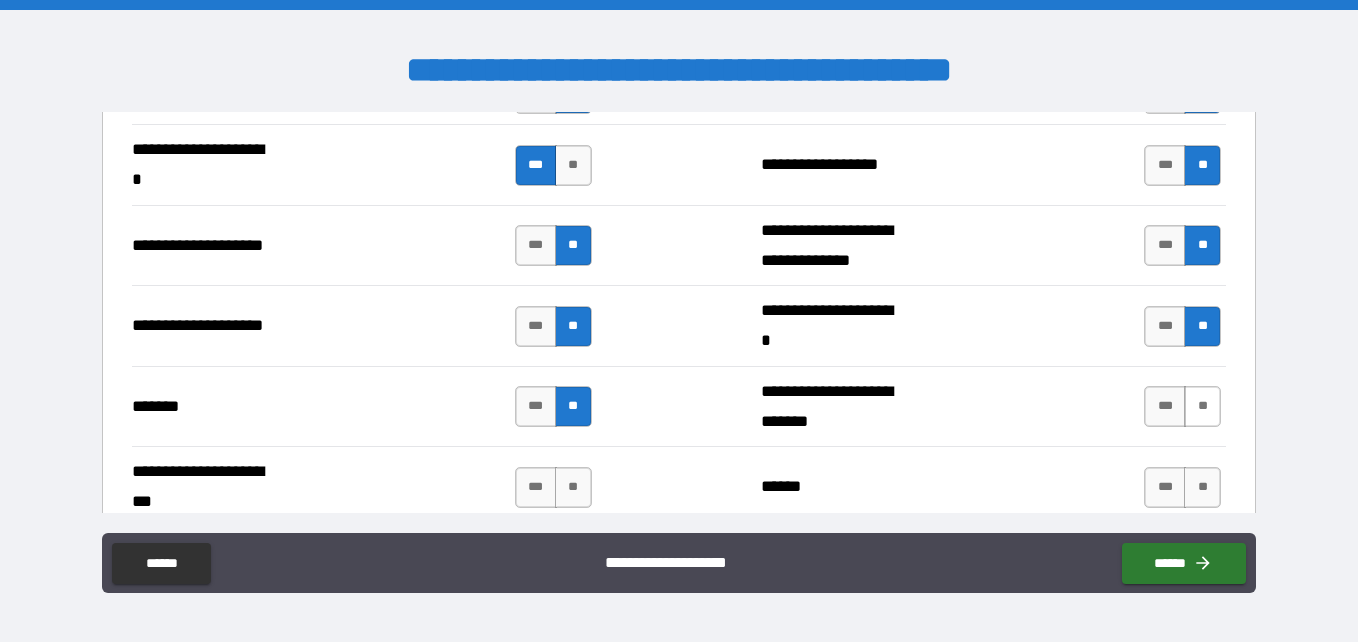 click on "**" at bounding box center (1202, 406) 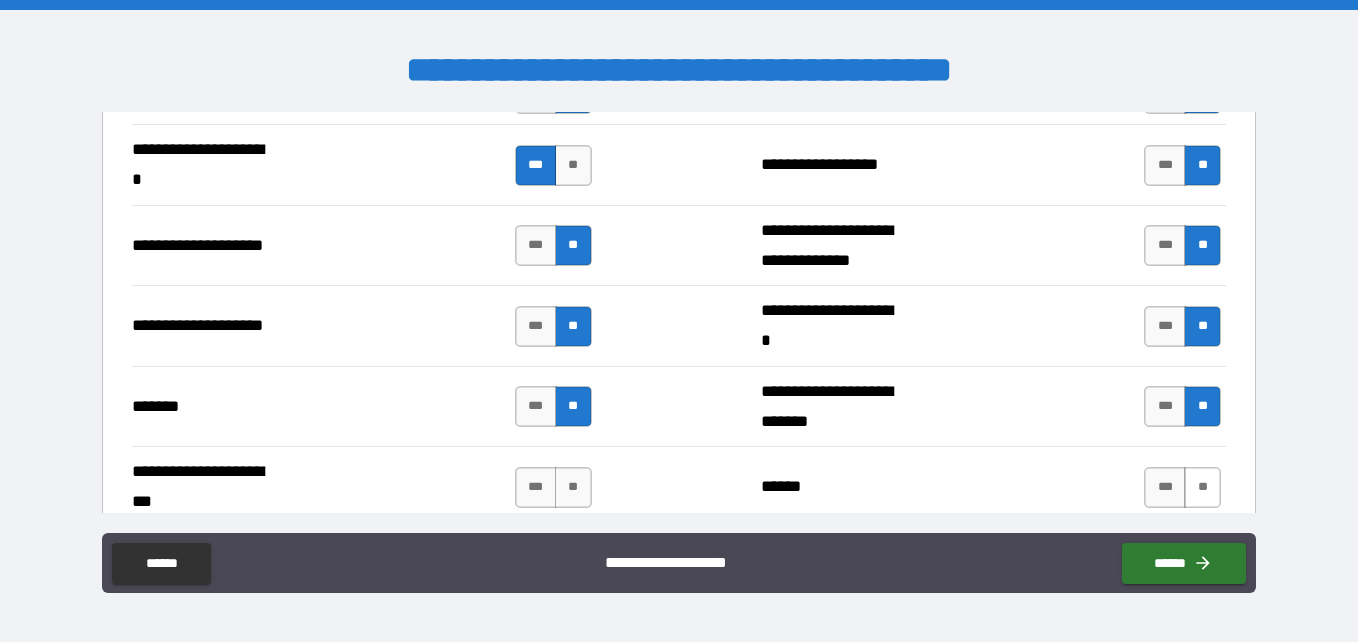 click on "**" at bounding box center (1202, 487) 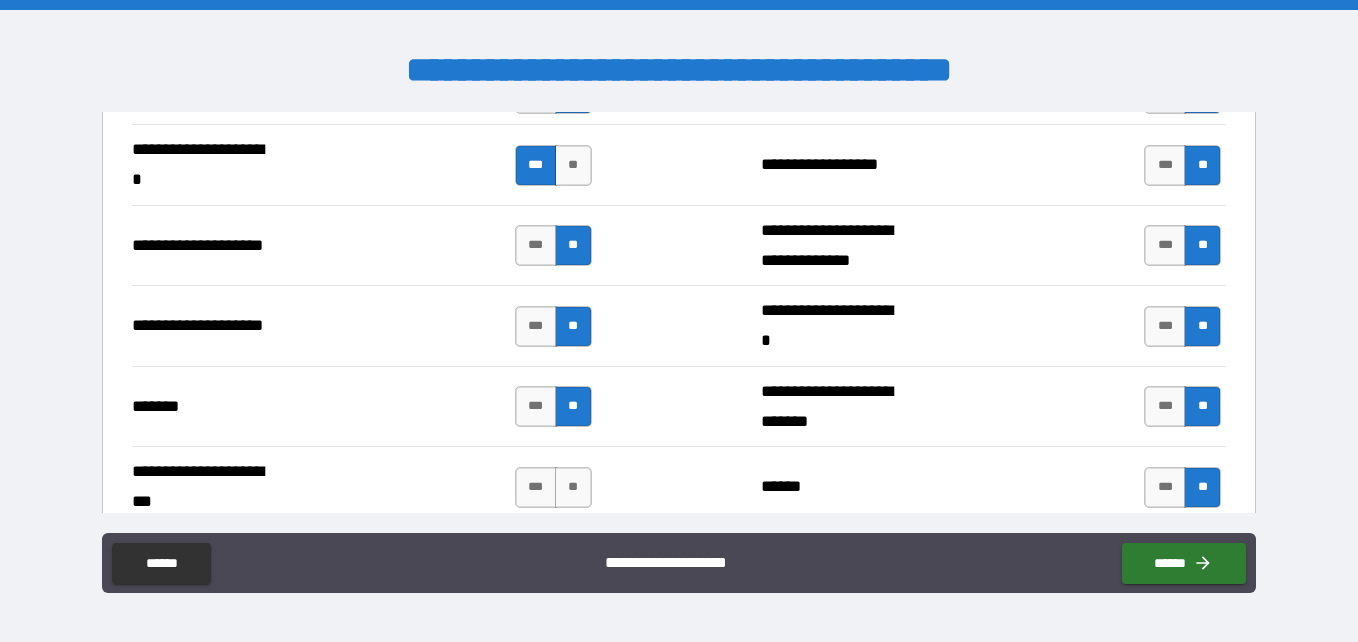 scroll, scrollTop: 1856, scrollLeft: 0, axis: vertical 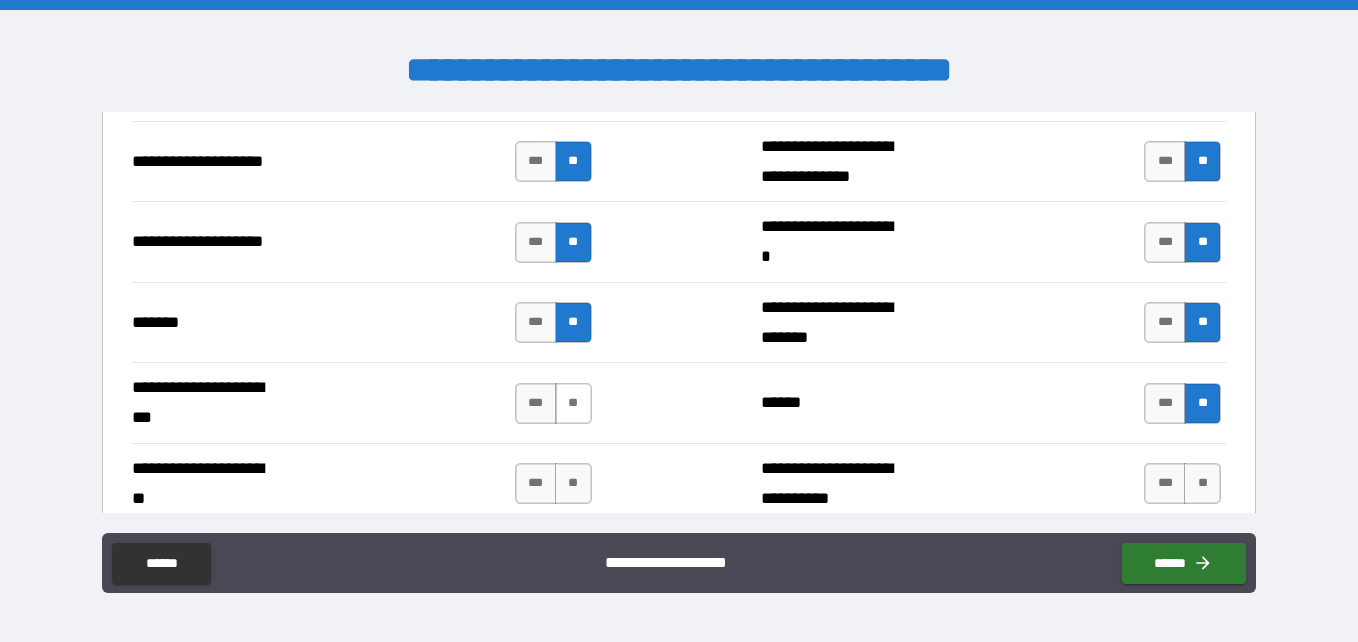 click on "**" at bounding box center [573, 403] 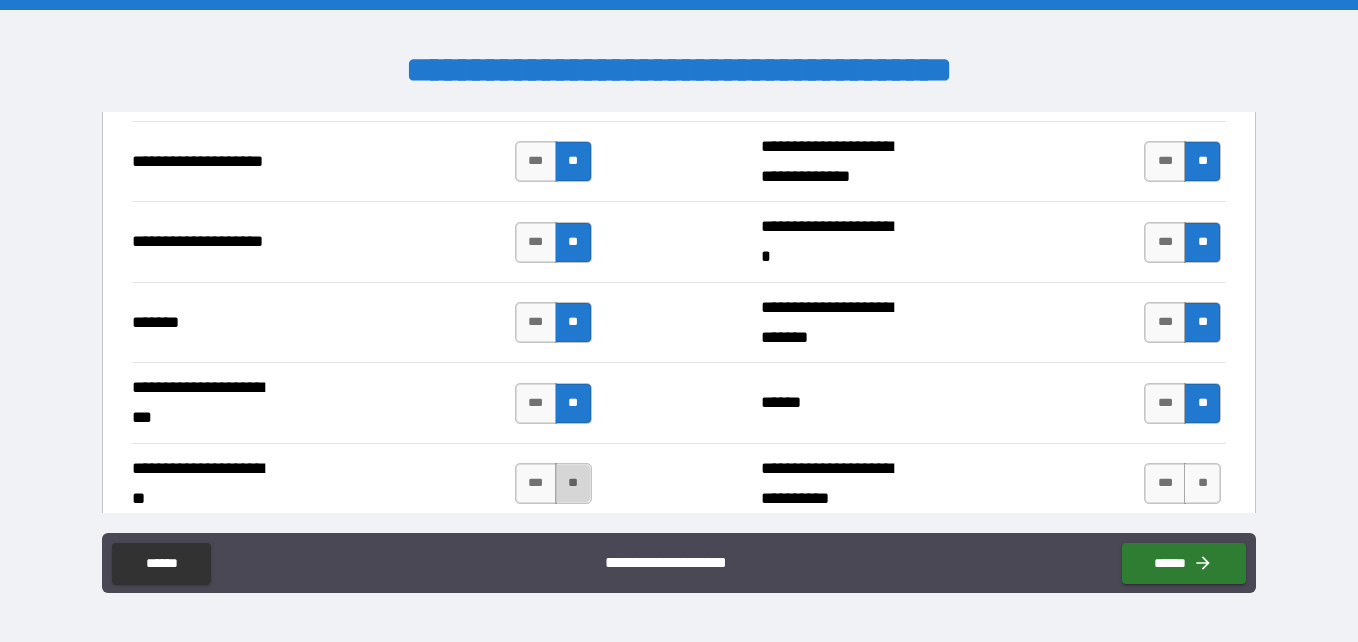 click on "**" at bounding box center (573, 483) 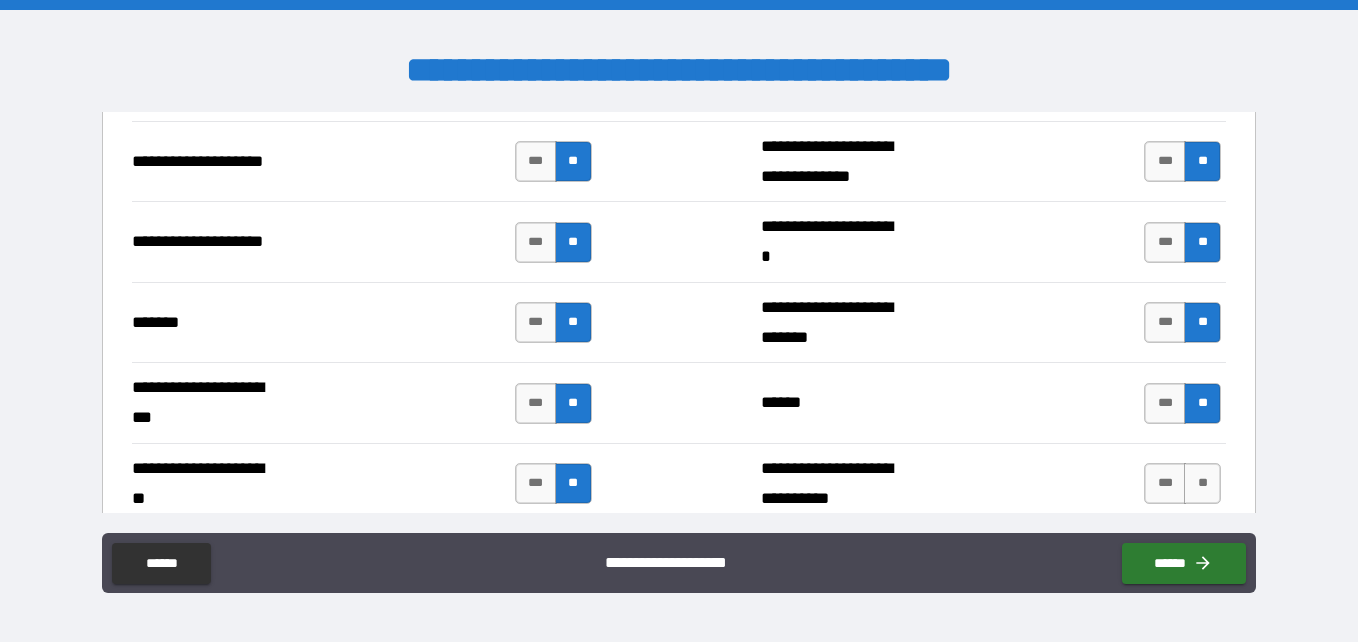 click on "**" at bounding box center [1202, 483] 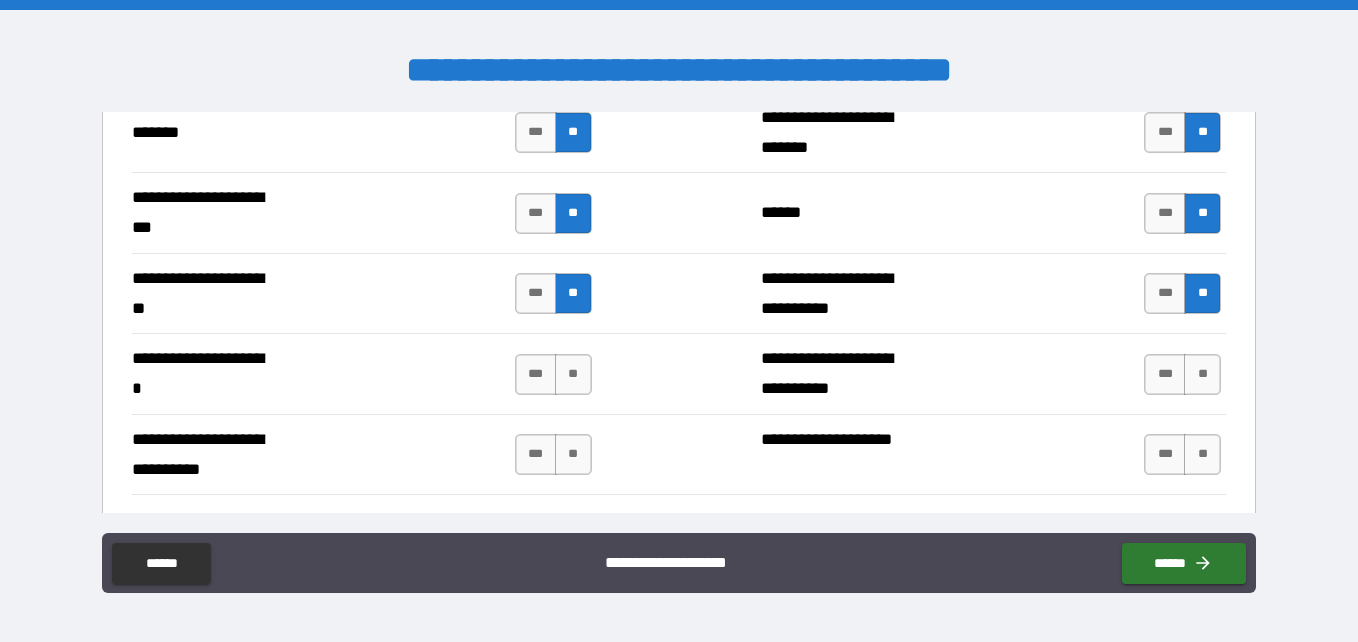 scroll, scrollTop: 2110, scrollLeft: 0, axis: vertical 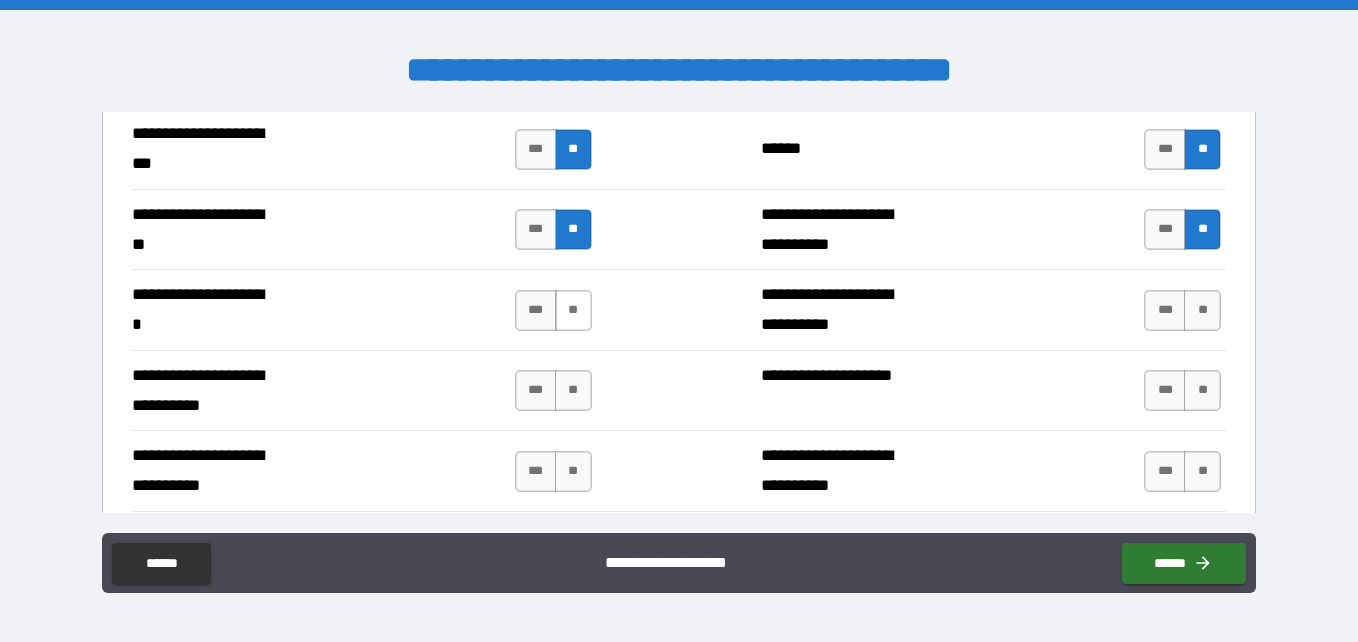 click on "**" at bounding box center [573, 310] 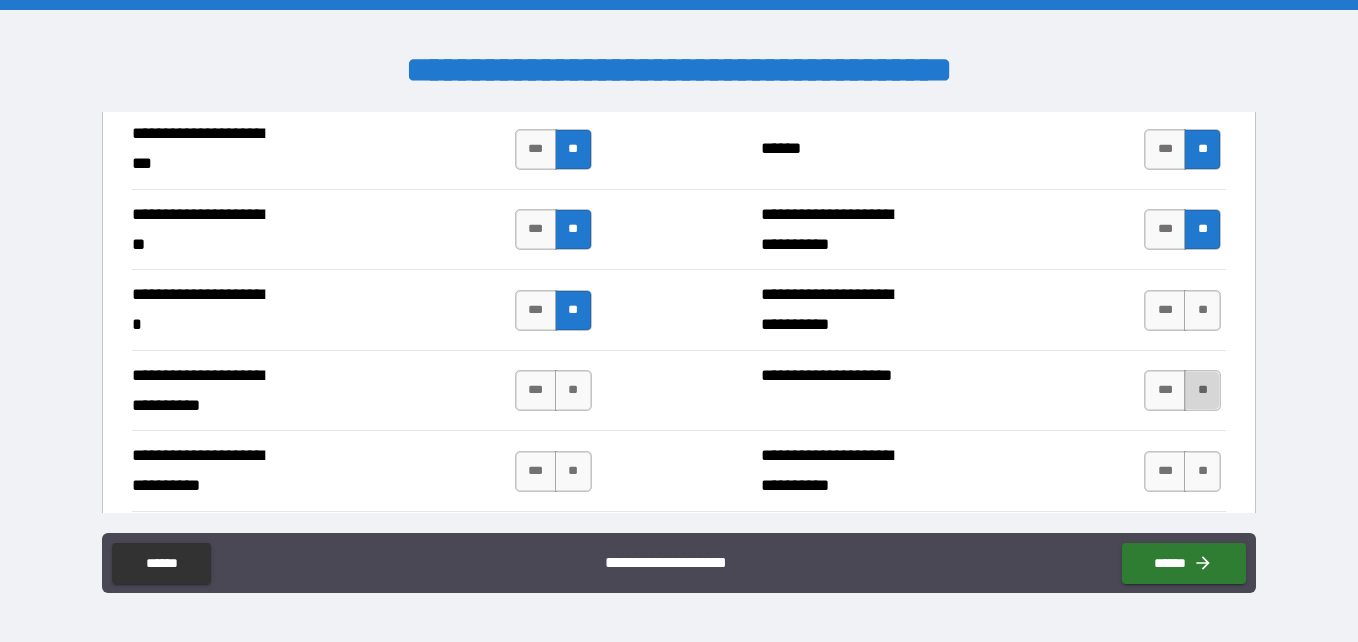 click on "**" at bounding box center [1202, 390] 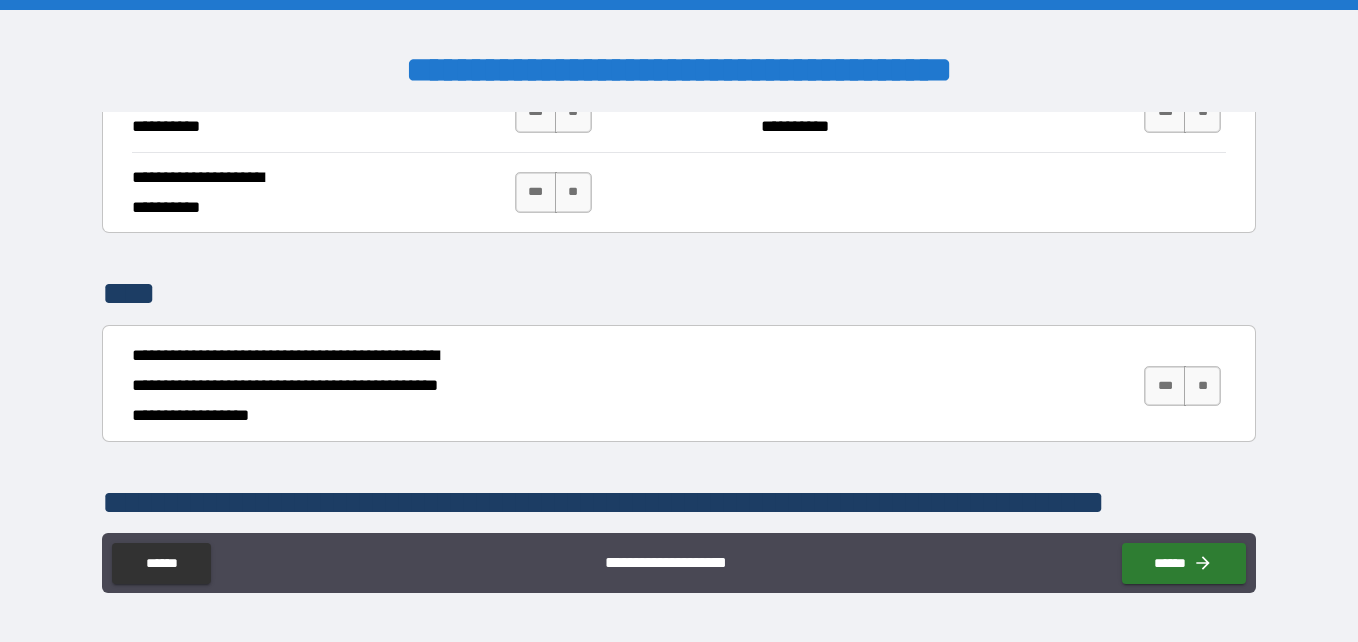 scroll, scrollTop: 2489, scrollLeft: 0, axis: vertical 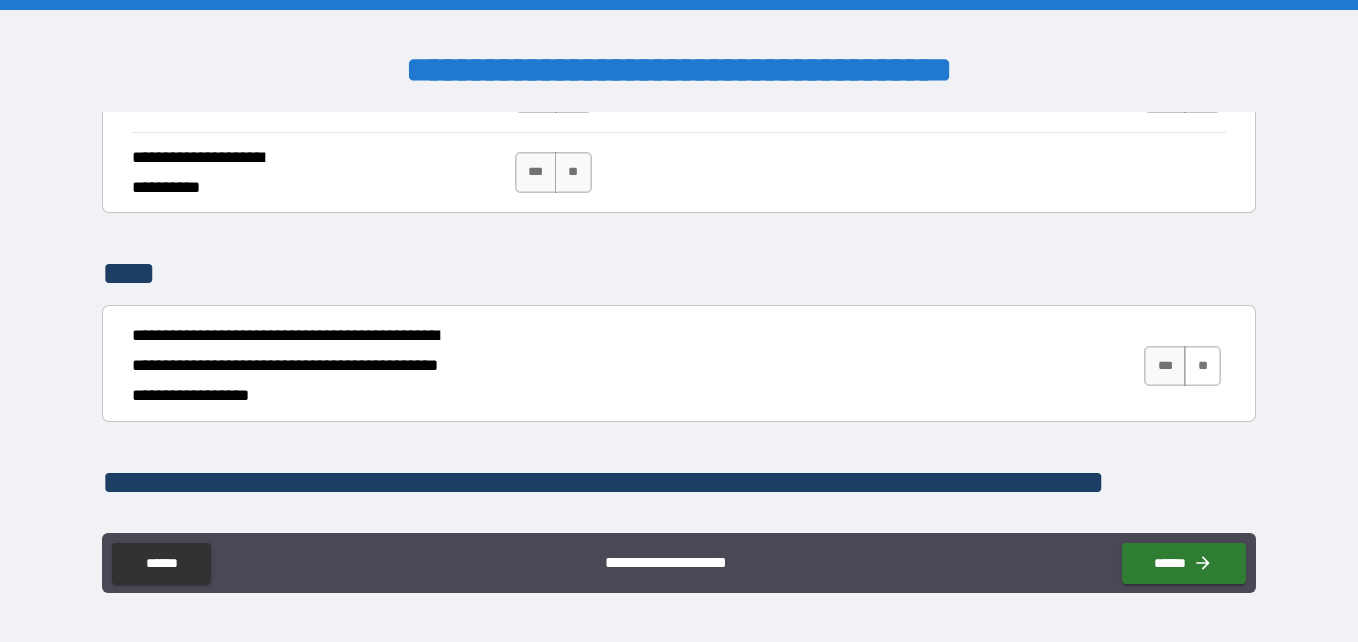 click on "**" at bounding box center (1202, 366) 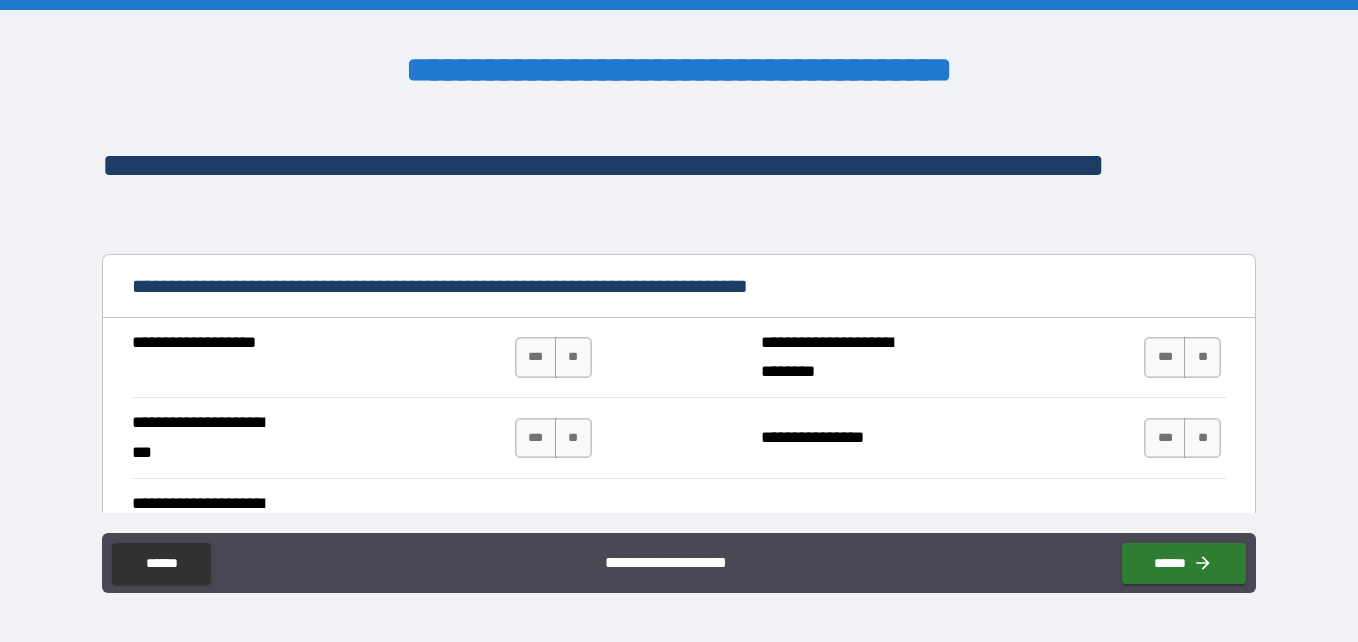 scroll, scrollTop: 2848, scrollLeft: 0, axis: vertical 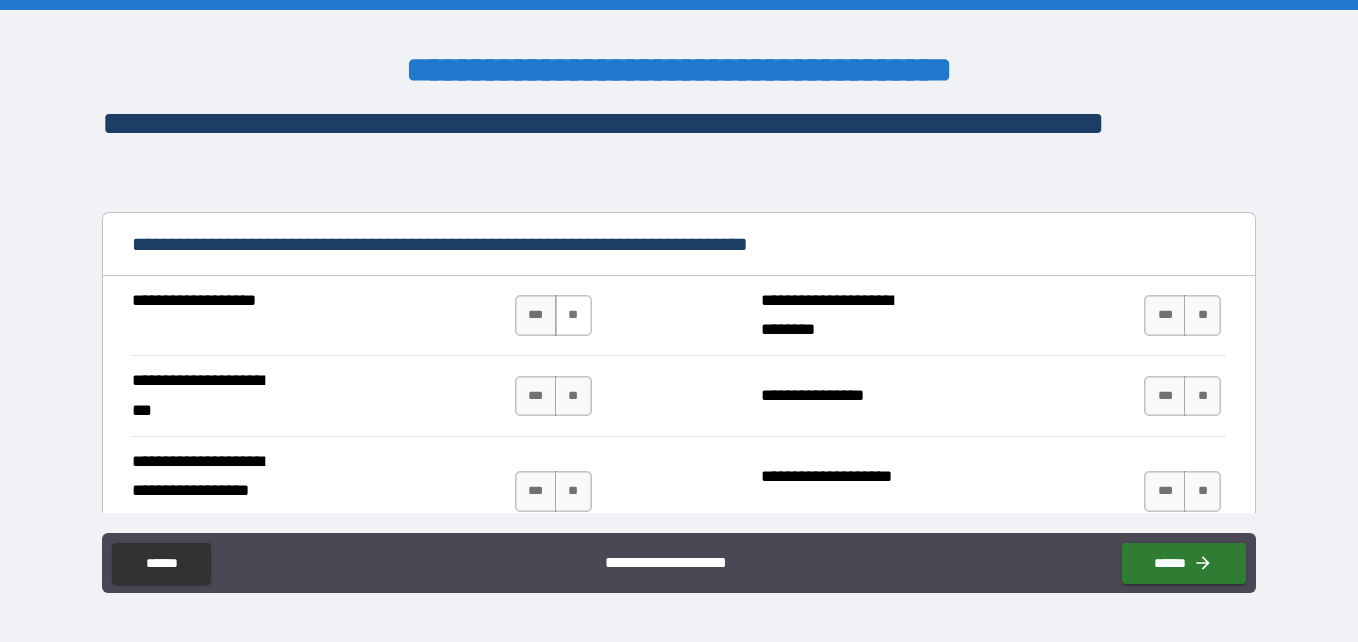 click on "**" at bounding box center [573, 315] 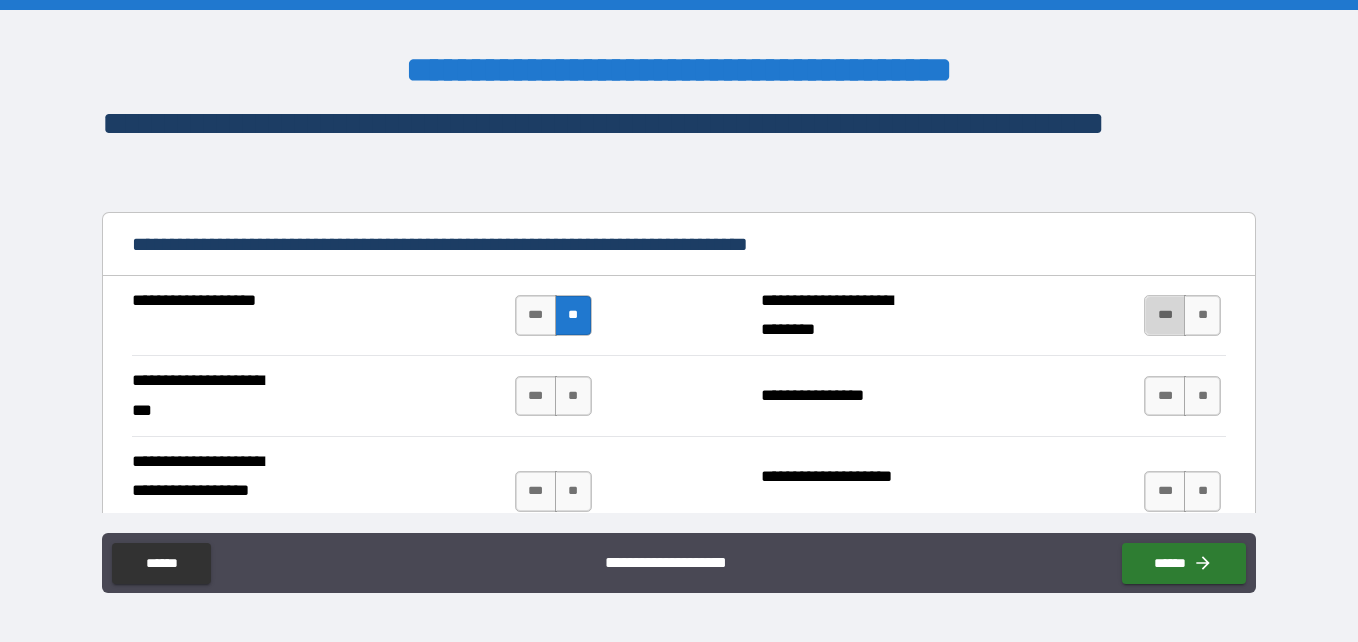 click on "***" at bounding box center (1165, 315) 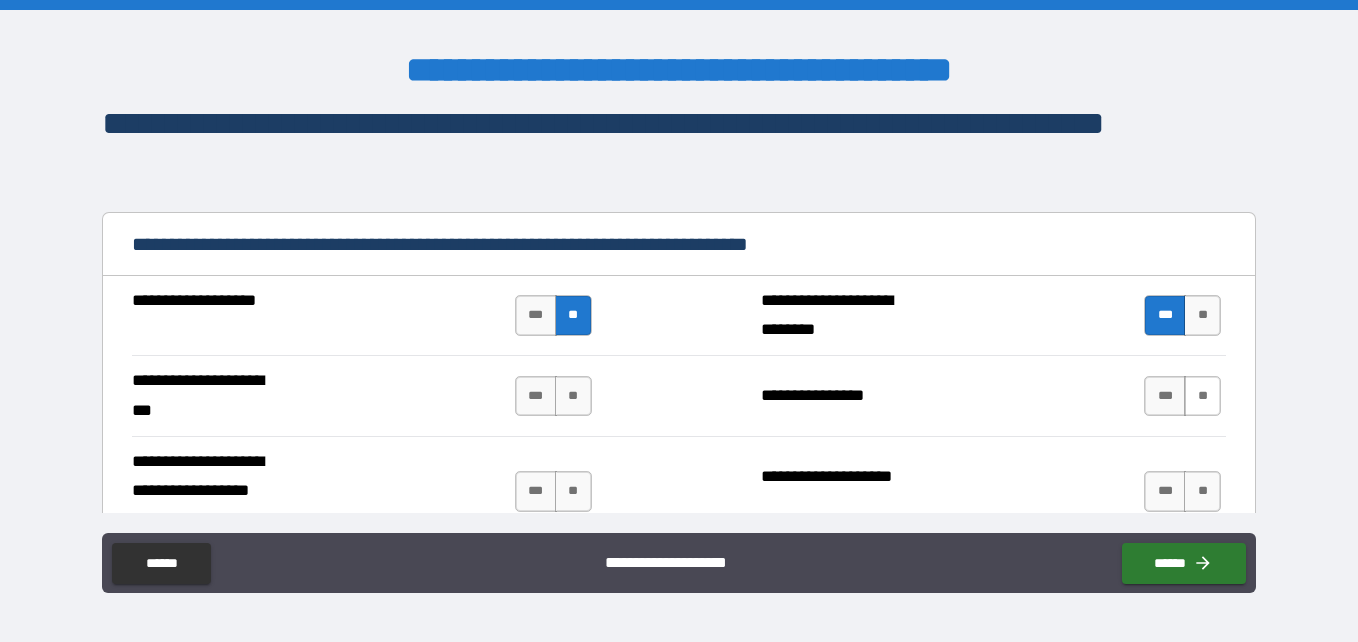 click on "**" at bounding box center [1202, 396] 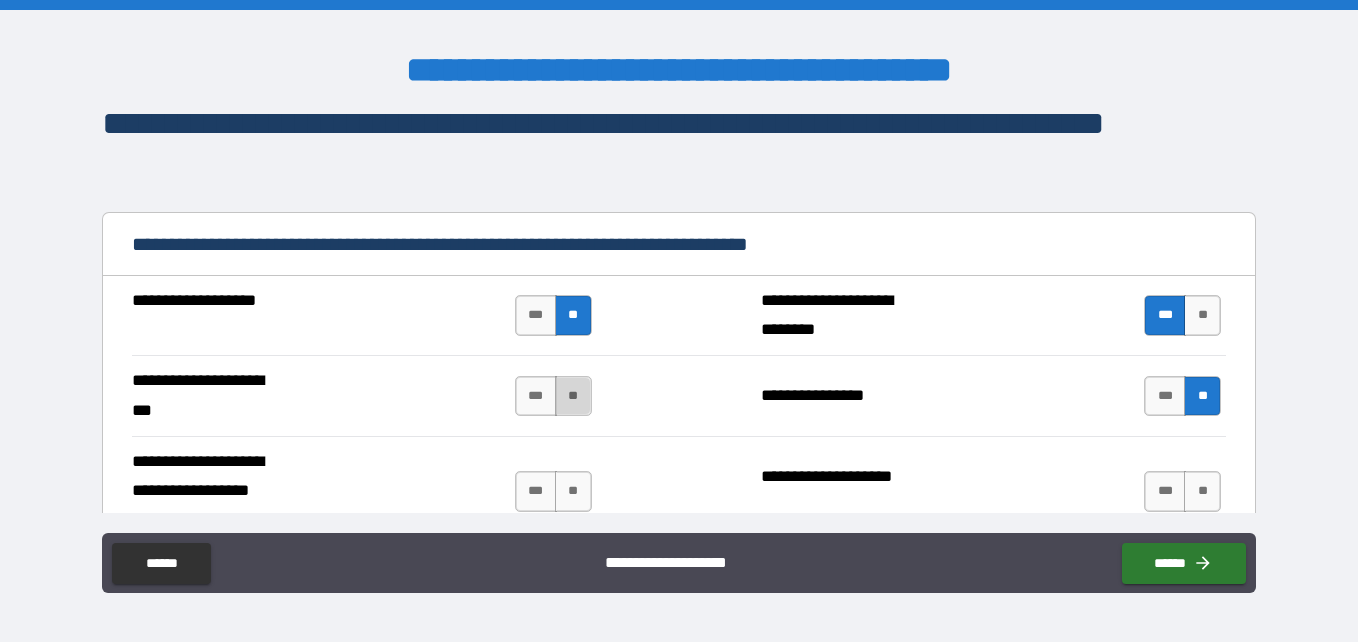 click on "**" at bounding box center (573, 396) 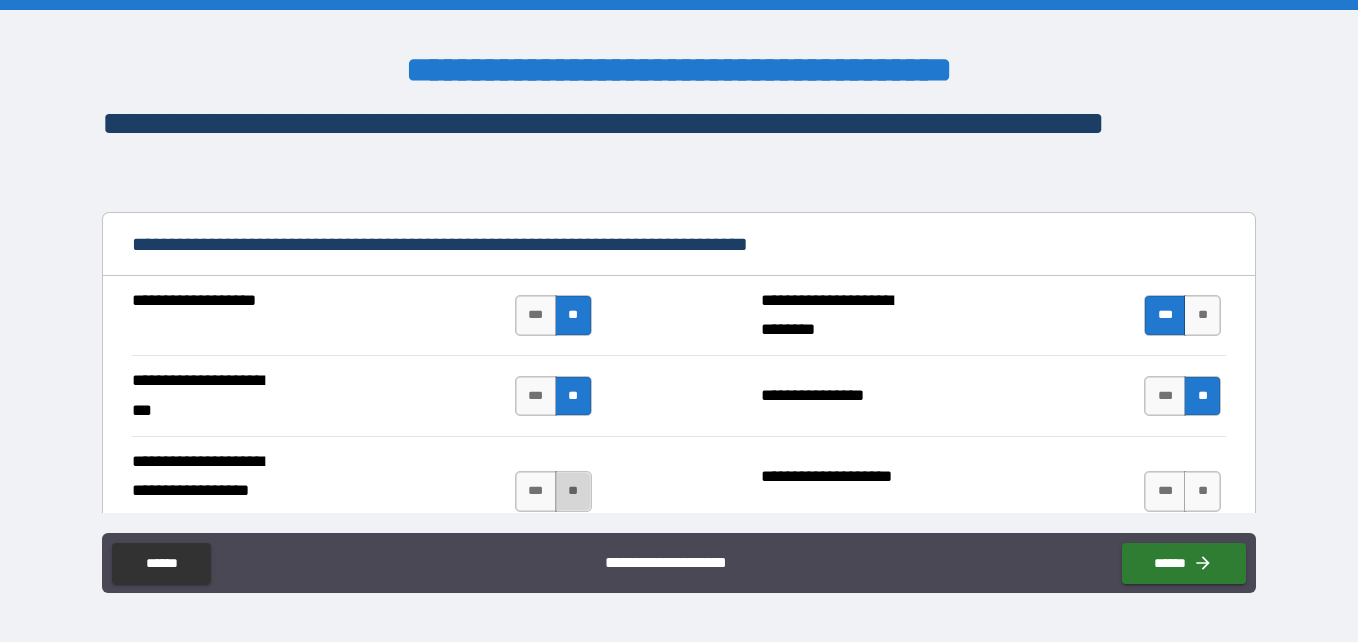 click on "**" at bounding box center [573, 491] 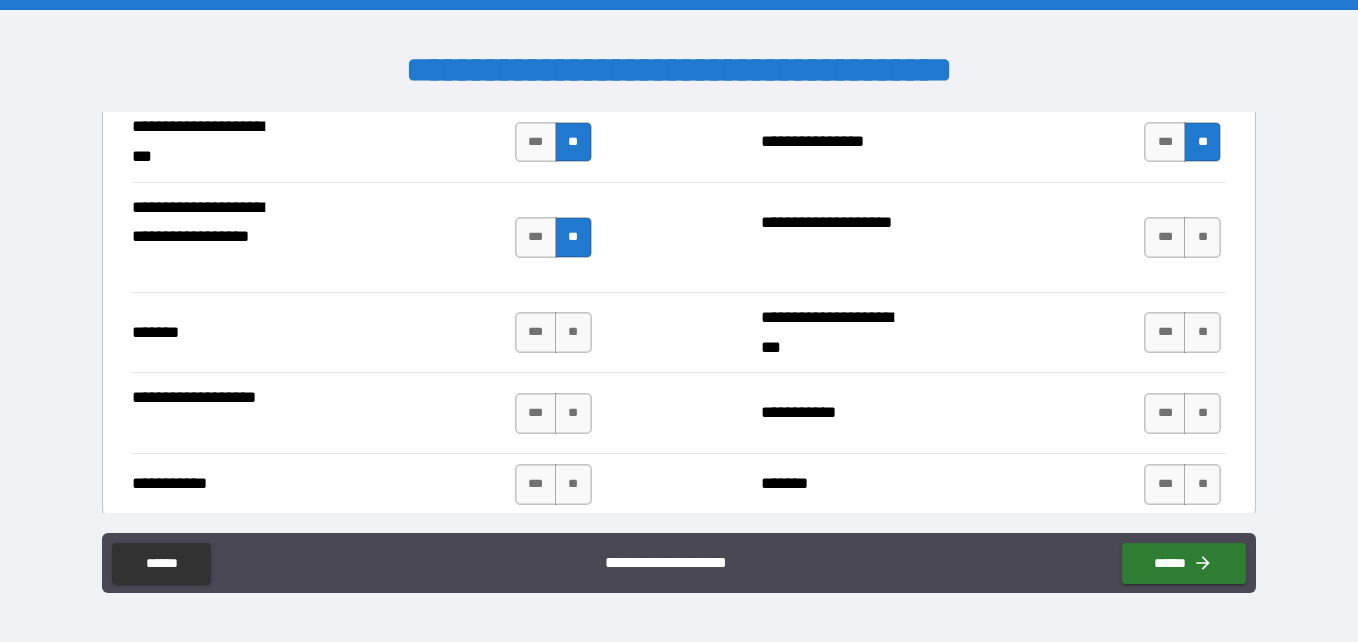 scroll, scrollTop: 3143, scrollLeft: 0, axis: vertical 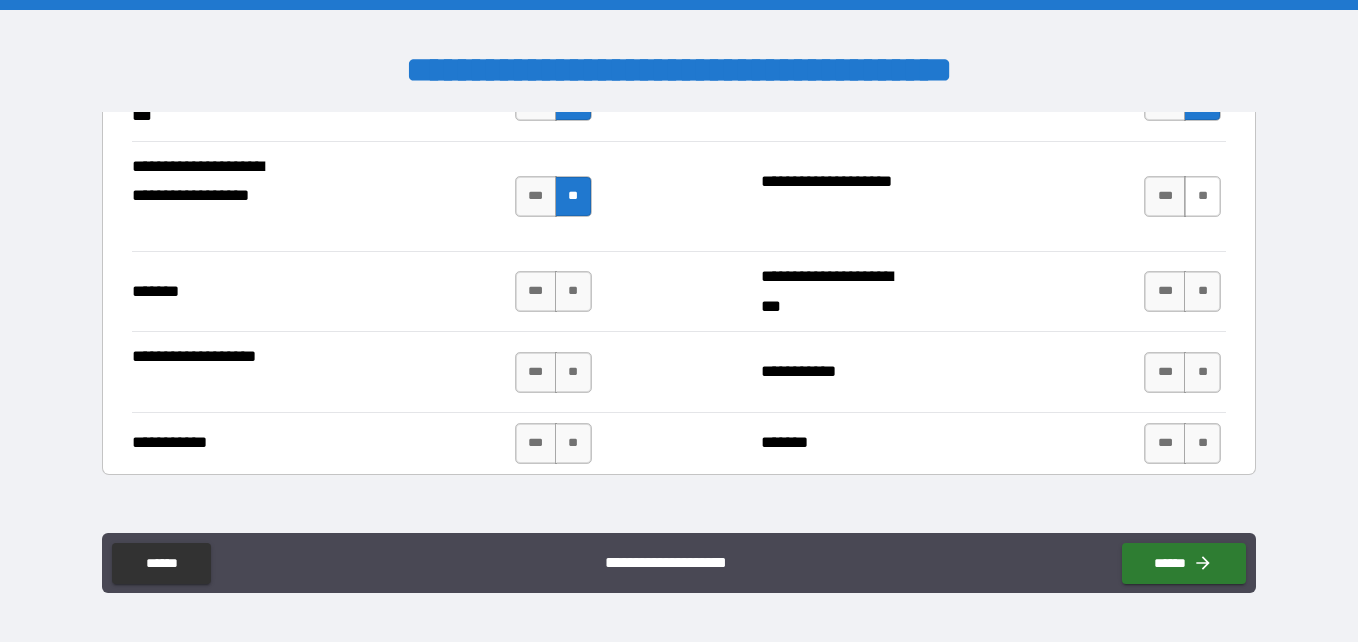 click on "**" at bounding box center [1202, 196] 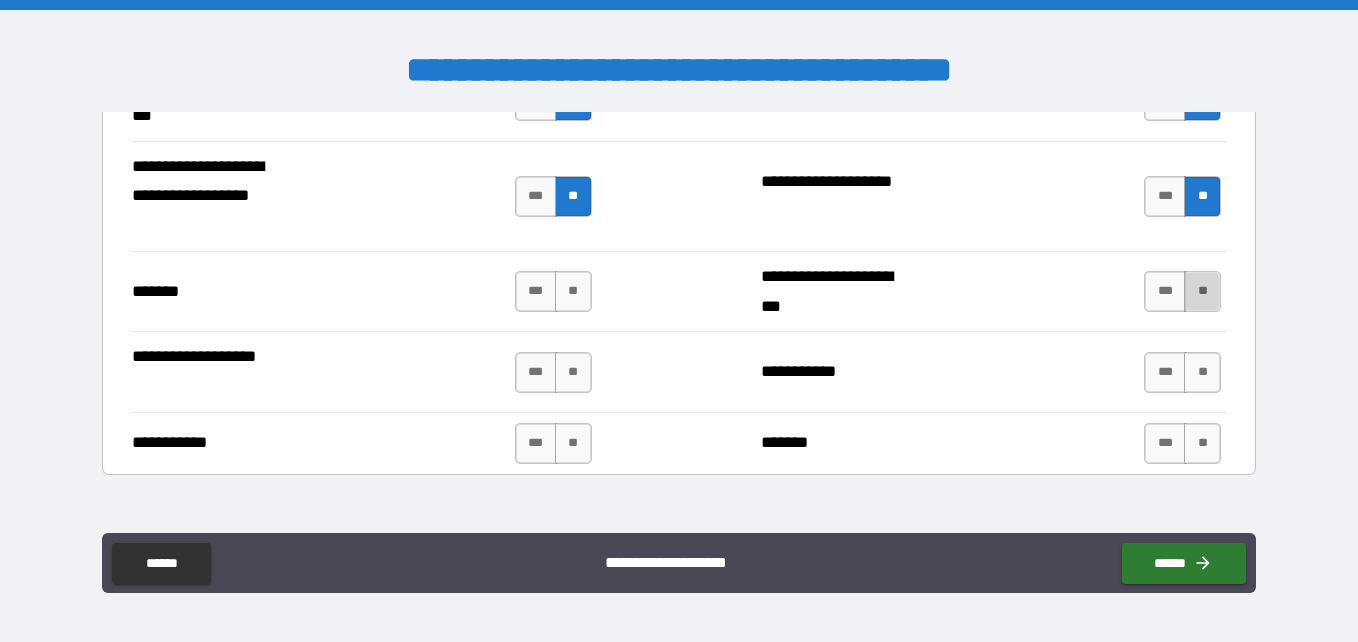 click on "**" at bounding box center [1202, 291] 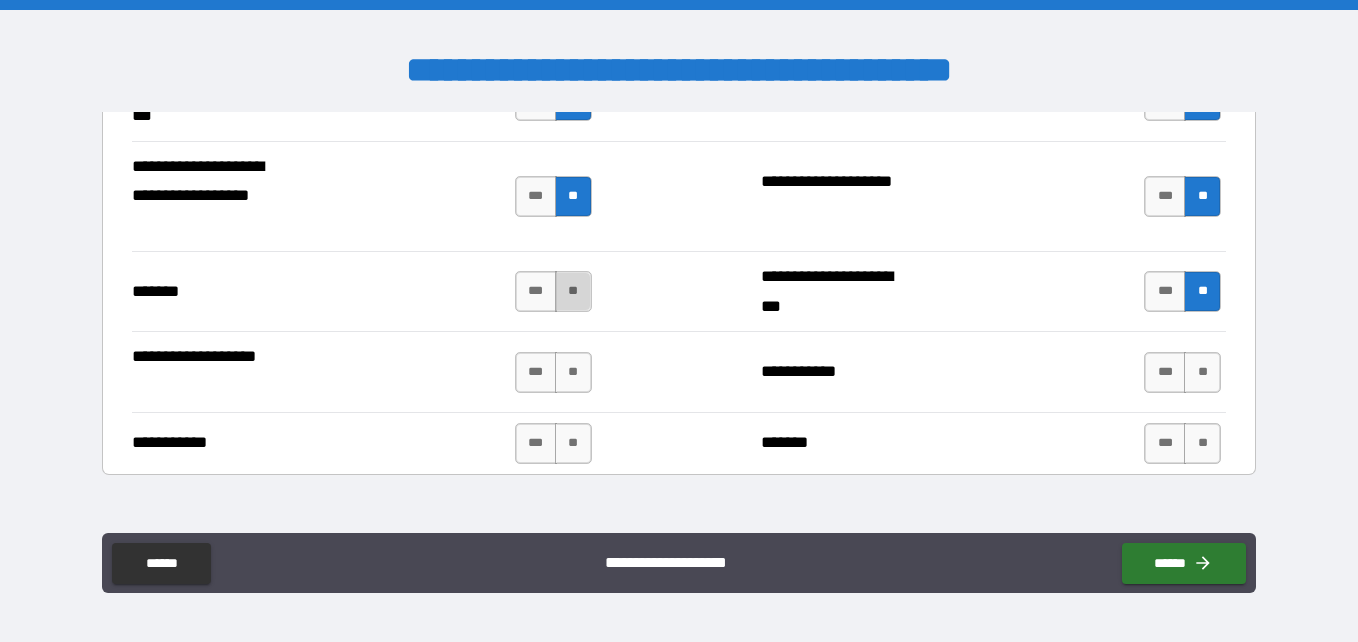 click on "**" at bounding box center [573, 291] 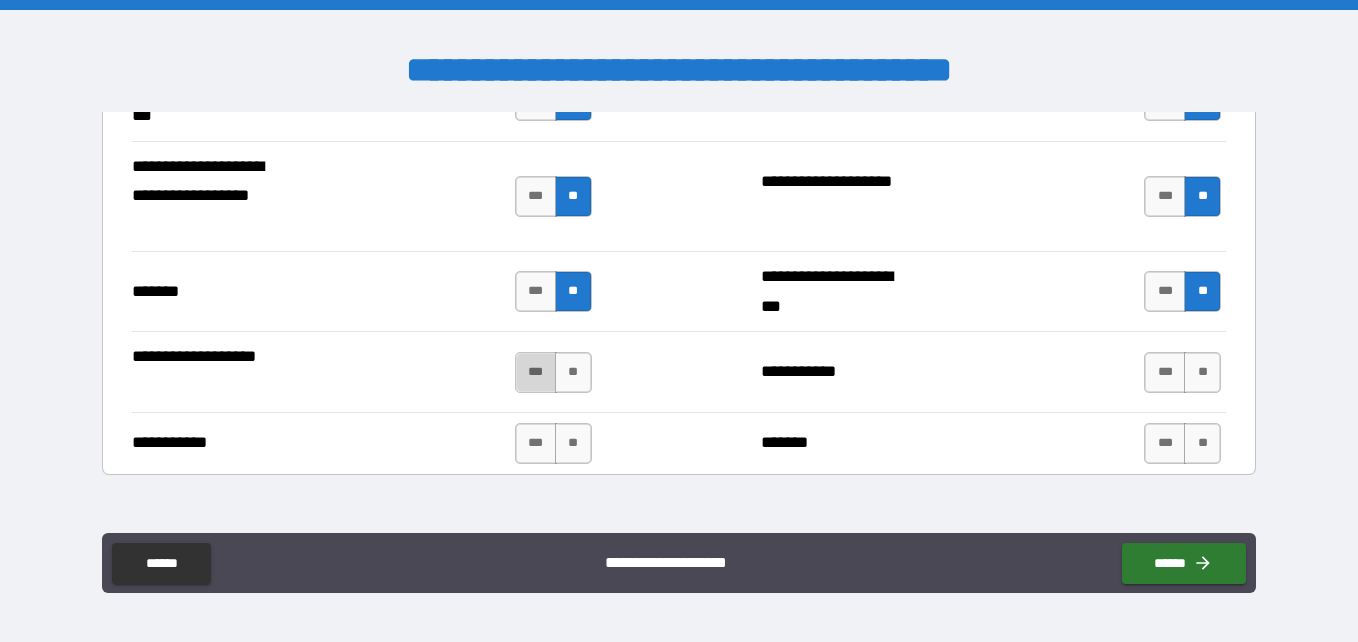 click on "***" at bounding box center [536, 372] 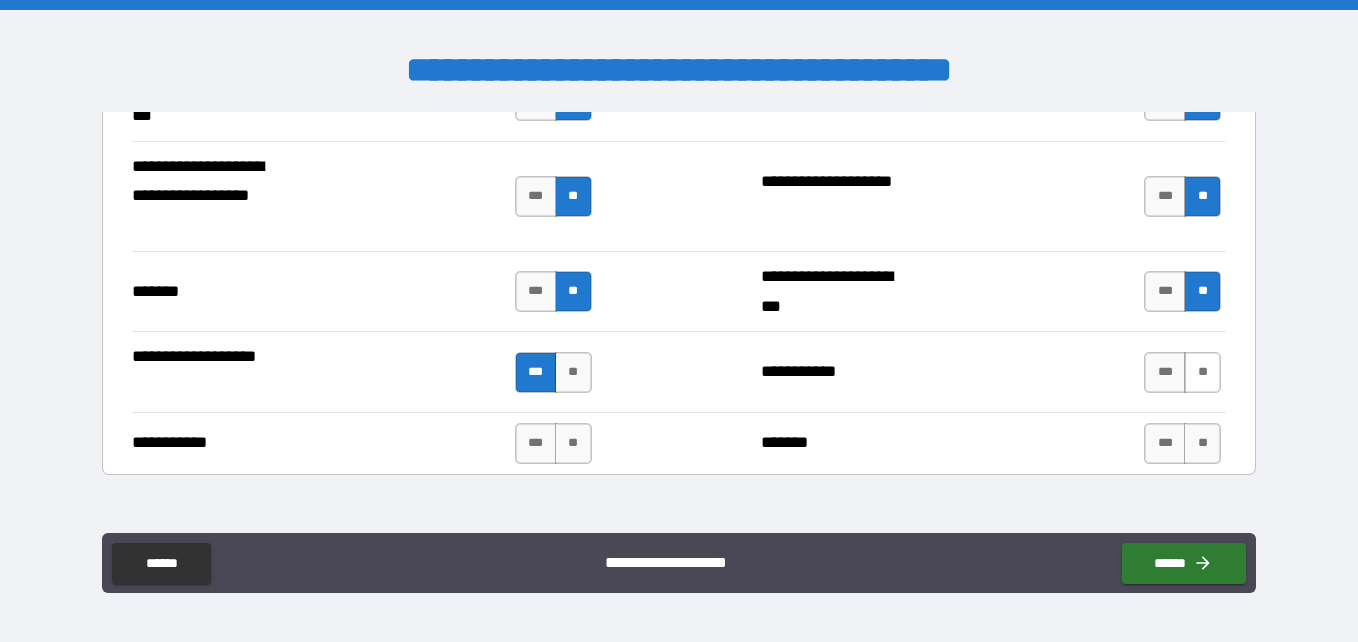 click on "**" at bounding box center (1202, 372) 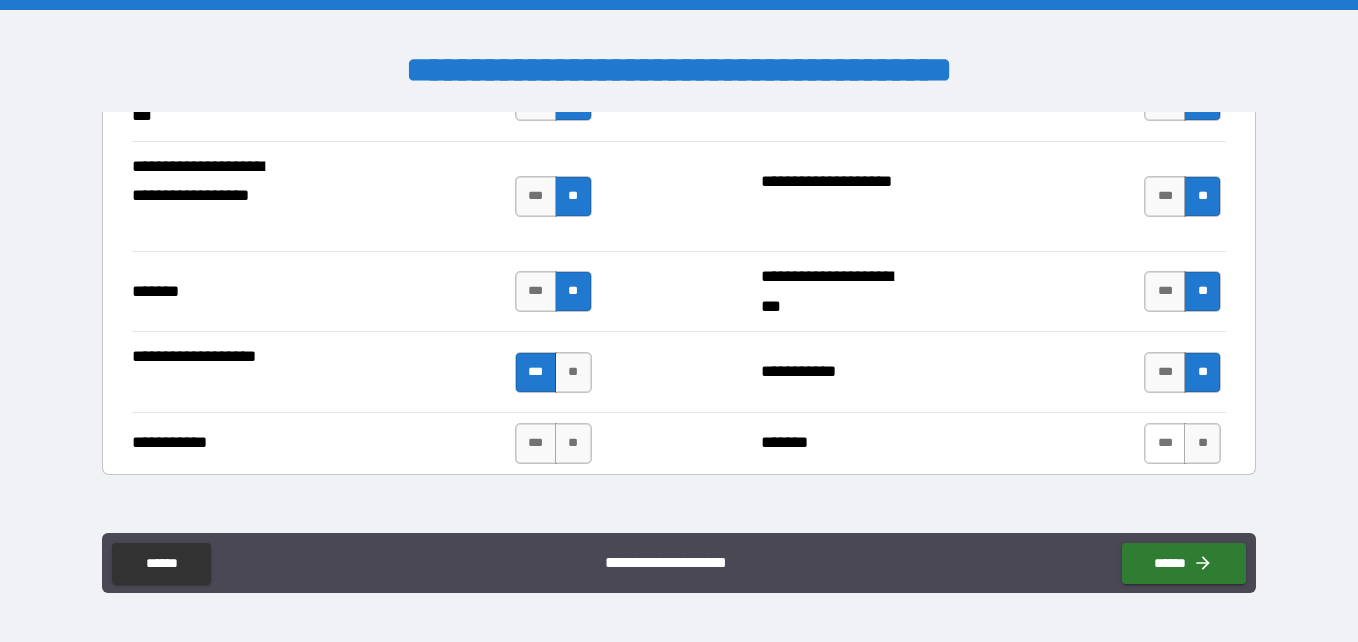 click on "***" at bounding box center [1165, 443] 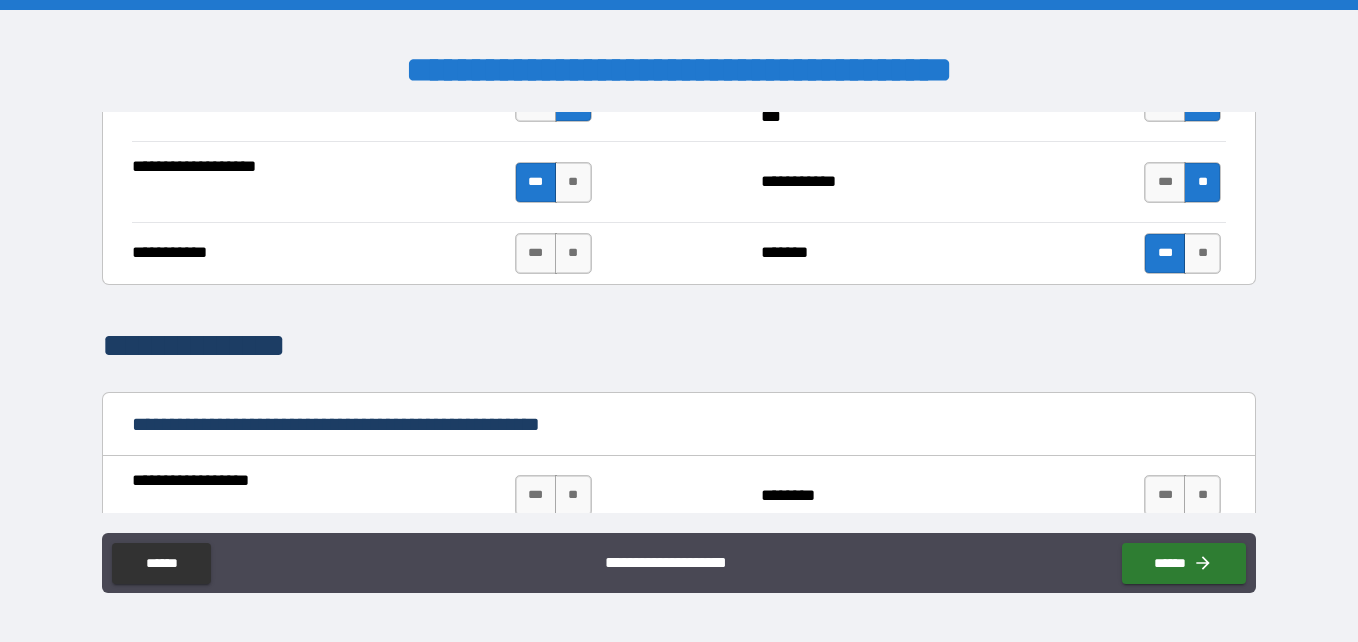 scroll, scrollTop: 3376, scrollLeft: 0, axis: vertical 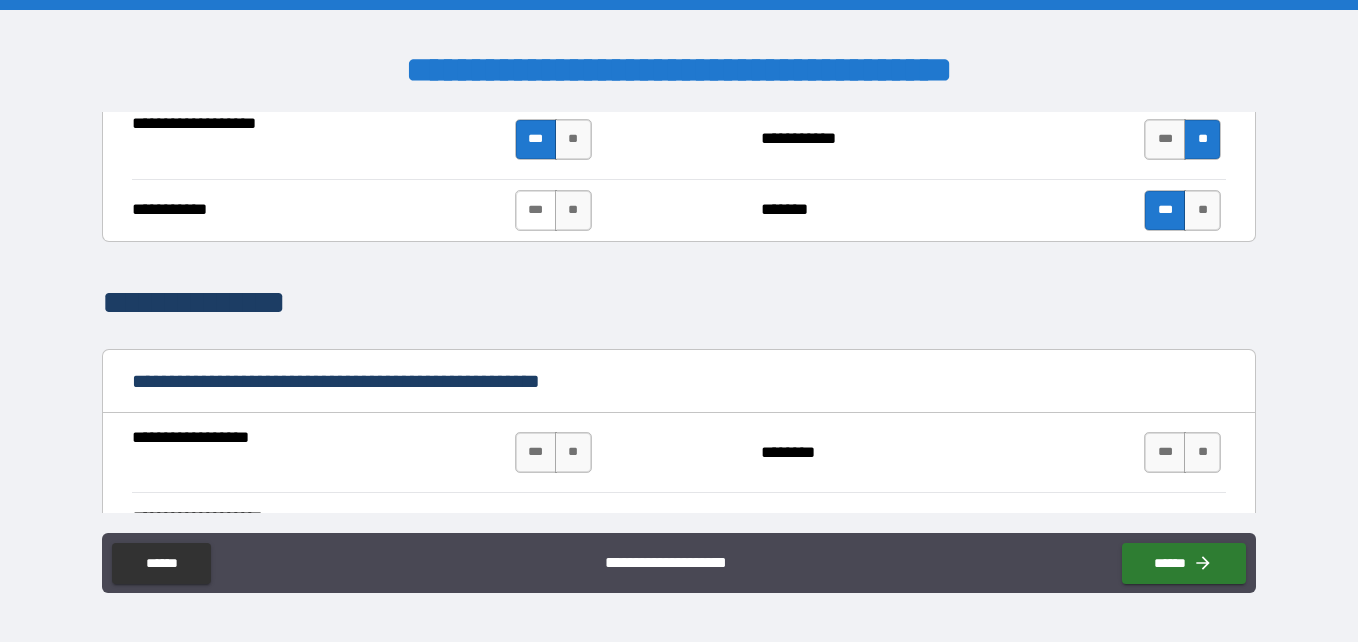 click on "***" at bounding box center (536, 210) 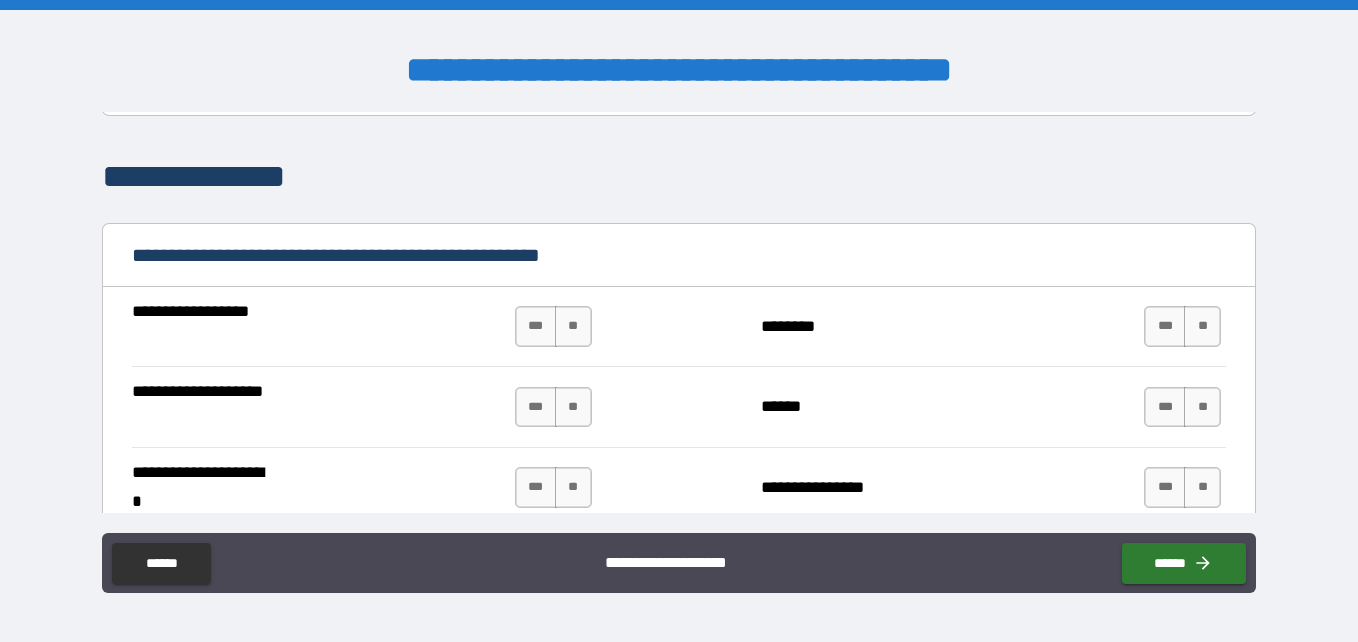 scroll, scrollTop: 3523, scrollLeft: 0, axis: vertical 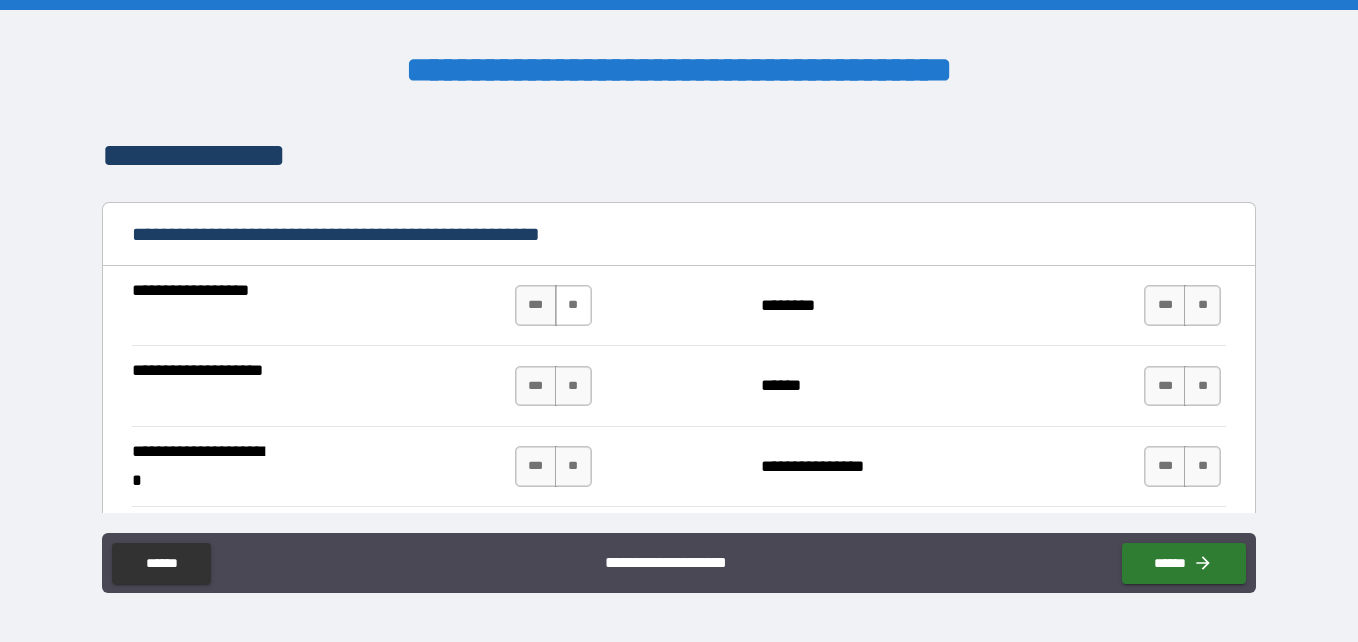 click on "**" at bounding box center (573, 305) 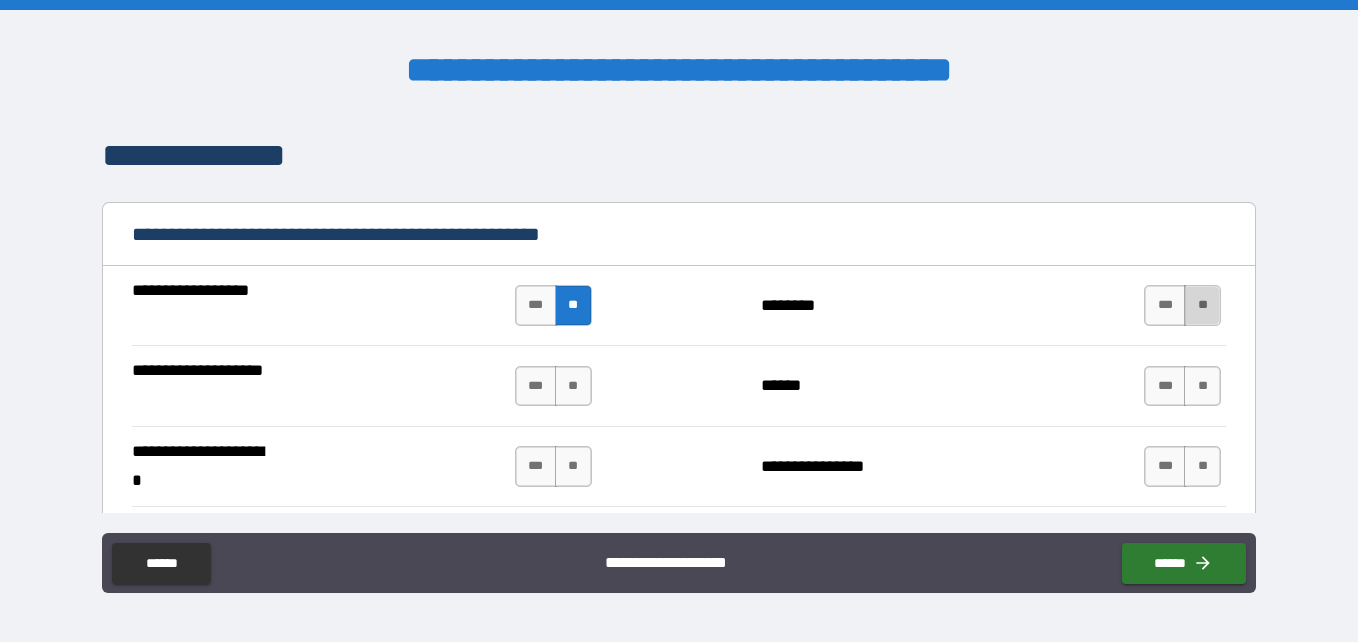 click on "**" at bounding box center (1202, 305) 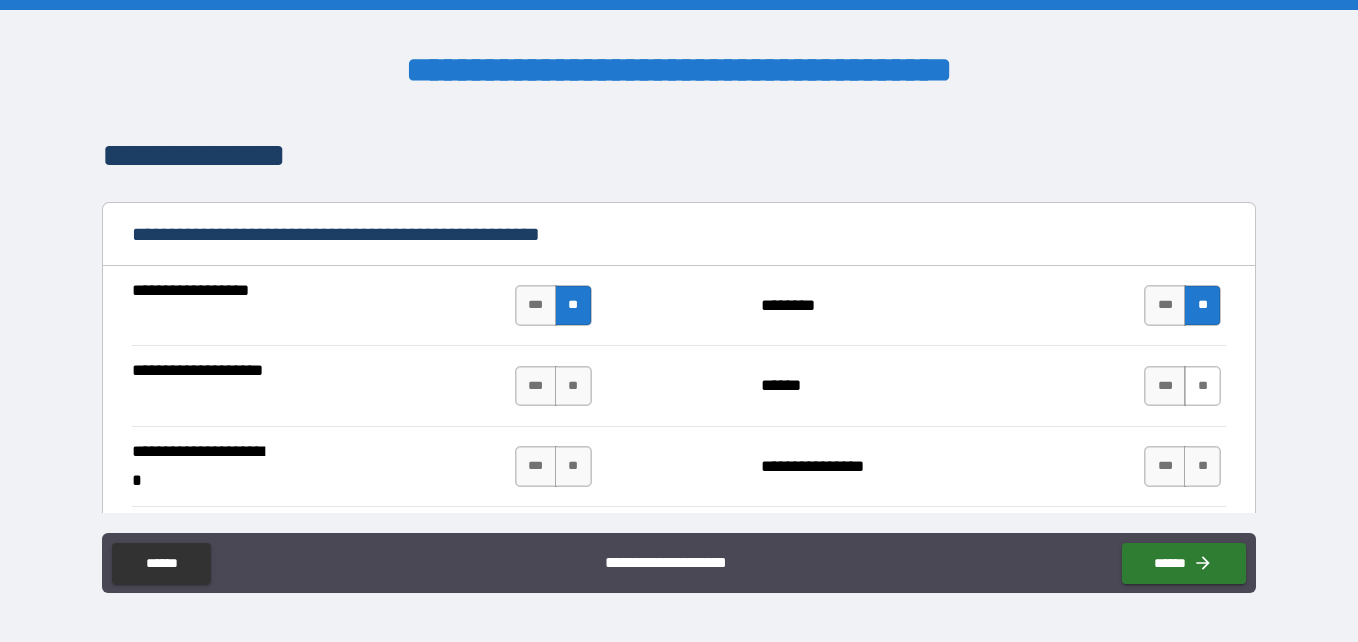 click on "**" at bounding box center [1202, 386] 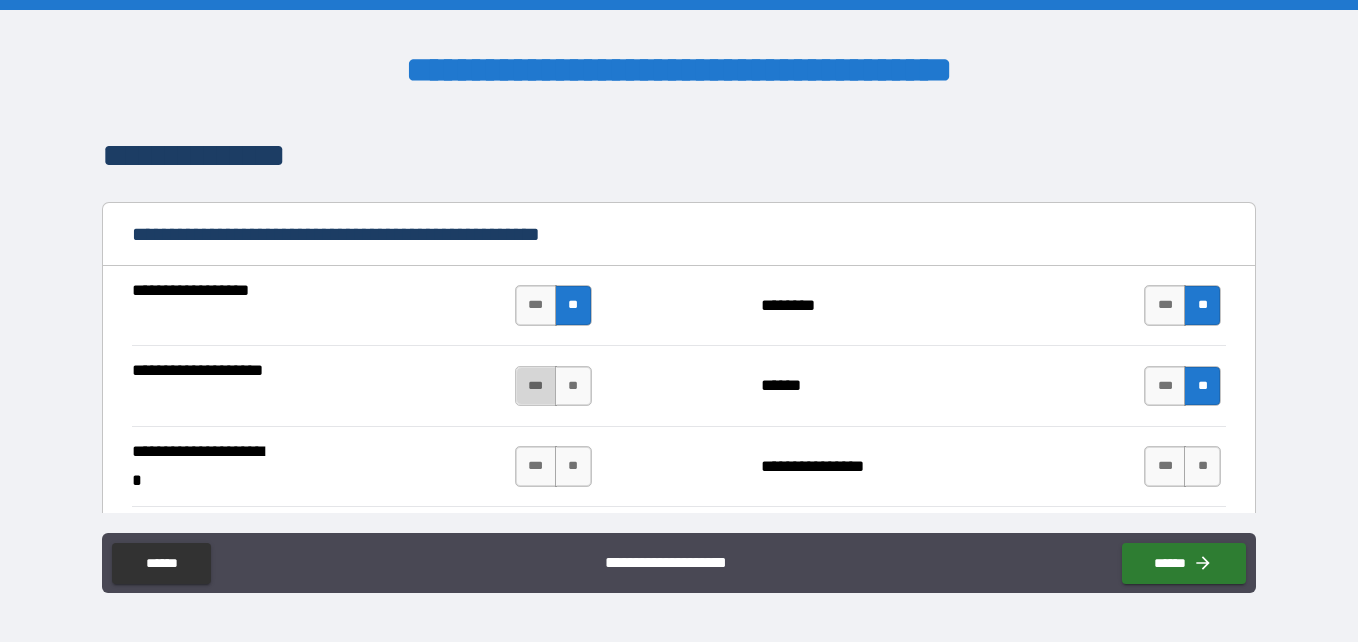 click on "***" at bounding box center (536, 386) 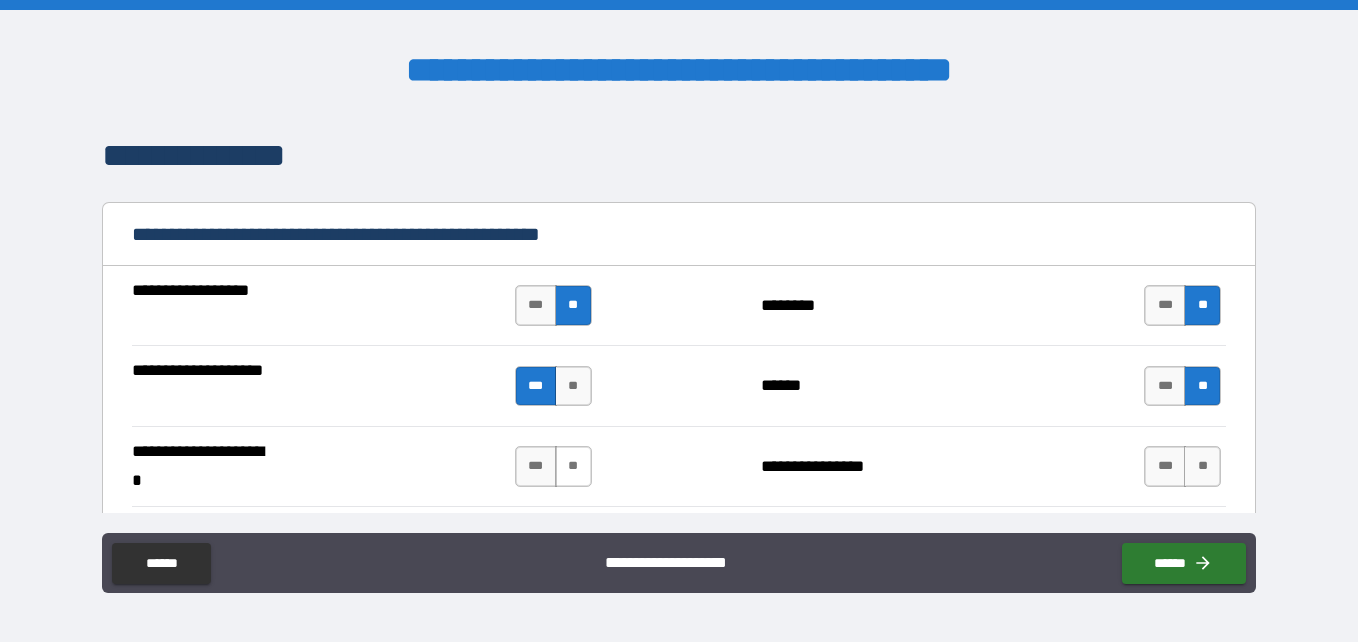 click on "**" at bounding box center (573, 466) 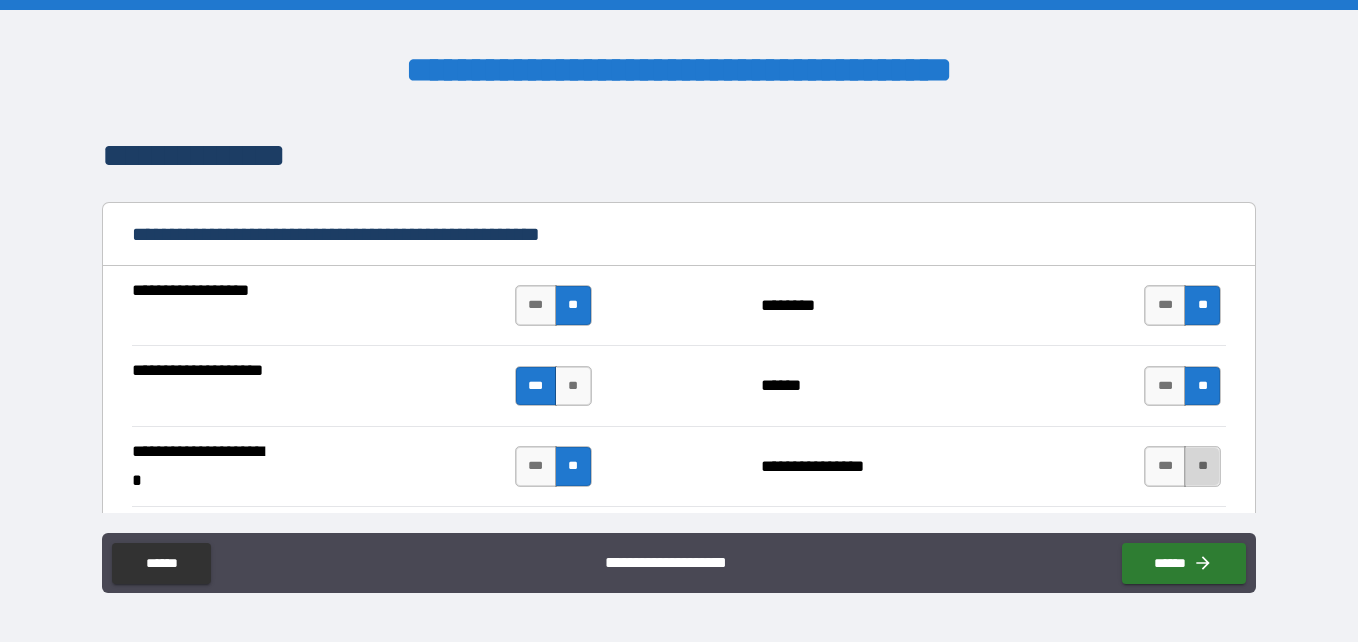 click on "**" at bounding box center [1202, 466] 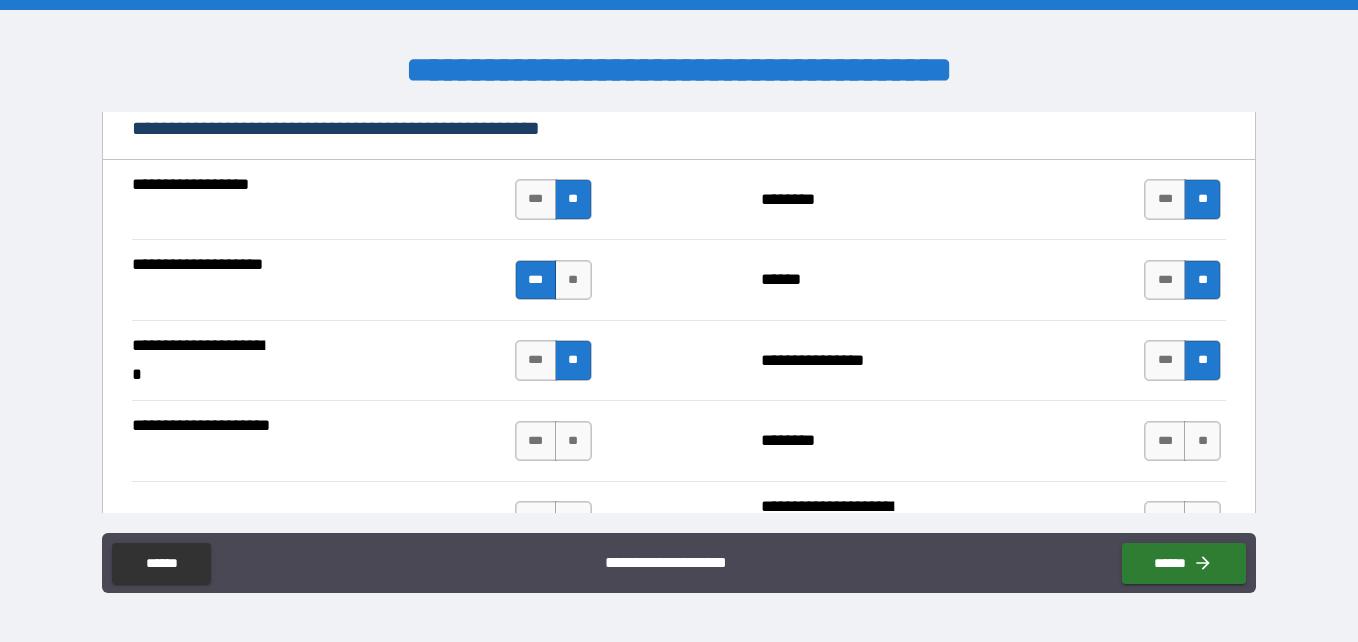 scroll, scrollTop: 3670, scrollLeft: 0, axis: vertical 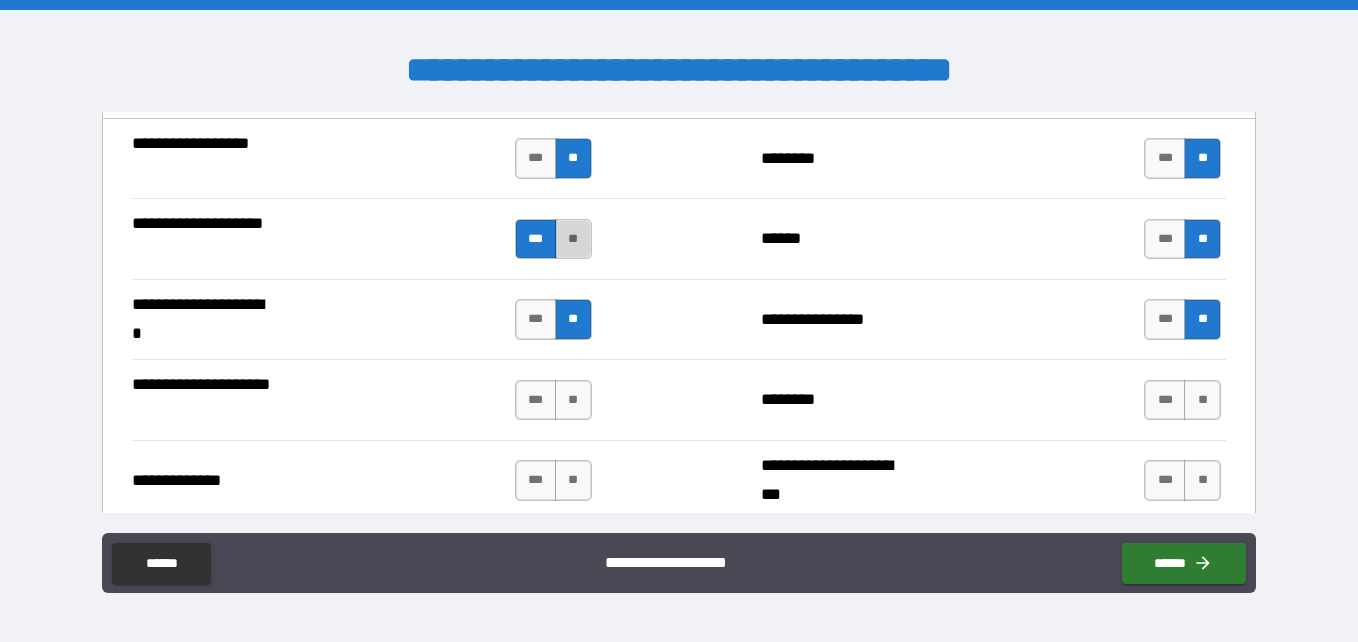click on "**" at bounding box center (573, 239) 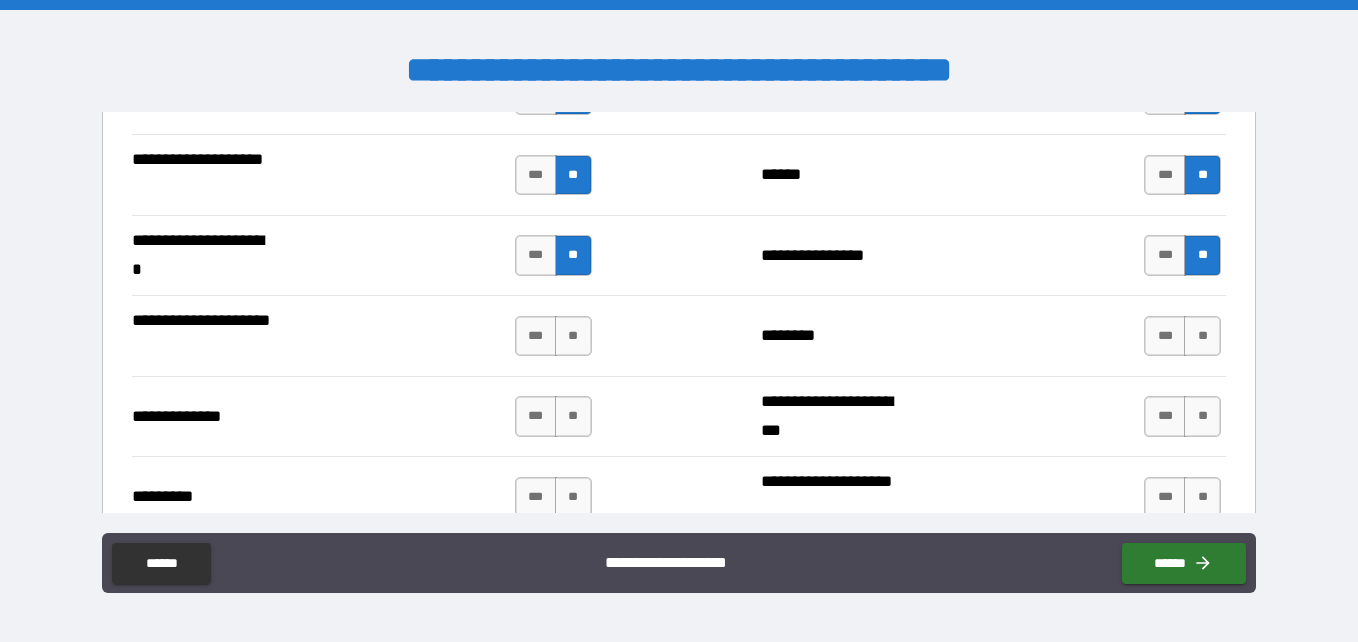 scroll, scrollTop: 3776, scrollLeft: 0, axis: vertical 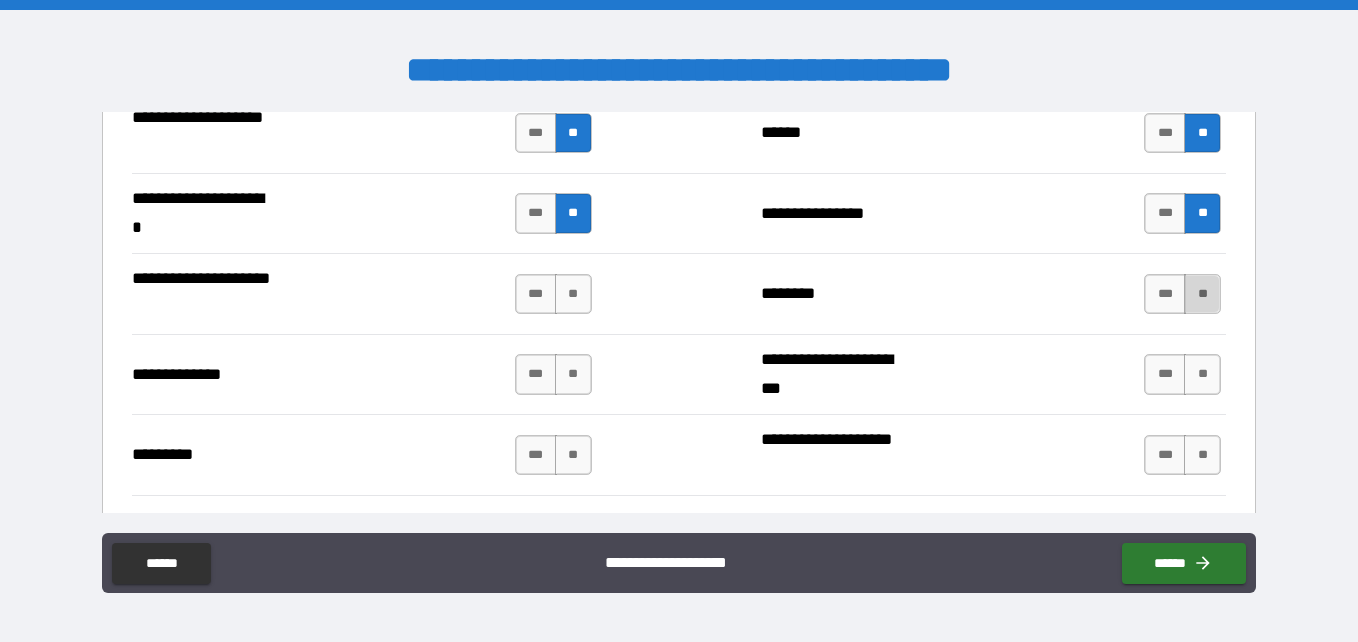 click on "**" at bounding box center [1202, 294] 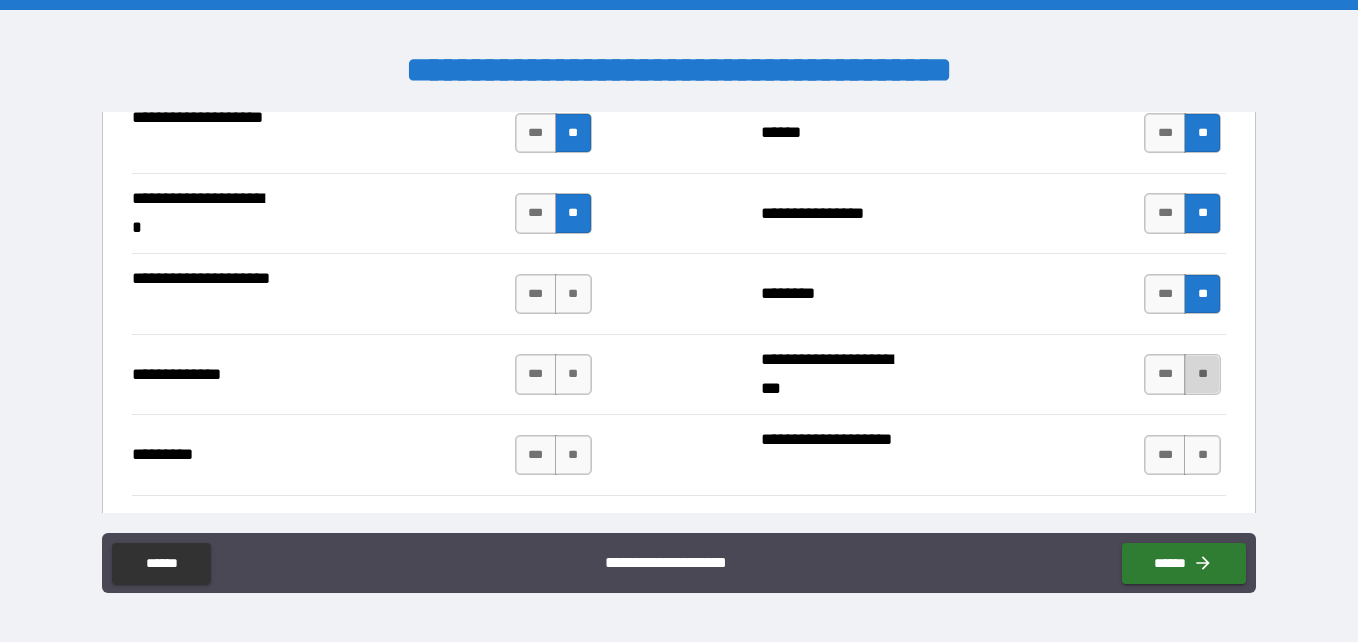 click on "**" at bounding box center [1202, 374] 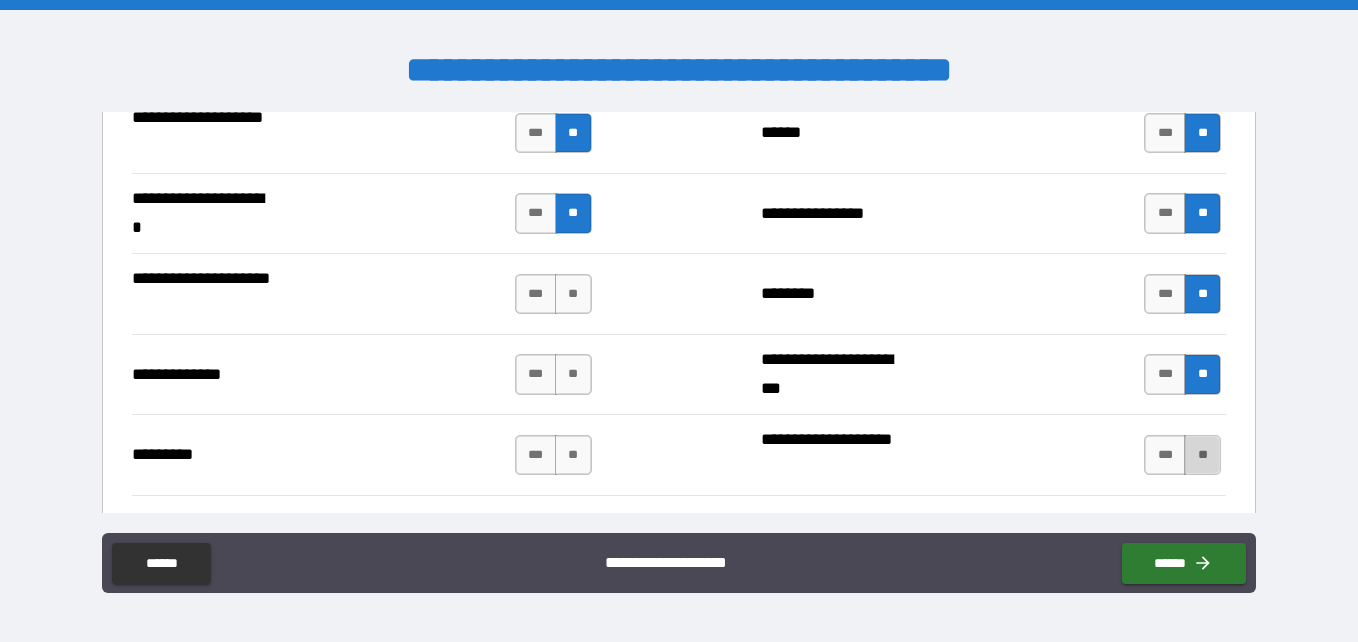 click on "**" at bounding box center [1202, 455] 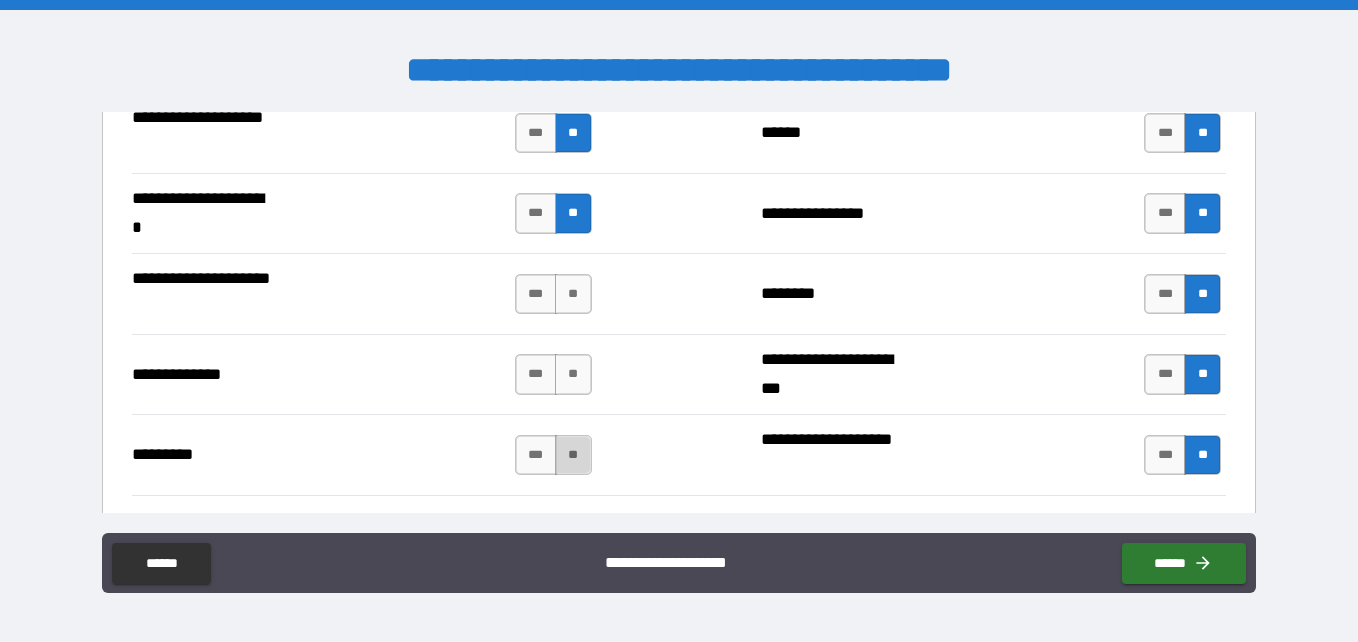 click on "**" at bounding box center [573, 455] 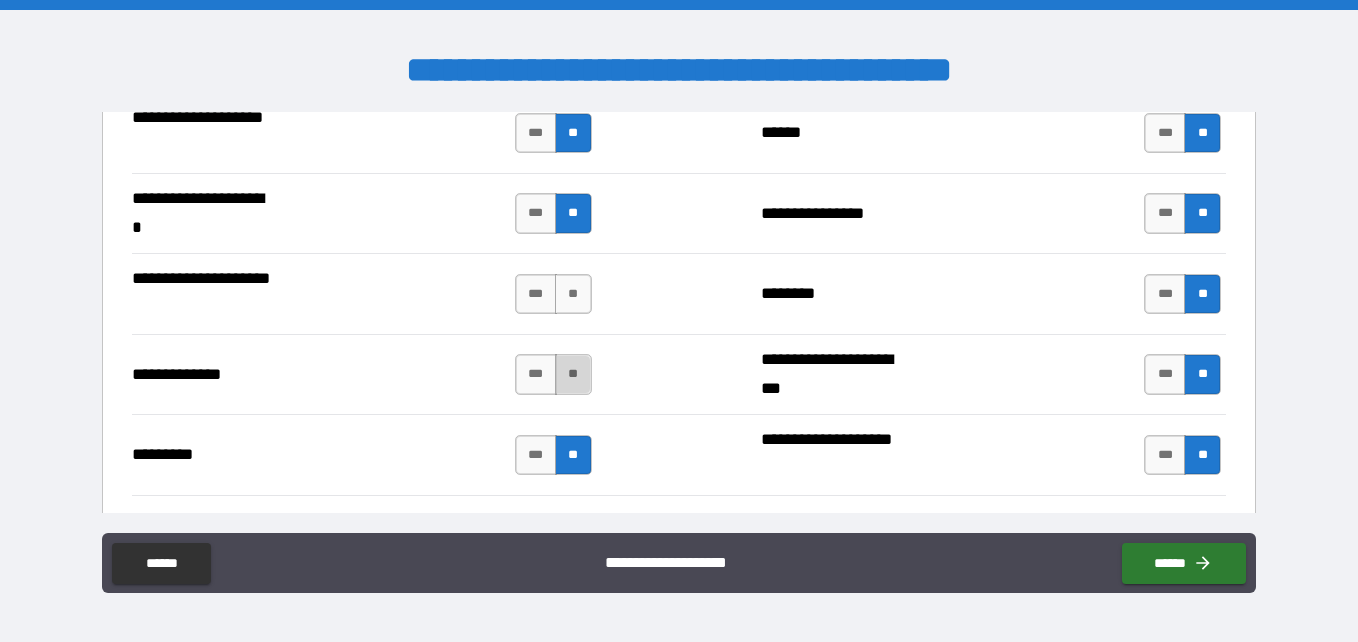 click on "**" at bounding box center (573, 374) 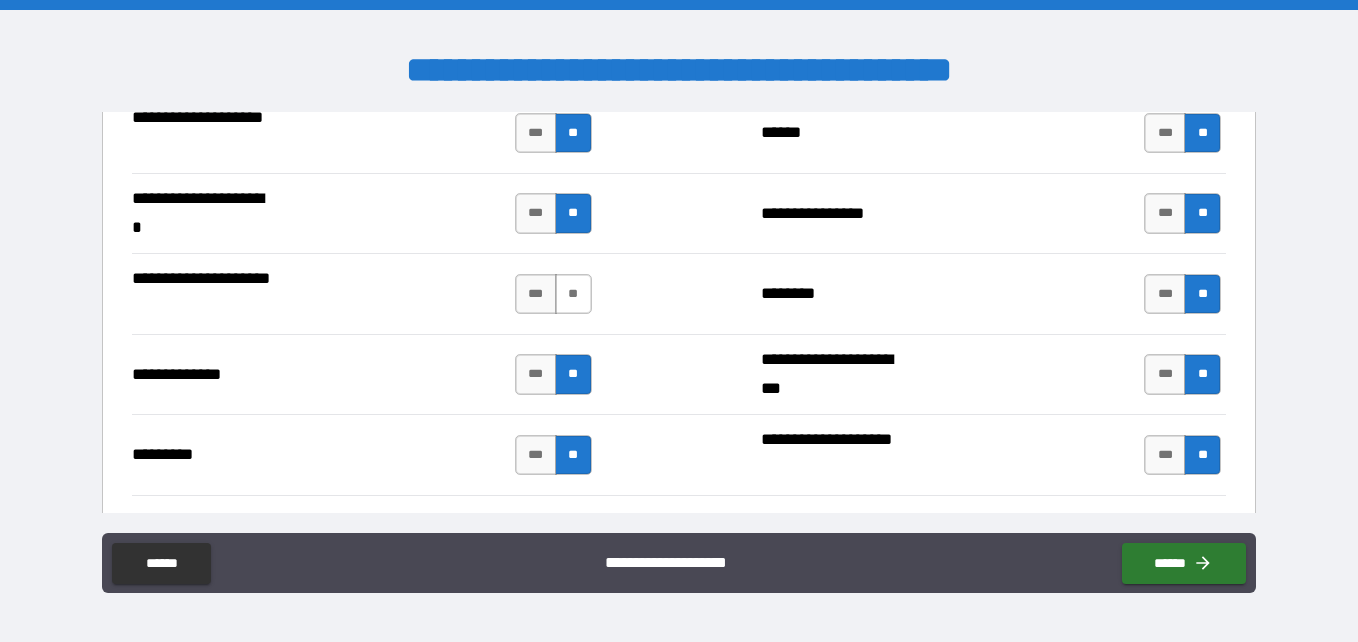 click on "**" at bounding box center (573, 294) 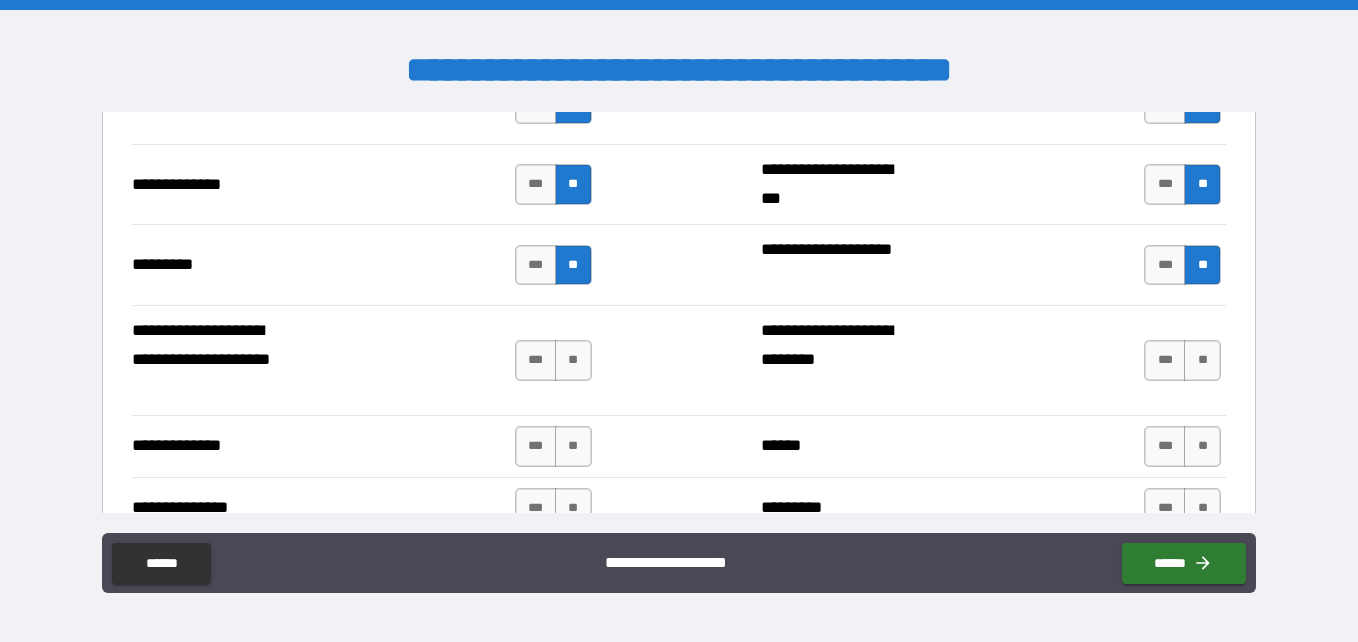 scroll, scrollTop: 4029, scrollLeft: 0, axis: vertical 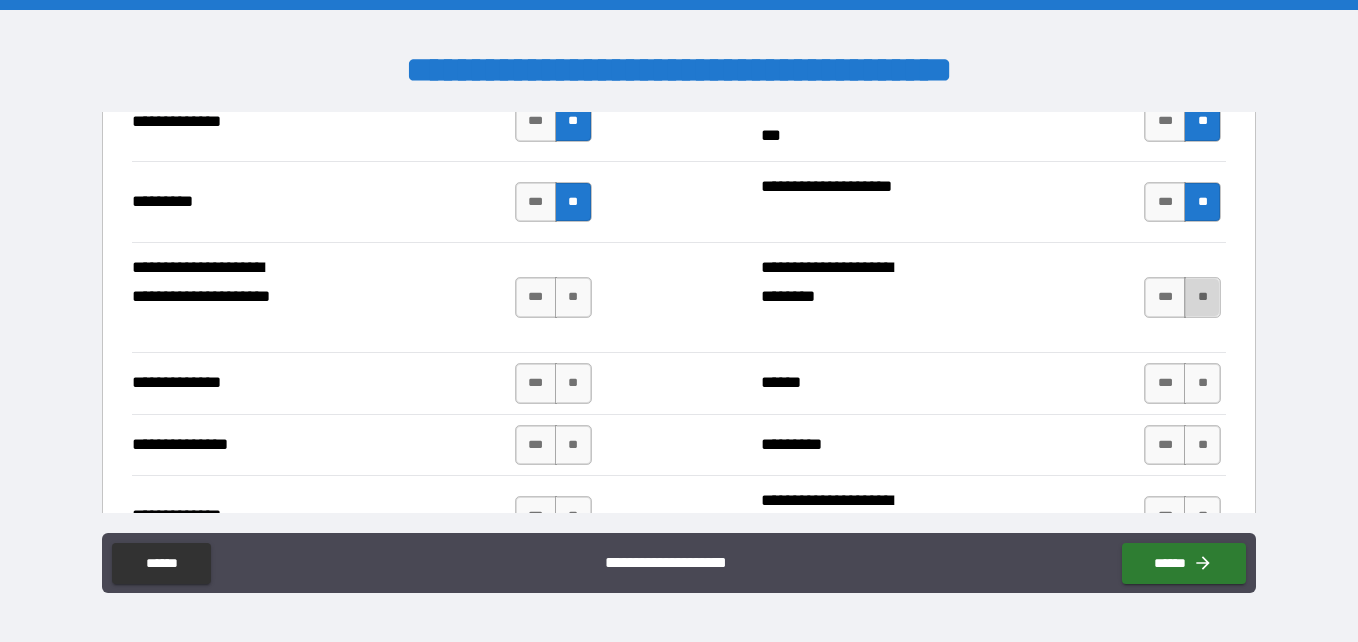 click on "**" at bounding box center [1202, 297] 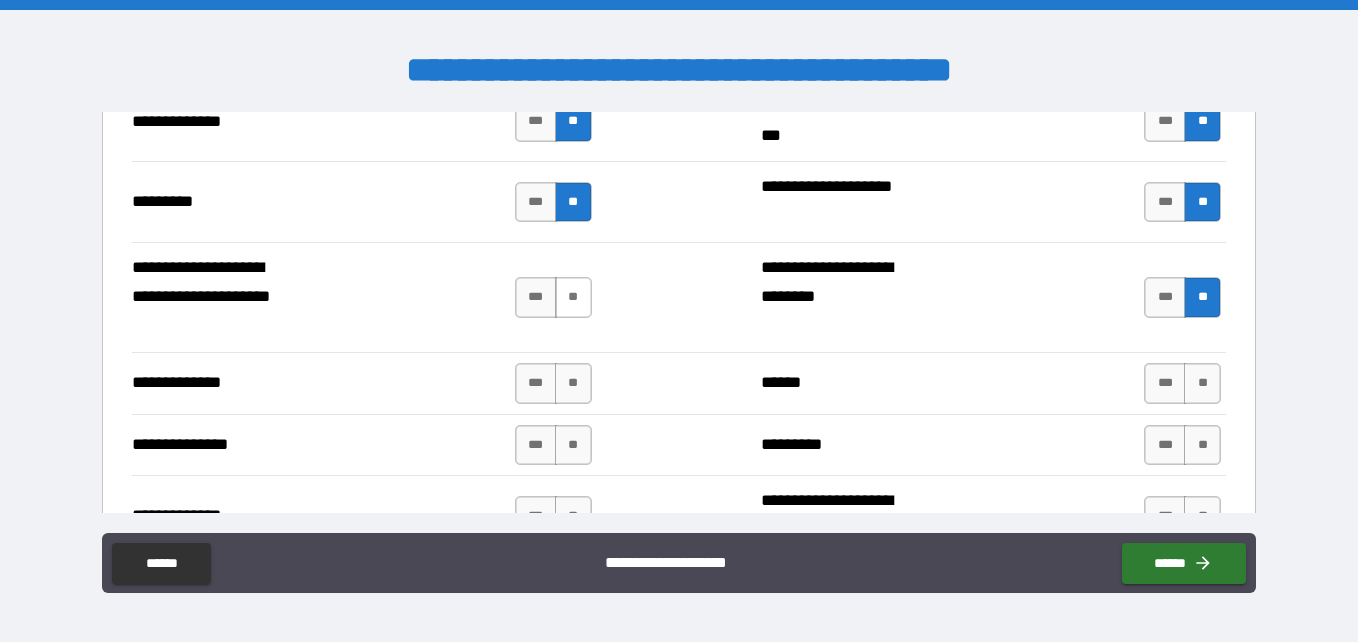 click on "**" at bounding box center [573, 297] 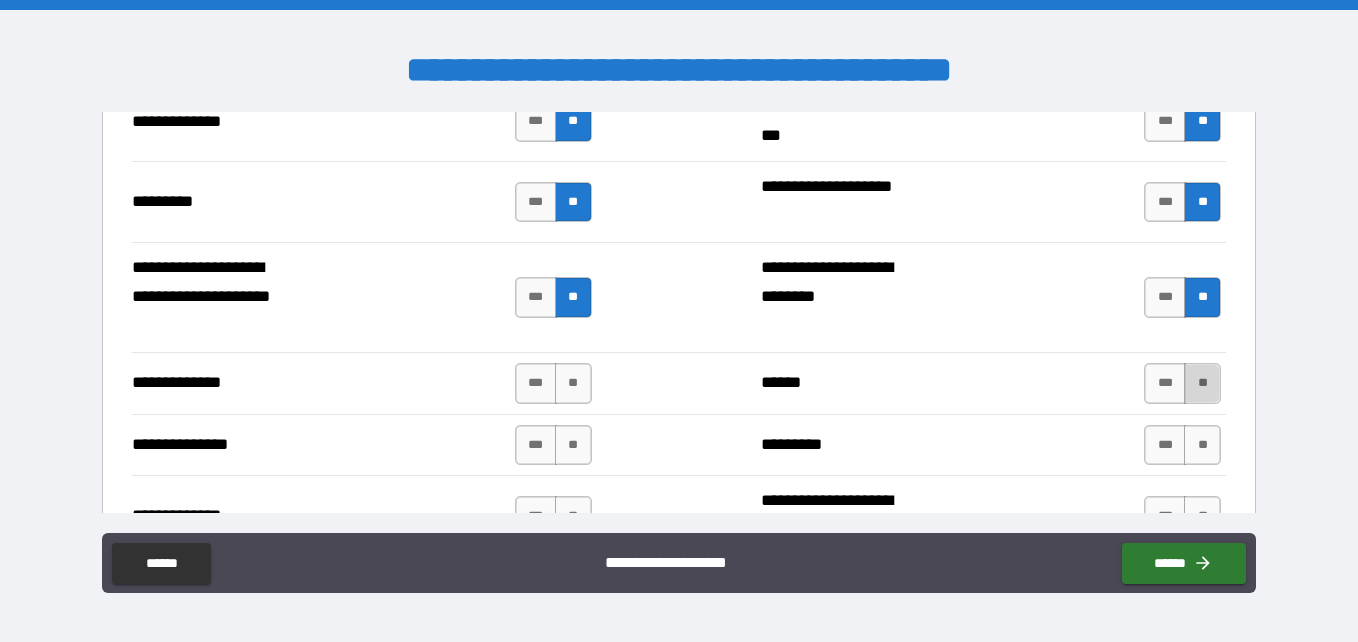 click on "**" at bounding box center [1202, 383] 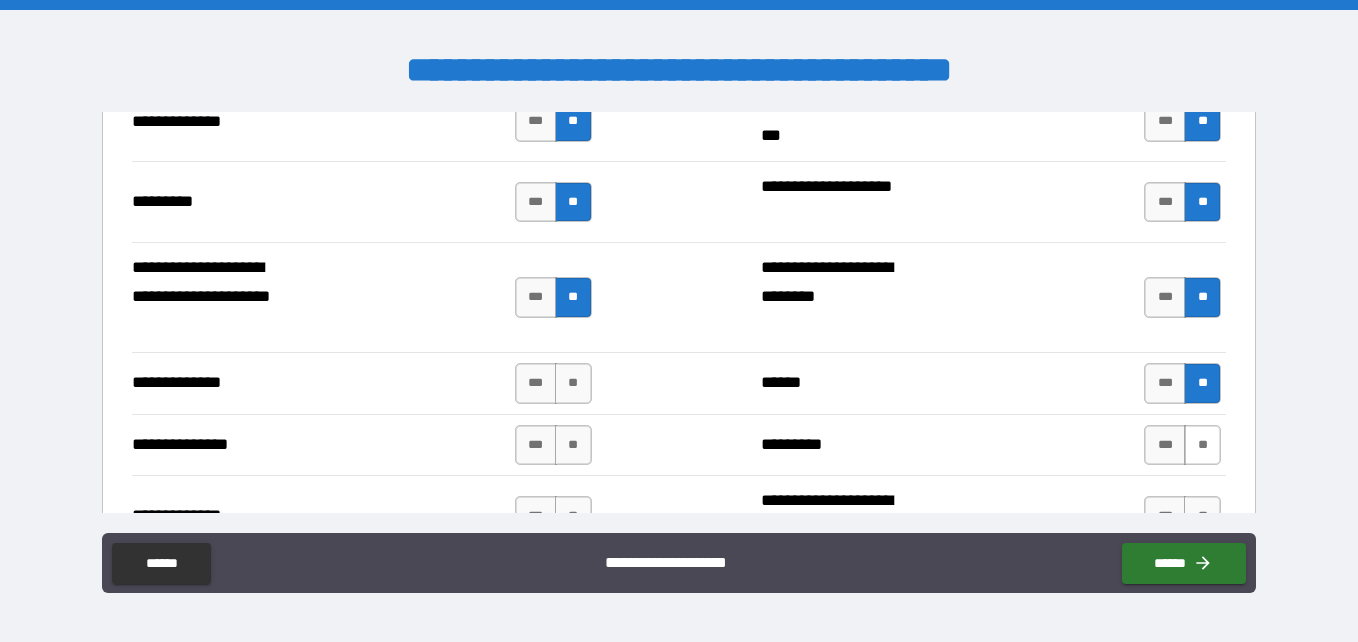 click on "**" at bounding box center (1202, 445) 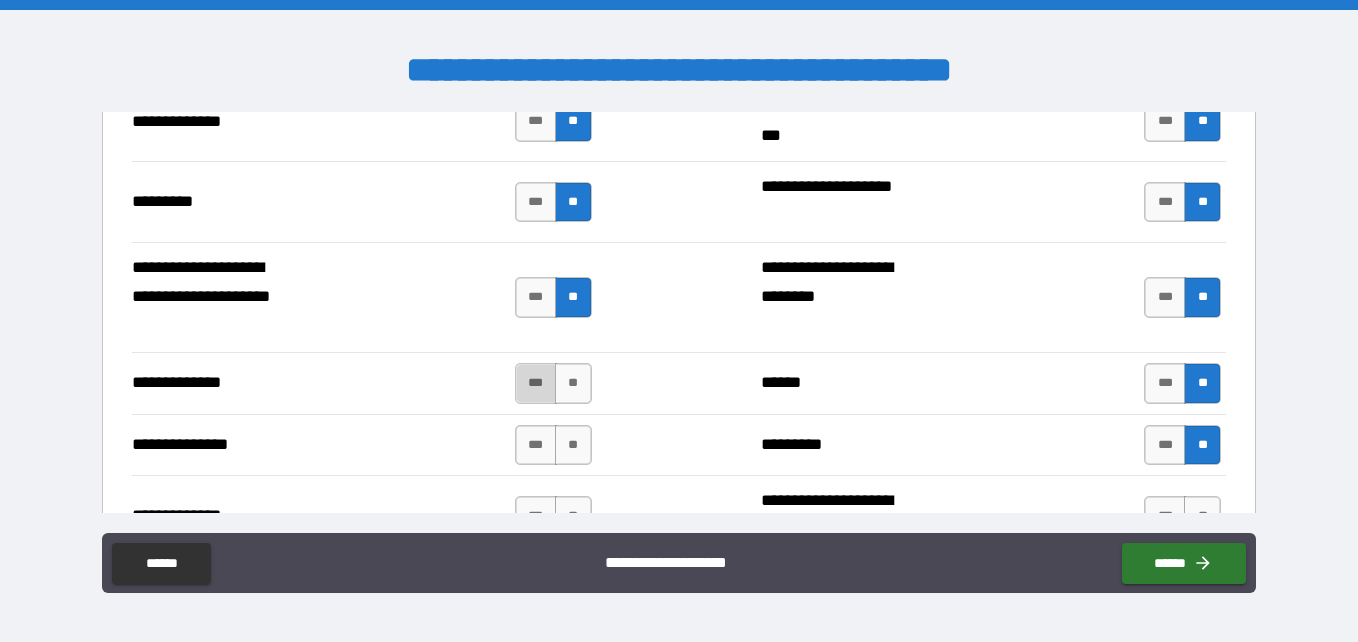 click on "***" at bounding box center [536, 383] 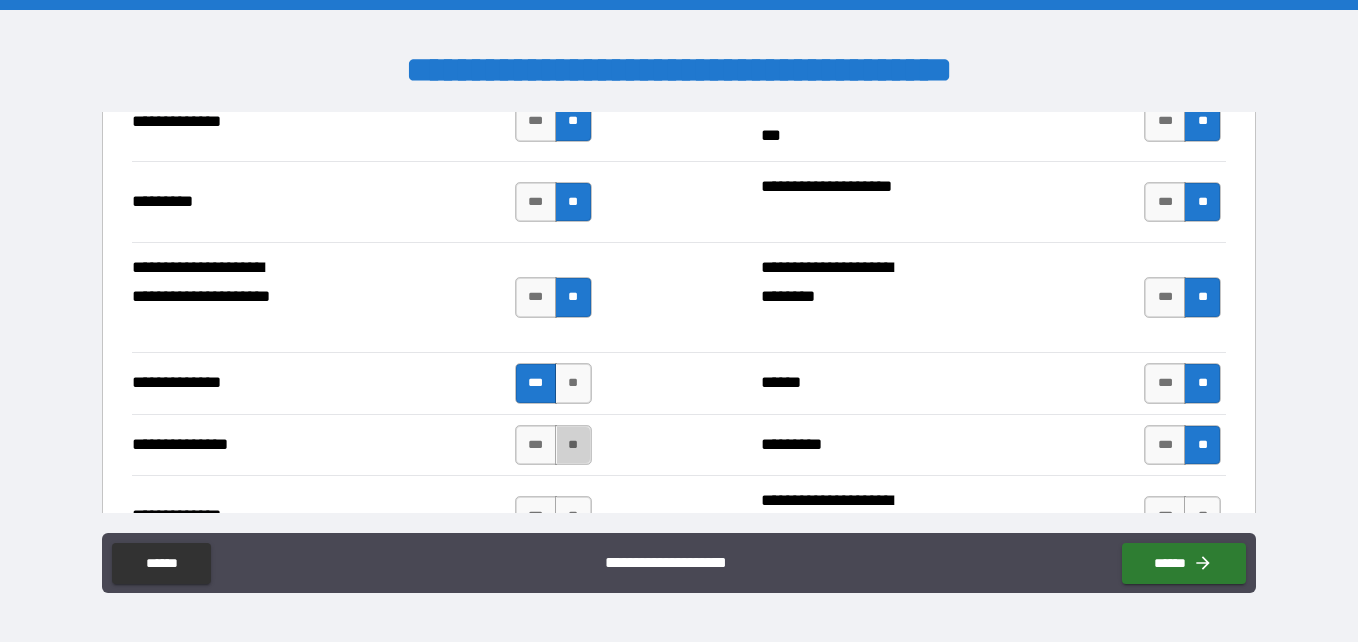 drag, startPoint x: 573, startPoint y: 448, endPoint x: 818, endPoint y: 449, distance: 245.00204 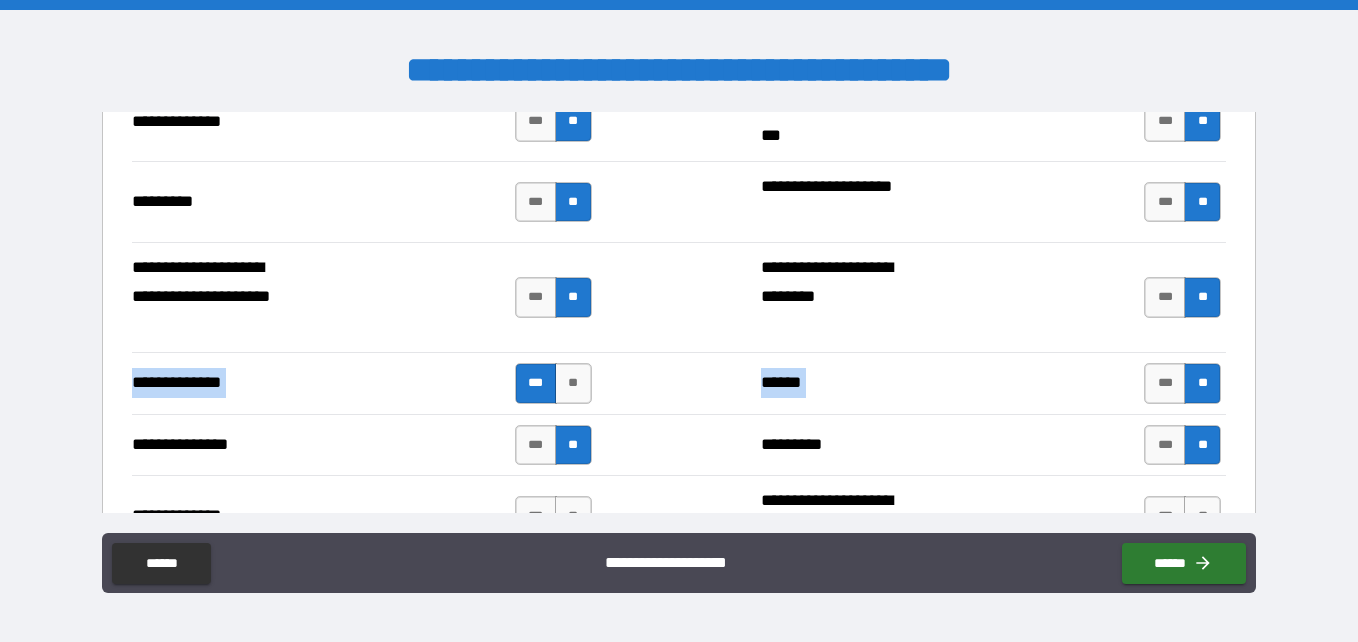 drag, startPoint x: 1243, startPoint y: 316, endPoint x: 1246, endPoint y: 359, distance: 43.104523 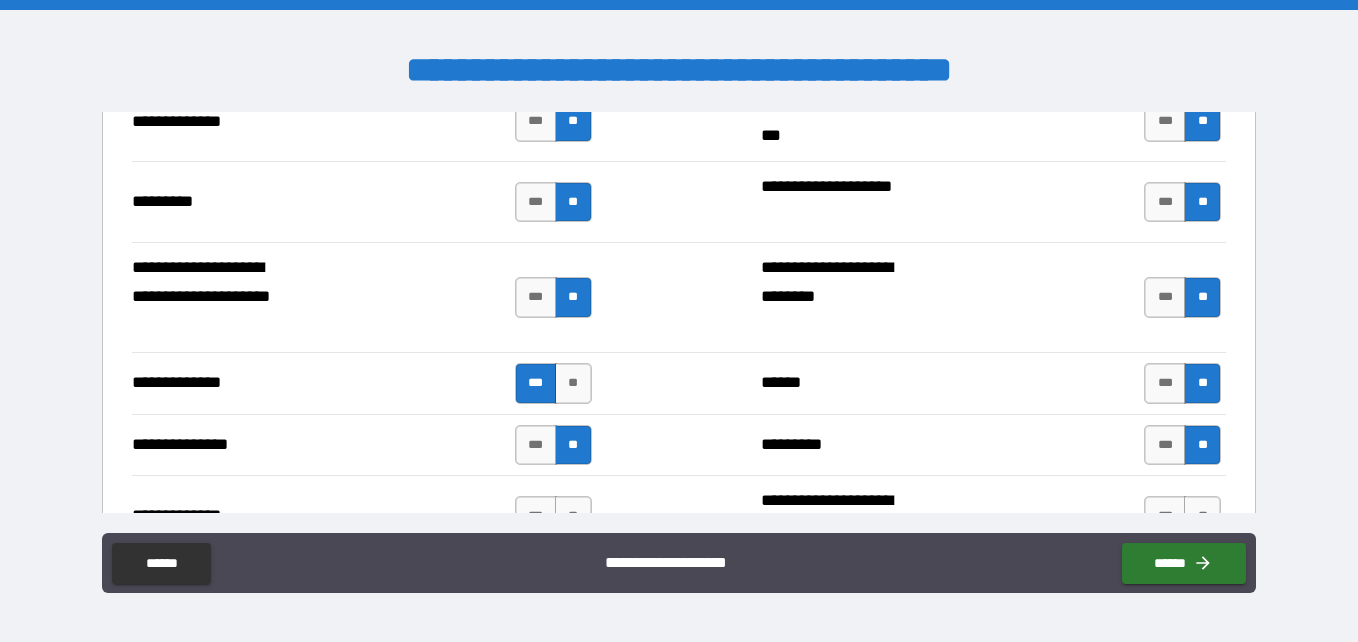 click on "**********" at bounding box center (993, 297) 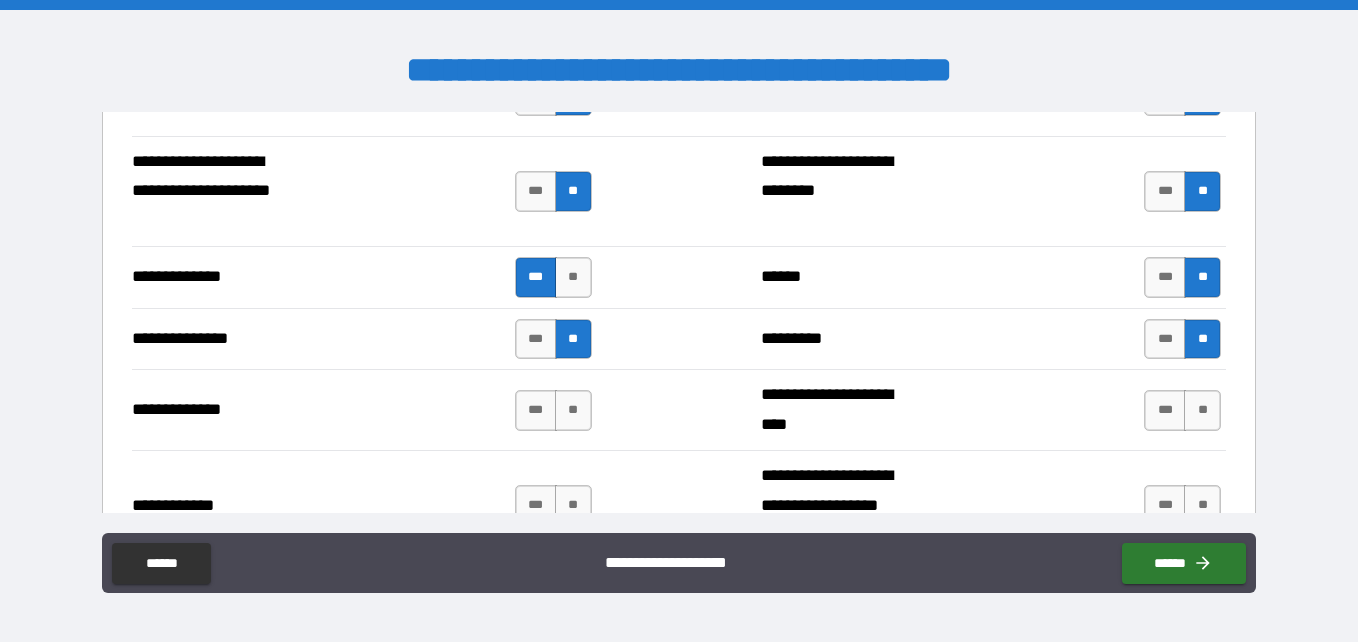 scroll, scrollTop: 4240, scrollLeft: 0, axis: vertical 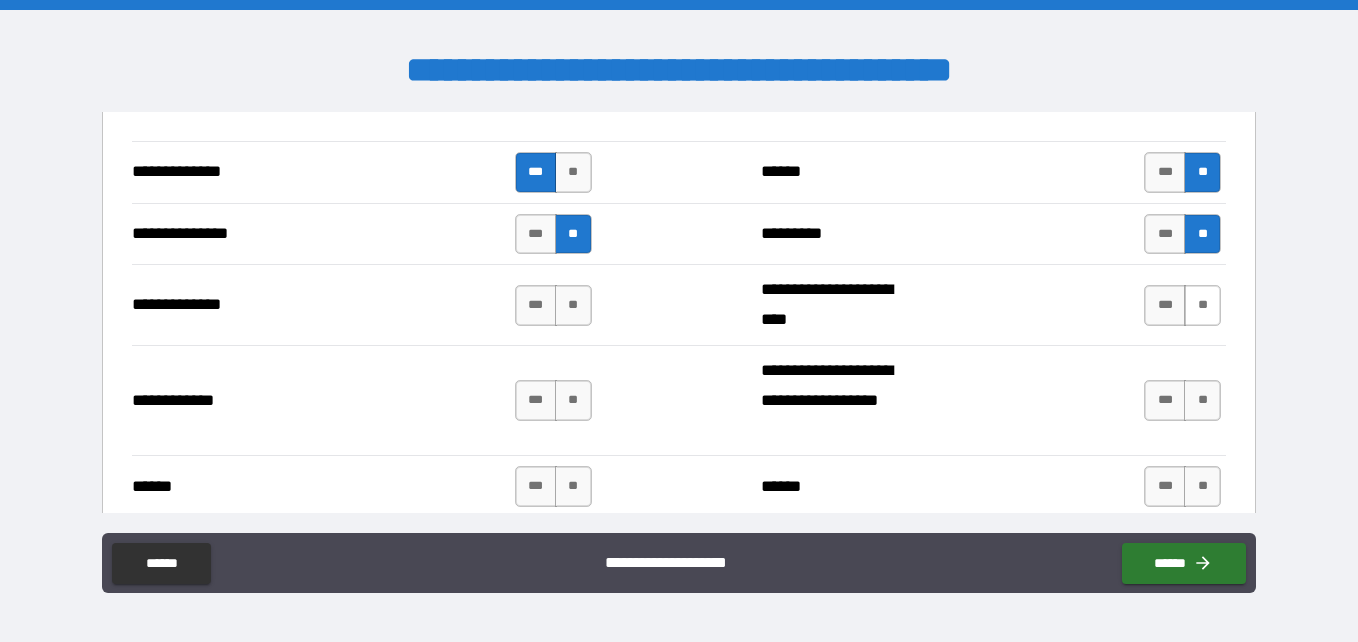 click on "**" at bounding box center [1202, 305] 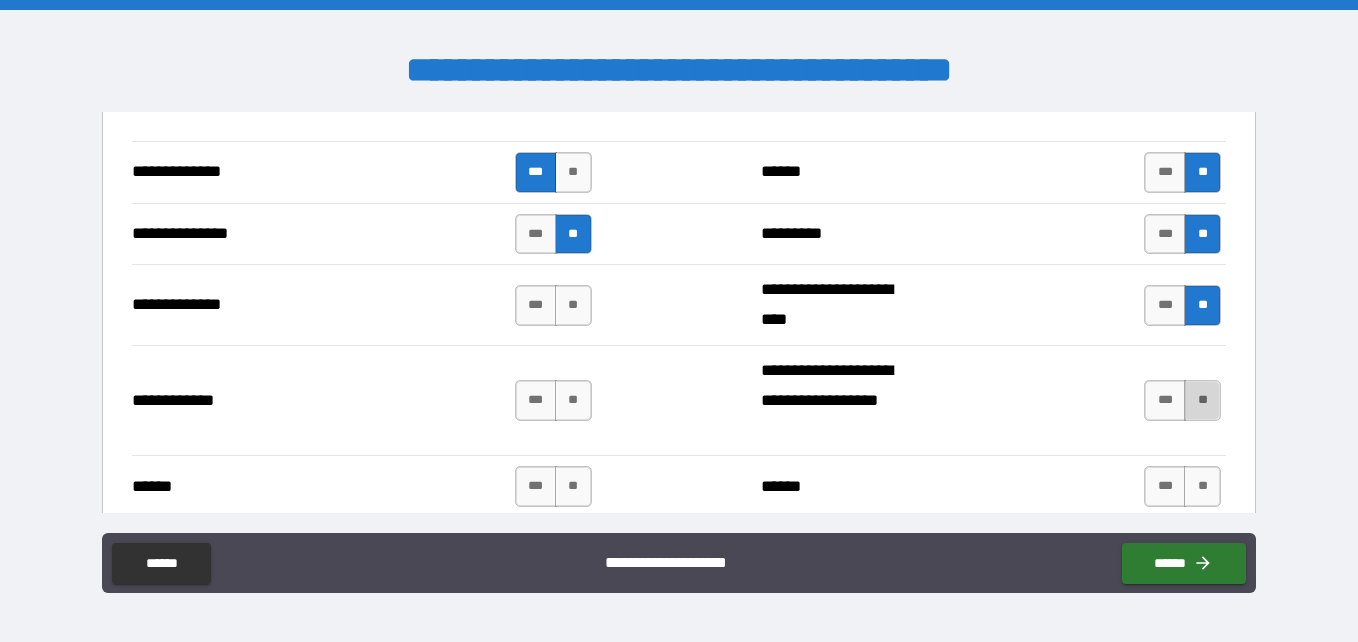 click on "**" at bounding box center (1202, 400) 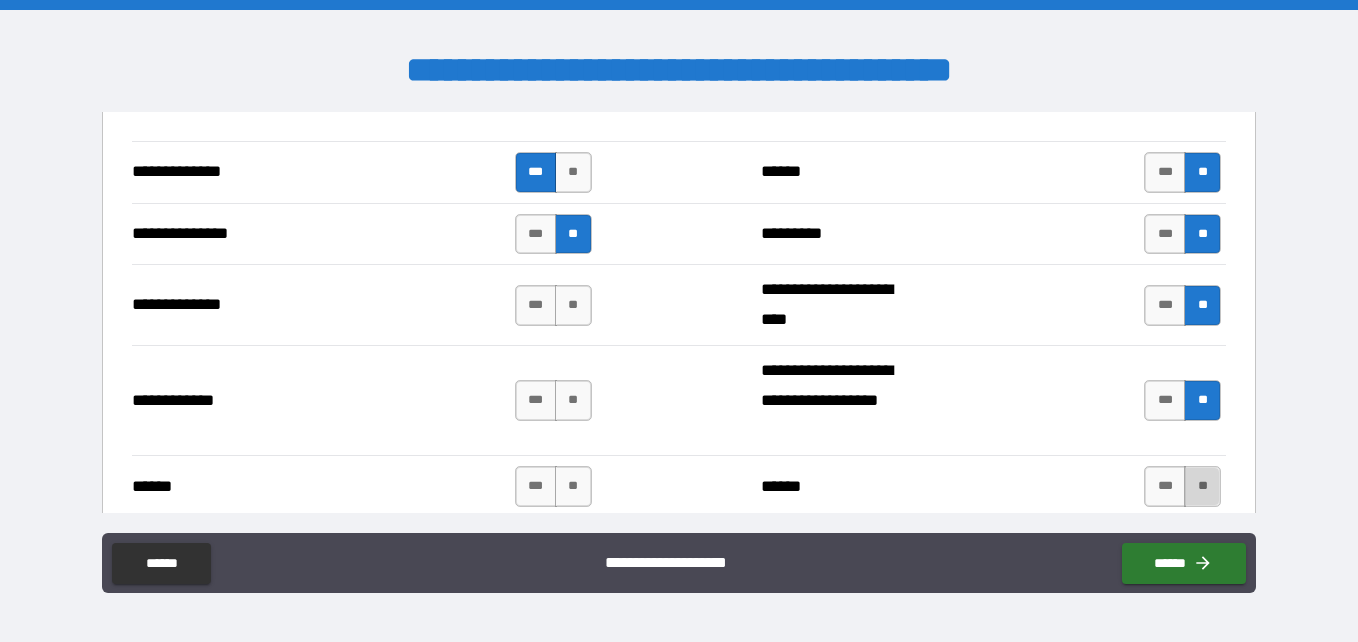 click on "**" at bounding box center [1202, 486] 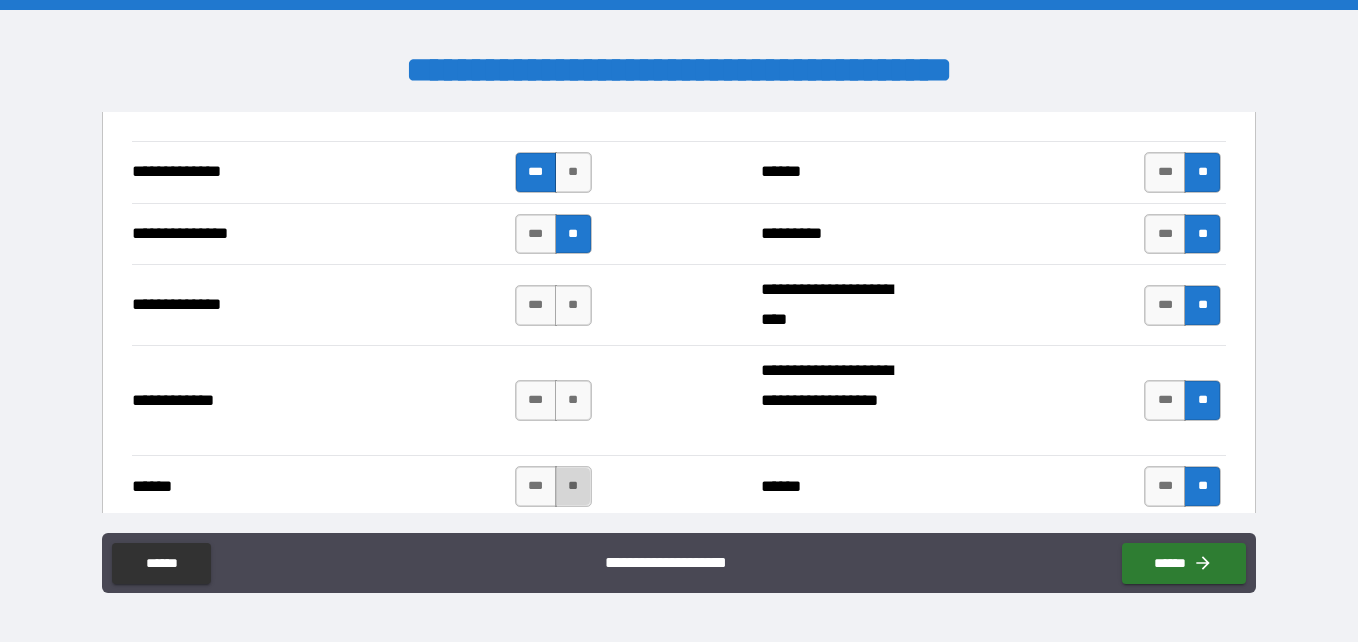 click on "**" at bounding box center [573, 486] 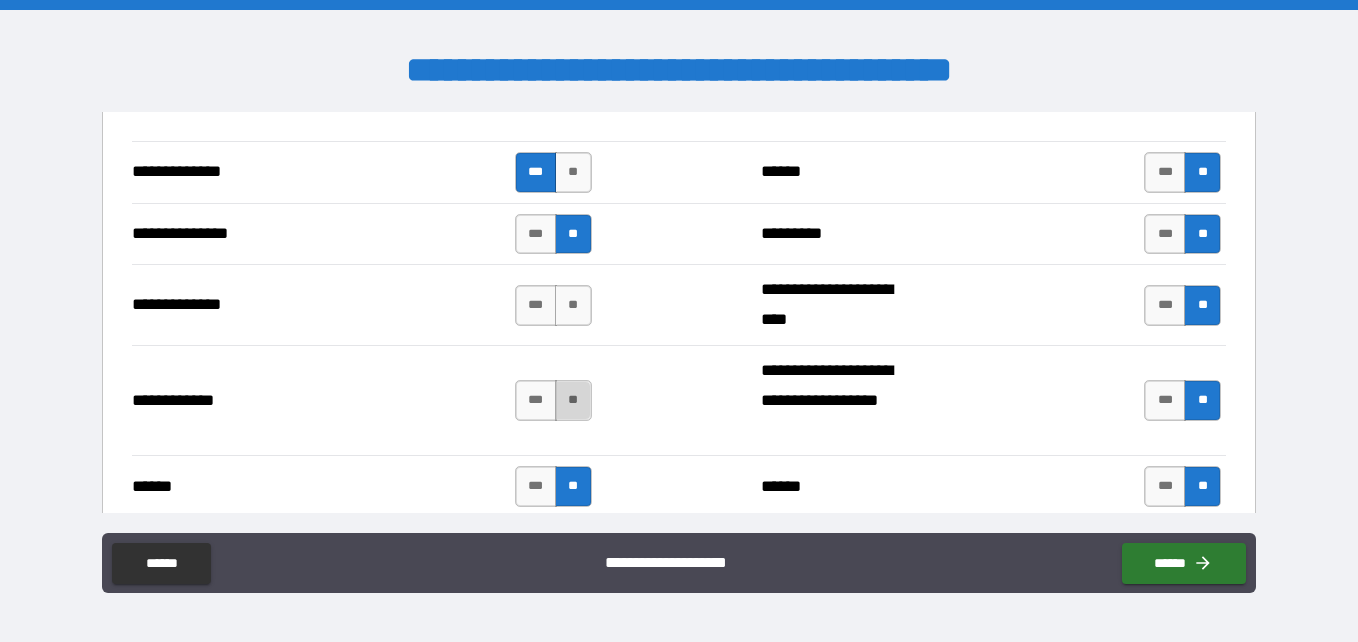 click on "**" at bounding box center [573, 400] 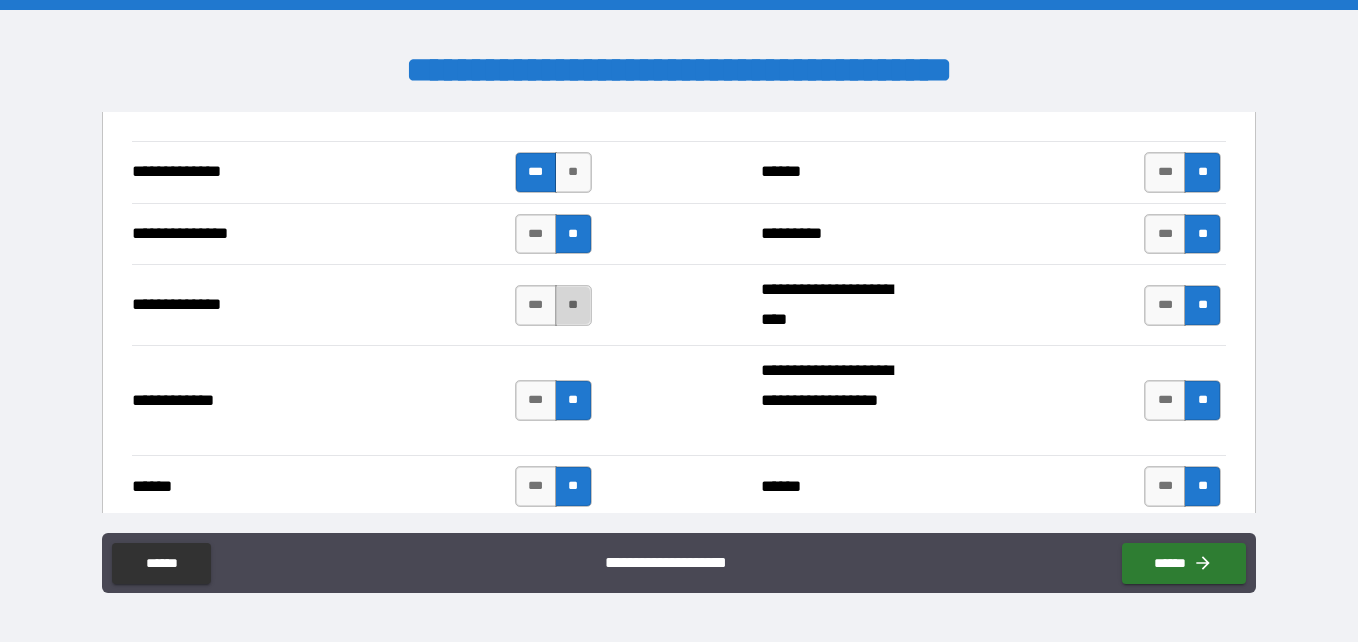 click on "**" at bounding box center (573, 305) 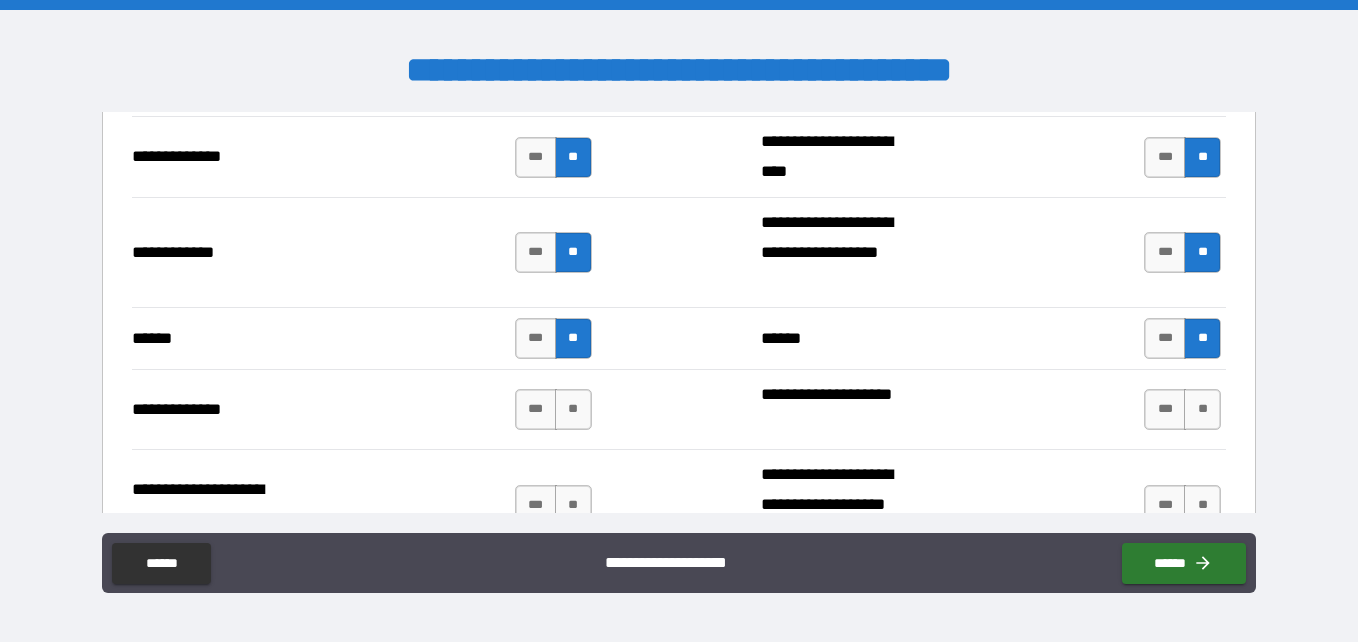 scroll, scrollTop: 4452, scrollLeft: 0, axis: vertical 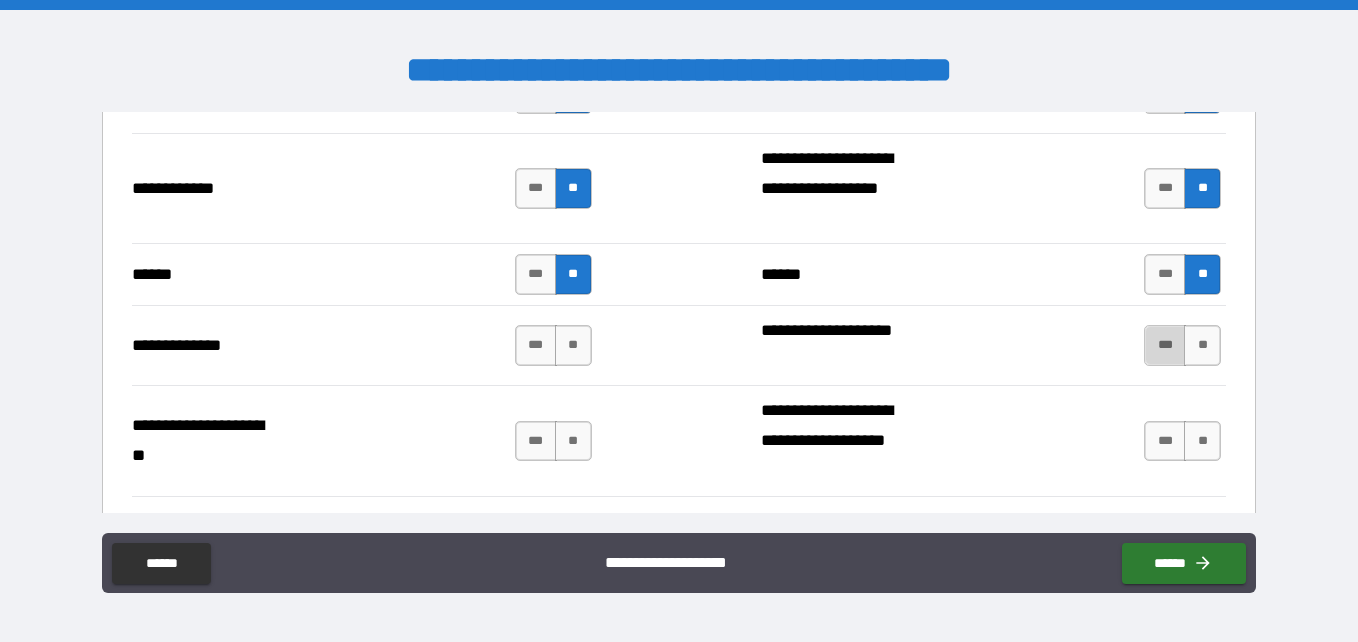 click on "***" at bounding box center [1165, 345] 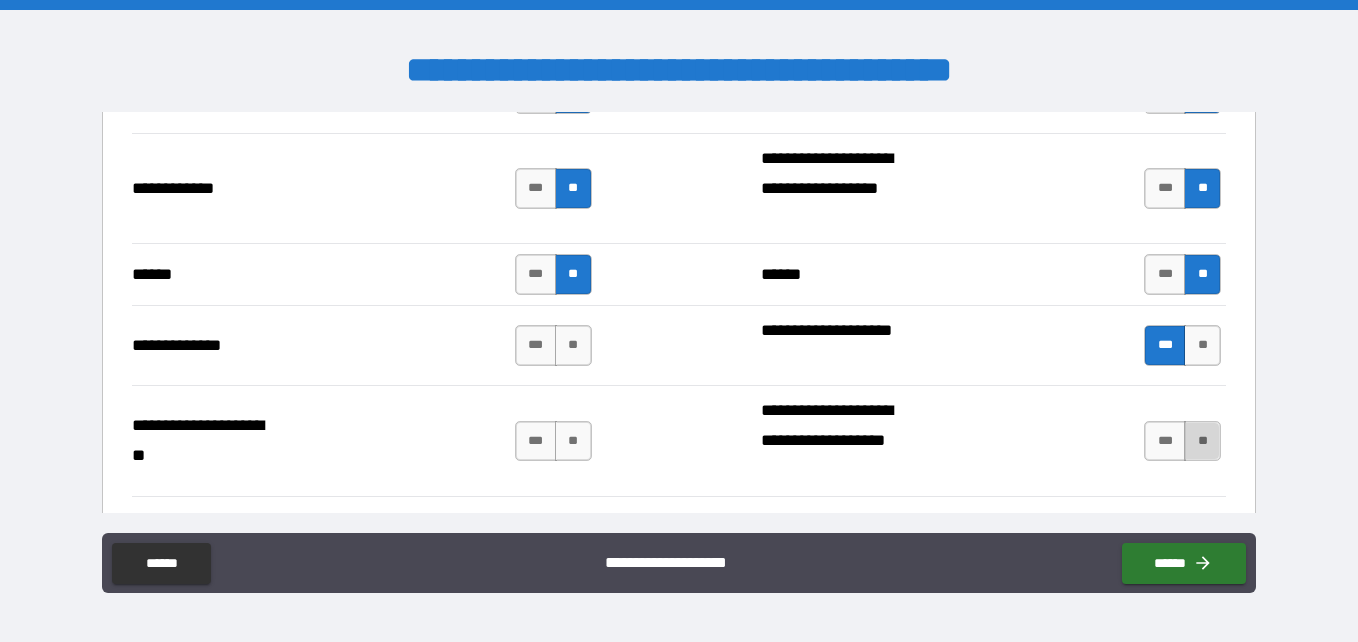 click on "**" at bounding box center [1202, 441] 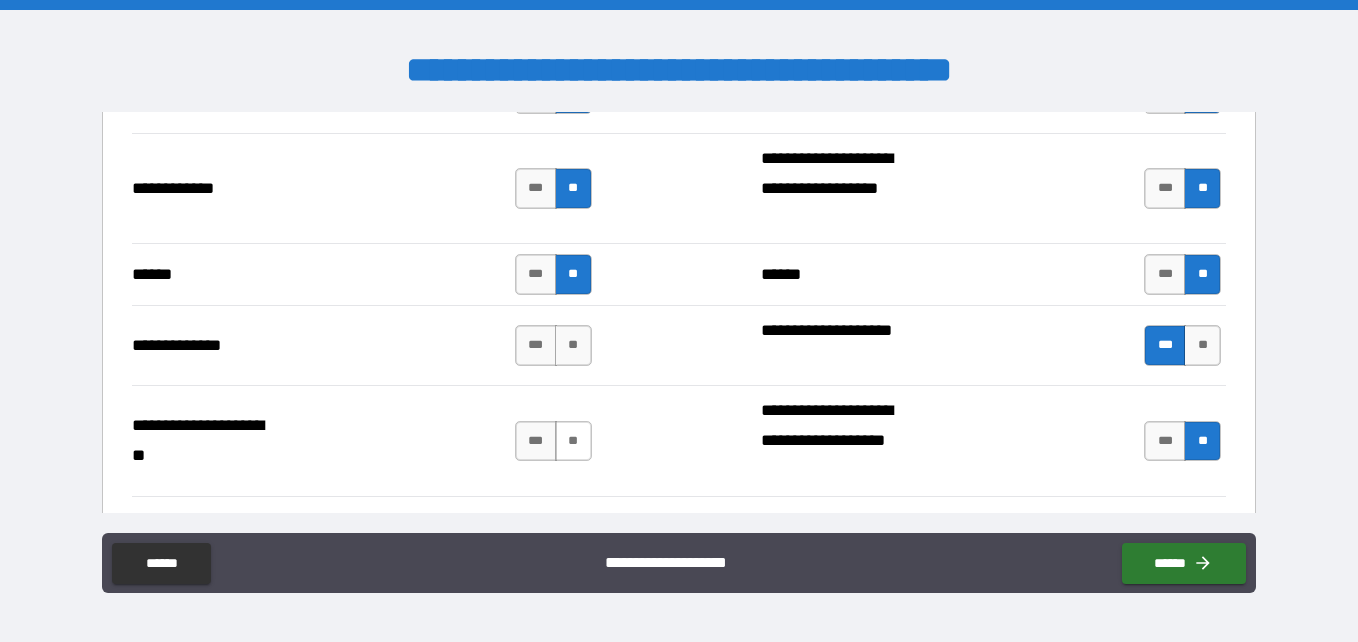 click on "**" at bounding box center (573, 441) 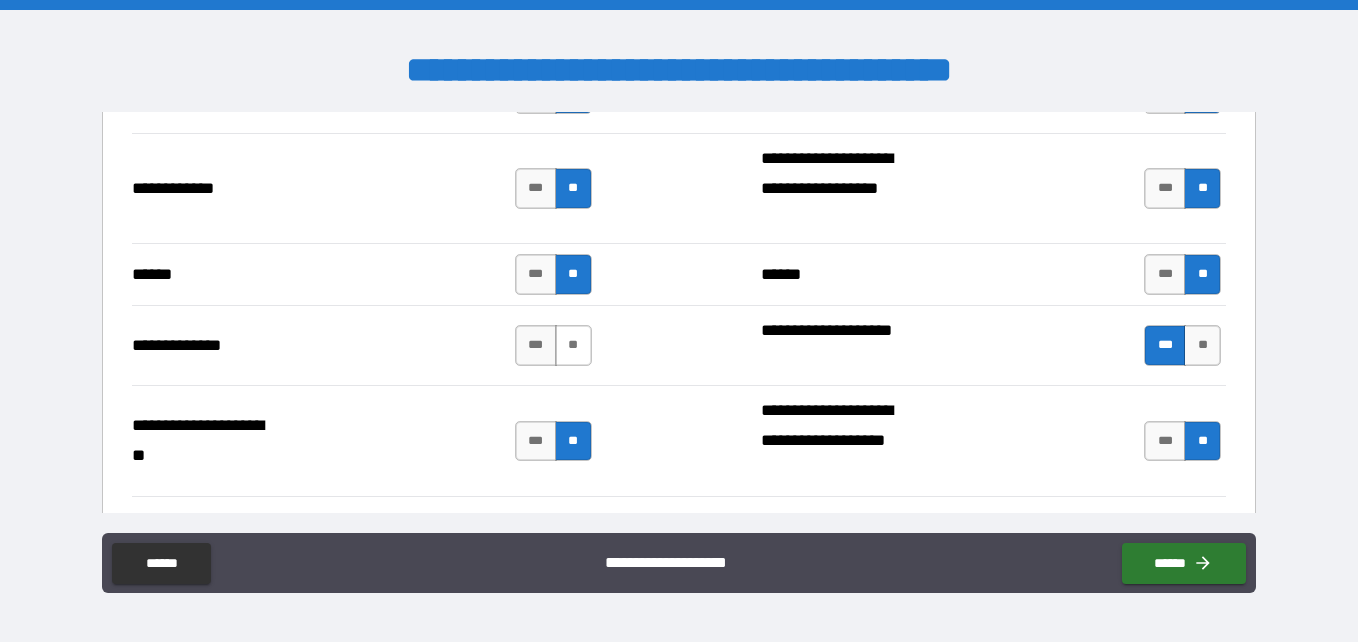 click on "**" at bounding box center (573, 345) 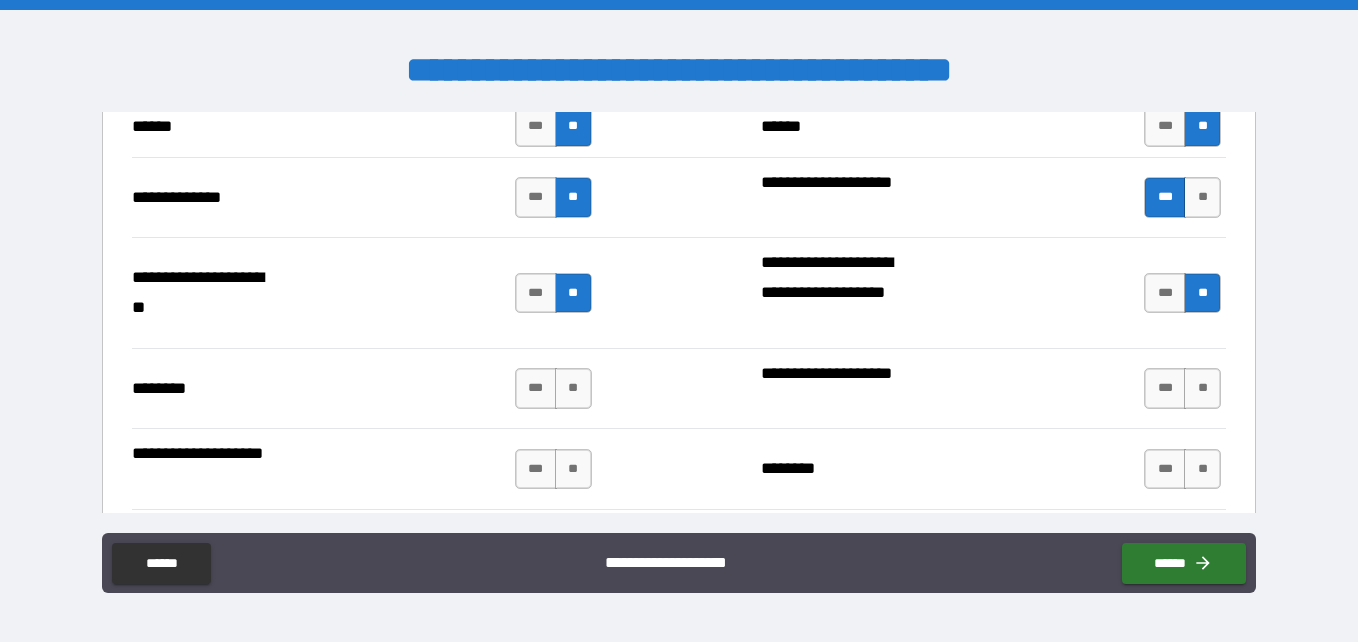 scroll, scrollTop: 4641, scrollLeft: 0, axis: vertical 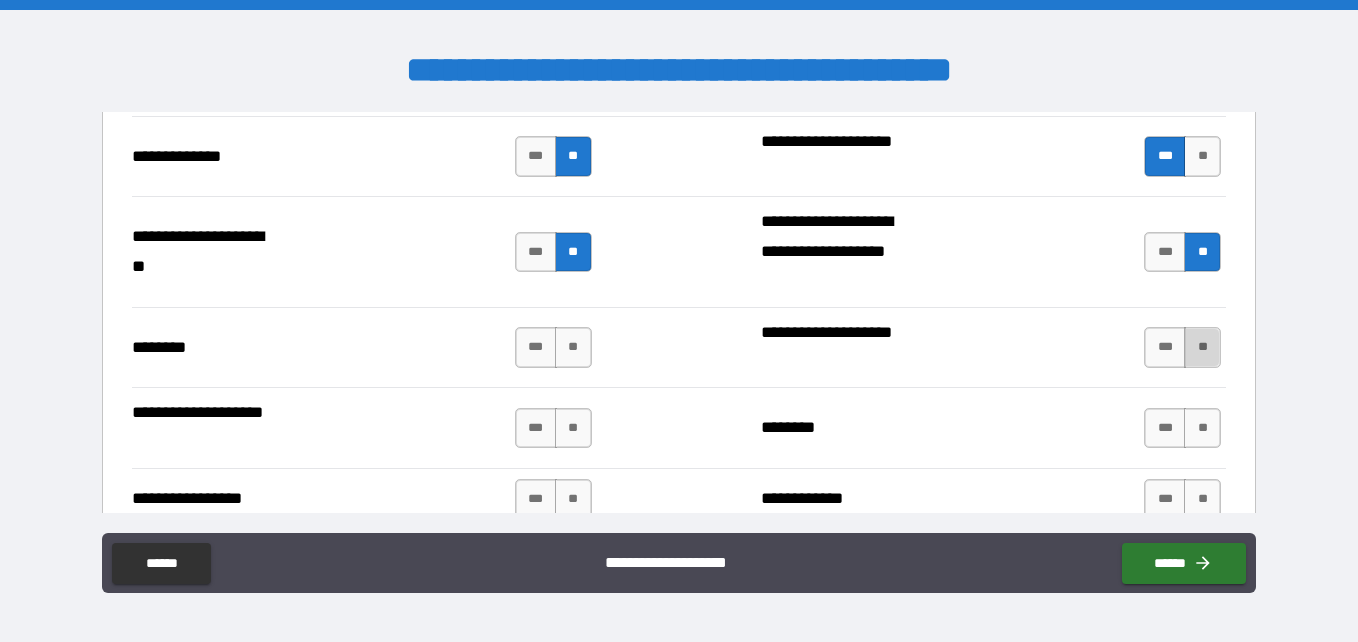 click on "**" at bounding box center [1202, 347] 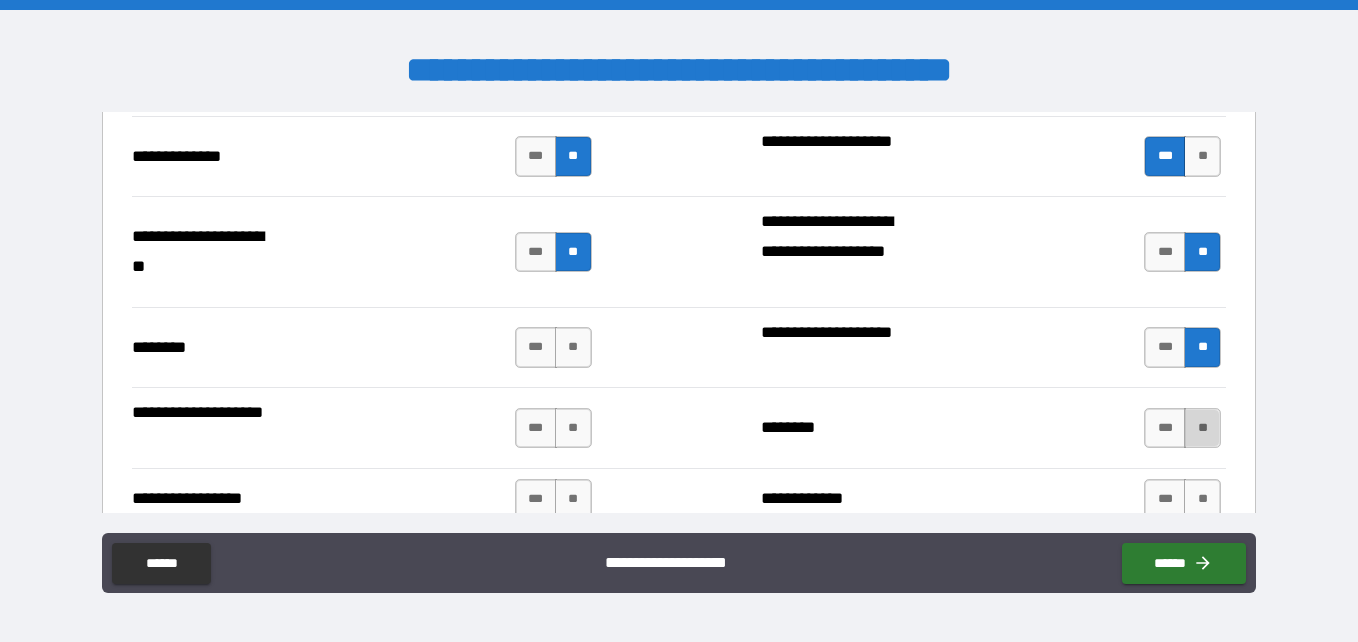 click on "**" at bounding box center (1202, 428) 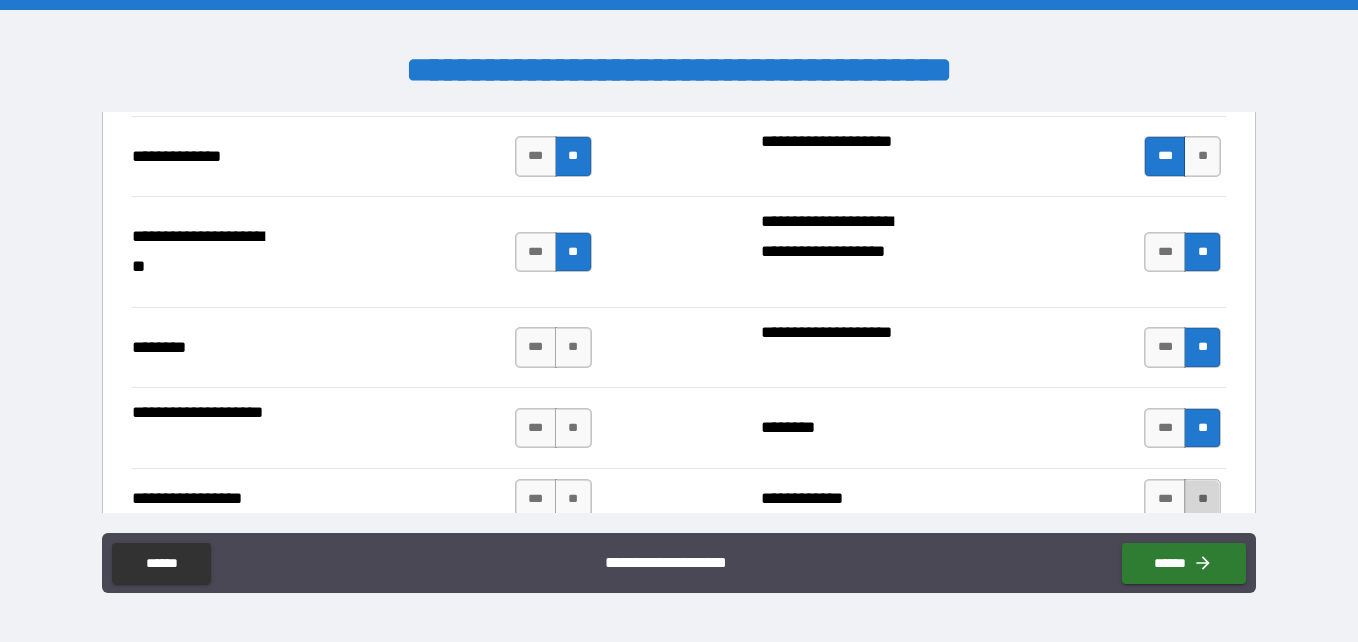 click on "**" at bounding box center [1202, 499] 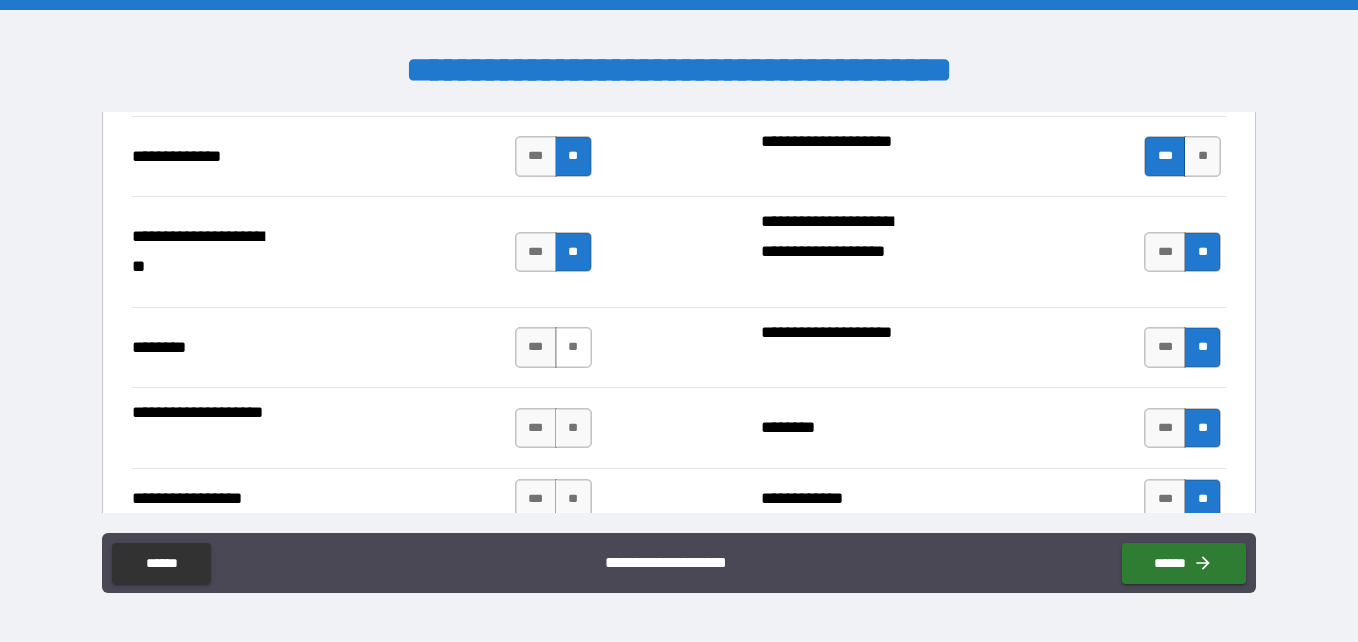 click on "**" at bounding box center [573, 347] 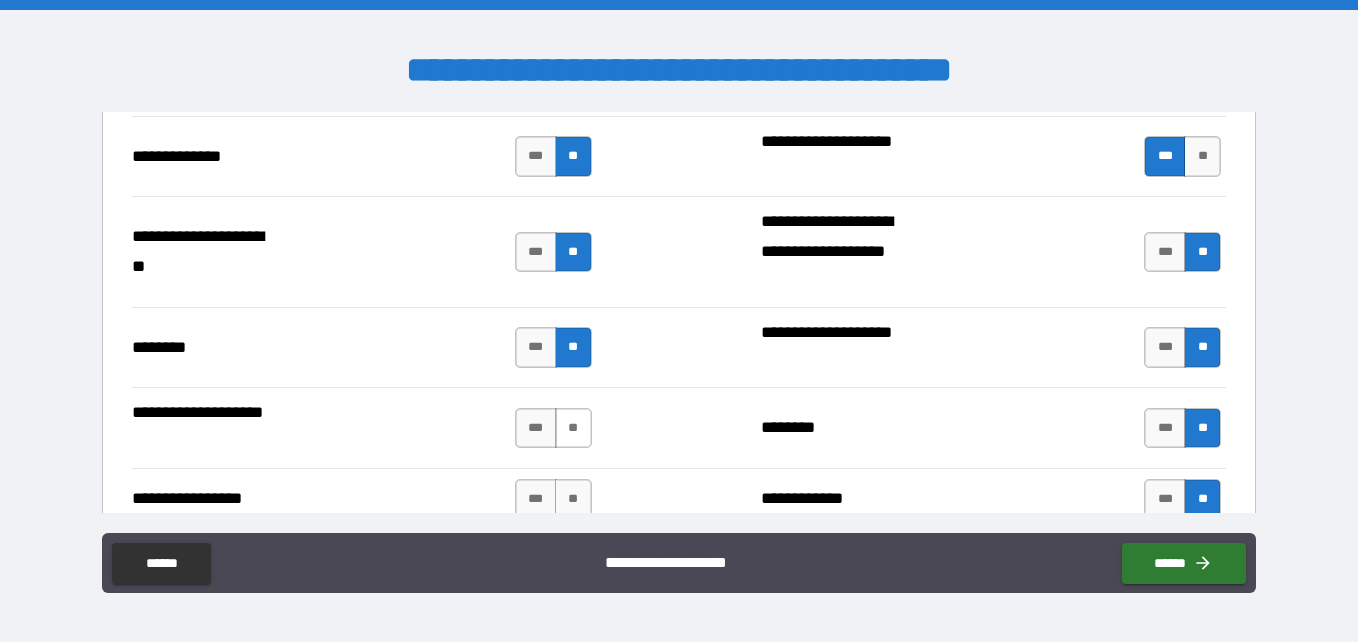 click on "**" at bounding box center [573, 428] 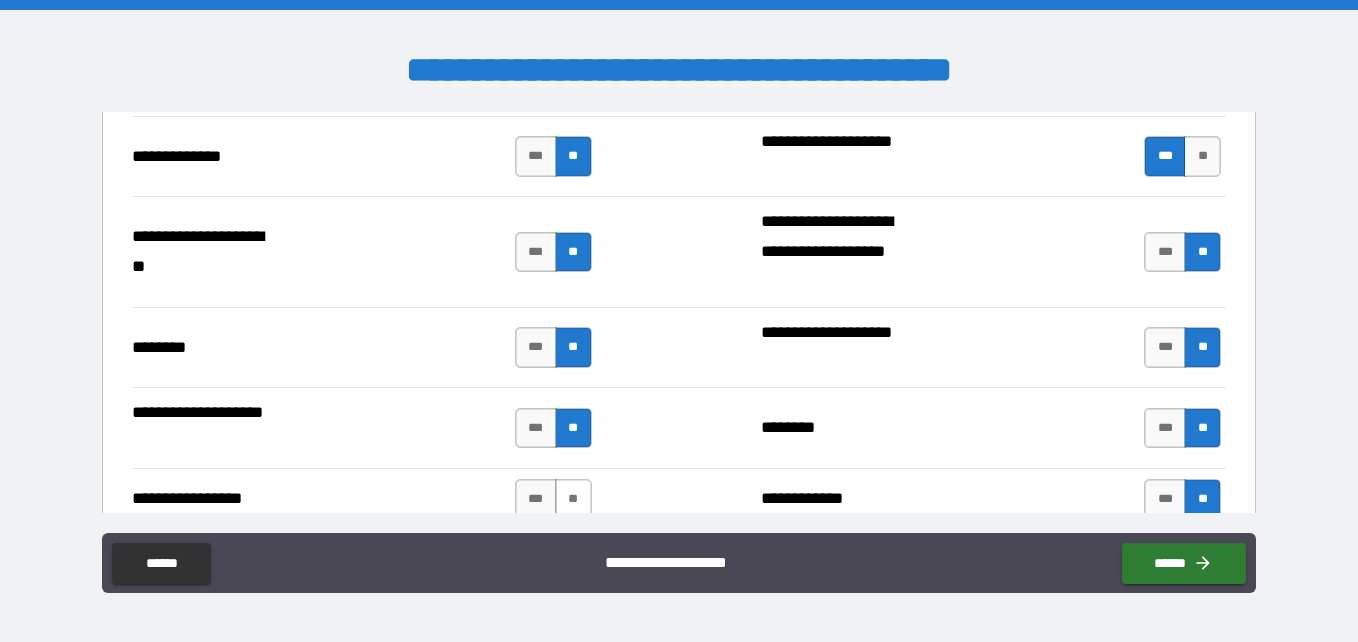 click on "**" at bounding box center (573, 499) 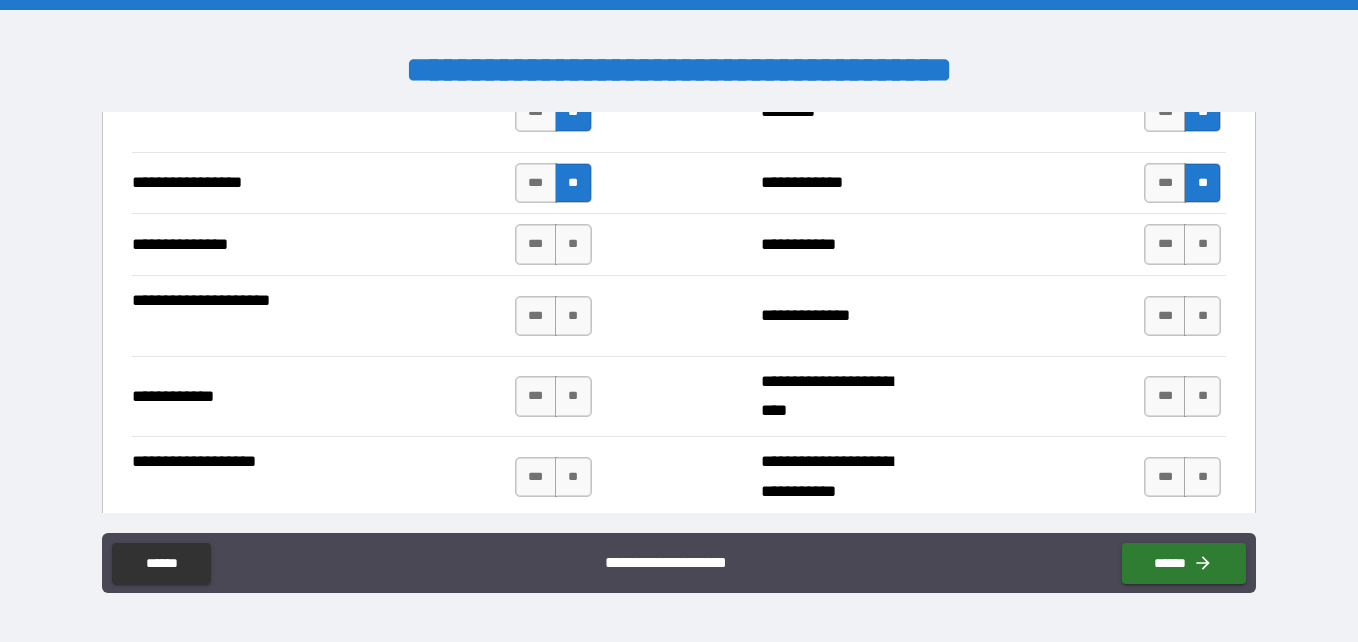 scroll, scrollTop: 5064, scrollLeft: 0, axis: vertical 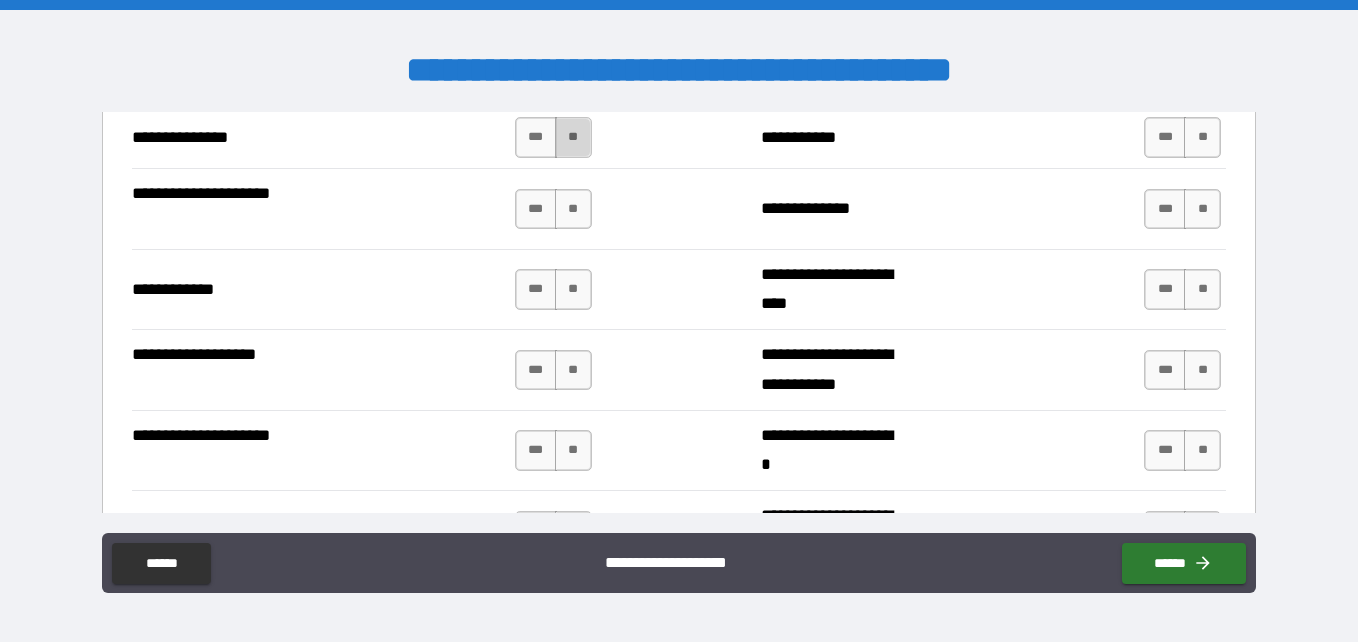 click on "**" at bounding box center (573, 137) 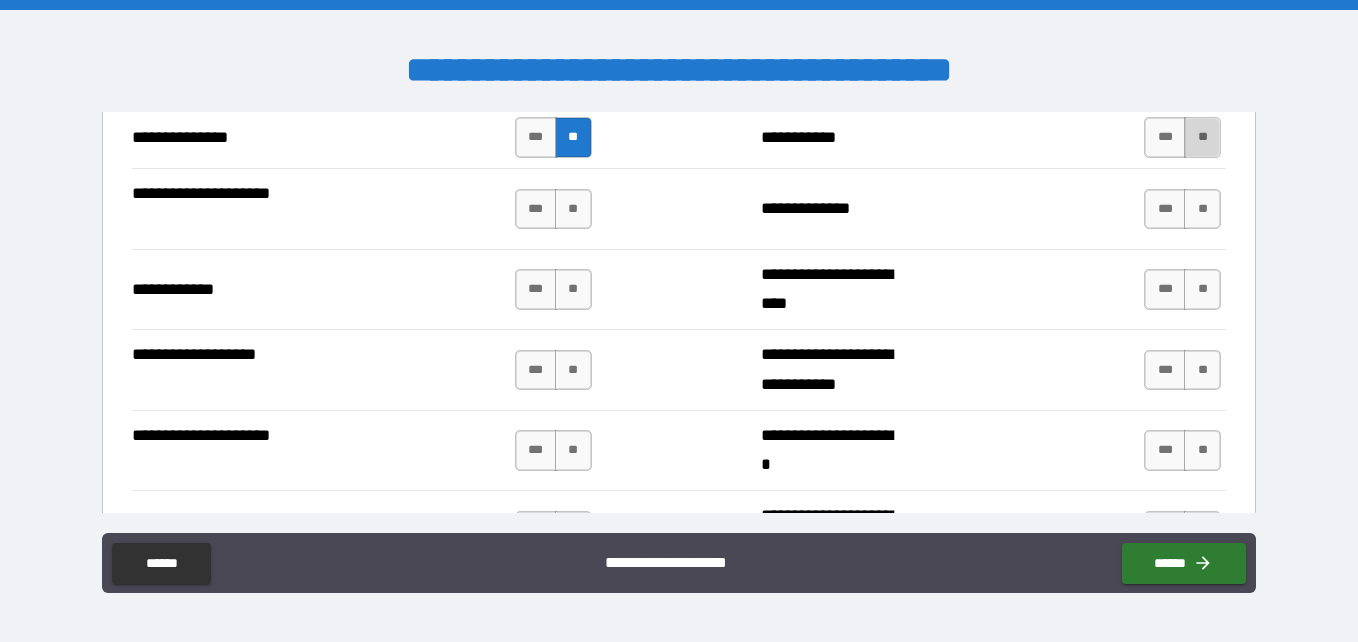 click on "**" at bounding box center [1202, 137] 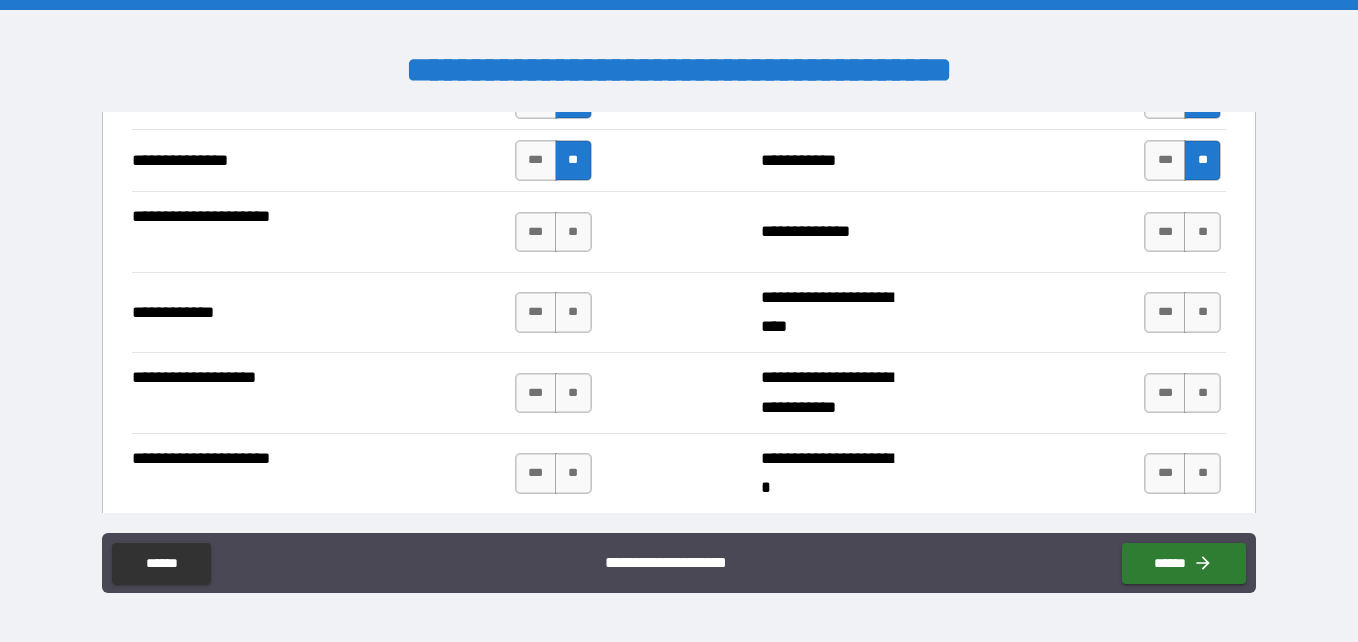 scroll, scrollTop: 4979, scrollLeft: 0, axis: vertical 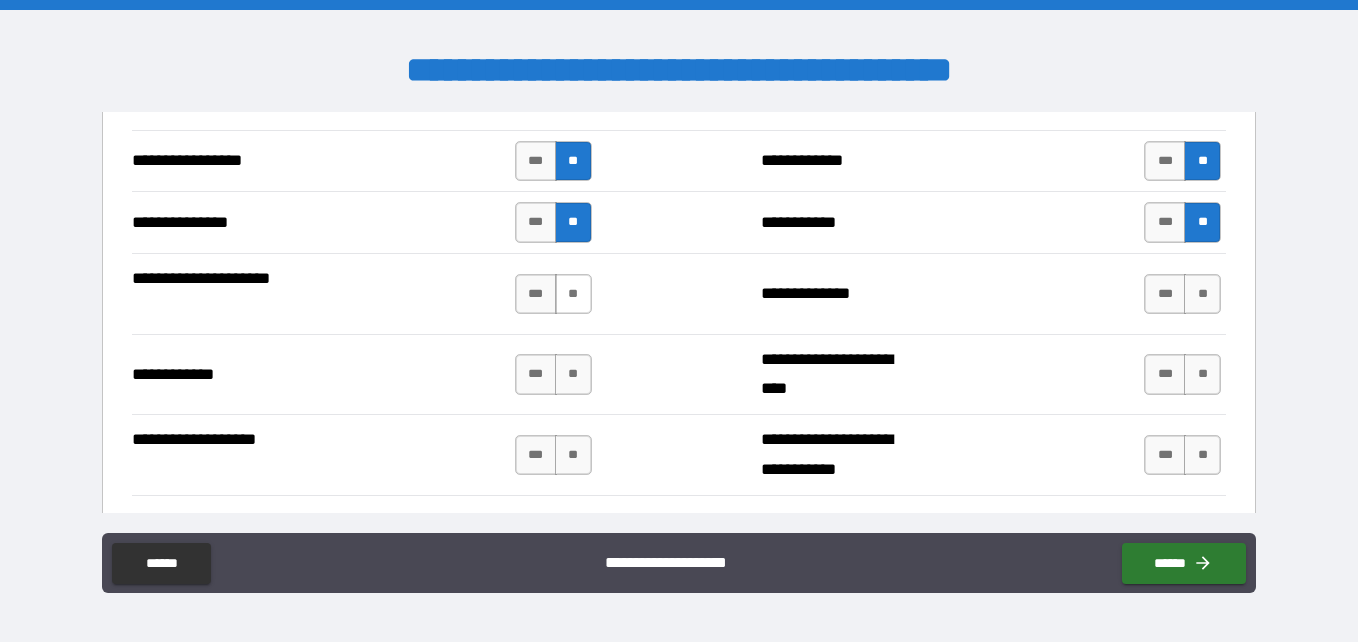 click on "**" at bounding box center [573, 294] 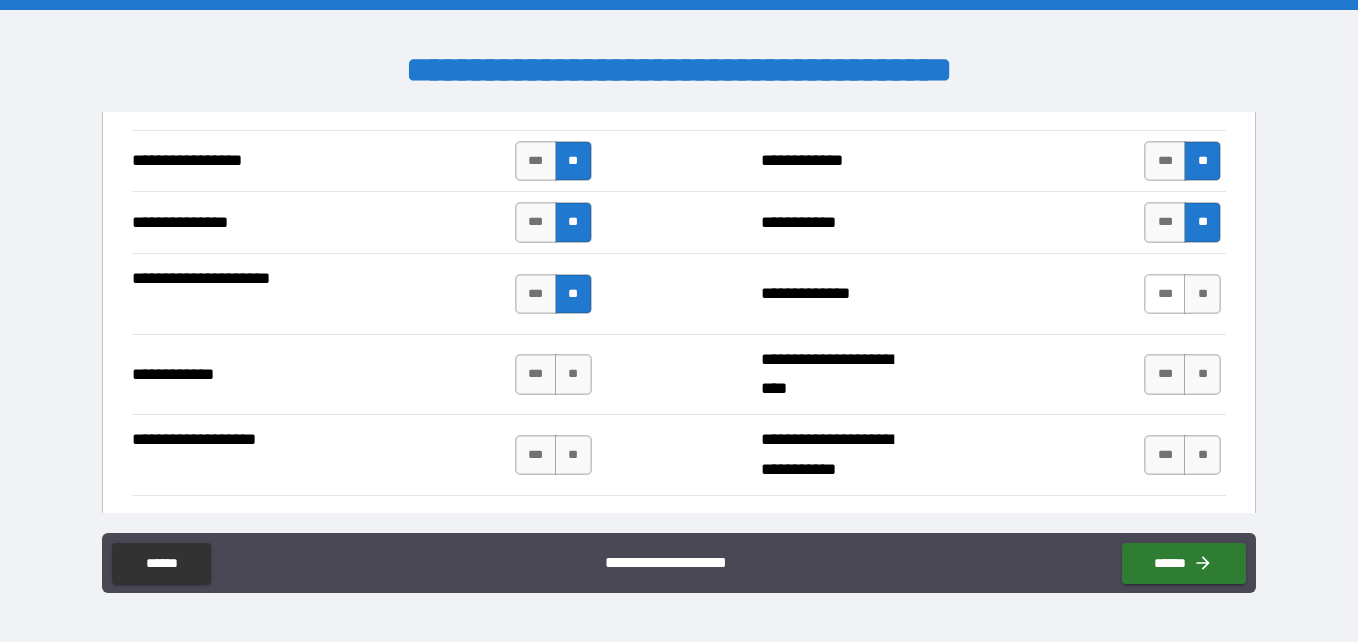 click on "***" at bounding box center (1165, 294) 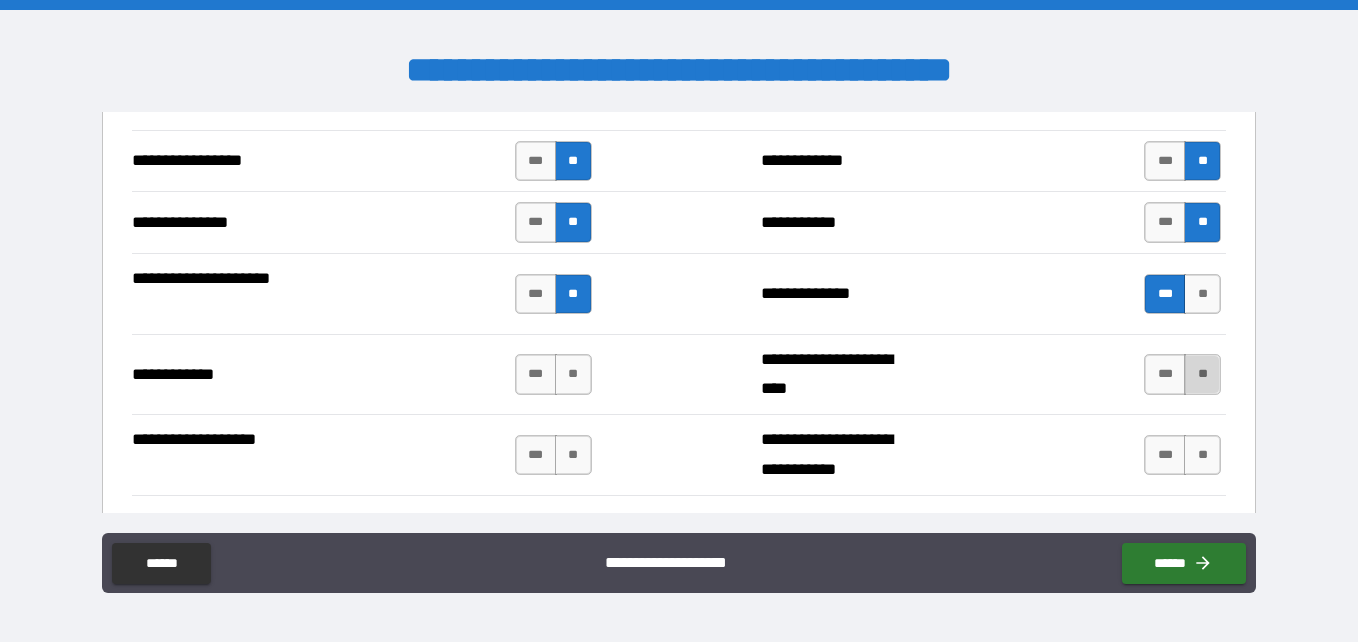 click on "**" at bounding box center [1202, 374] 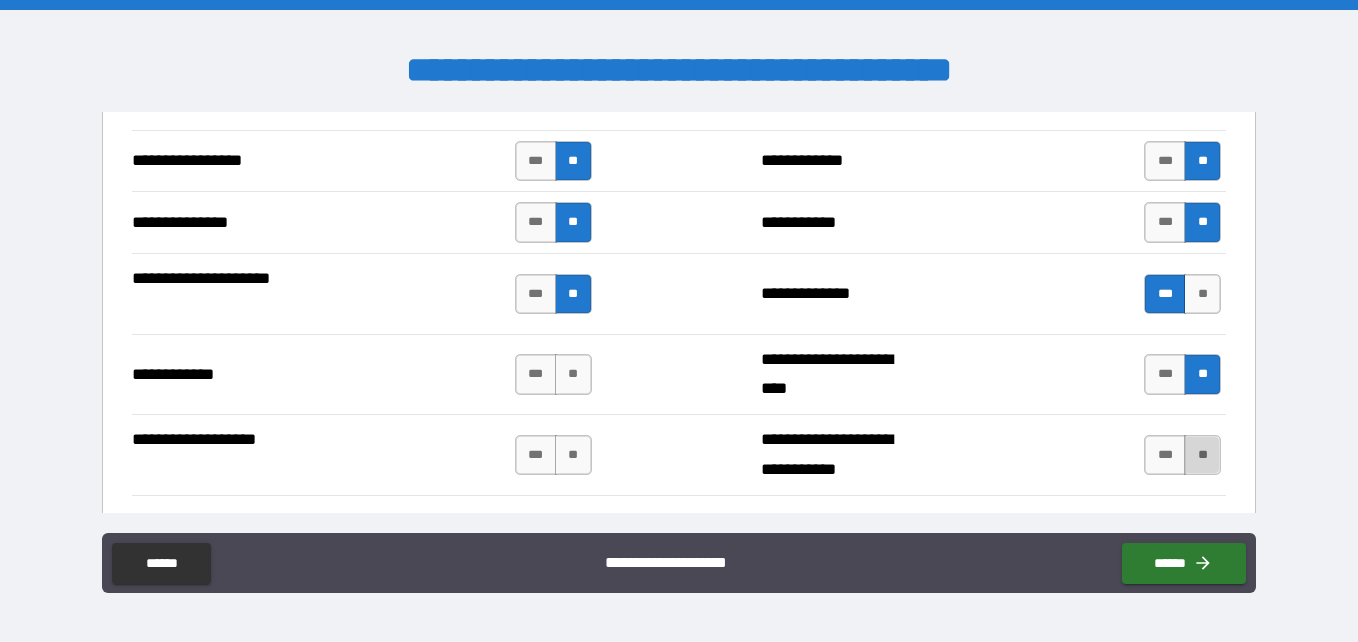 drag, startPoint x: 1190, startPoint y: 453, endPoint x: 1175, endPoint y: 452, distance: 15.033297 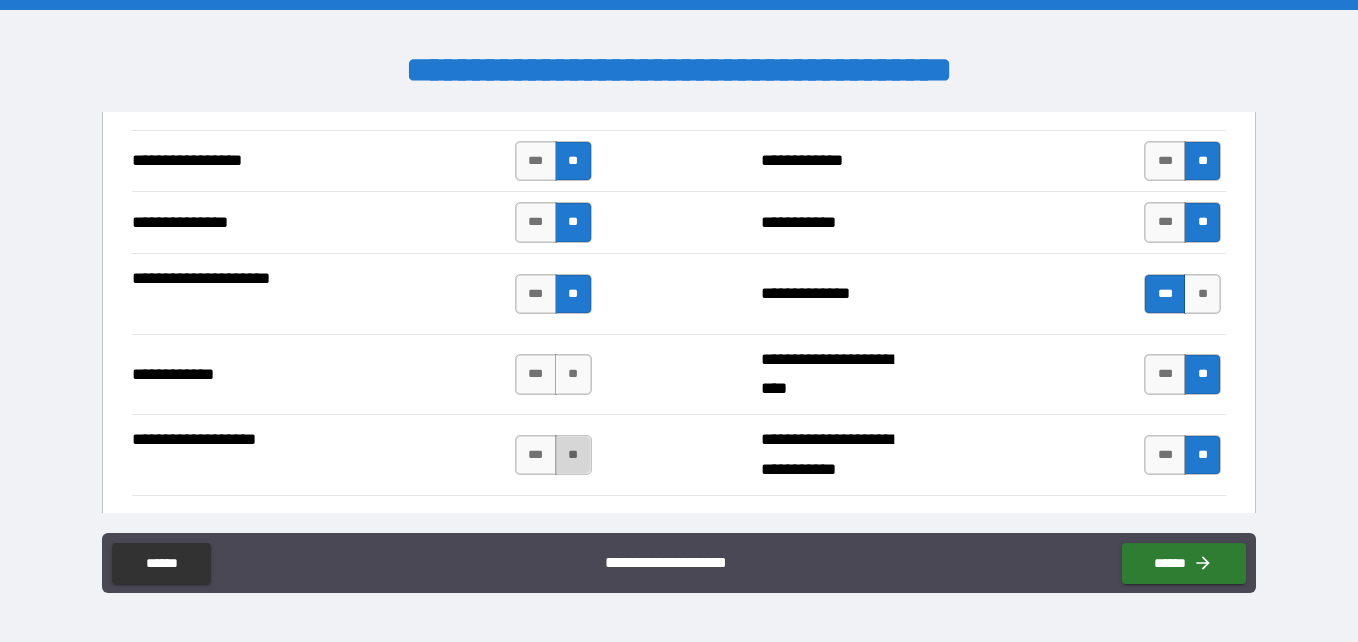 click on "**" at bounding box center (573, 455) 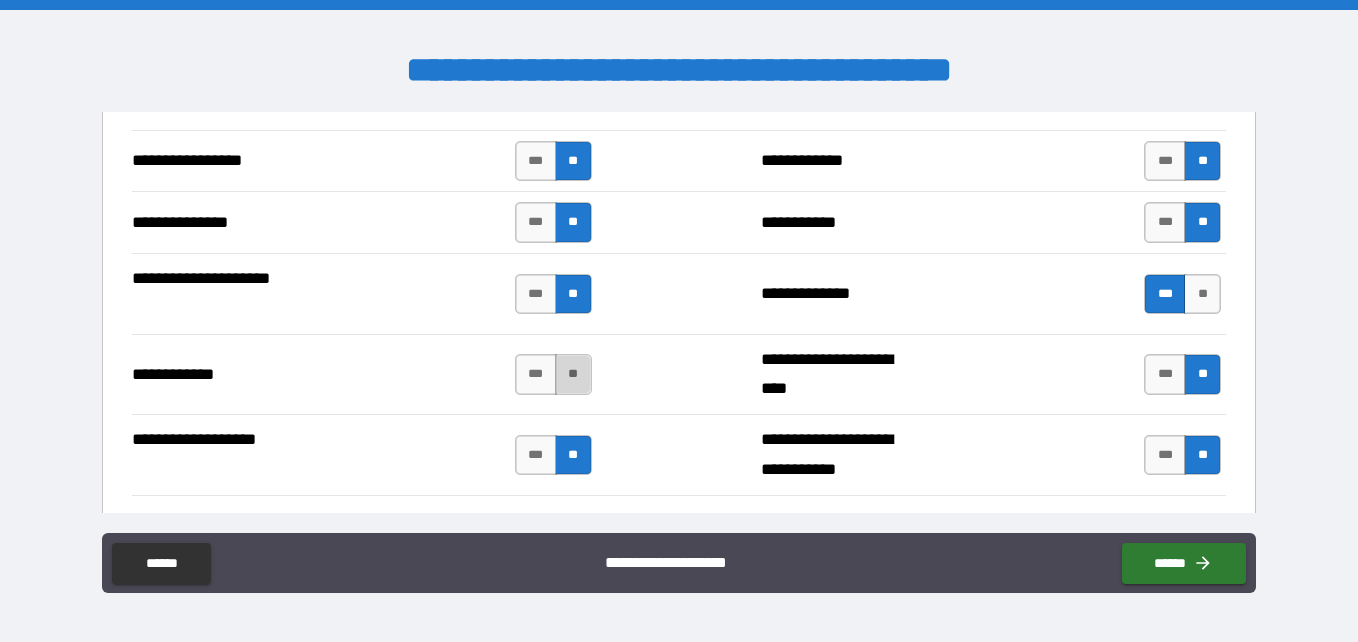 click on "**" at bounding box center (573, 374) 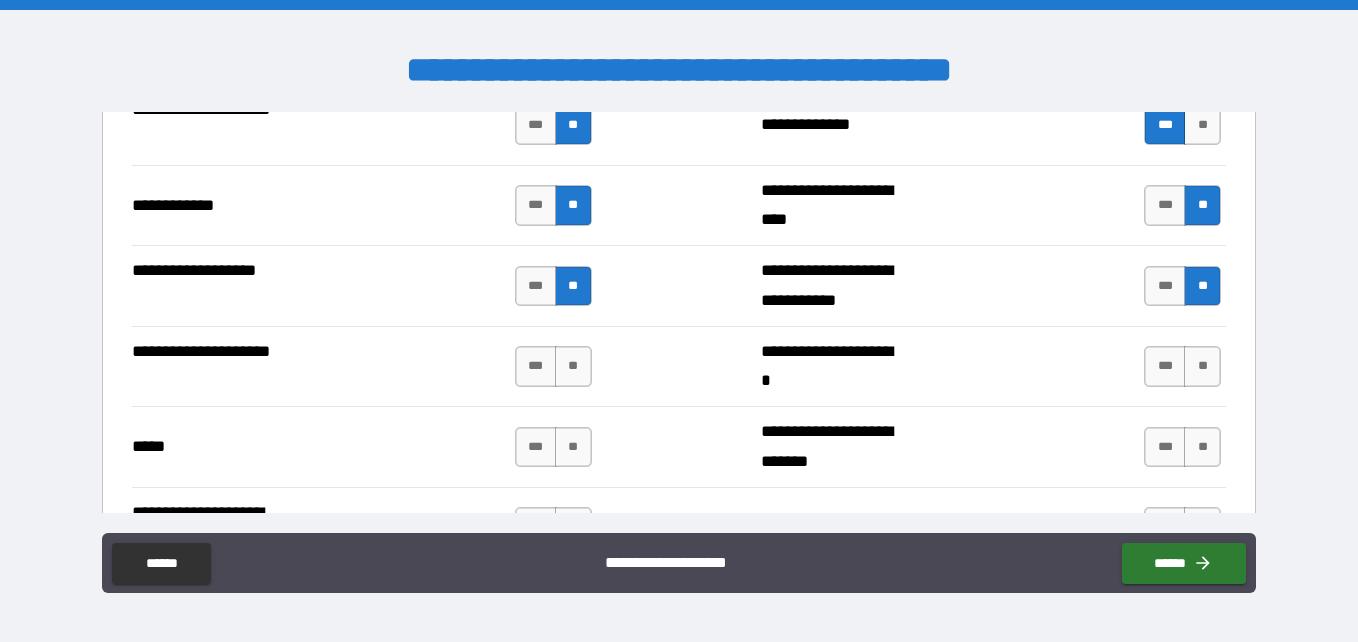 scroll, scrollTop: 5211, scrollLeft: 0, axis: vertical 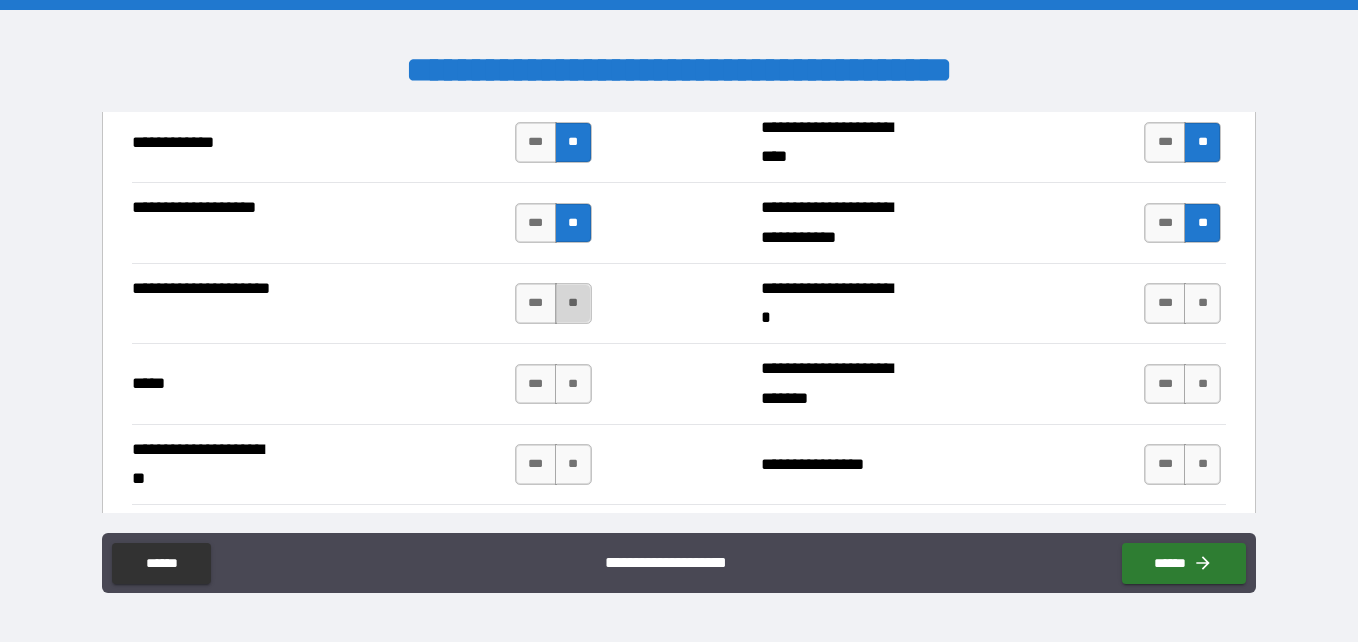 click on "**" at bounding box center (573, 303) 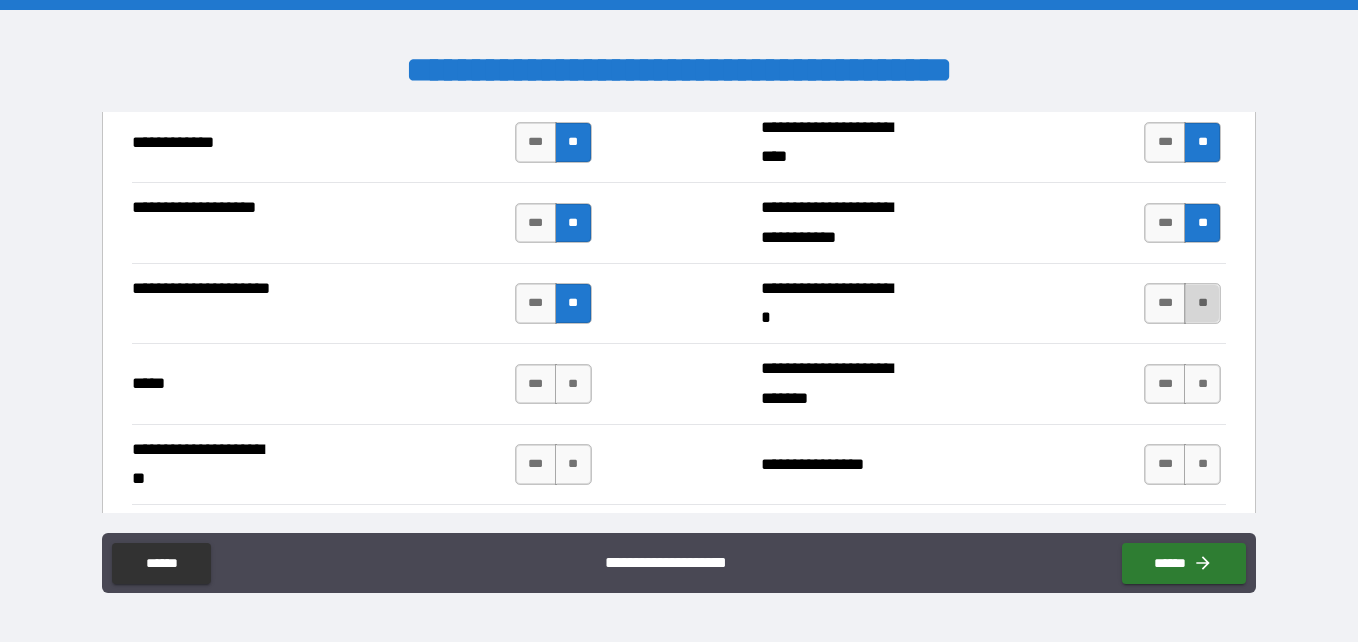 click on "**" at bounding box center [1202, 303] 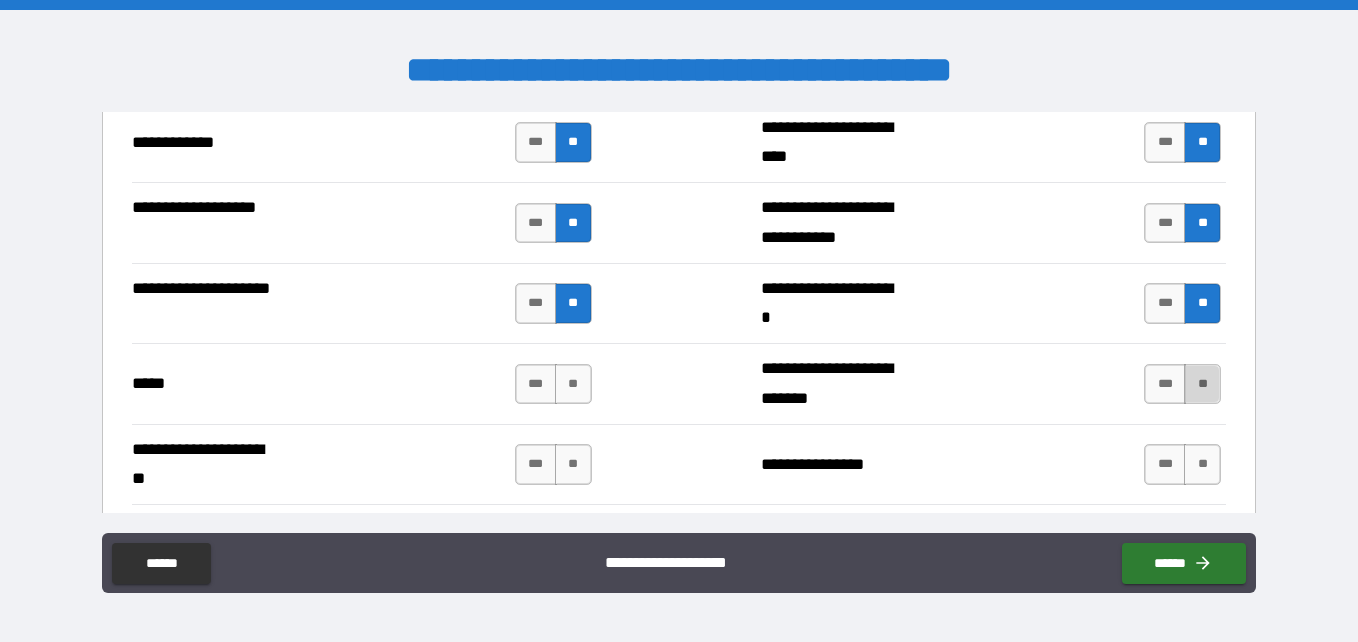 click on "**" at bounding box center [1202, 384] 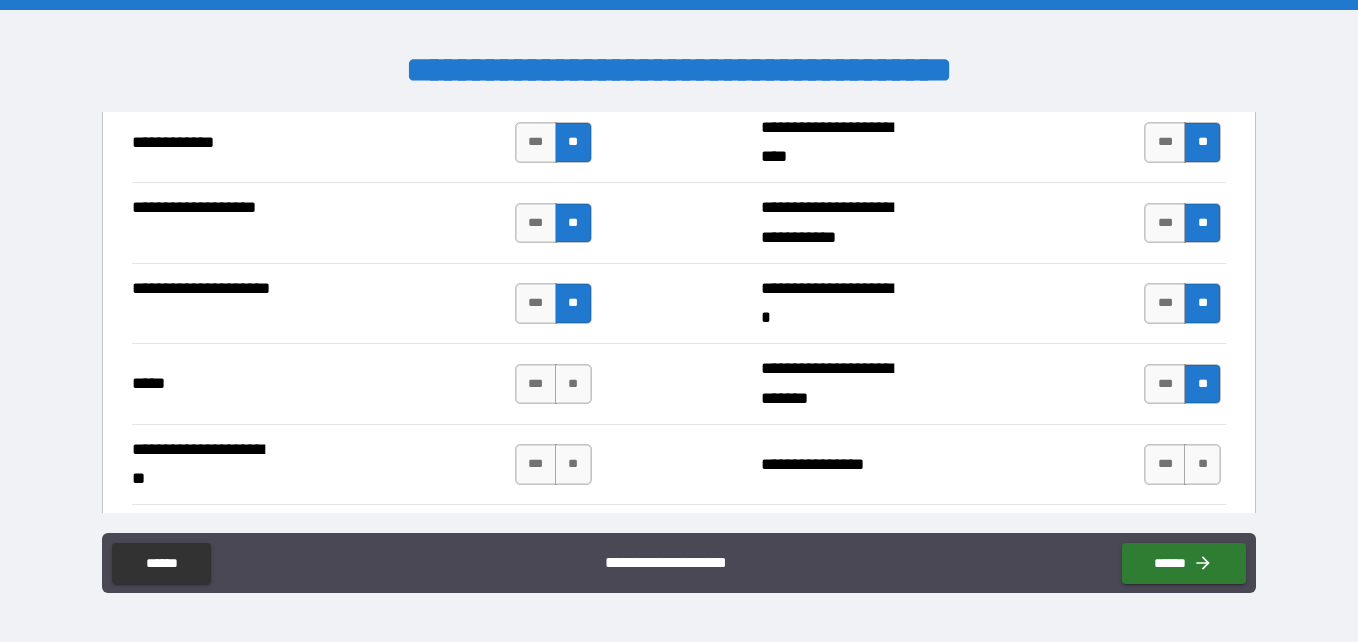 click on "**********" at bounding box center (679, 383) 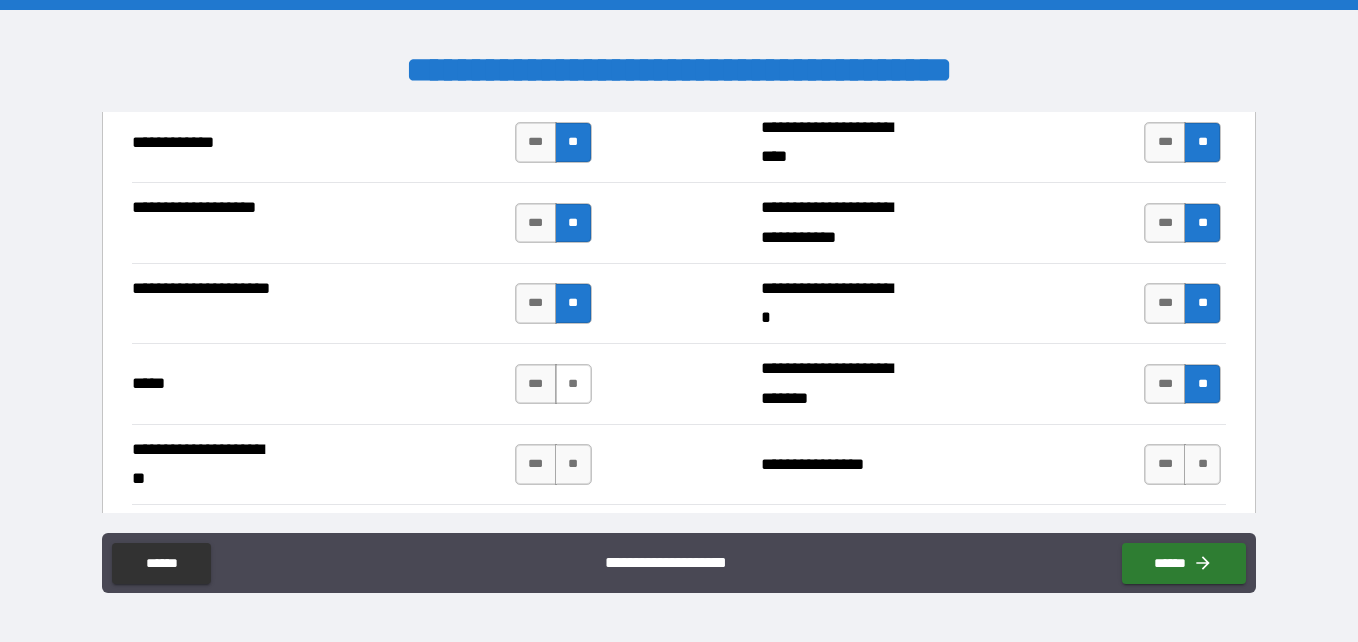 click on "**" at bounding box center [573, 384] 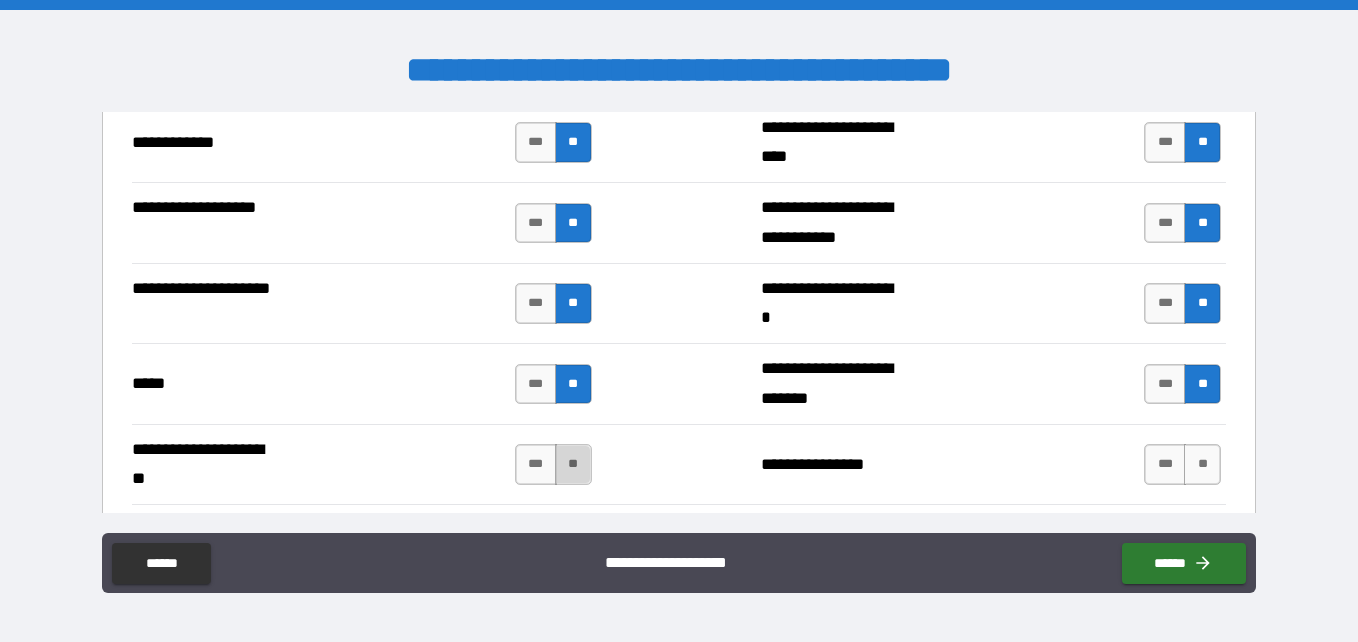 click on "**" at bounding box center (573, 464) 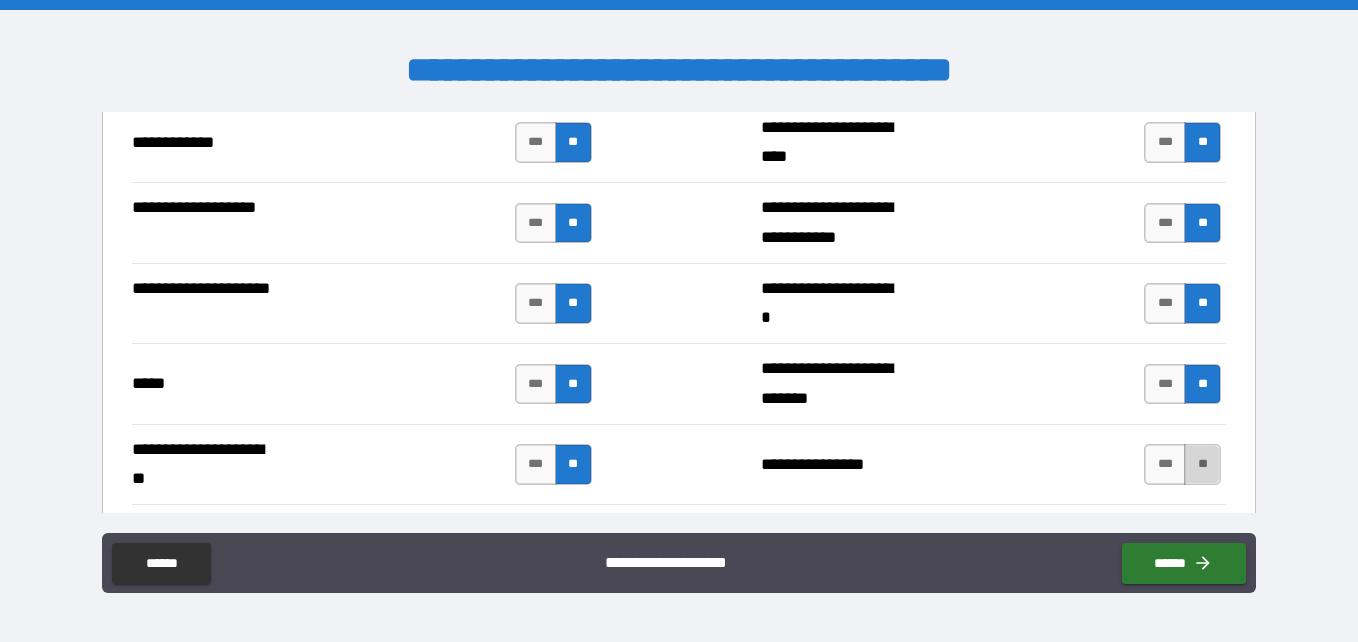 click on "**" at bounding box center (1202, 464) 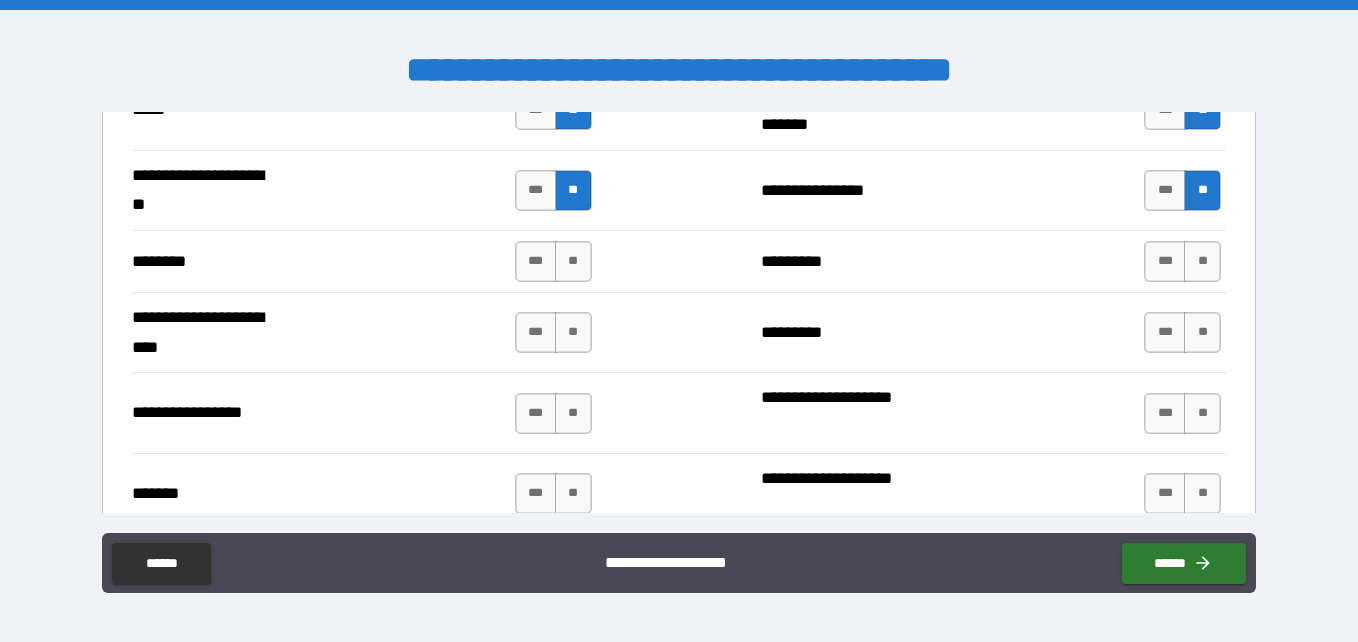 scroll, scrollTop: 5506, scrollLeft: 0, axis: vertical 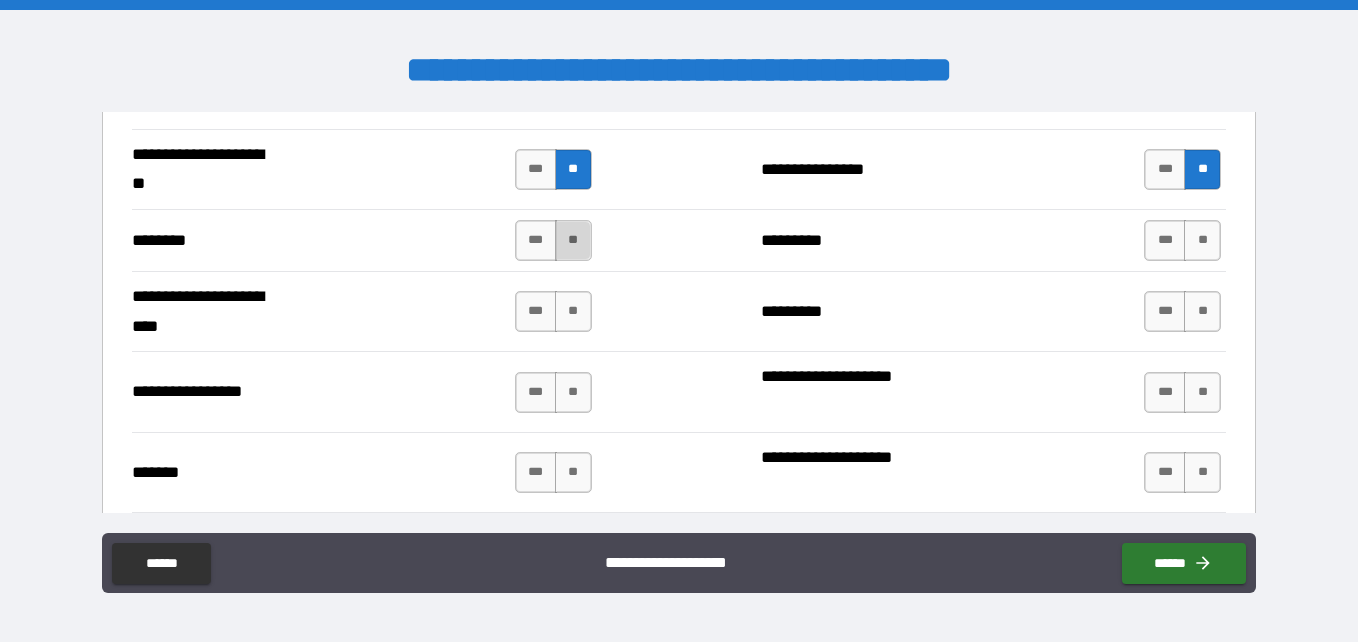 click on "**" at bounding box center [573, 240] 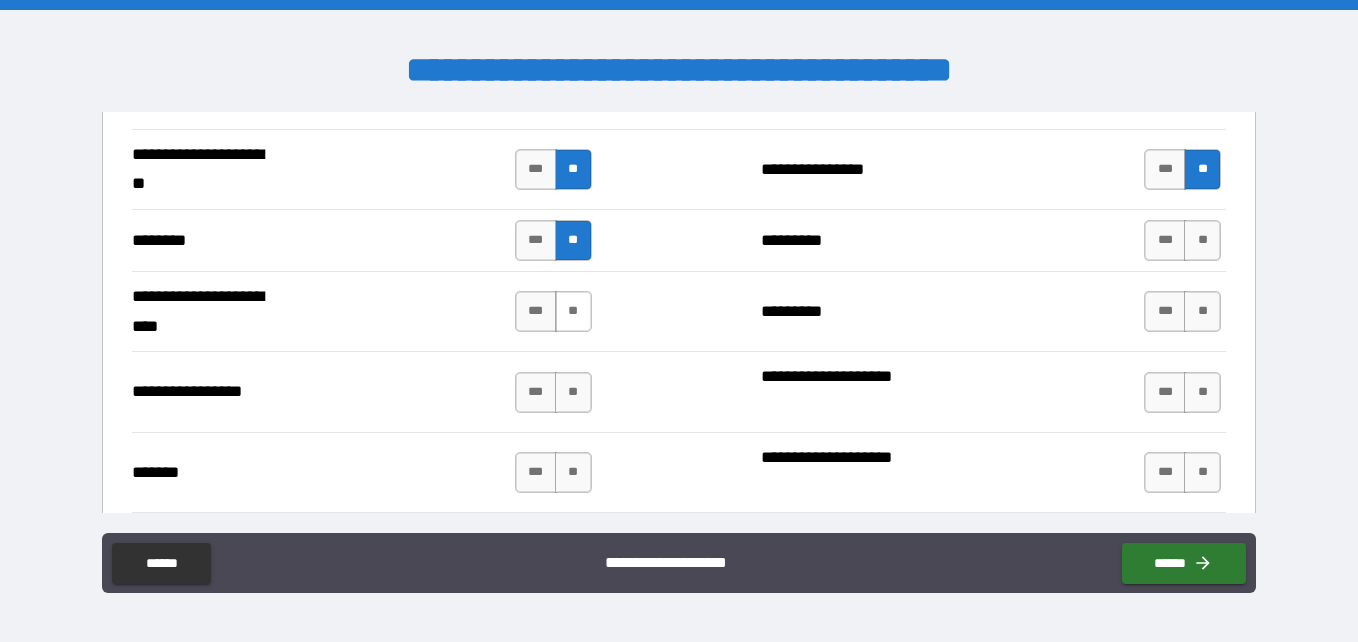 click on "**" at bounding box center (573, 311) 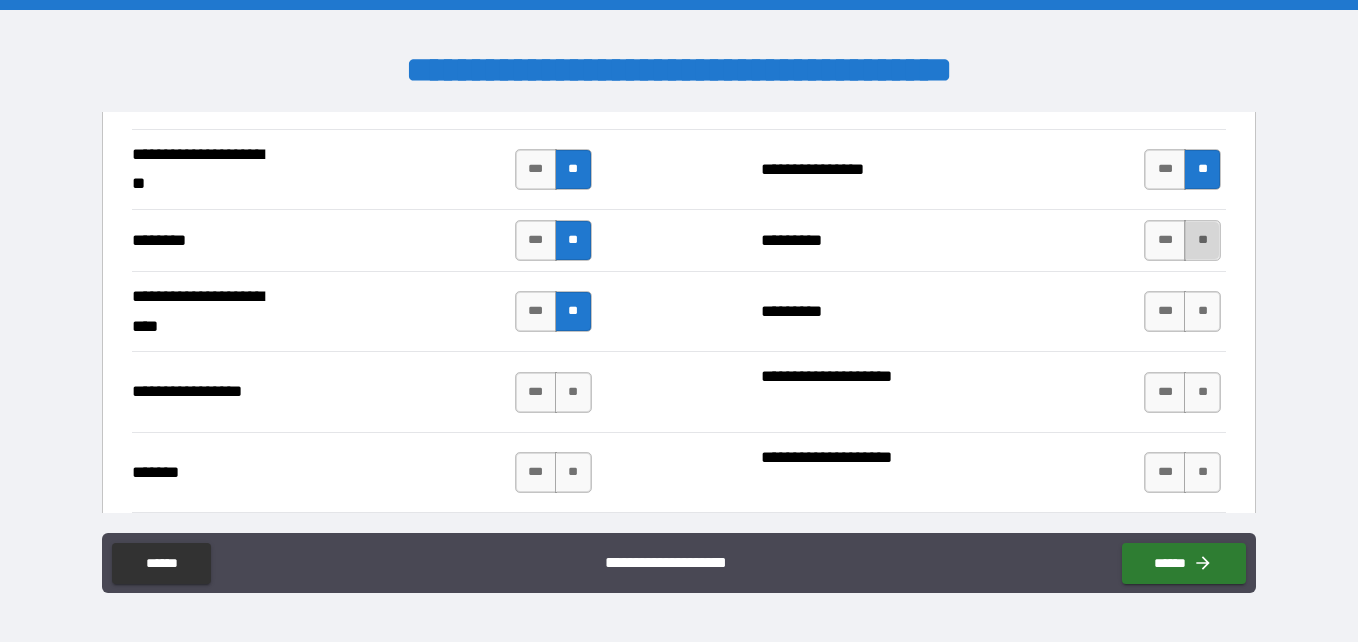 click on "**" at bounding box center [1202, 240] 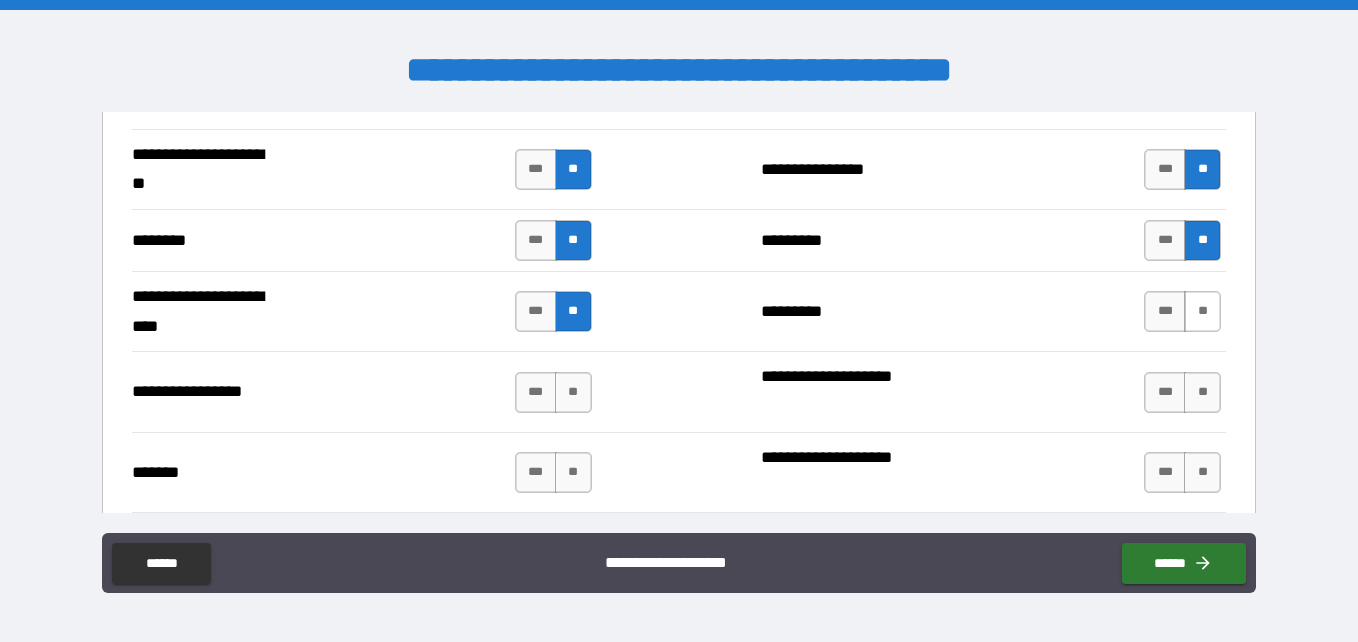click on "**" at bounding box center [1202, 311] 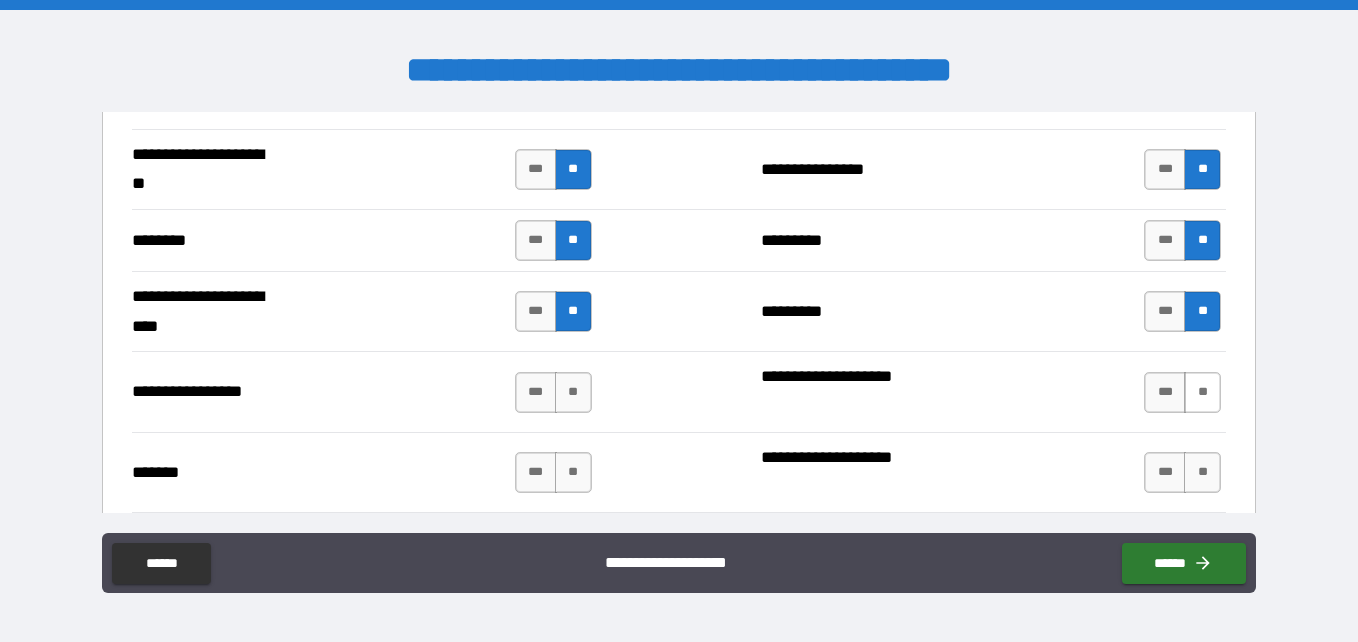 click on "**" at bounding box center (1202, 392) 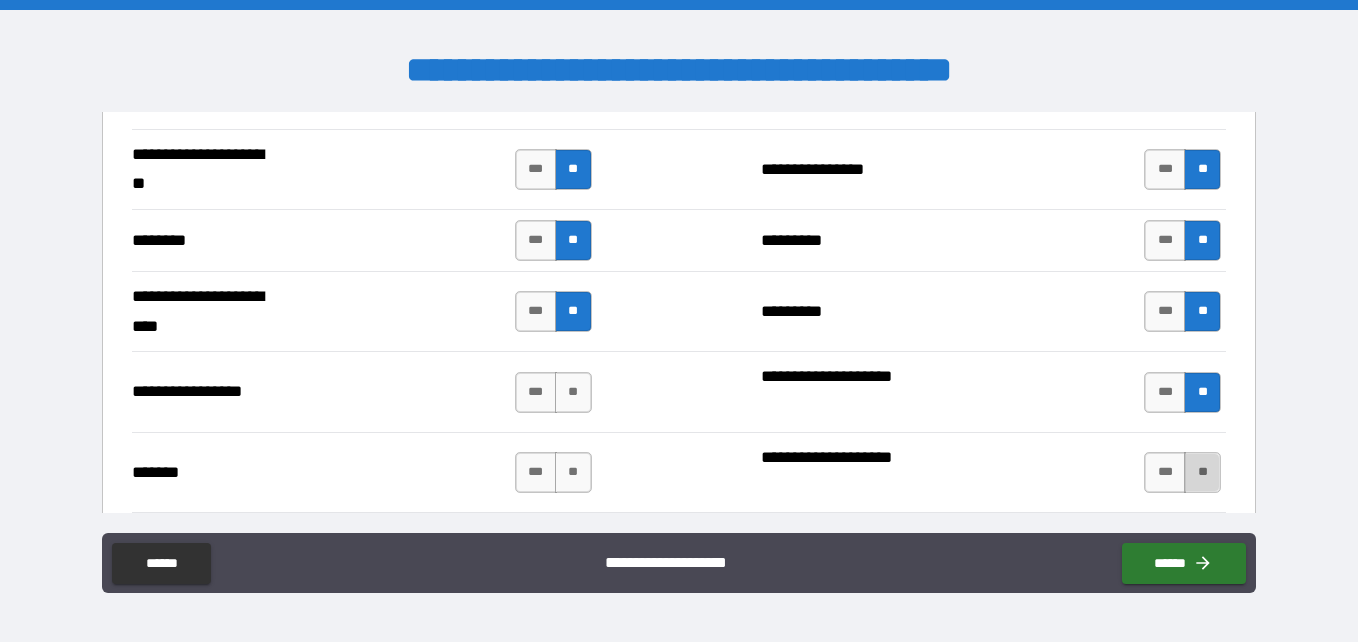 click on "**" at bounding box center [1202, 472] 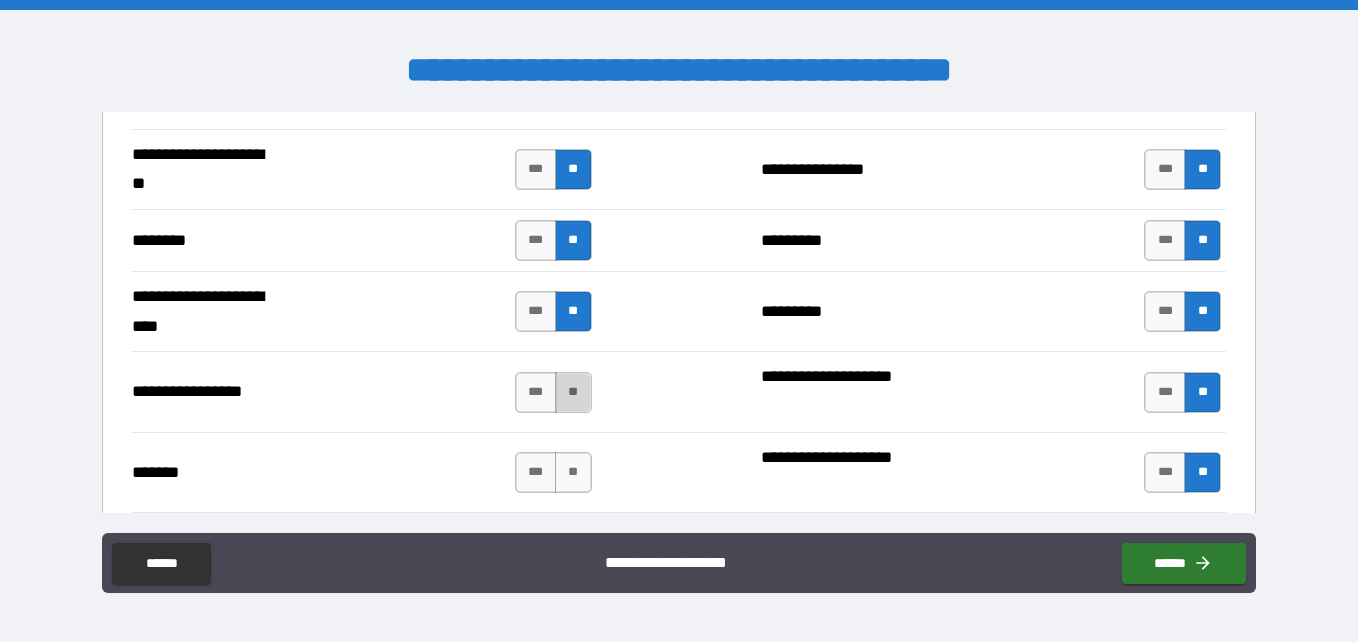 click on "**" at bounding box center [573, 392] 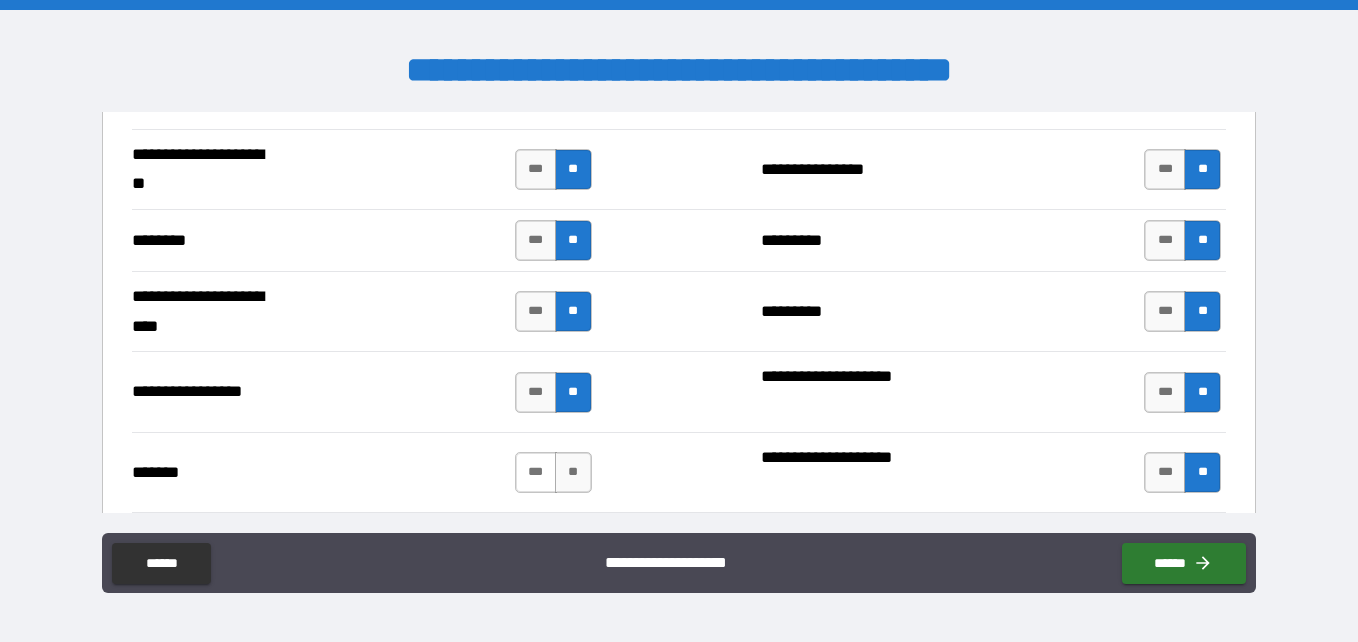 click on "***" at bounding box center (536, 472) 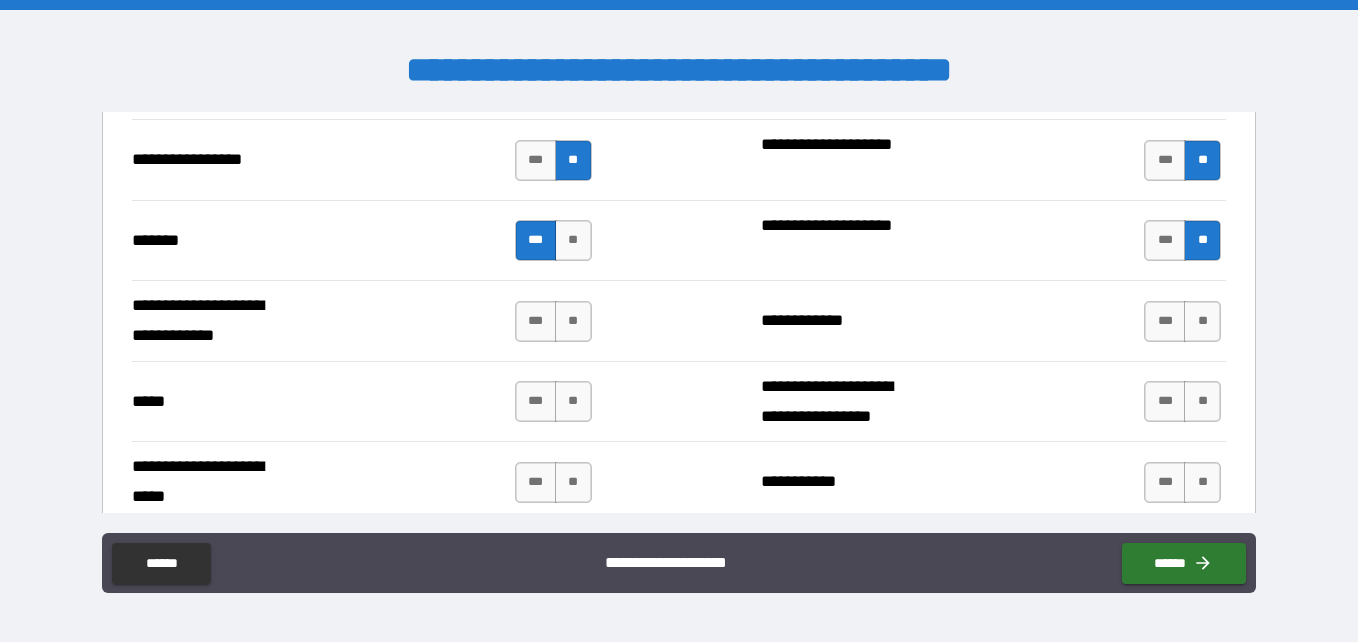 scroll, scrollTop: 5781, scrollLeft: 0, axis: vertical 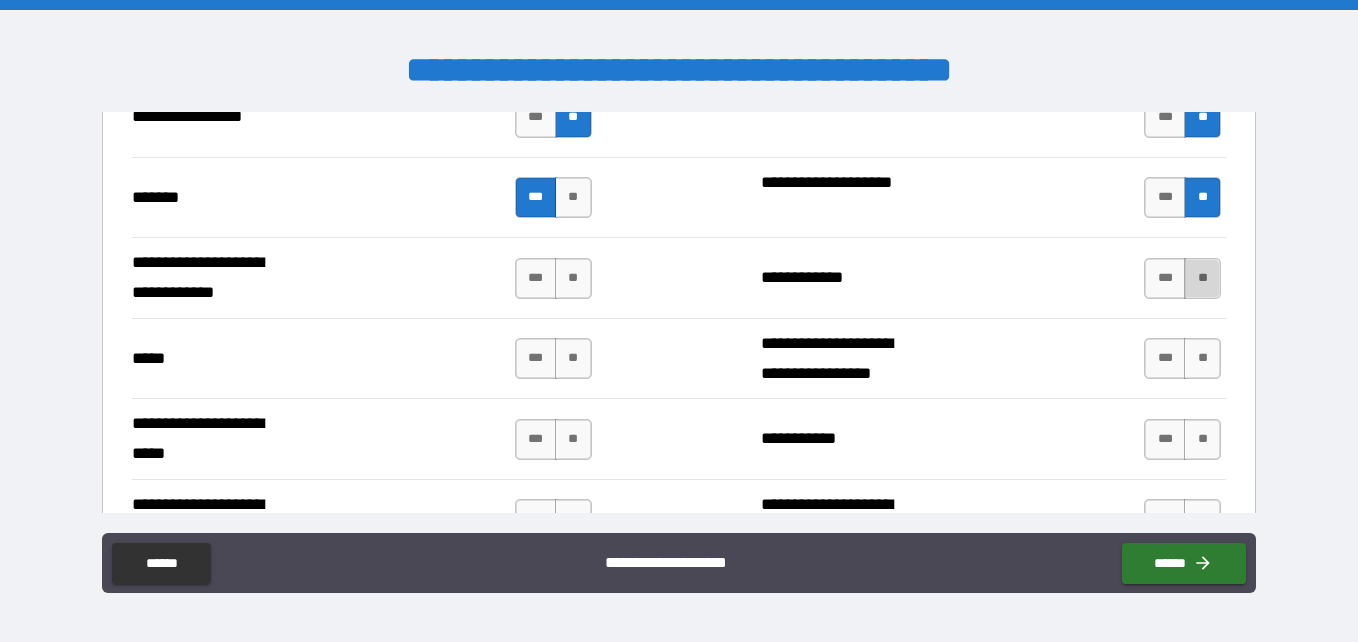 click on "**" at bounding box center [1202, 278] 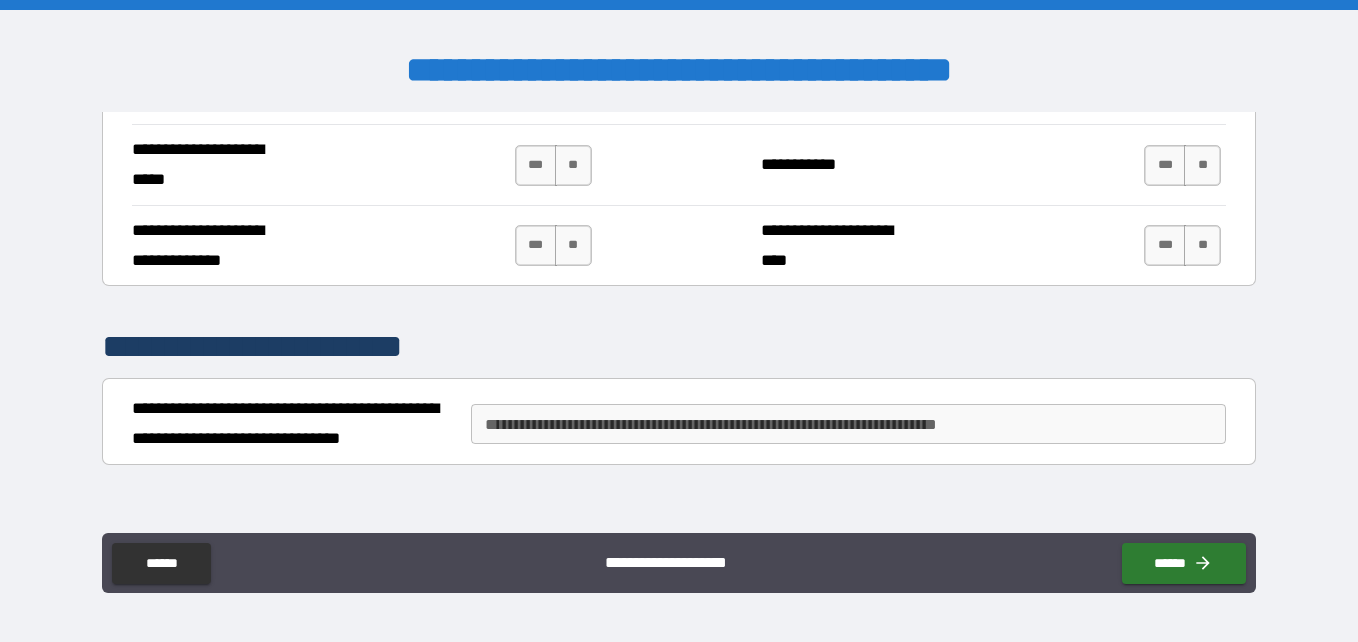 scroll, scrollTop: 6075, scrollLeft: 0, axis: vertical 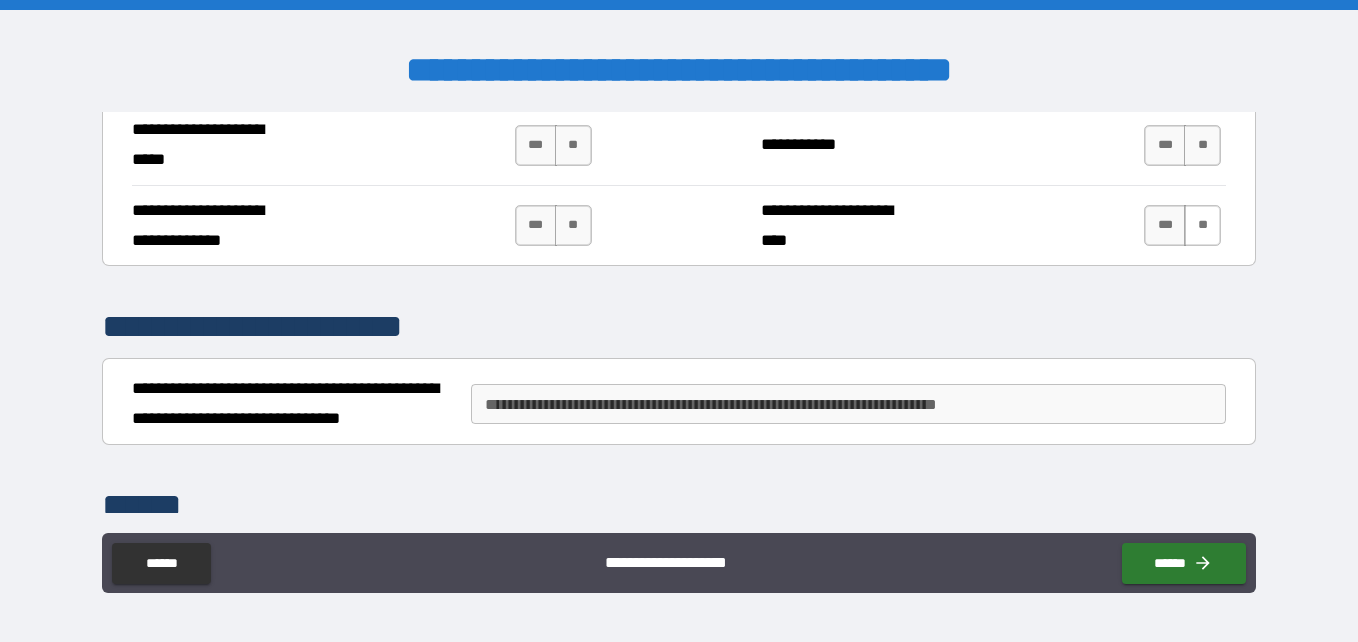 click on "**" at bounding box center [1202, 225] 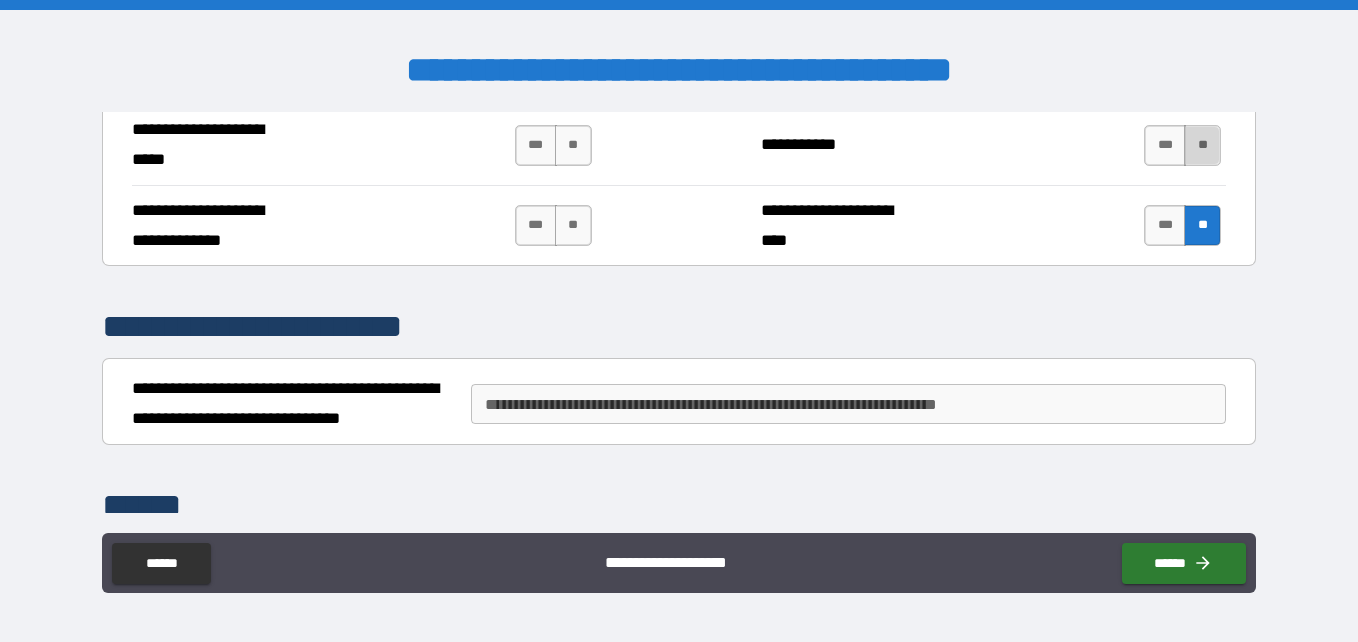 click on "**" at bounding box center [1202, 145] 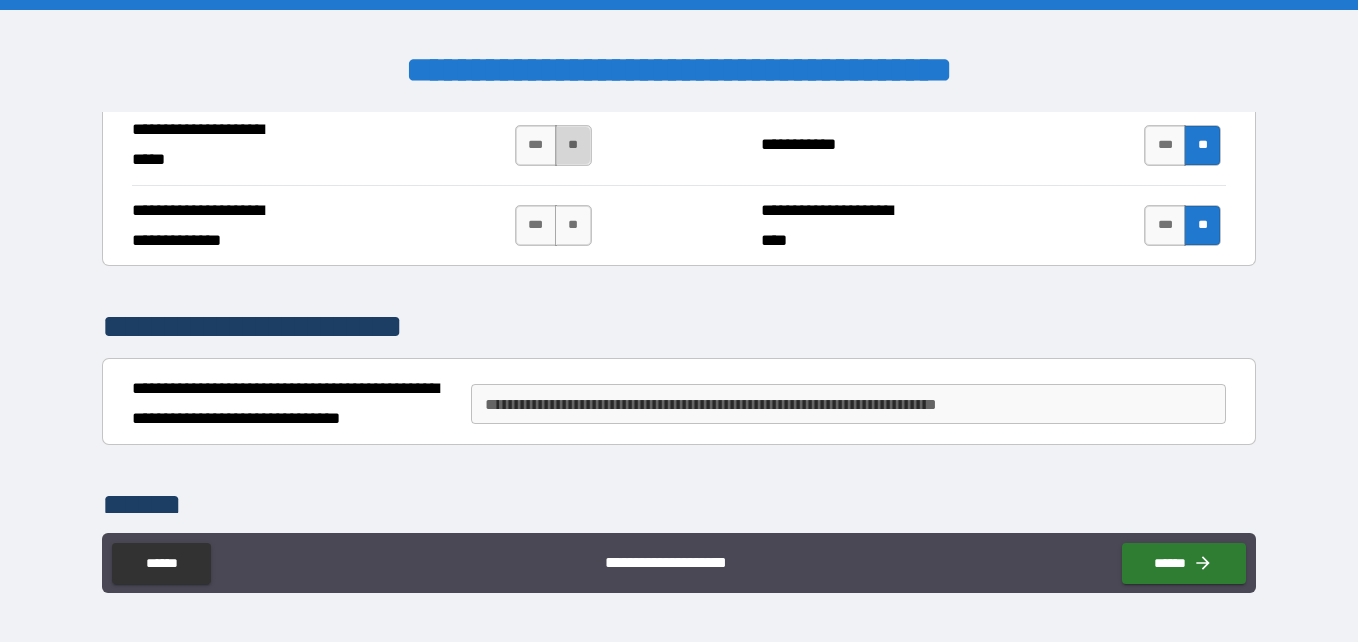 click on "**" at bounding box center [573, 145] 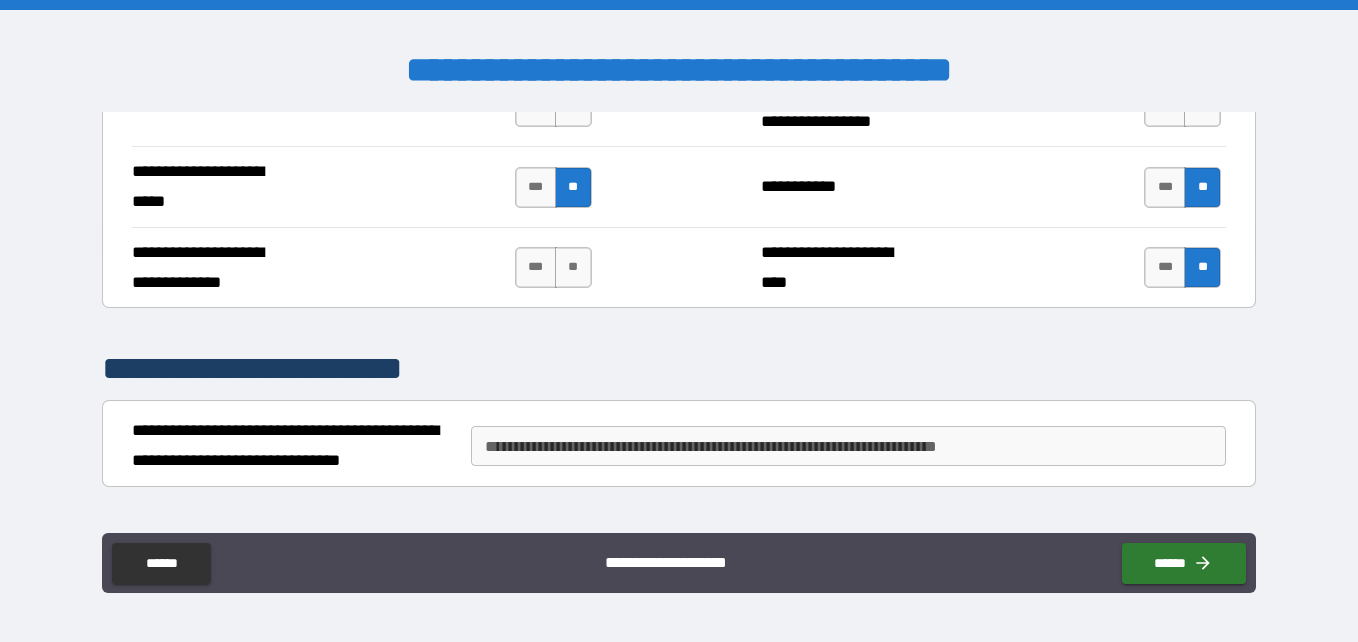 scroll, scrollTop: 5886, scrollLeft: 0, axis: vertical 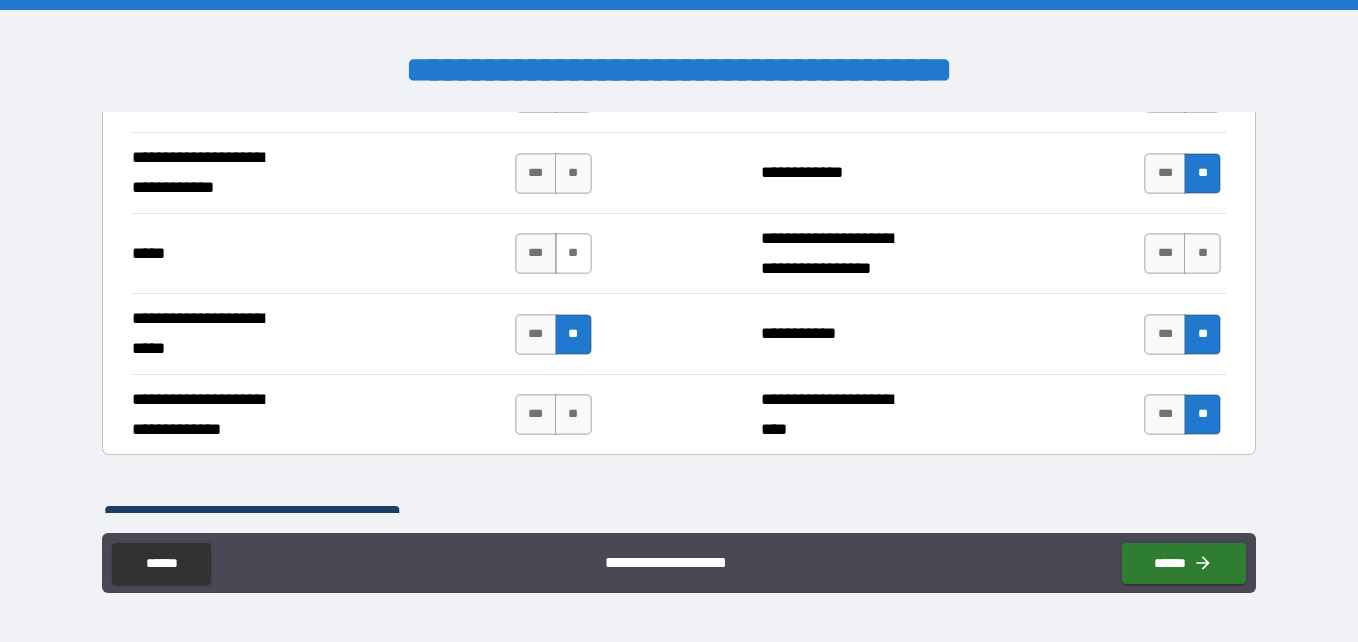 click on "**" at bounding box center (573, 253) 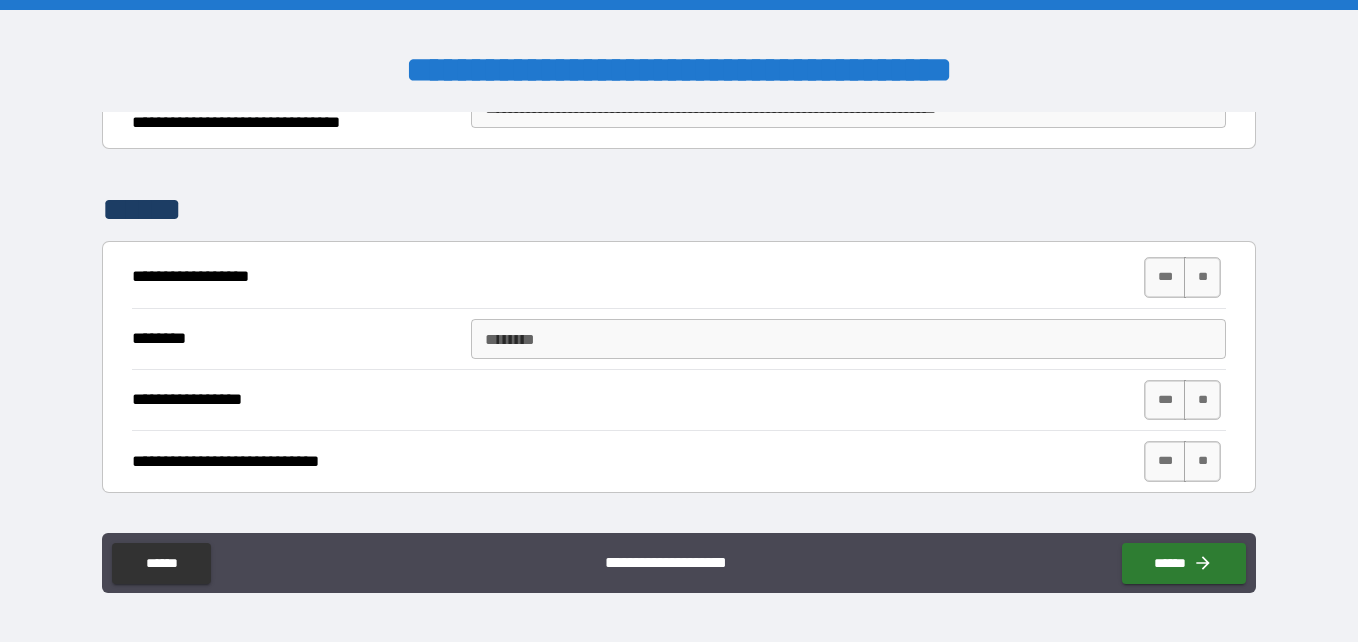 scroll, scrollTop: 6645, scrollLeft: 0, axis: vertical 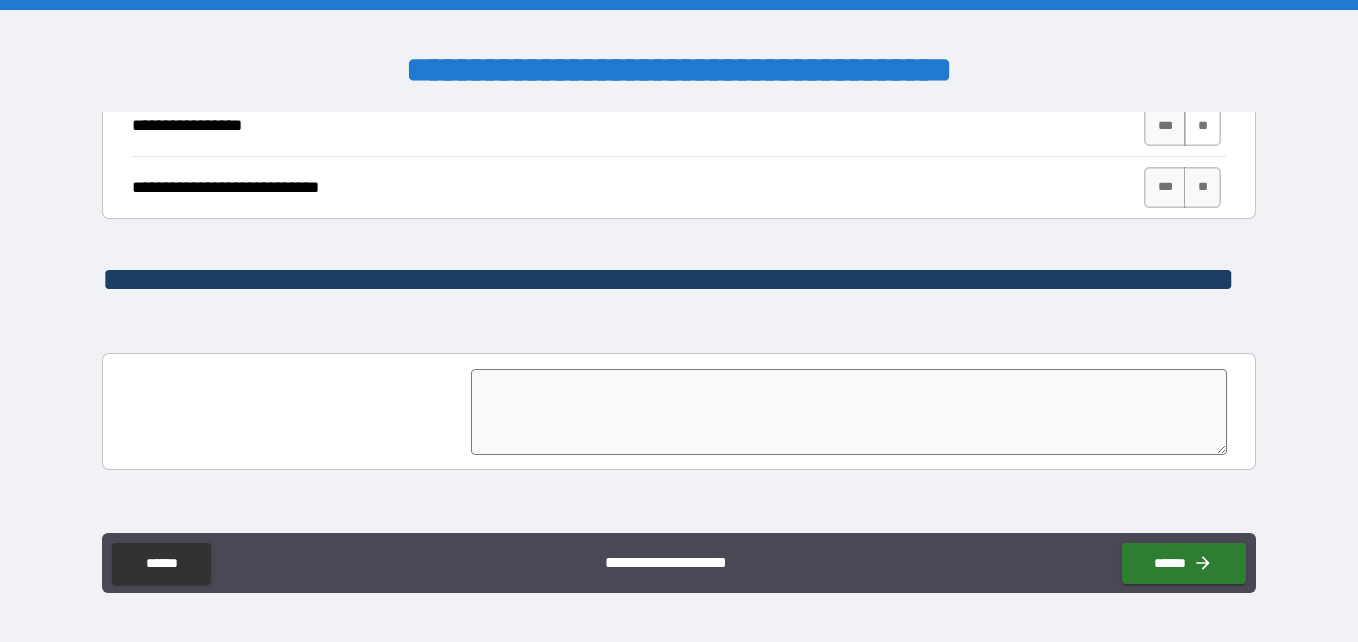 click on "**" at bounding box center [1202, 126] 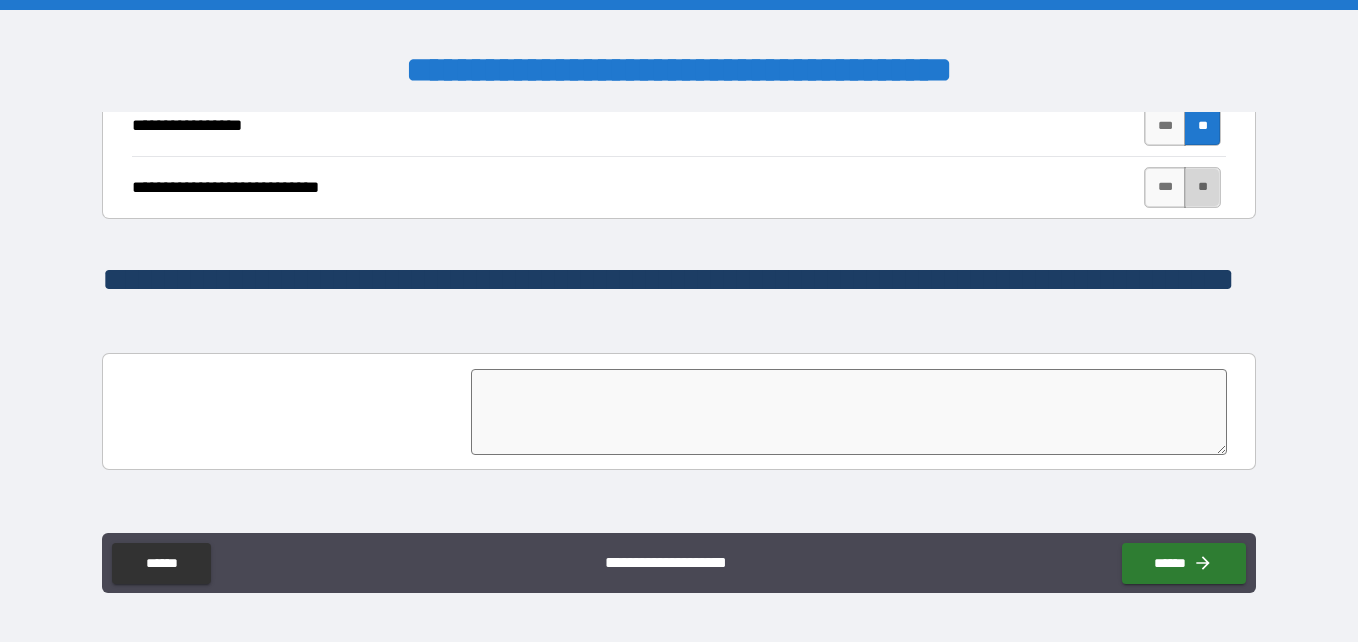 click on "**" at bounding box center [1202, 187] 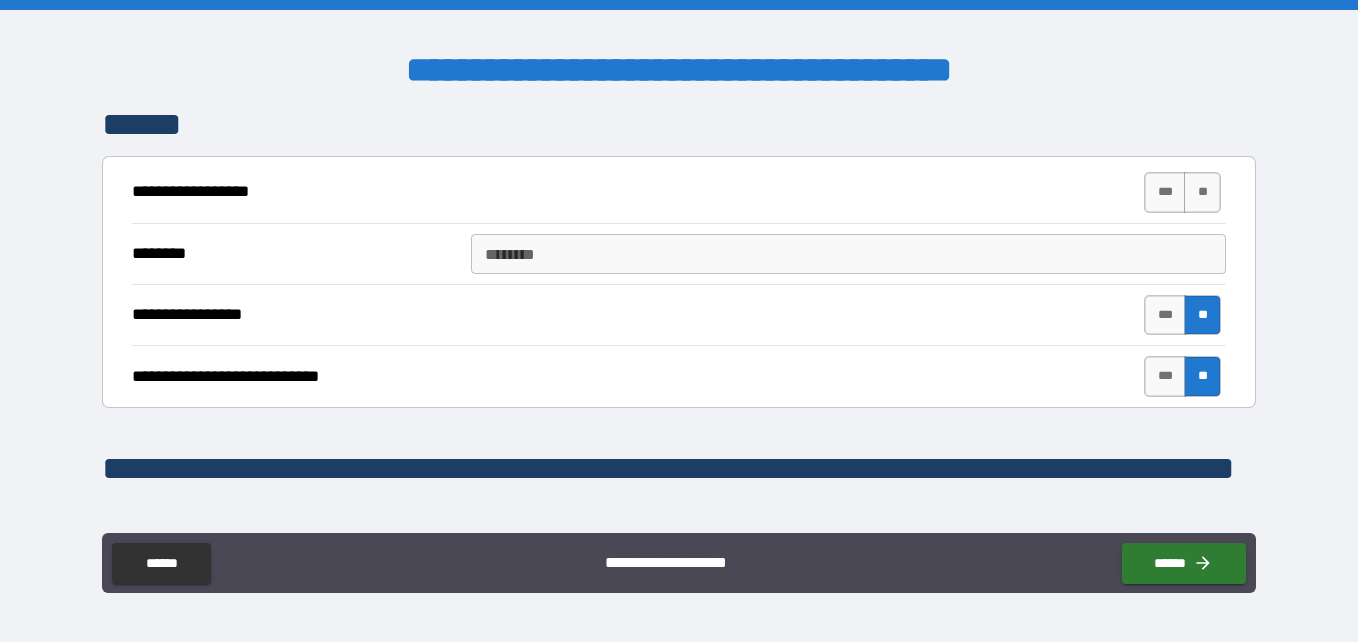 scroll, scrollTop: 6434, scrollLeft: 0, axis: vertical 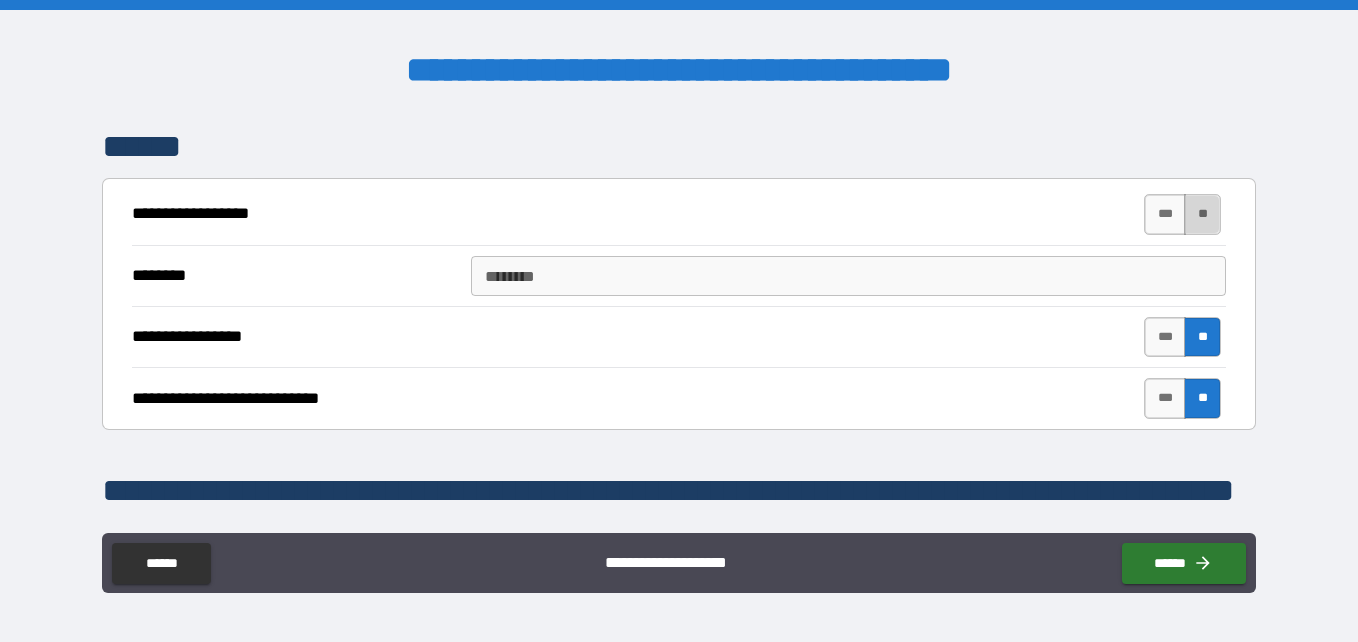click on "**" at bounding box center [1202, 214] 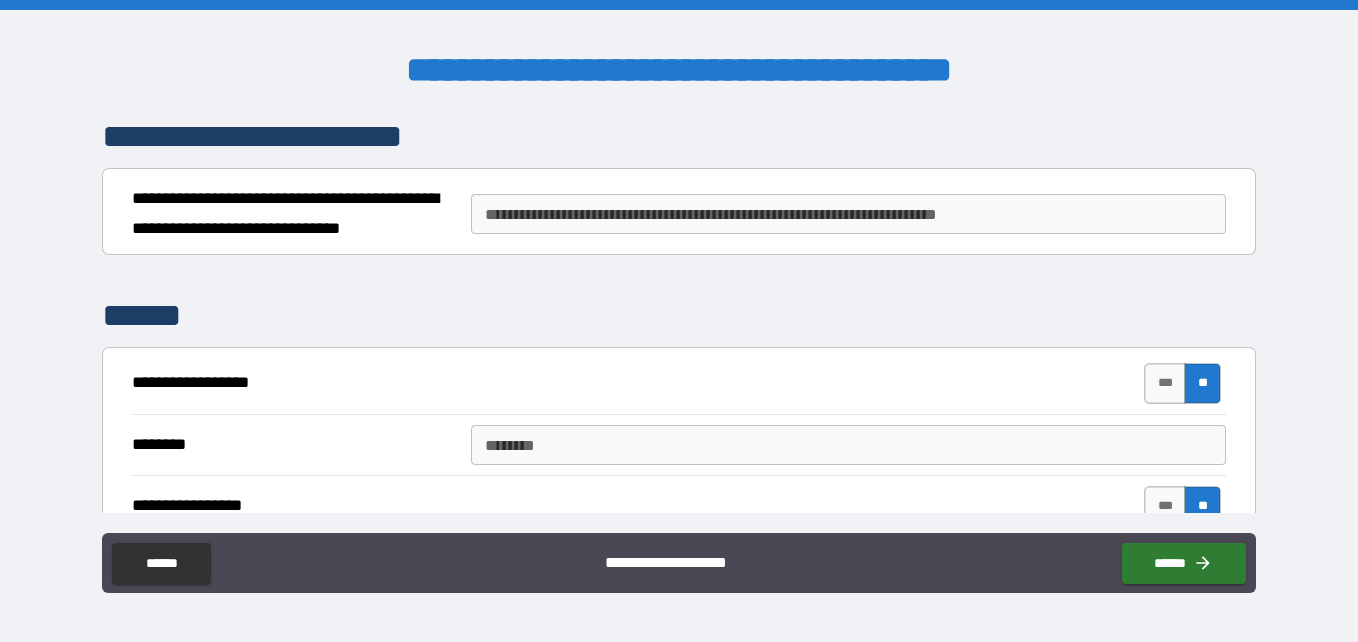 scroll, scrollTop: 6118, scrollLeft: 0, axis: vertical 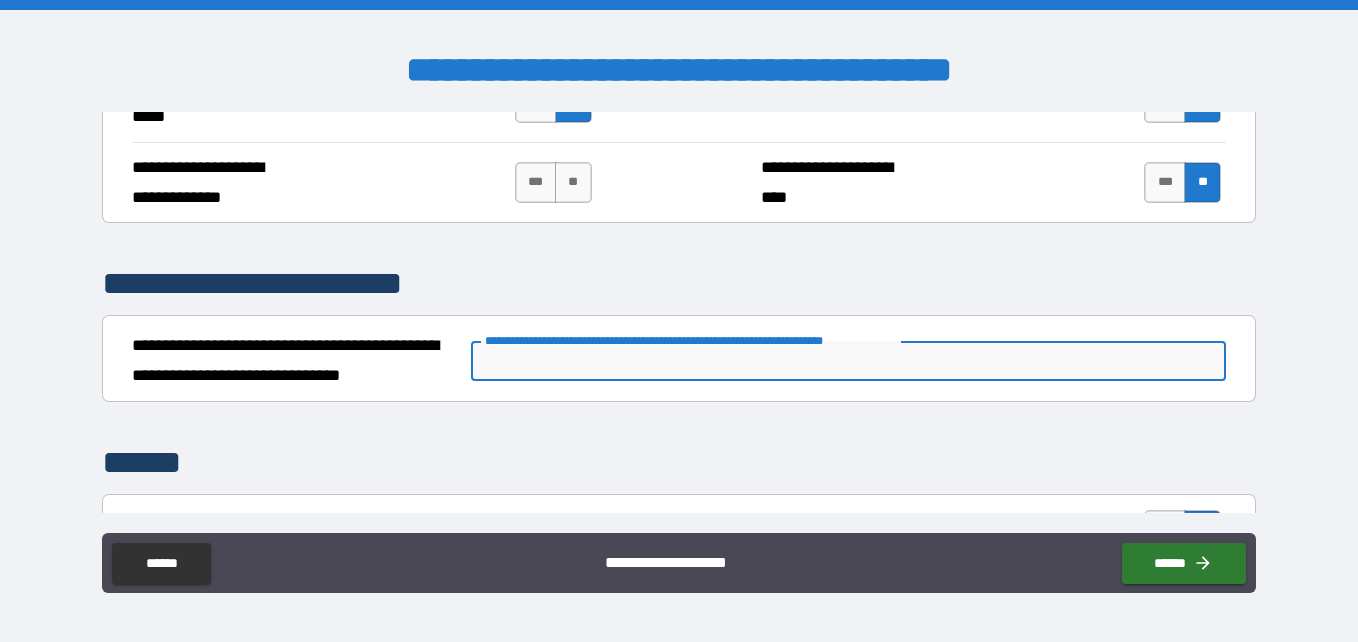 click on "**********" at bounding box center (848, 361) 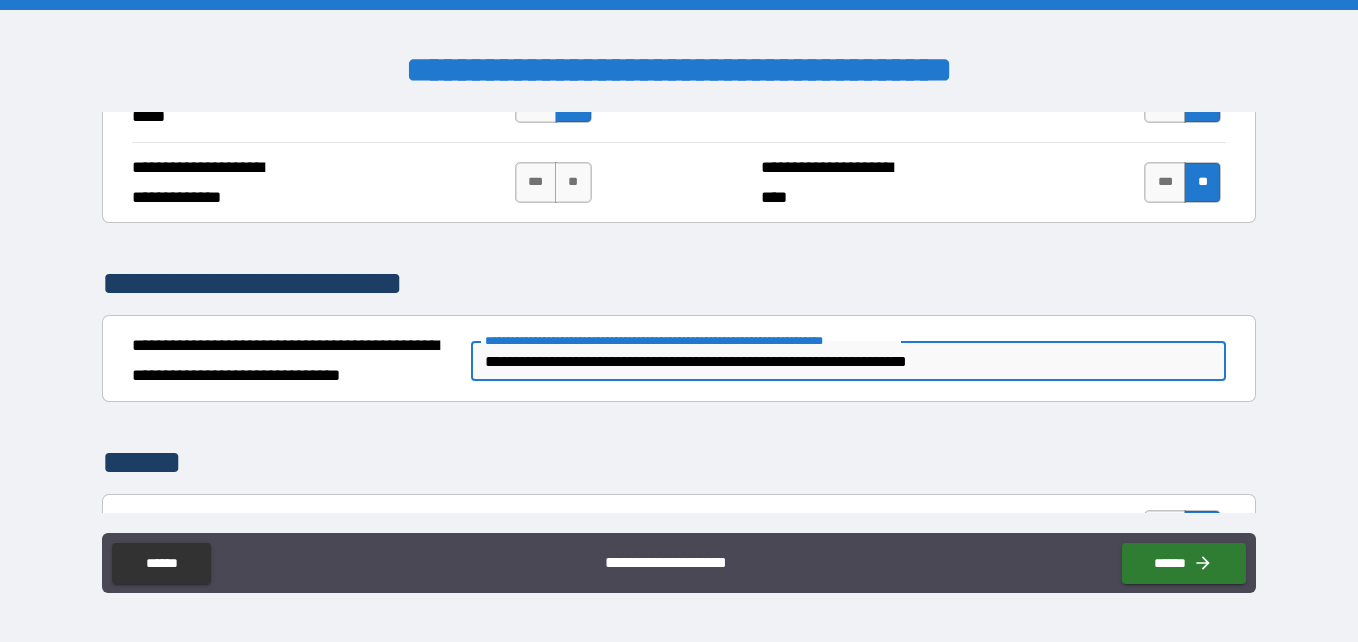 click on "**********" at bounding box center (848, 361) 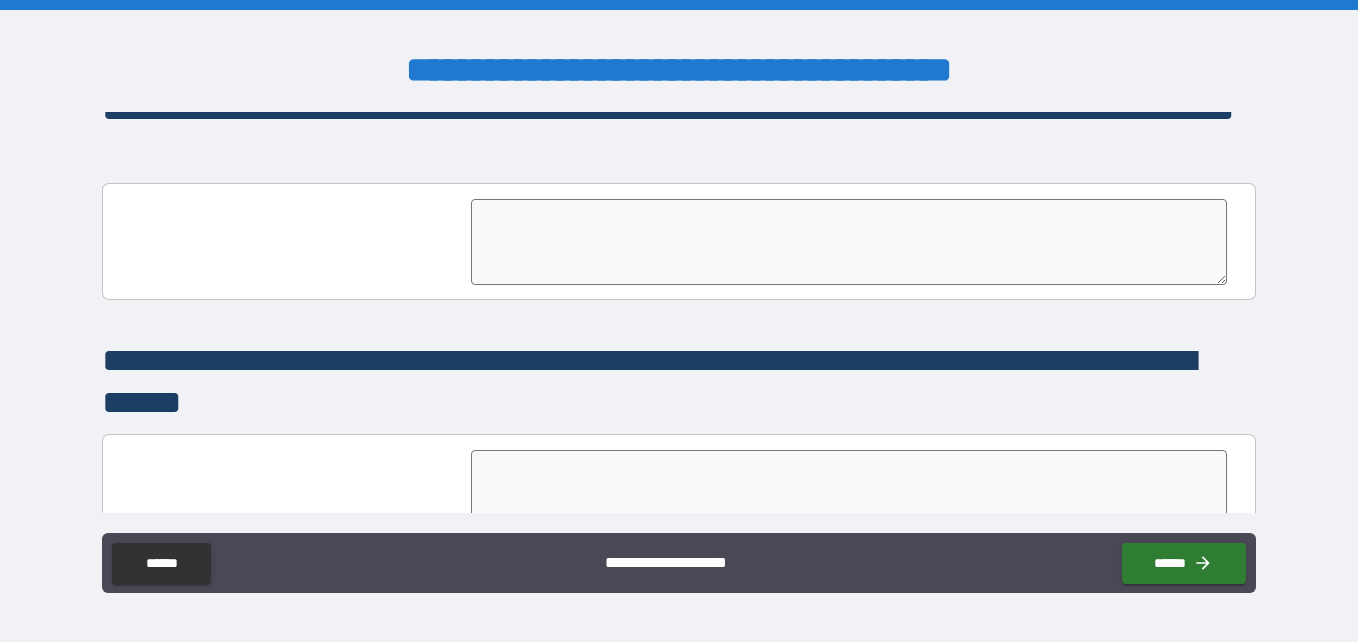 scroll, scrollTop: 6709, scrollLeft: 0, axis: vertical 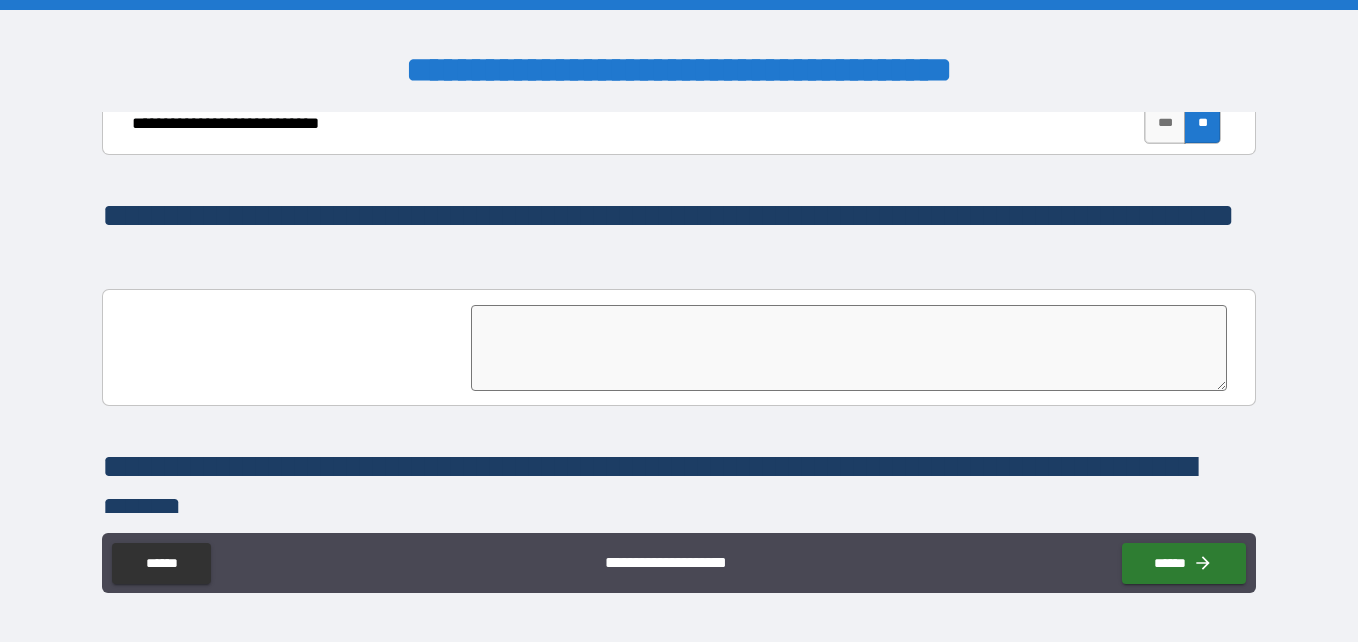 click at bounding box center [849, 348] 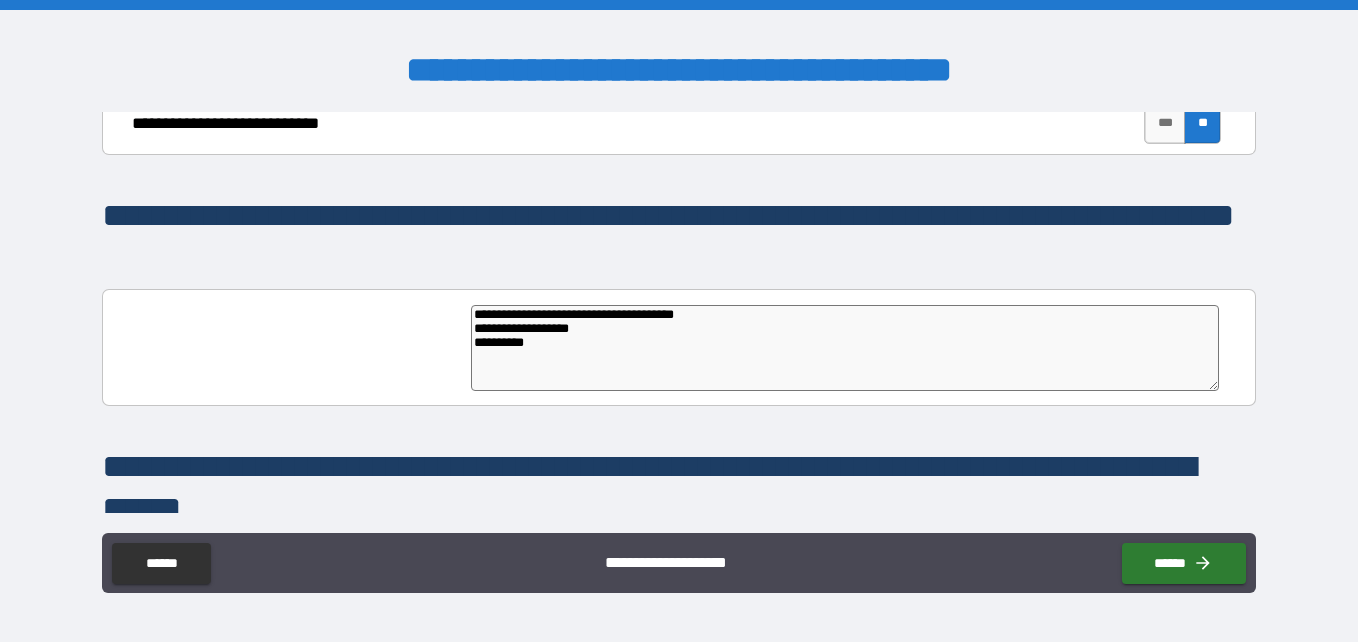 click on "**********" at bounding box center [845, 348] 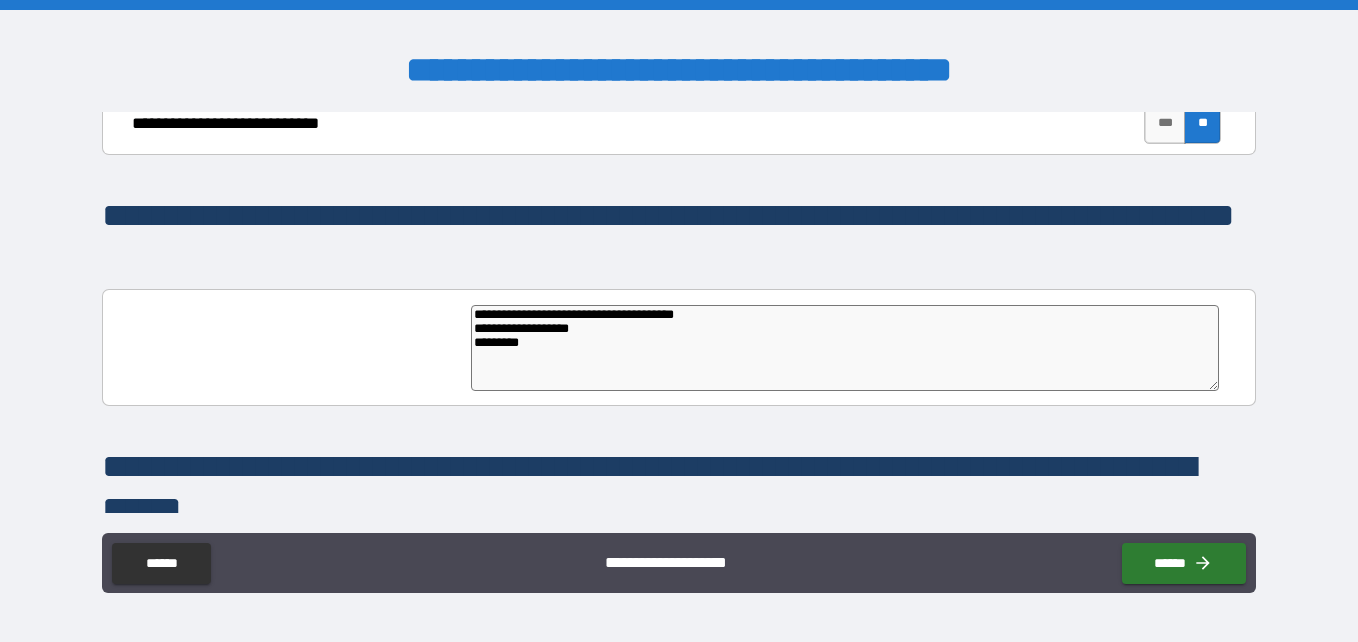 click on "**********" at bounding box center [845, 348] 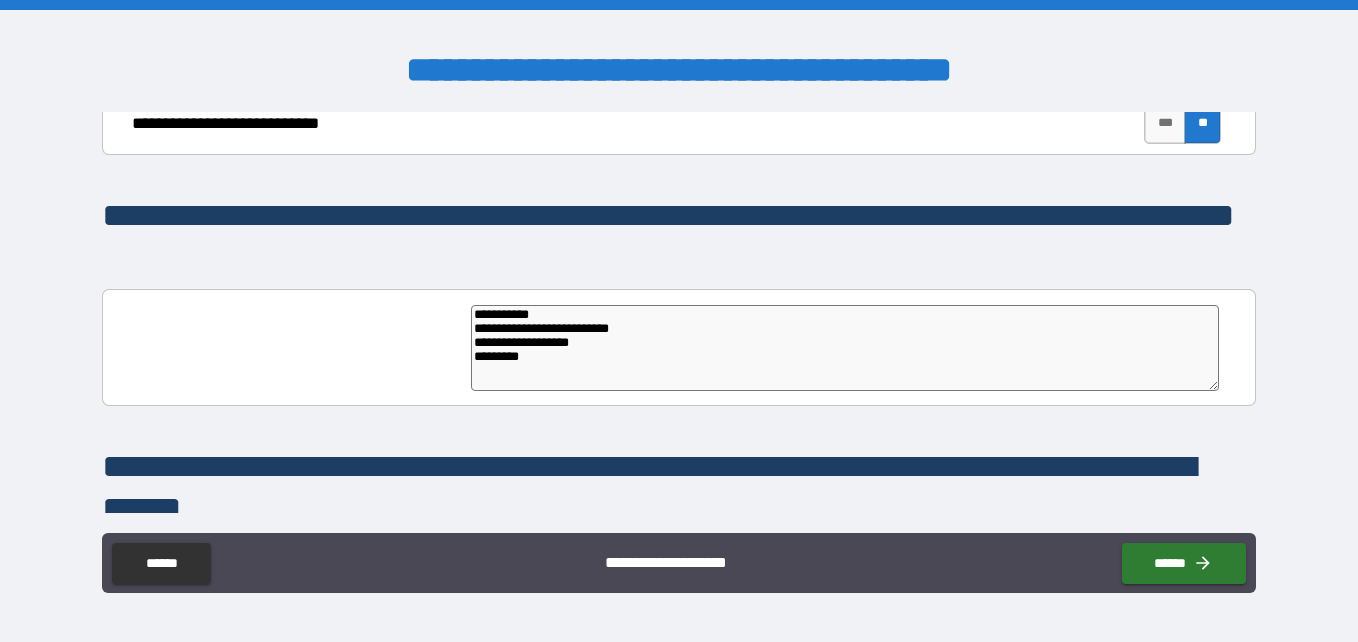 click on "**********" at bounding box center (845, 348) 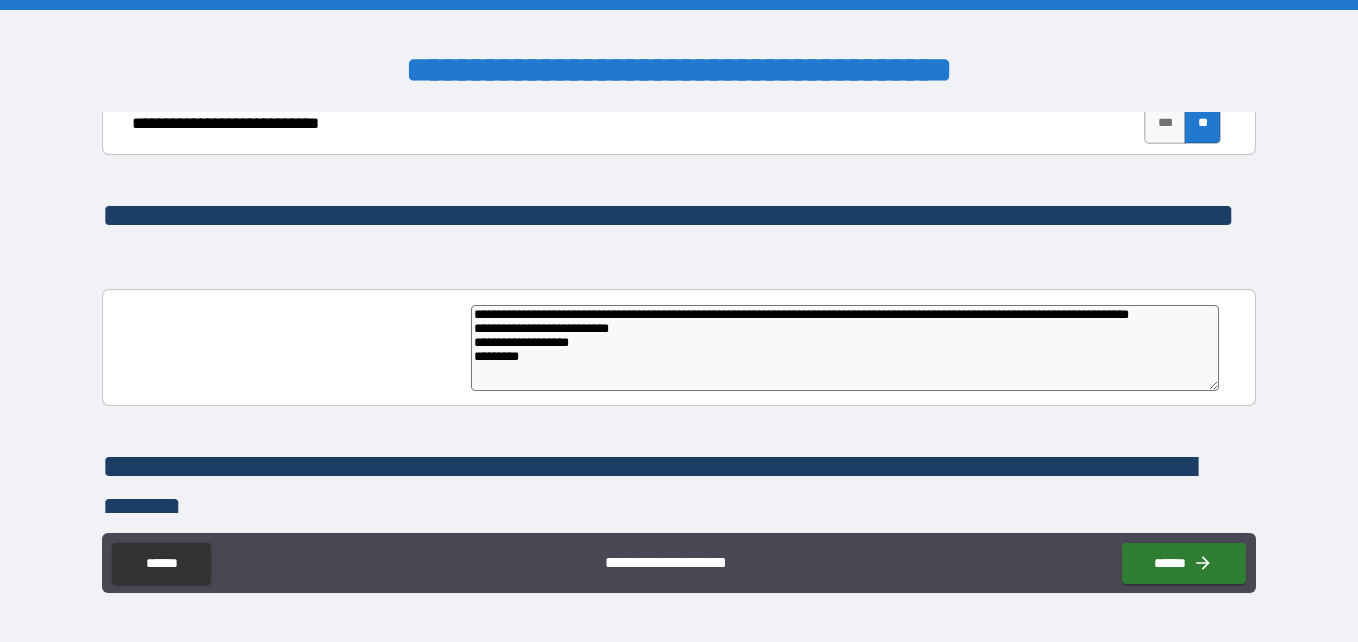 click on "**********" at bounding box center [845, 348] 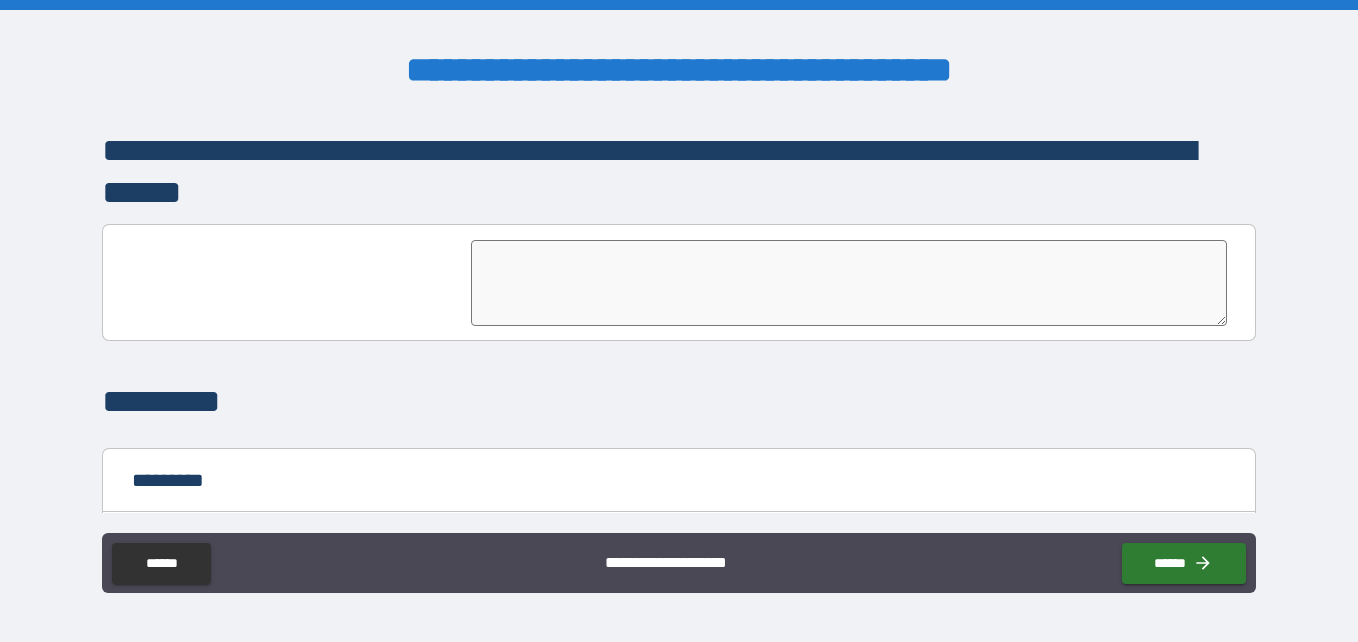 scroll, scrollTop: 7047, scrollLeft: 0, axis: vertical 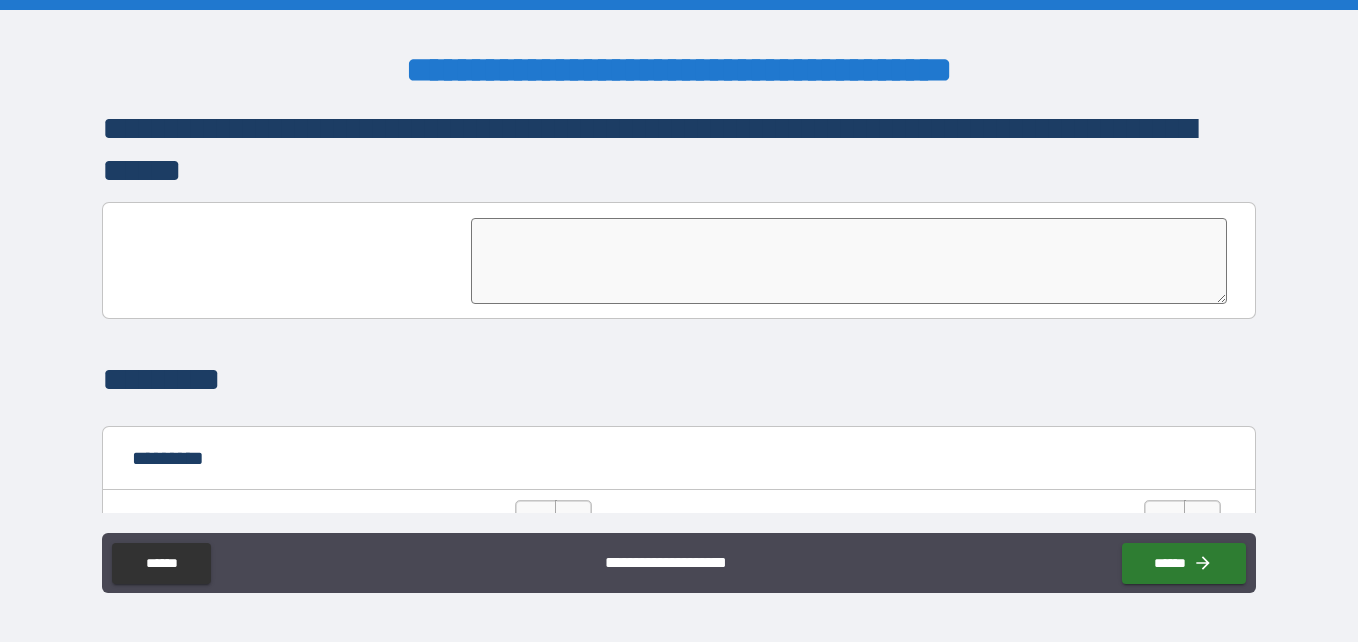 click at bounding box center [849, 261] 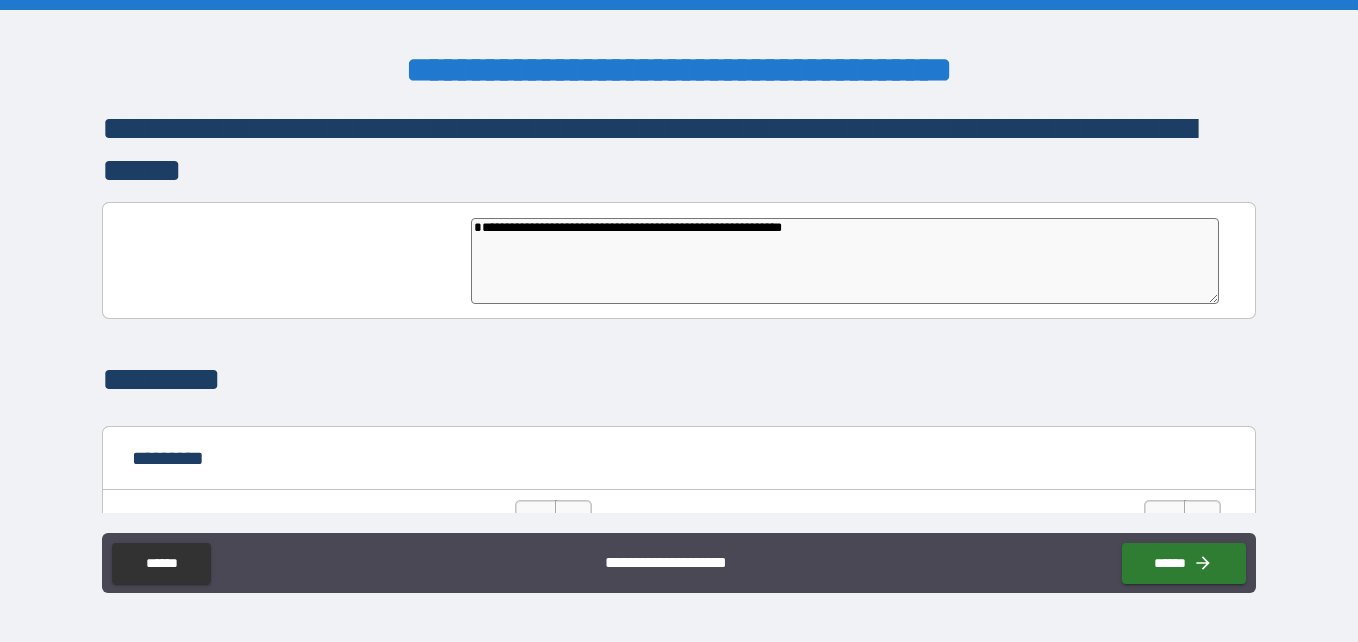 drag, startPoint x: 1258, startPoint y: 452, endPoint x: 1266, endPoint y: 470, distance: 19.697716 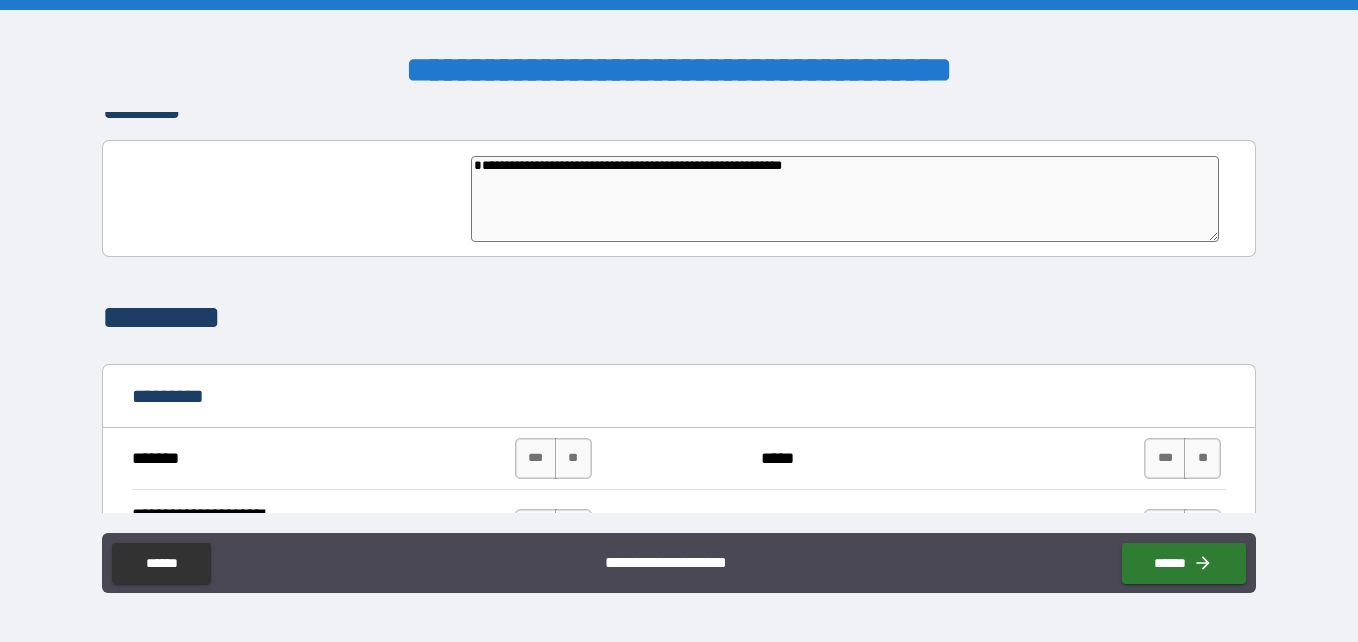 scroll, scrollTop: 7258, scrollLeft: 0, axis: vertical 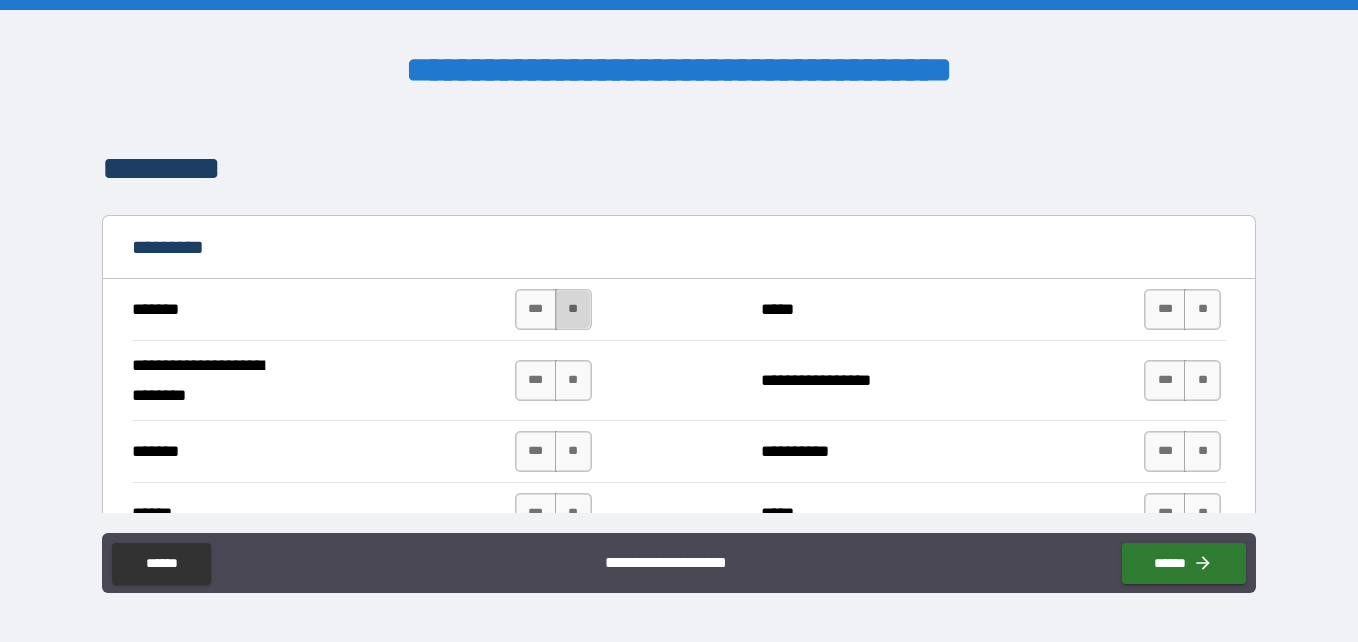 click on "**" at bounding box center (573, 309) 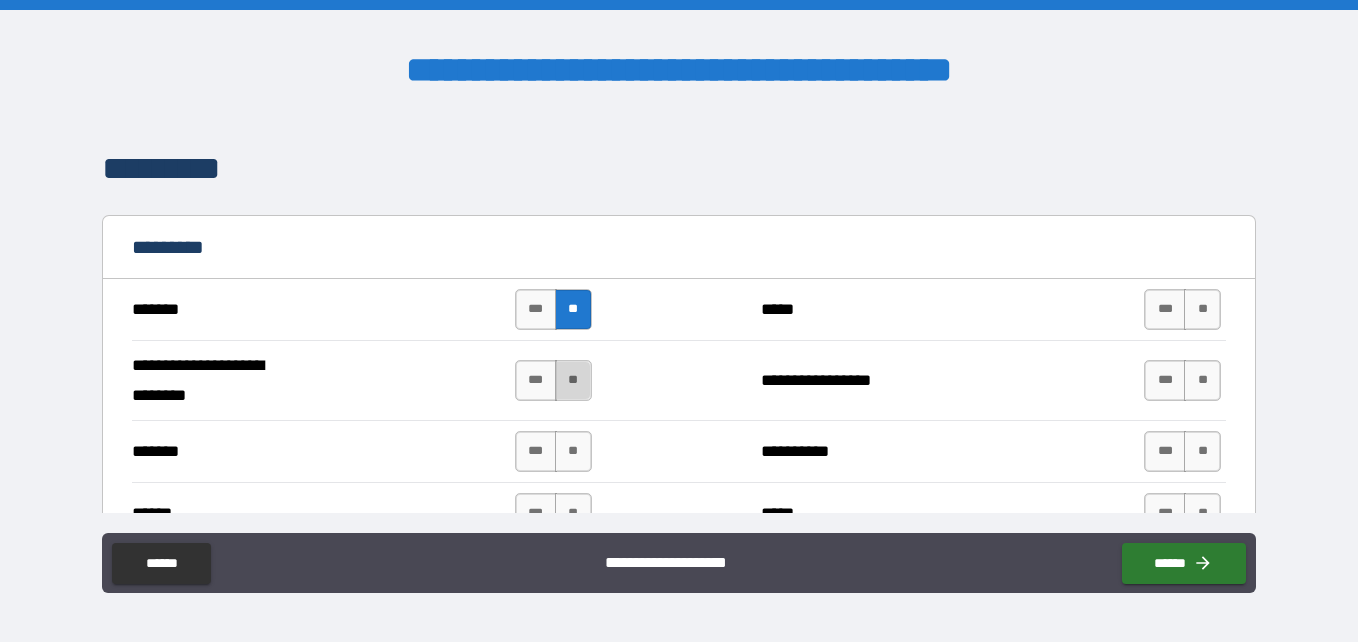click on "**" at bounding box center [573, 380] 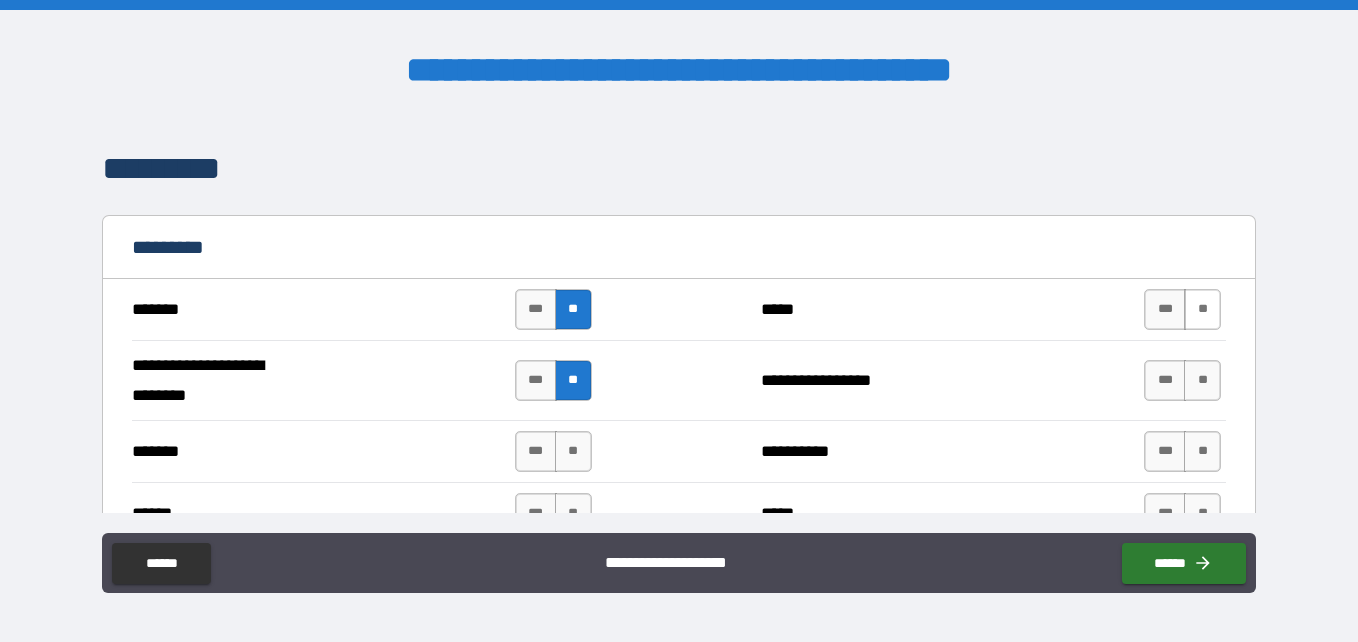 click on "**" at bounding box center [1202, 309] 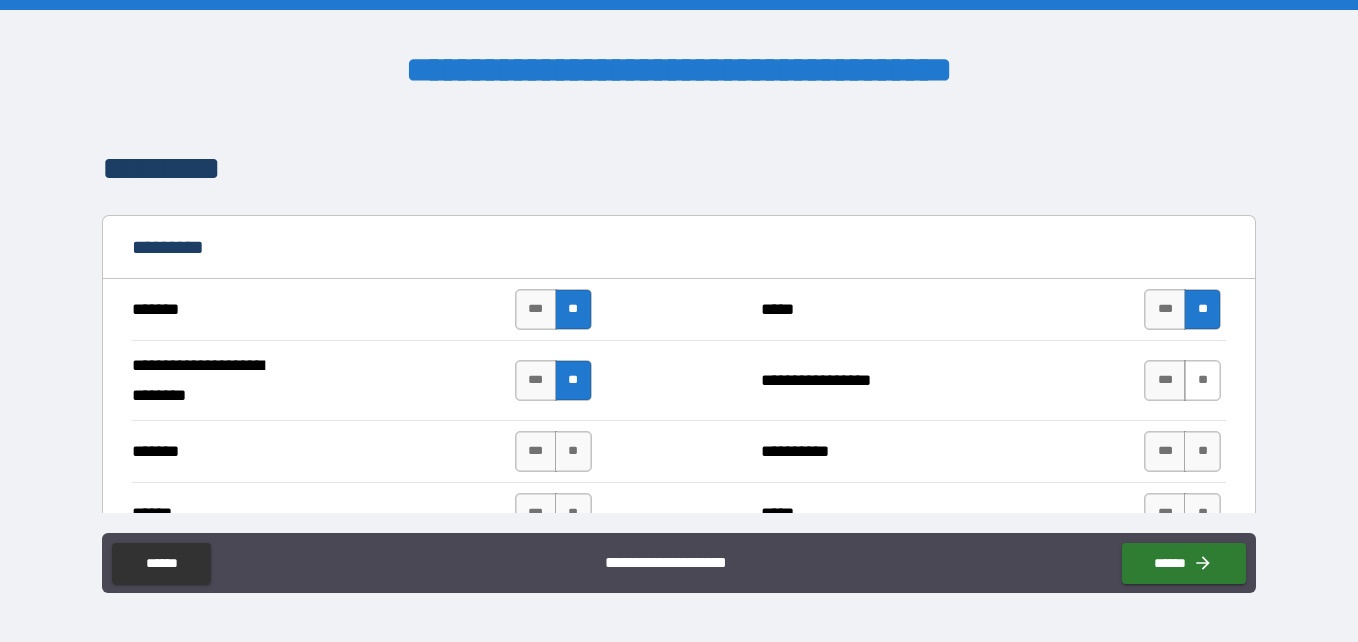 click on "**" at bounding box center (1202, 380) 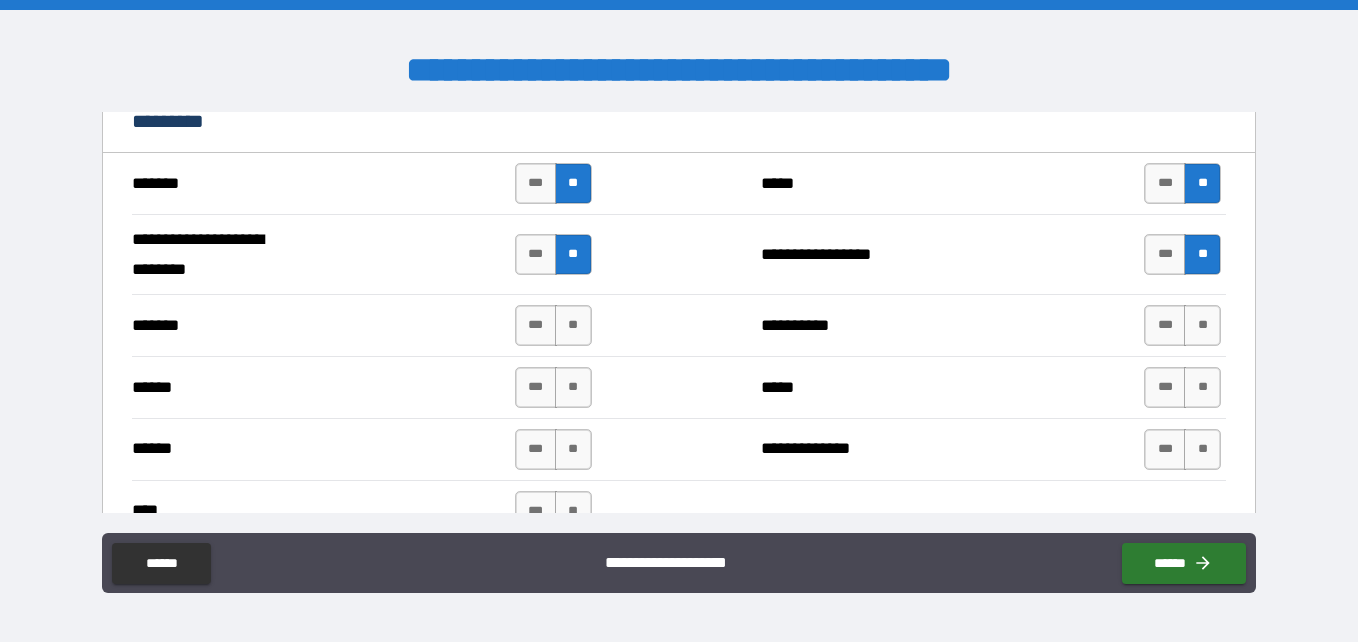 scroll, scrollTop: 7511, scrollLeft: 0, axis: vertical 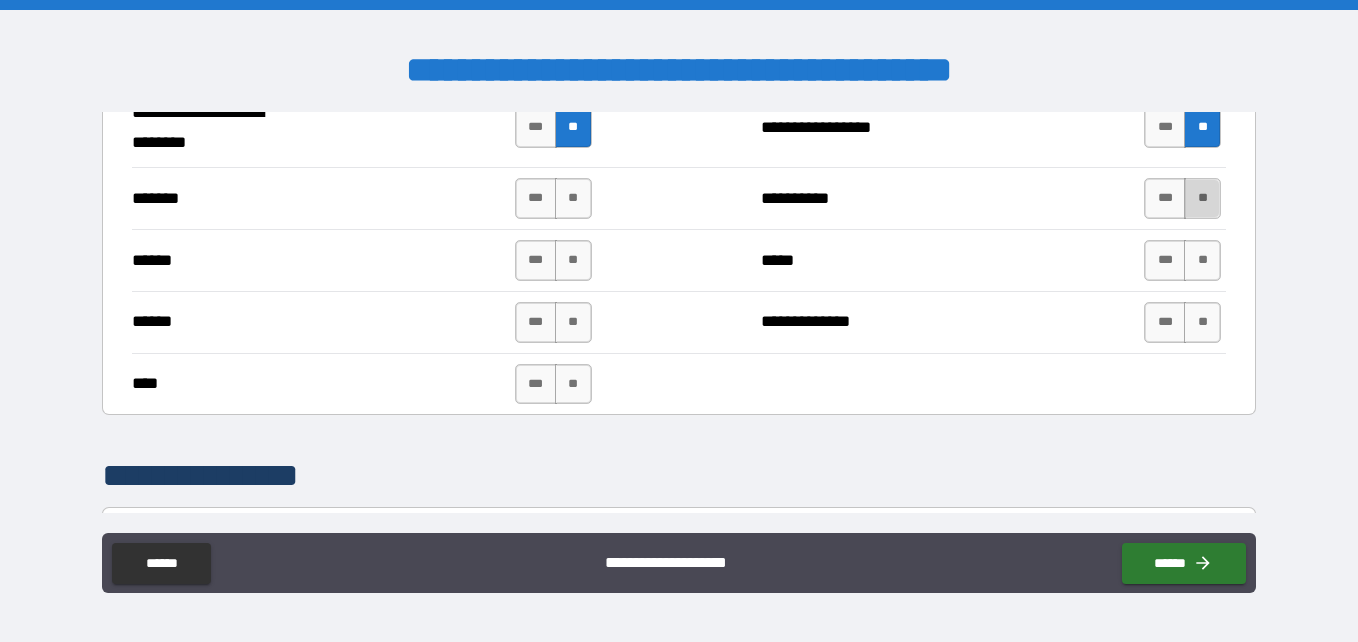 click on "**" at bounding box center [1202, 198] 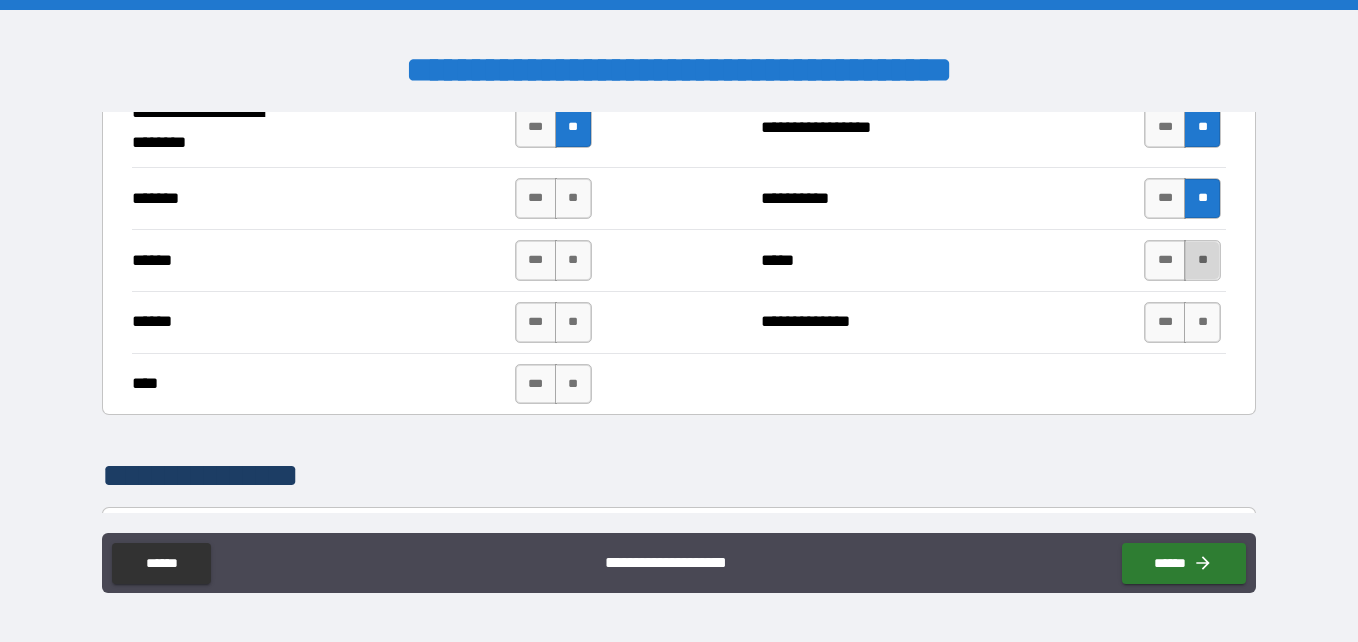 click on "**" at bounding box center [1202, 260] 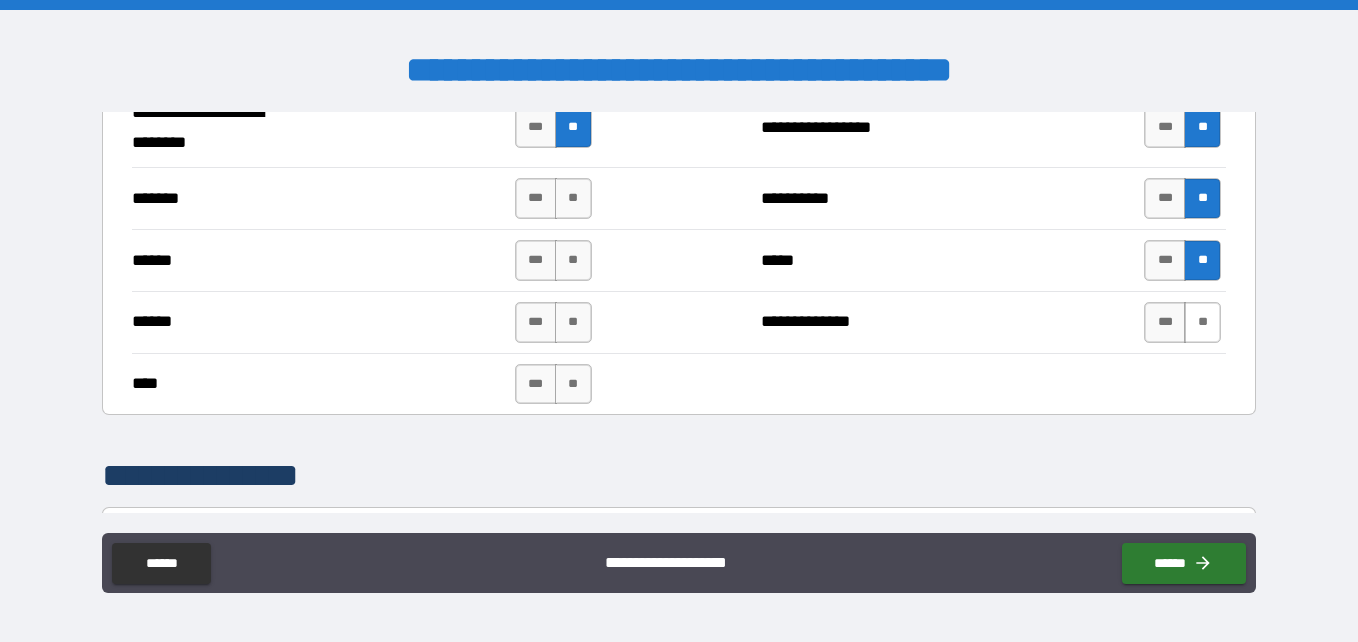 click on "**" at bounding box center (1202, 322) 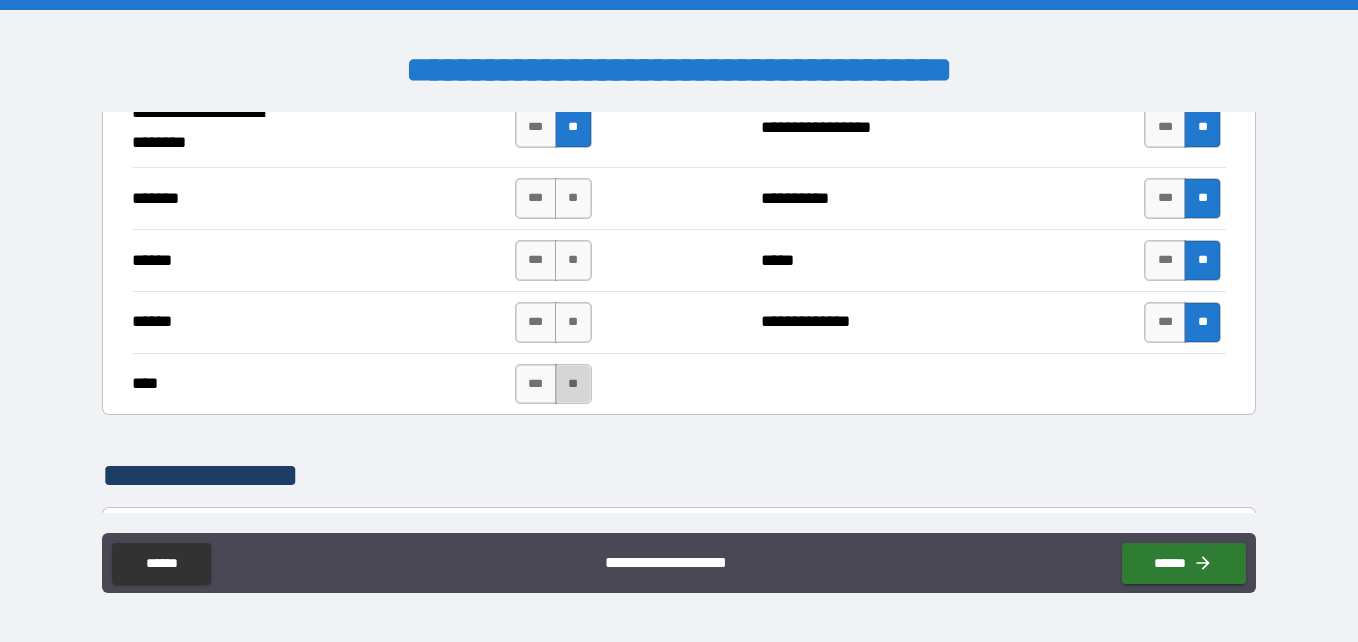click on "**" at bounding box center (573, 384) 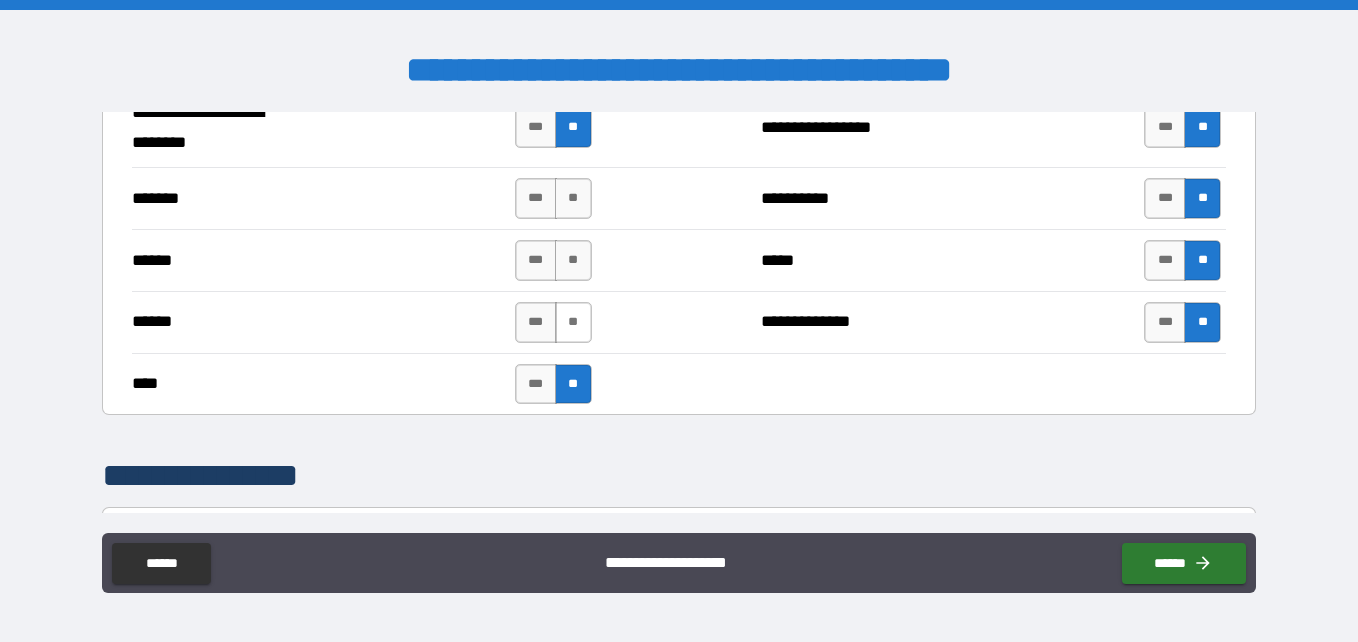 click on "**" at bounding box center [573, 322] 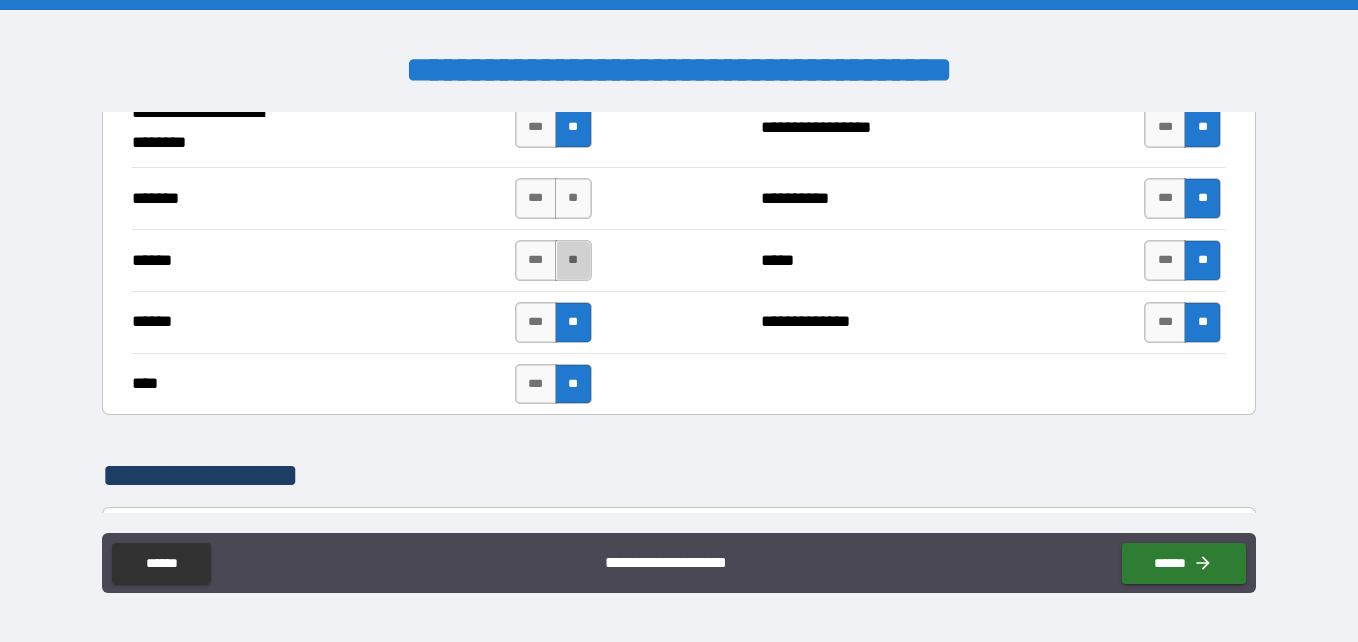 drag, startPoint x: 580, startPoint y: 258, endPoint x: 576, endPoint y: 231, distance: 27.294687 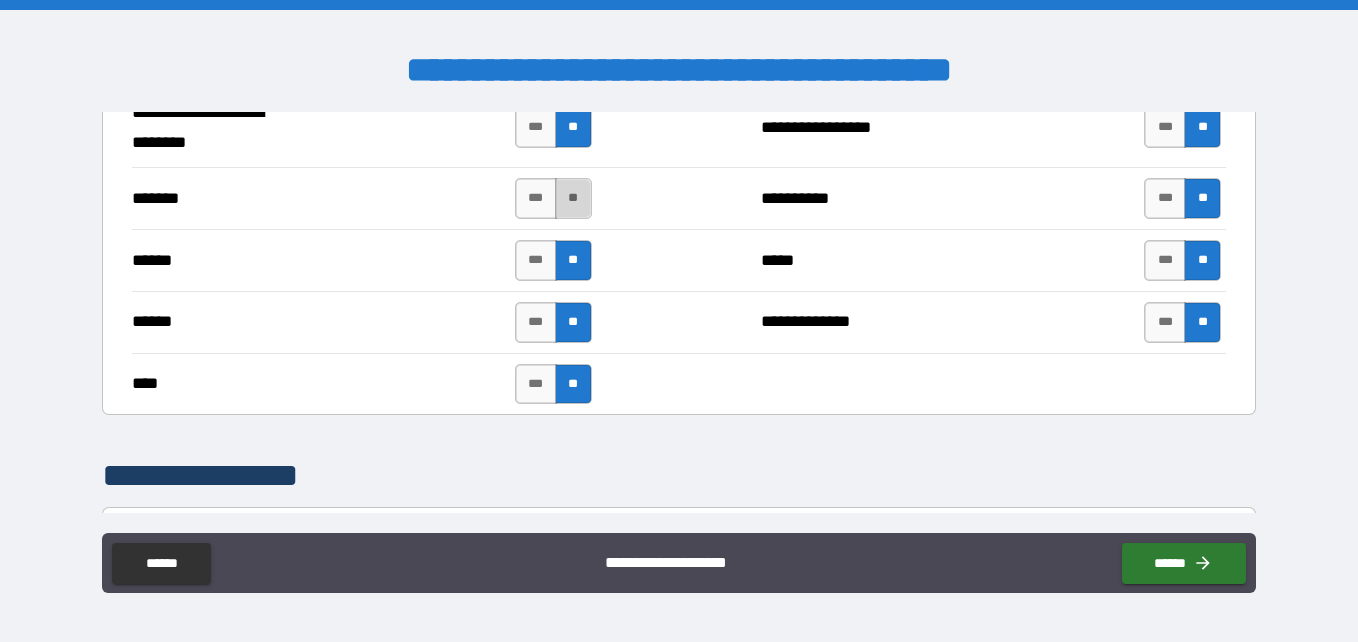 click on "**" at bounding box center [573, 198] 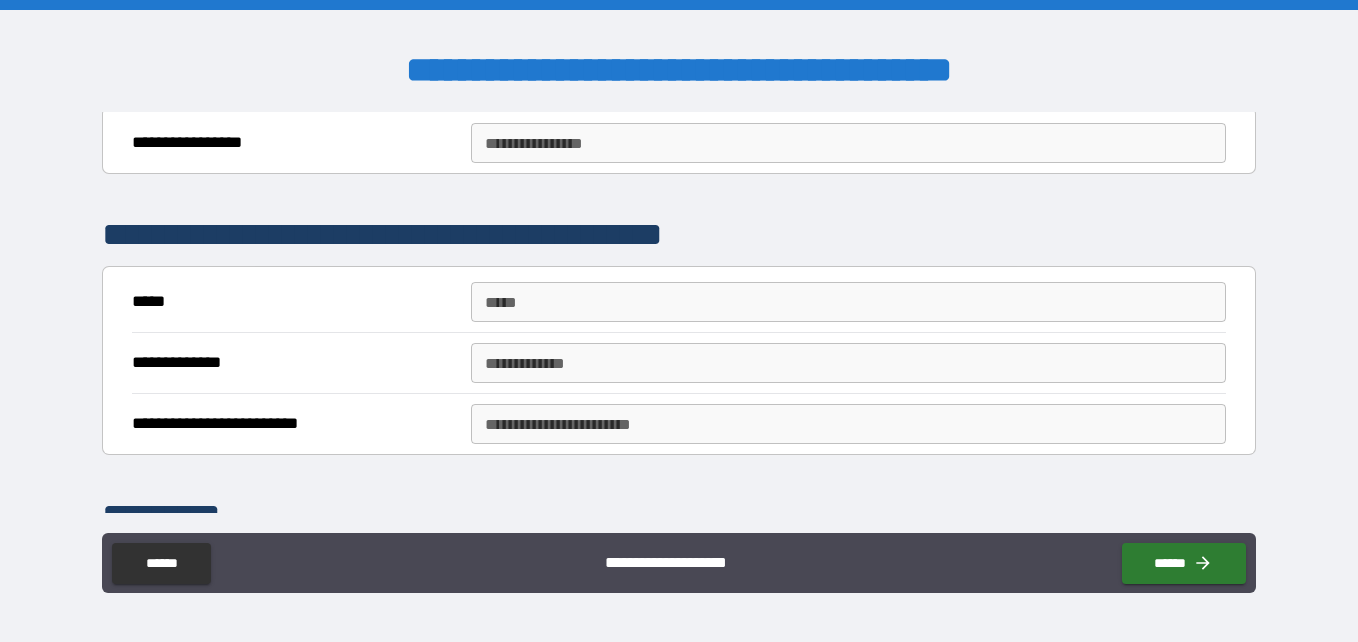scroll, scrollTop: 7933, scrollLeft: 0, axis: vertical 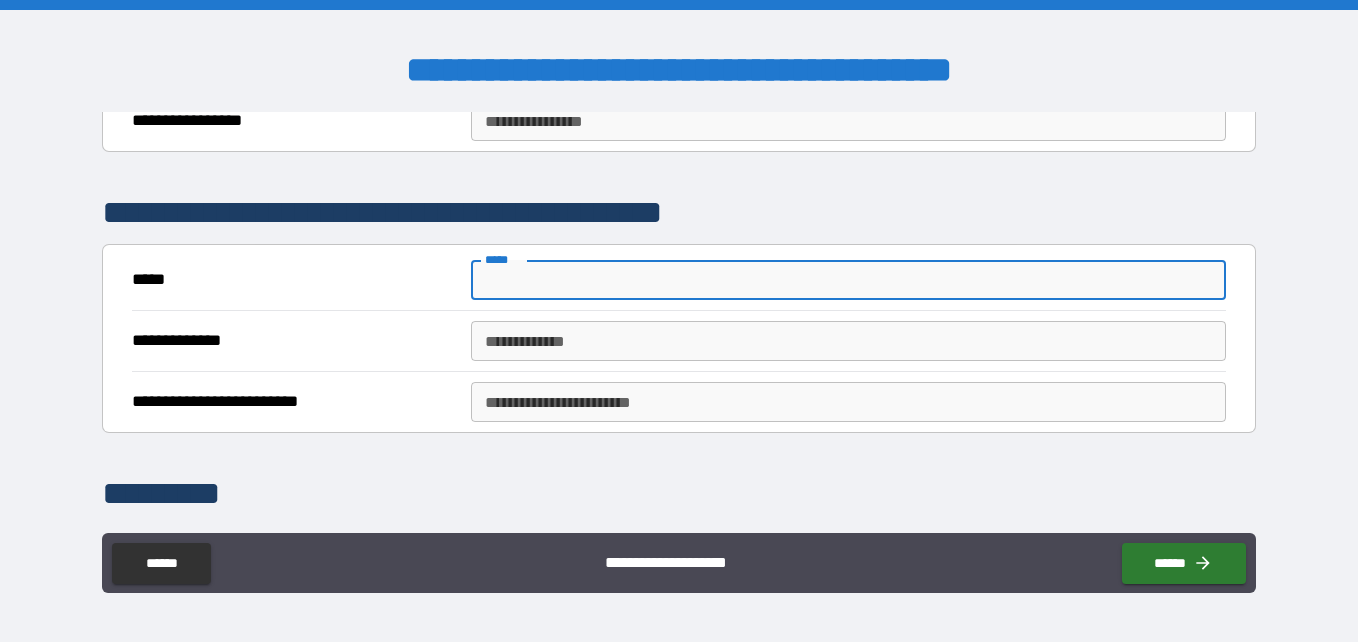 click on "*****" at bounding box center [848, 280] 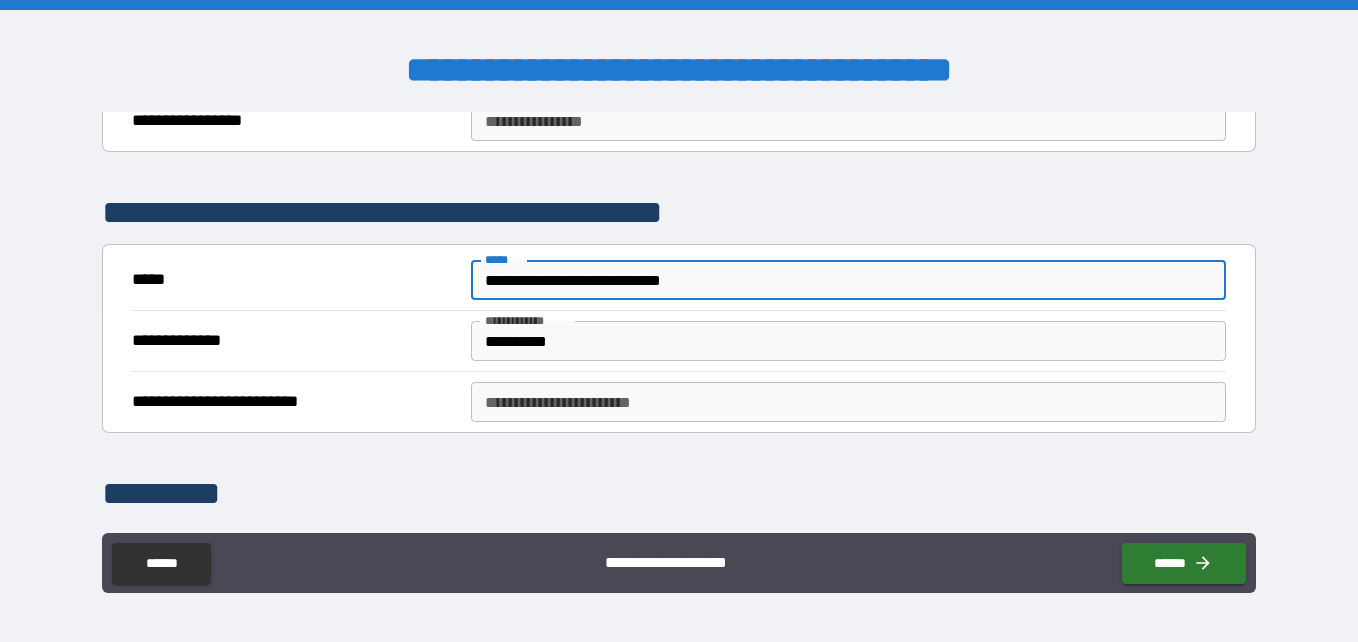 click on "**********" at bounding box center (848, 280) 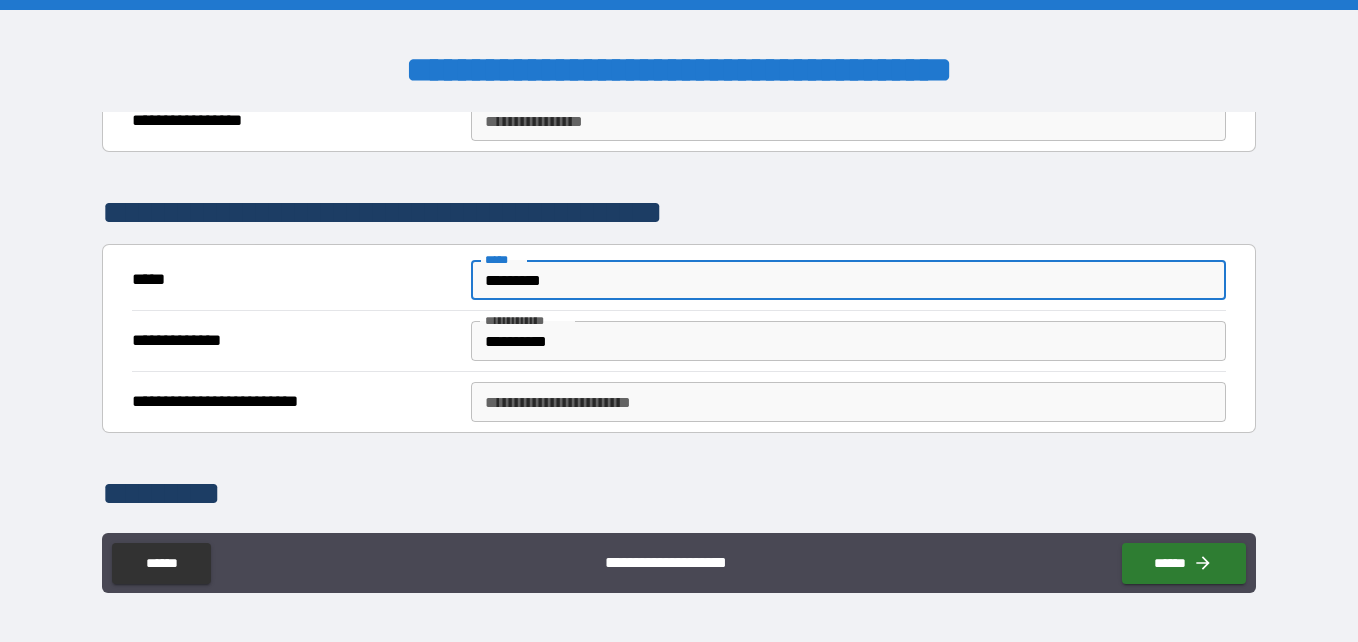 click on "**********" at bounding box center [848, 341] 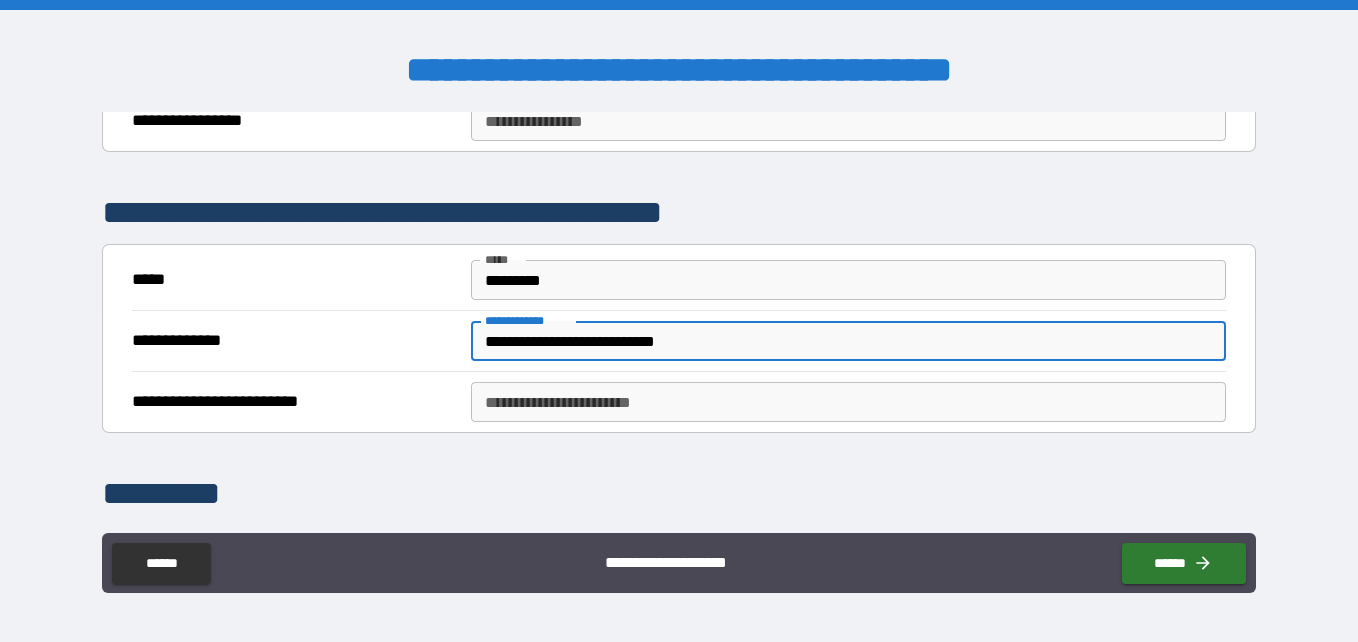 click on "**********" at bounding box center [848, 341] 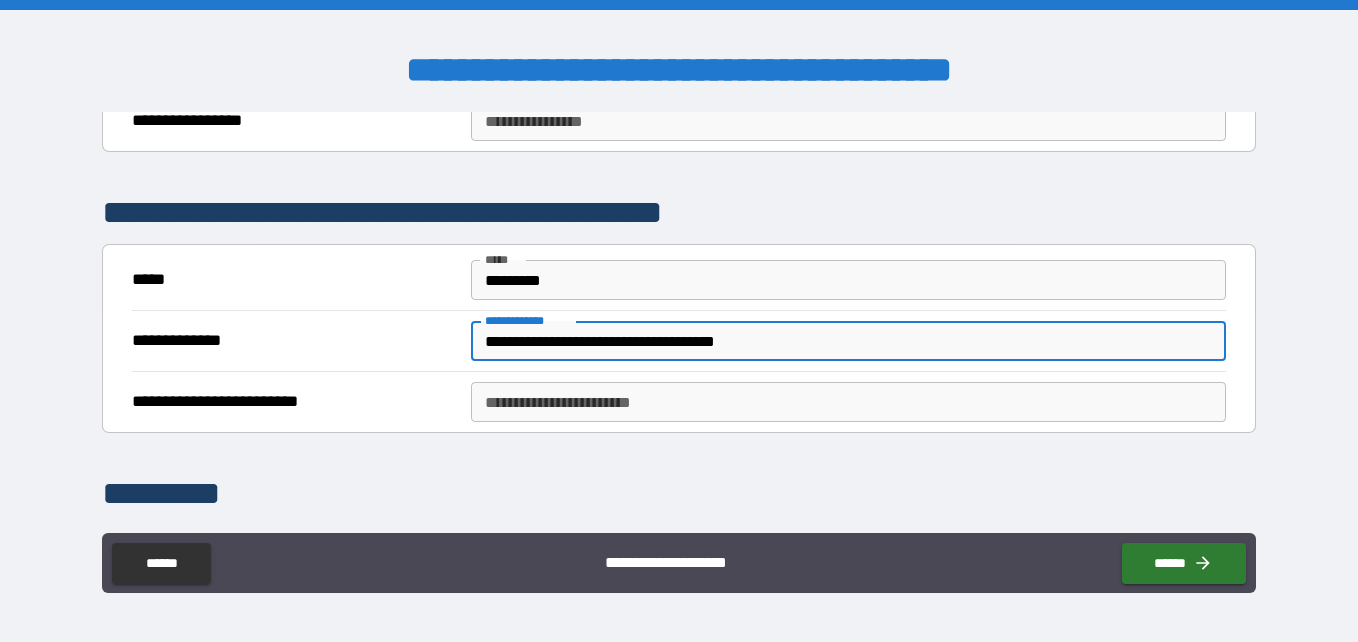 click on "**********" at bounding box center [848, 402] 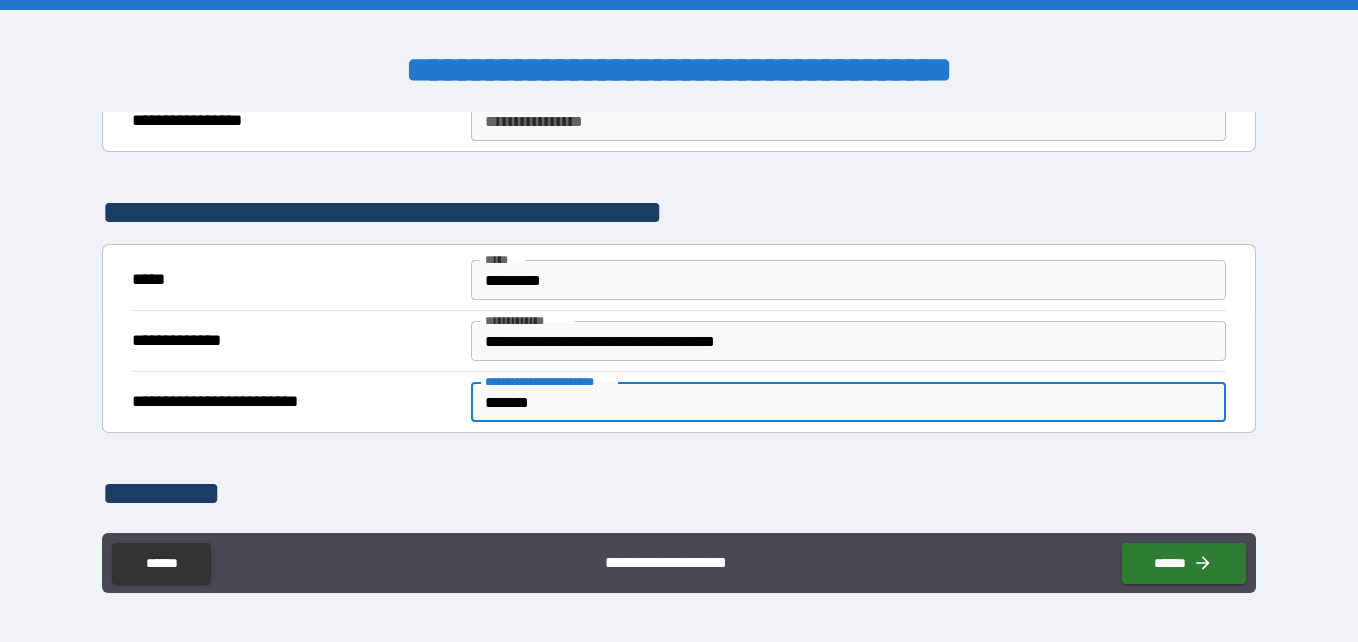 scroll, scrollTop: 8059, scrollLeft: 0, axis: vertical 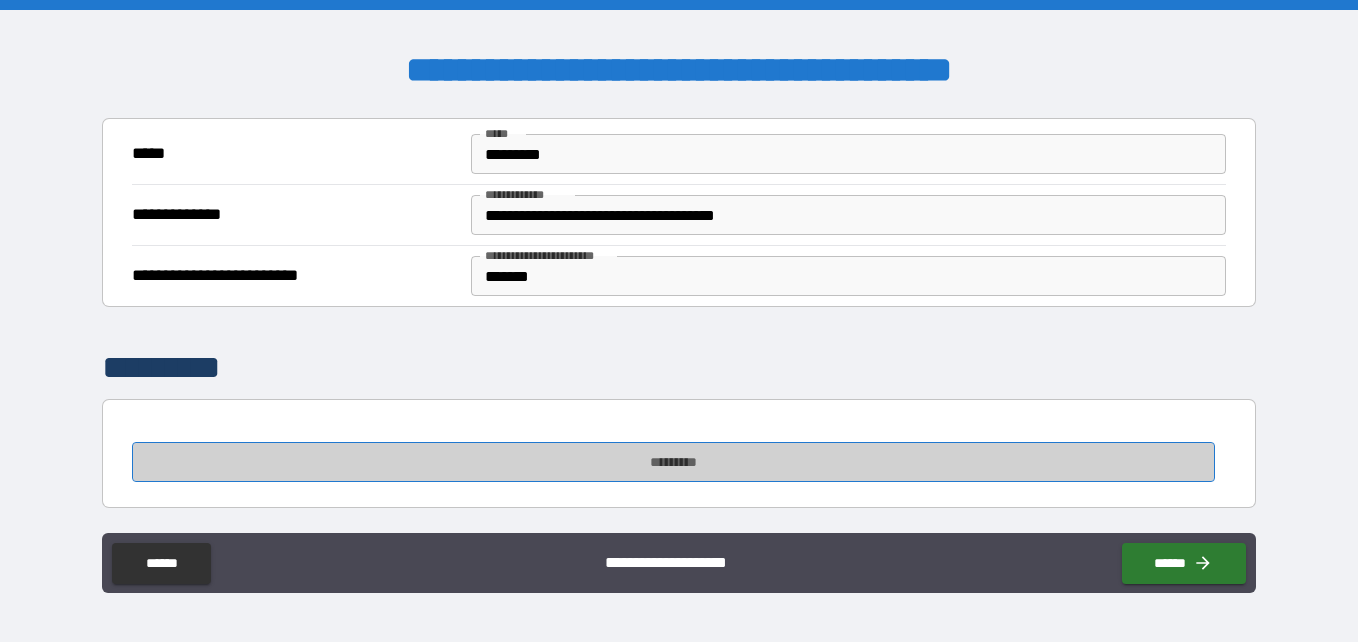 click on "*********" at bounding box center [673, 462] 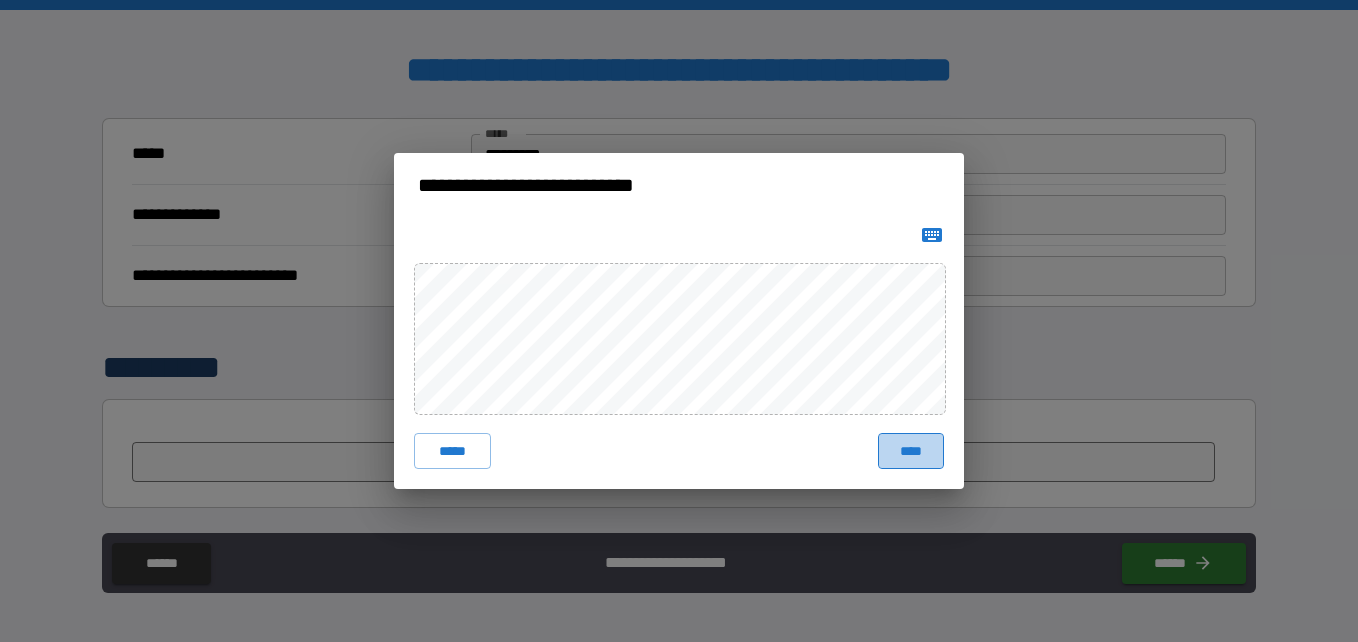 click on "****" at bounding box center [911, 451] 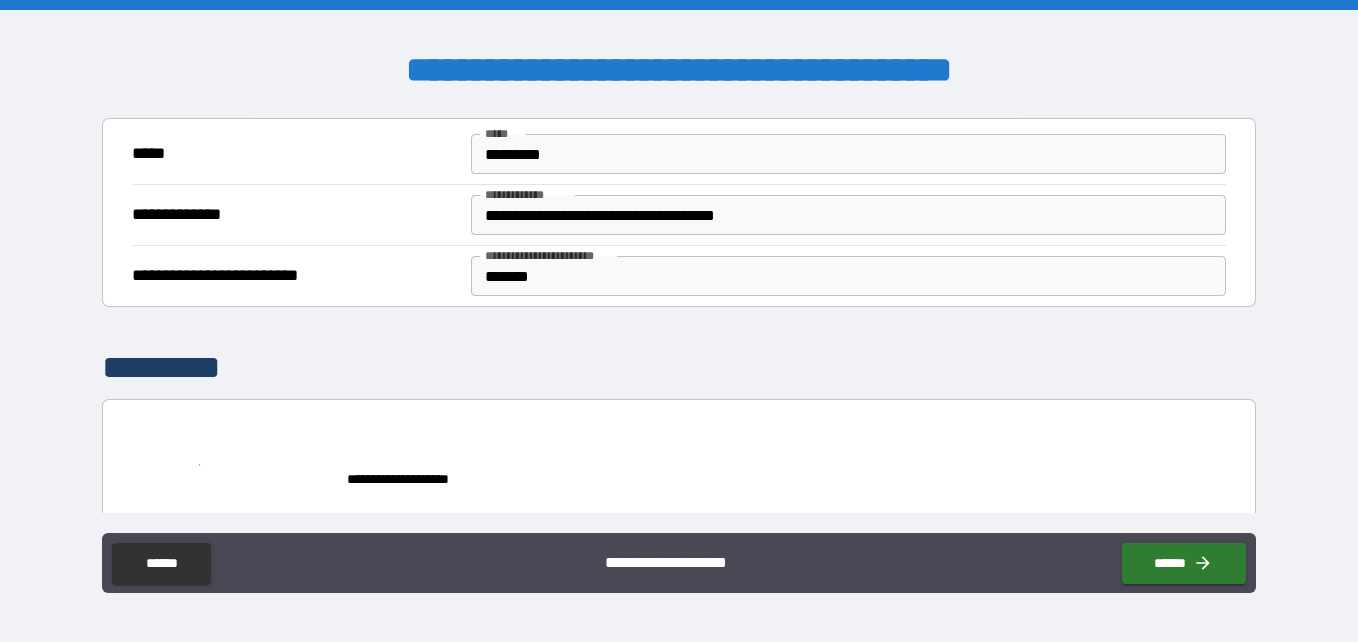 scroll, scrollTop: 8076, scrollLeft: 0, axis: vertical 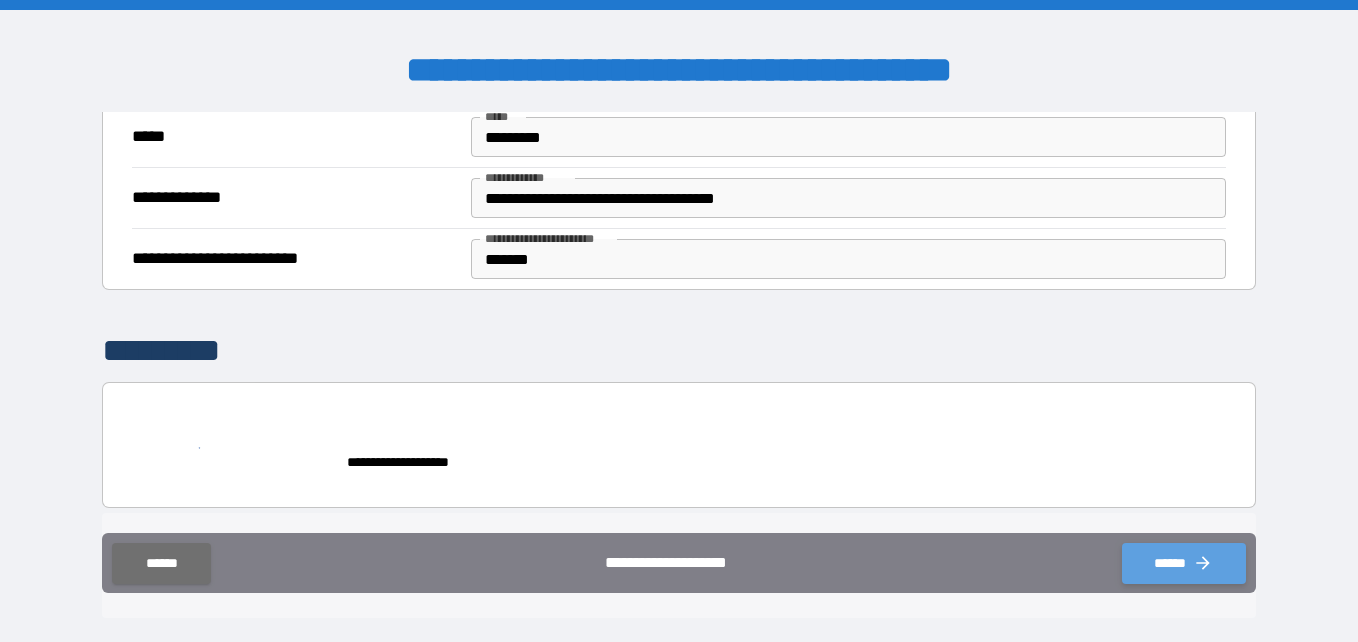 click on "******" at bounding box center [1184, 563] 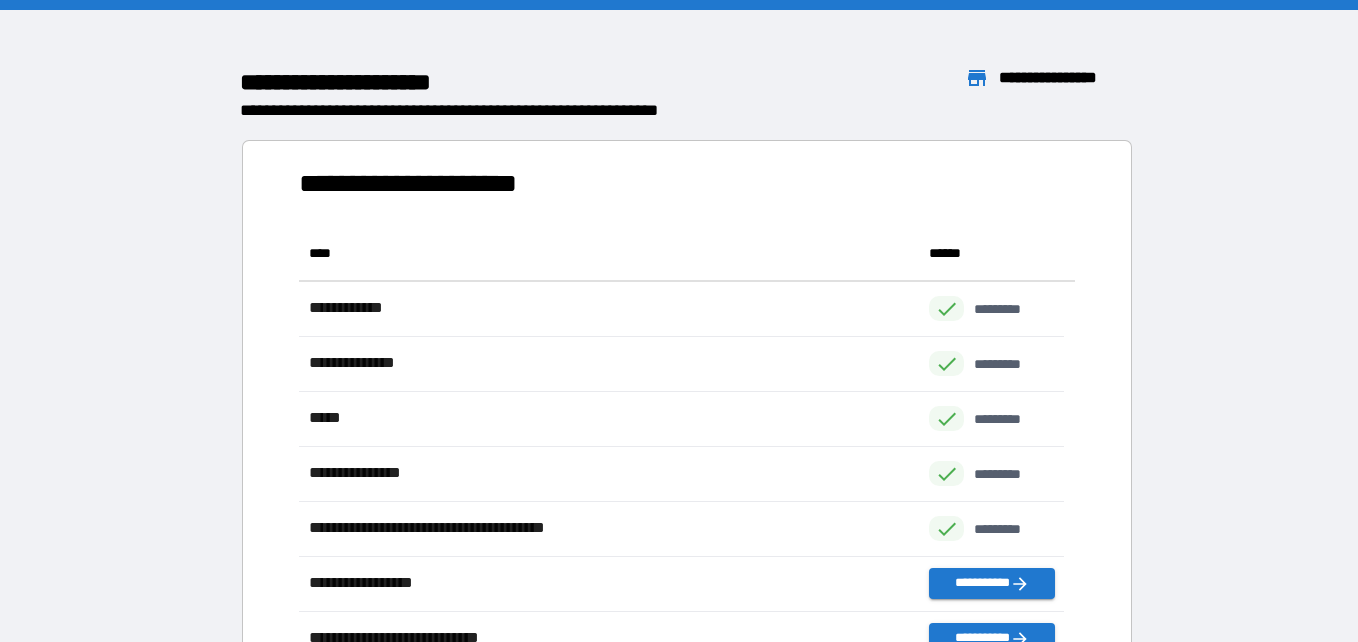 scroll, scrollTop: 811, scrollLeft: 751, axis: both 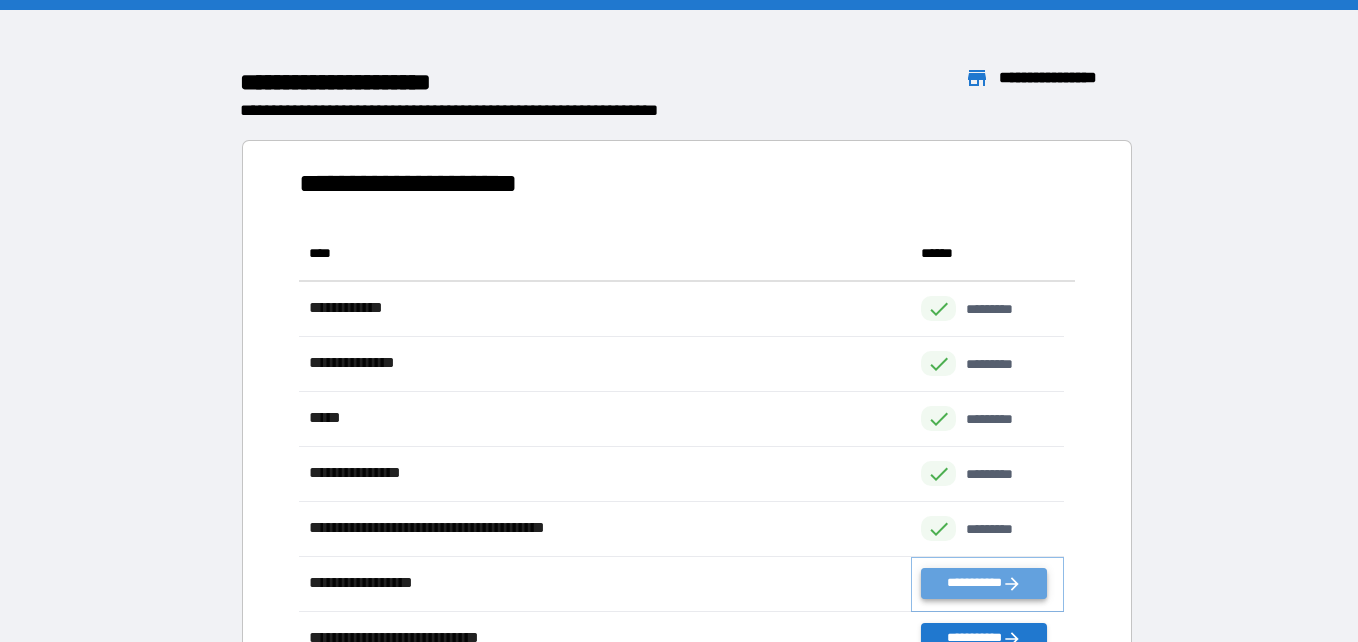 click on "**********" at bounding box center [983, 583] 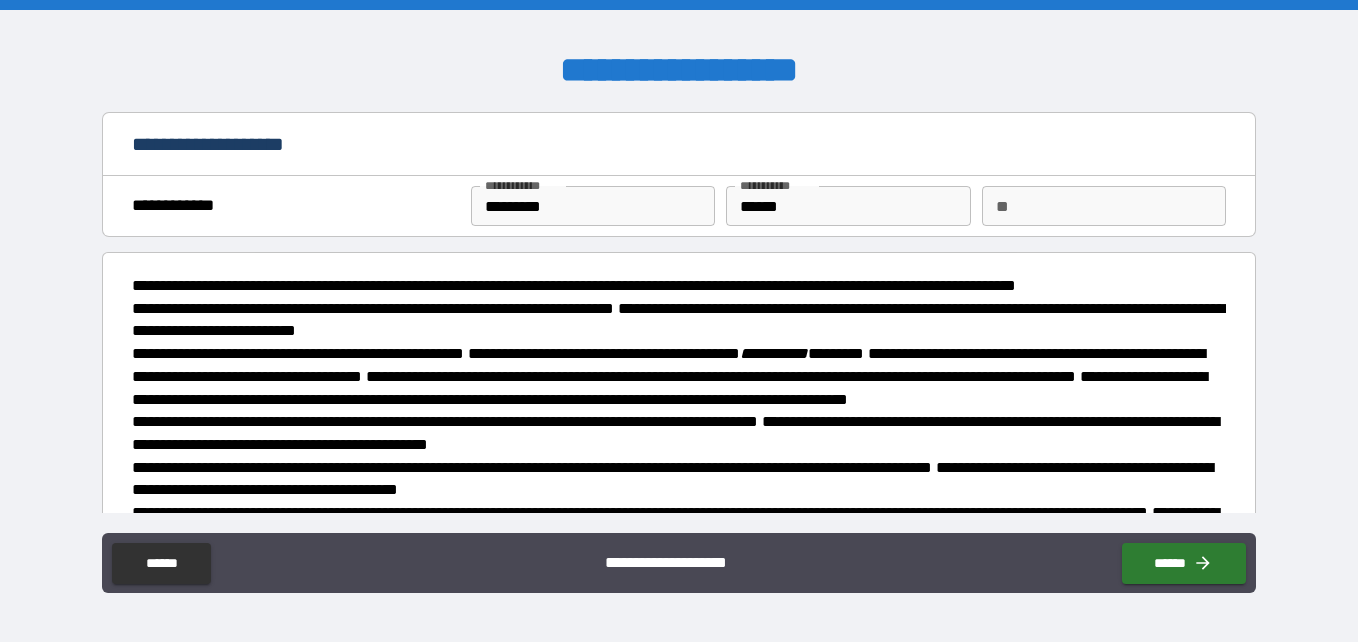 click on "**" at bounding box center (1104, 206) 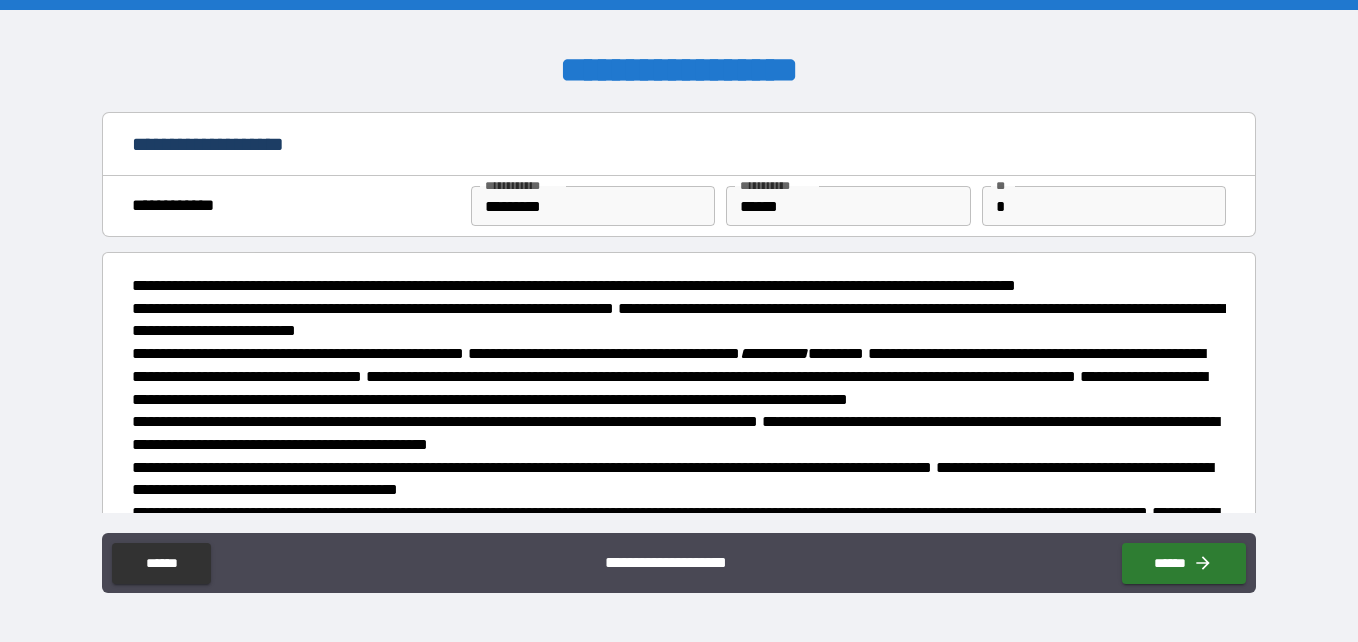 click on "**********" at bounding box center (679, 323) 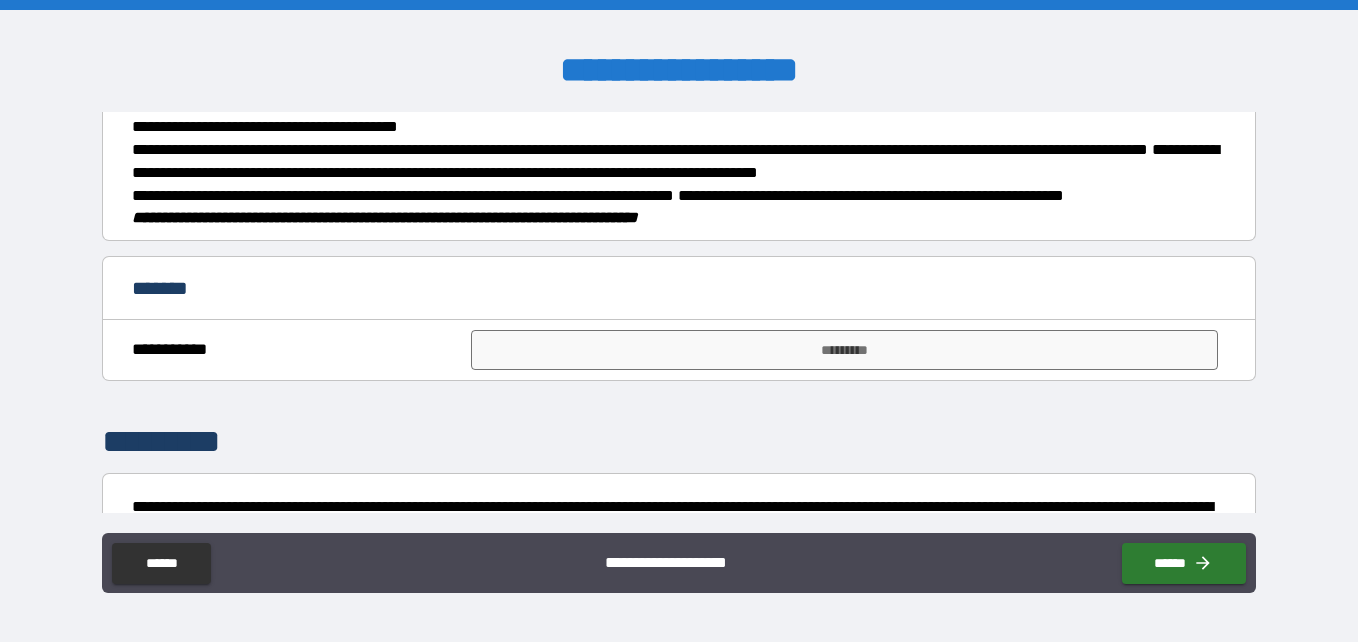 scroll, scrollTop: 412, scrollLeft: 0, axis: vertical 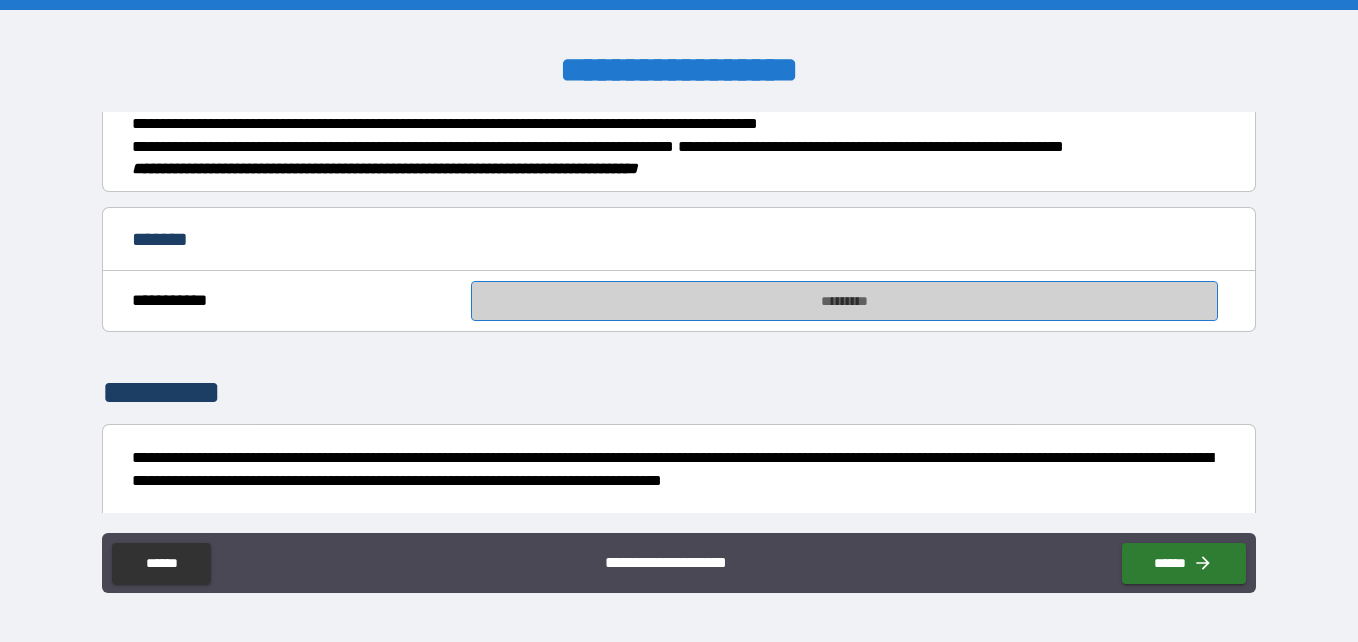 click on "*********" at bounding box center [844, 301] 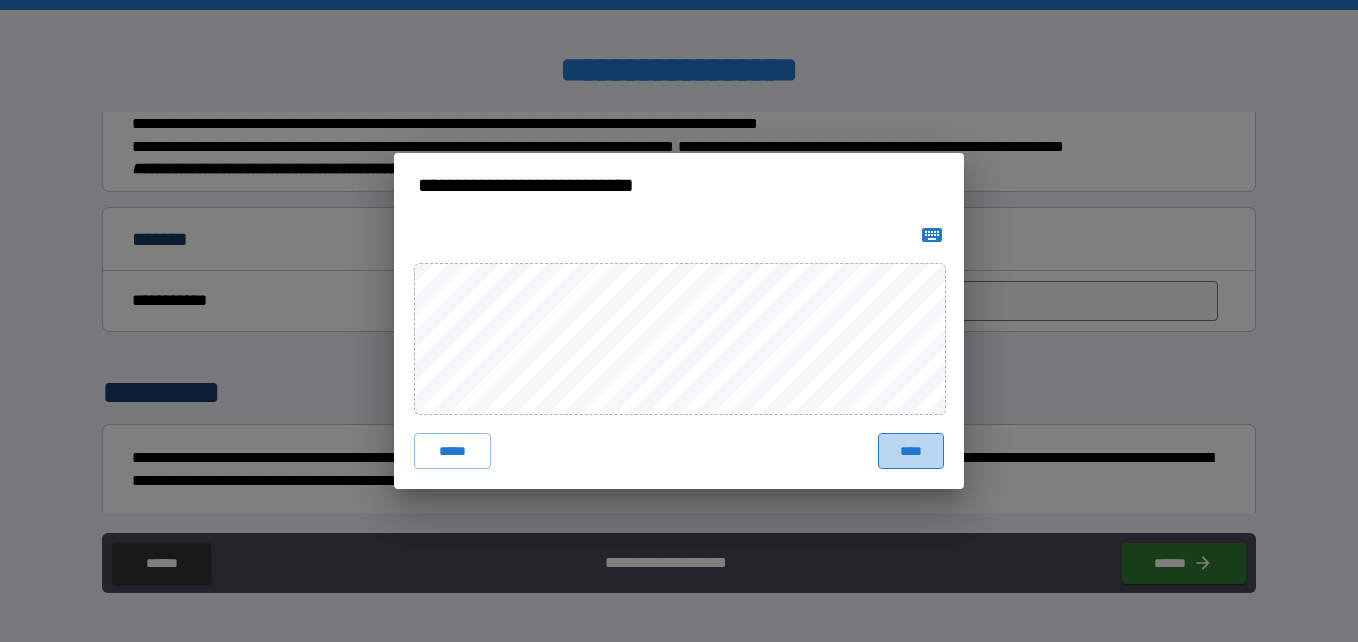 click on "****" at bounding box center (911, 451) 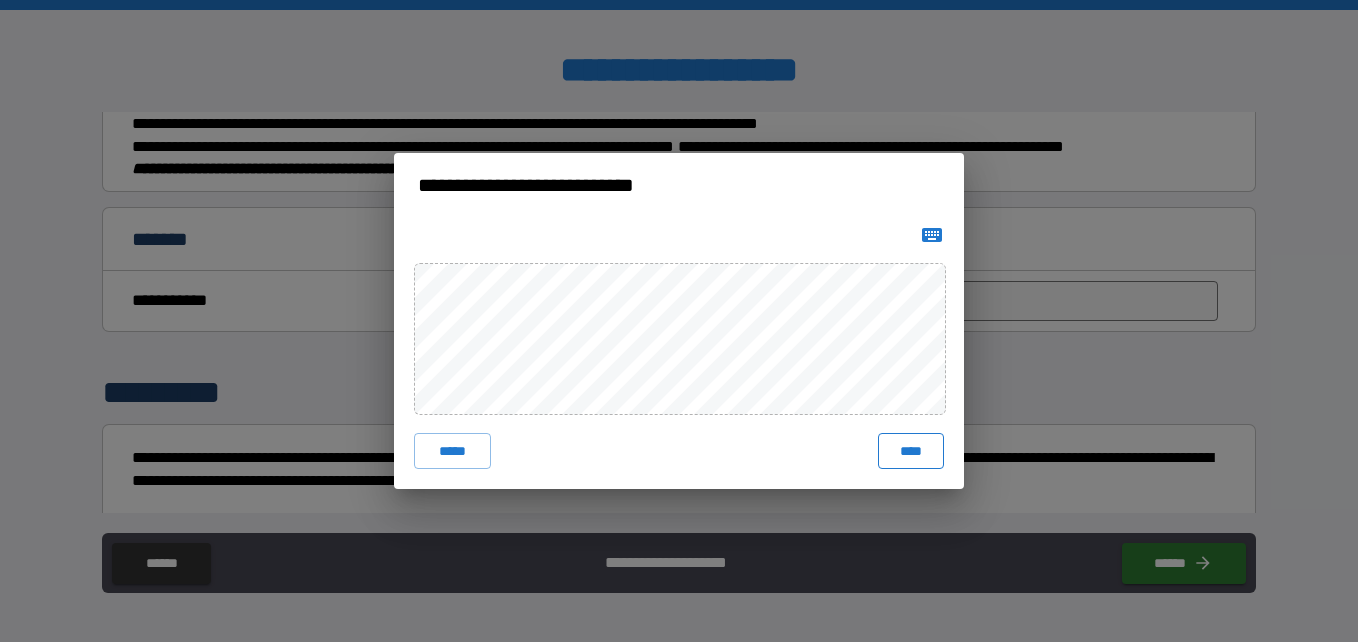 click on "****" at bounding box center (911, 451) 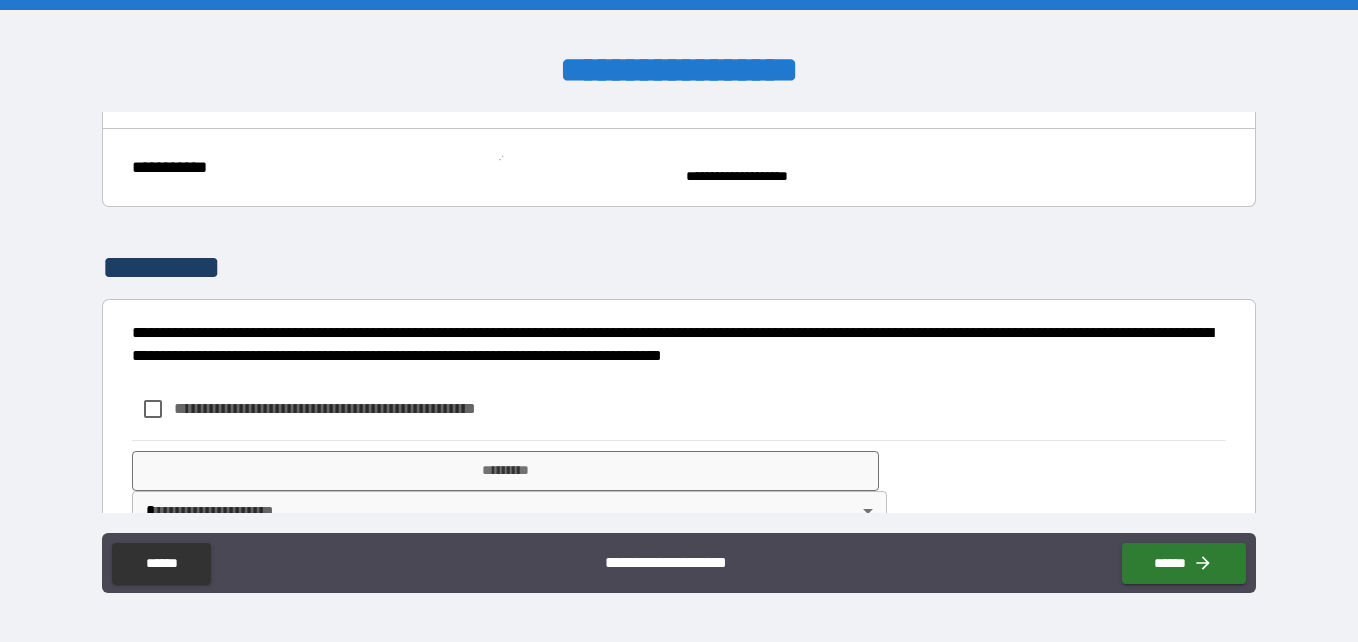 scroll, scrollTop: 565, scrollLeft: 0, axis: vertical 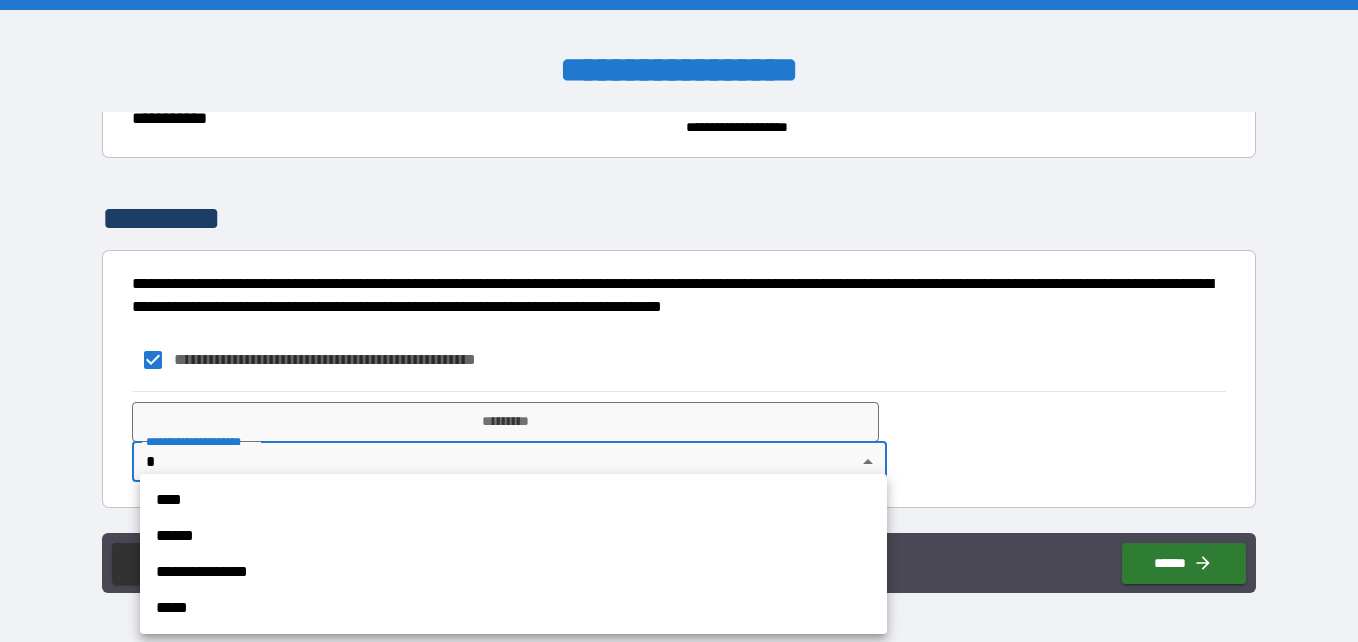 click on "**********" at bounding box center (679, 321) 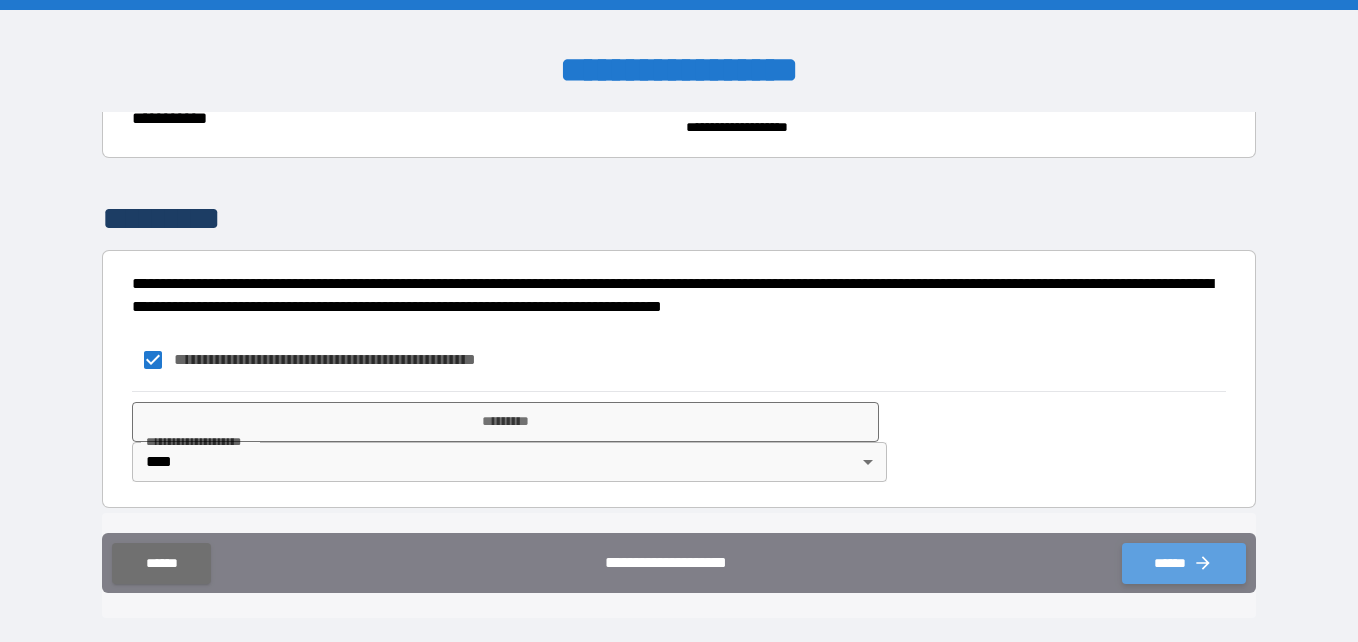 click 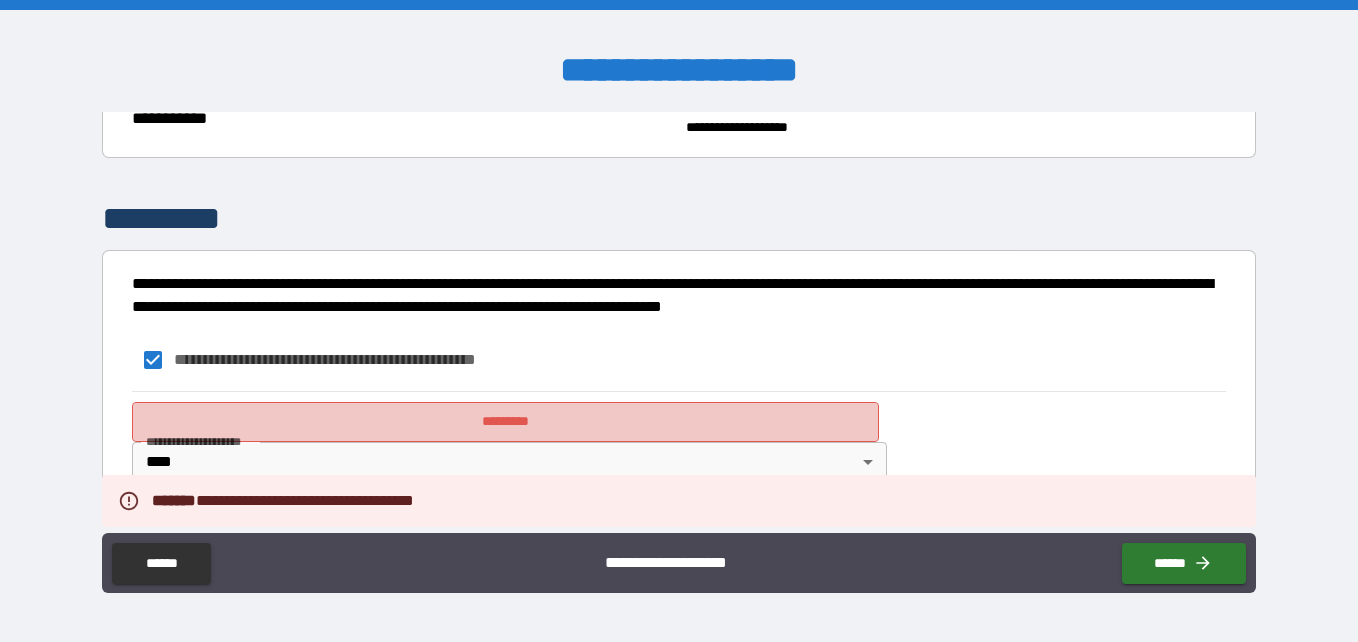 click on "*********" at bounding box center (505, 422) 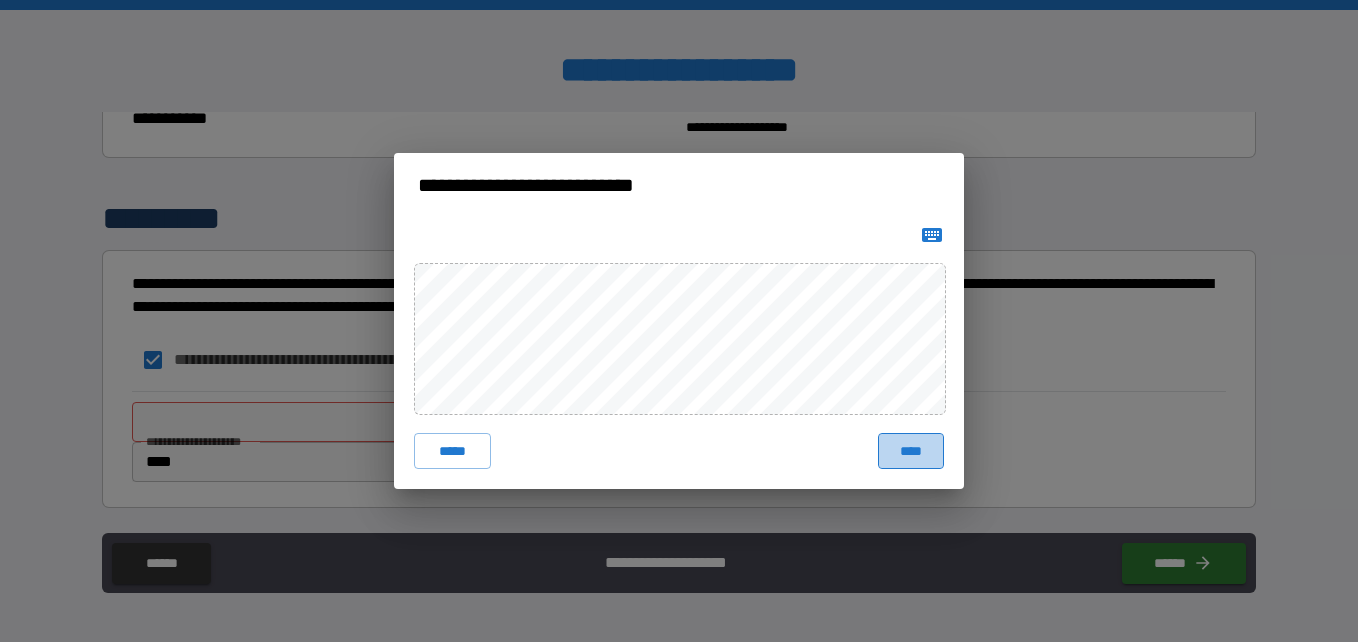 click on "****" at bounding box center (911, 451) 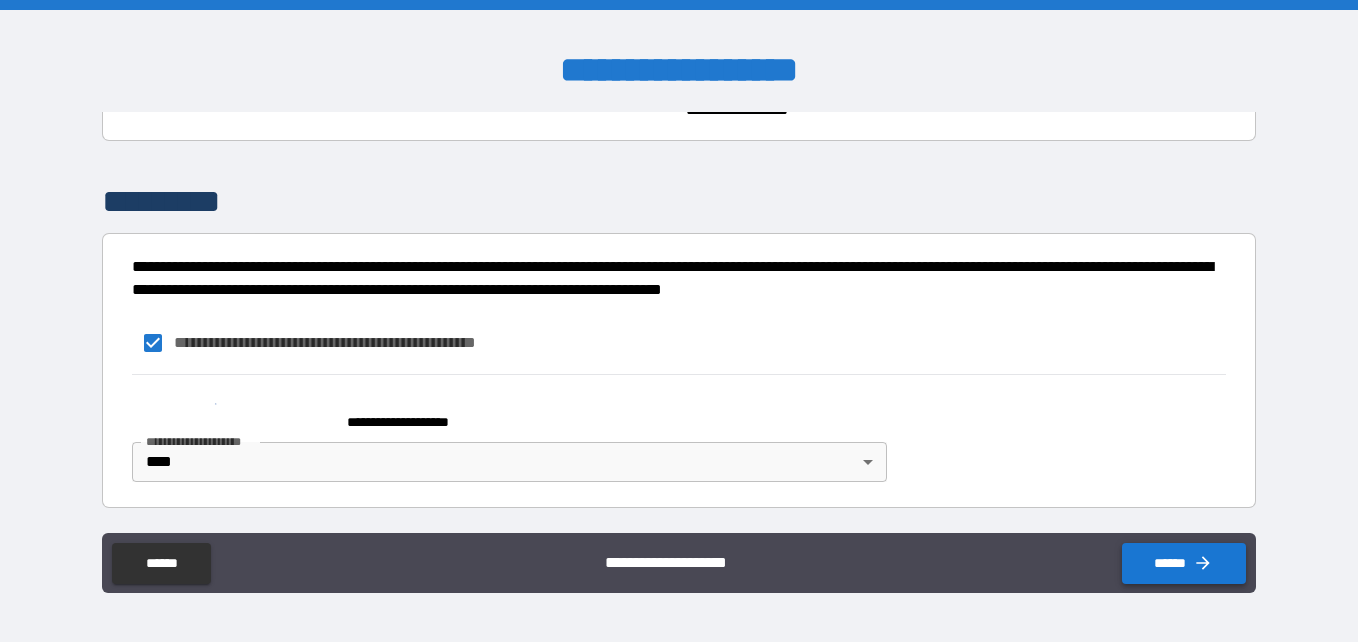 click on "******" at bounding box center (1184, 563) 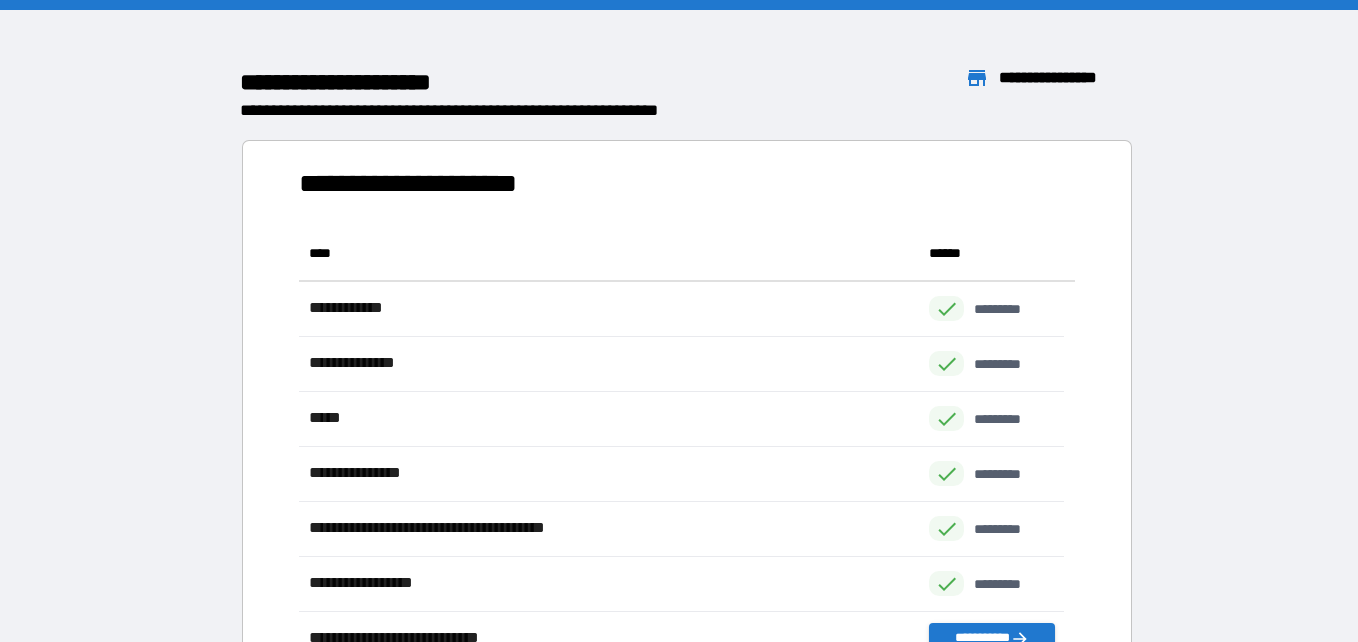 scroll, scrollTop: 16, scrollLeft: 16, axis: both 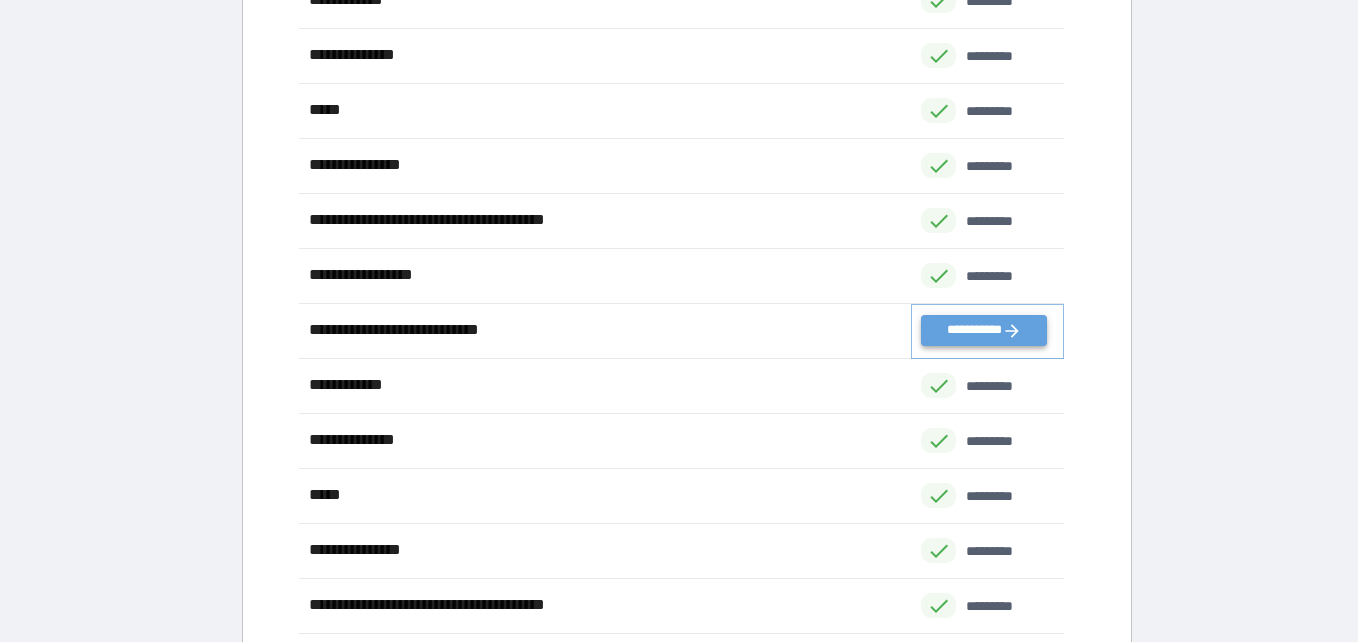 click on "**********" at bounding box center [983, 330] 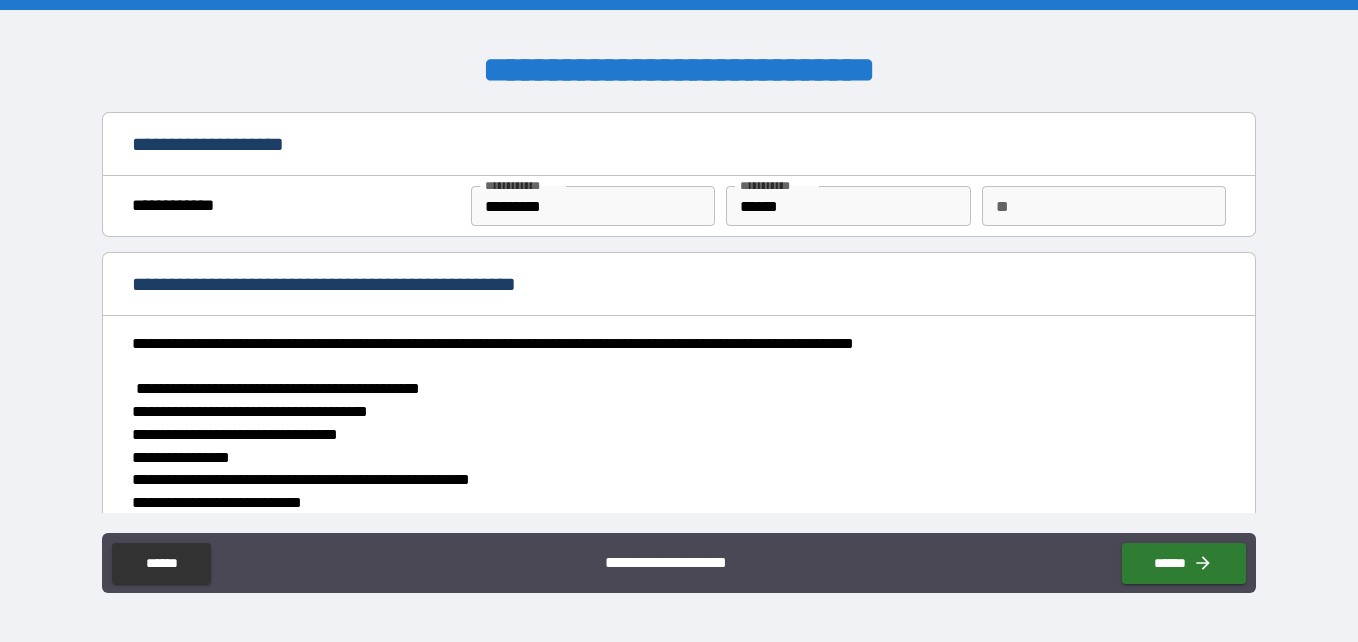 click on "**" at bounding box center [1104, 206] 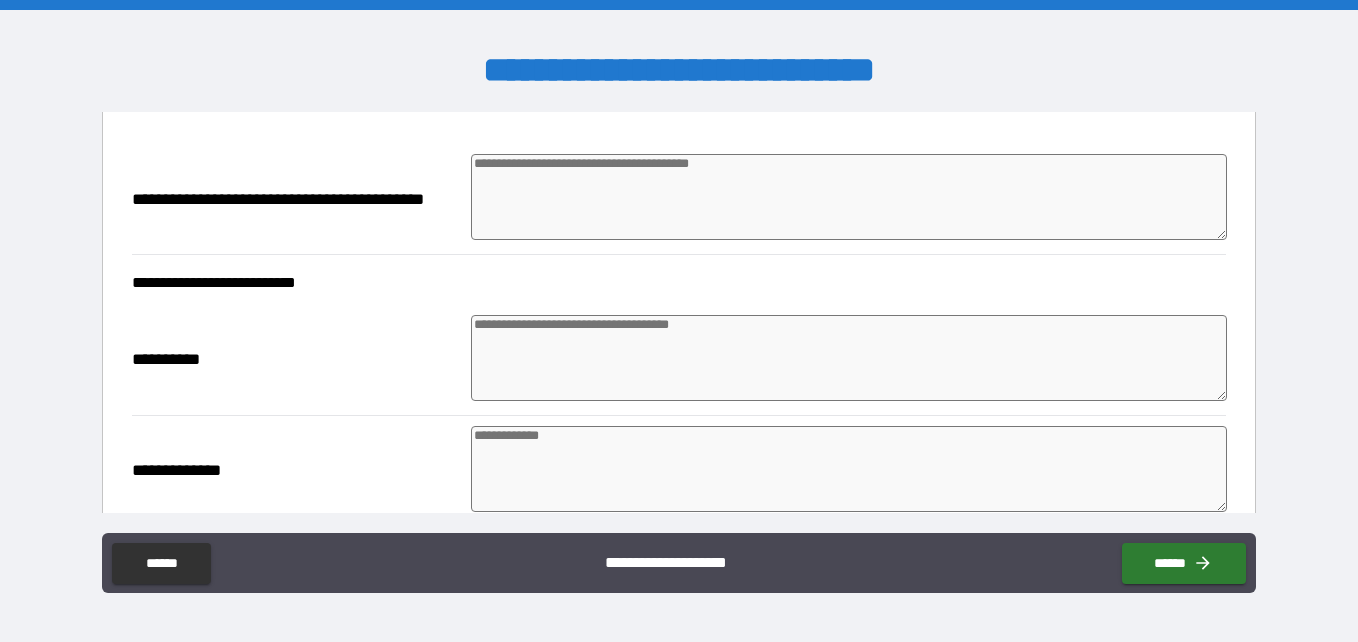 scroll, scrollTop: 419, scrollLeft: 0, axis: vertical 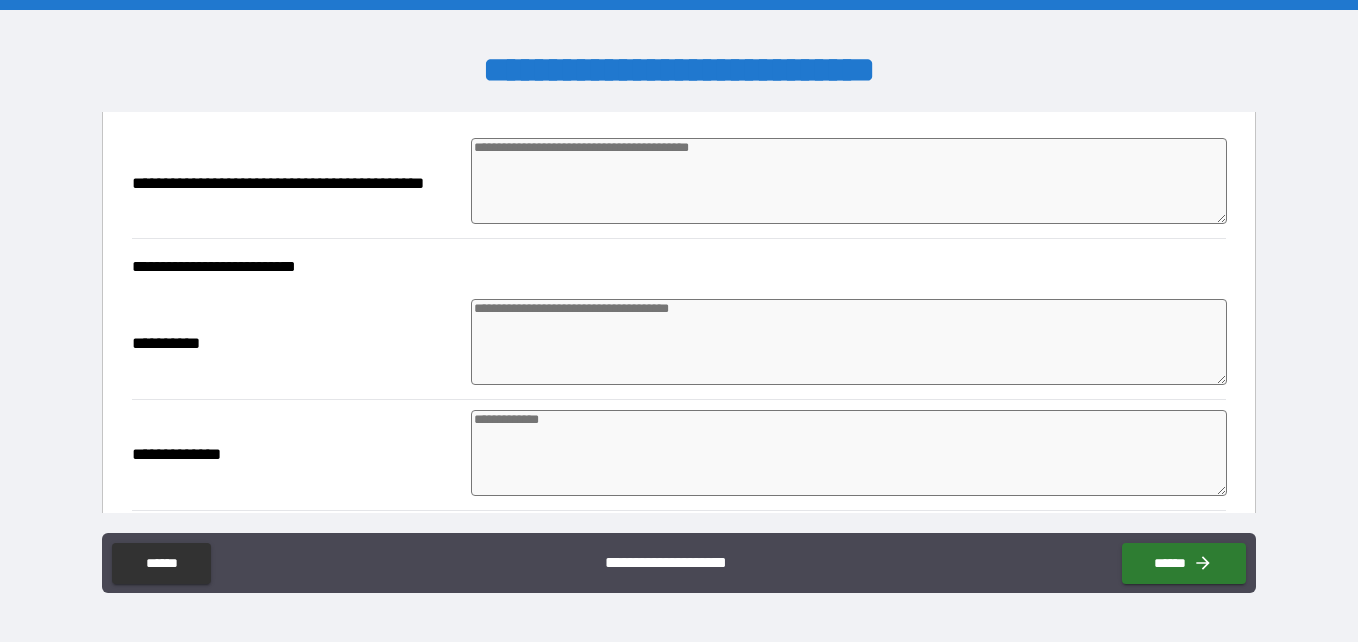click at bounding box center [849, 342] 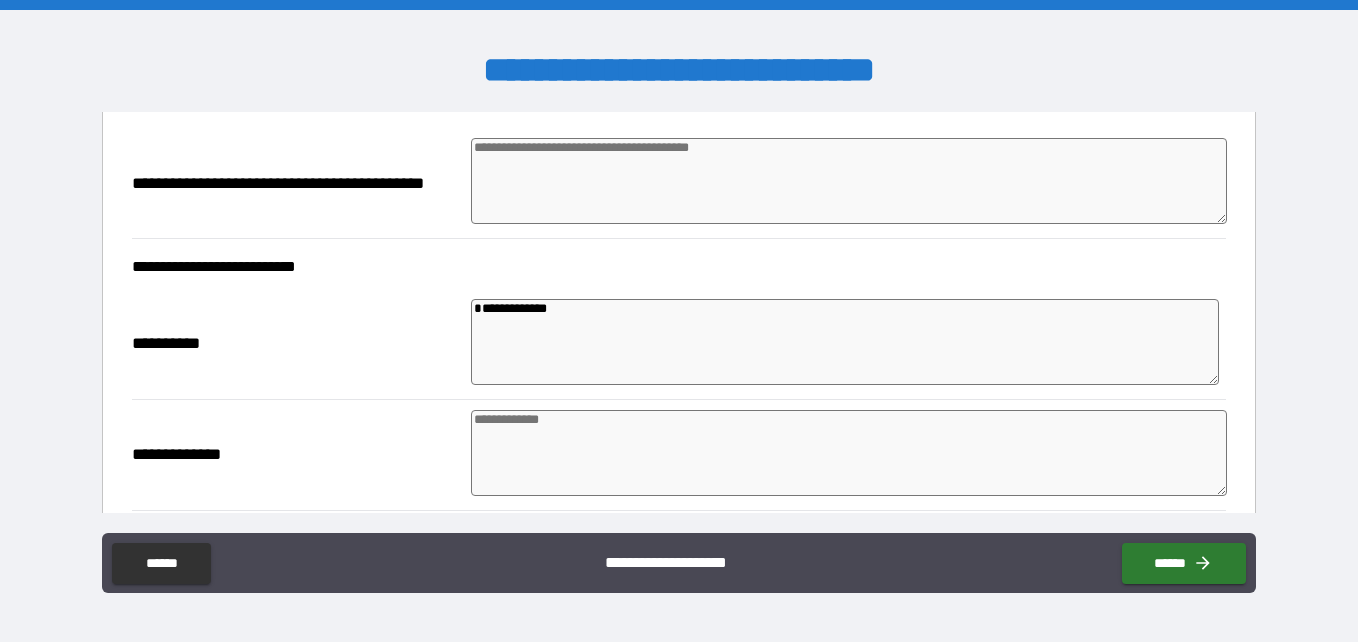 click on "**********" at bounding box center (845, 342) 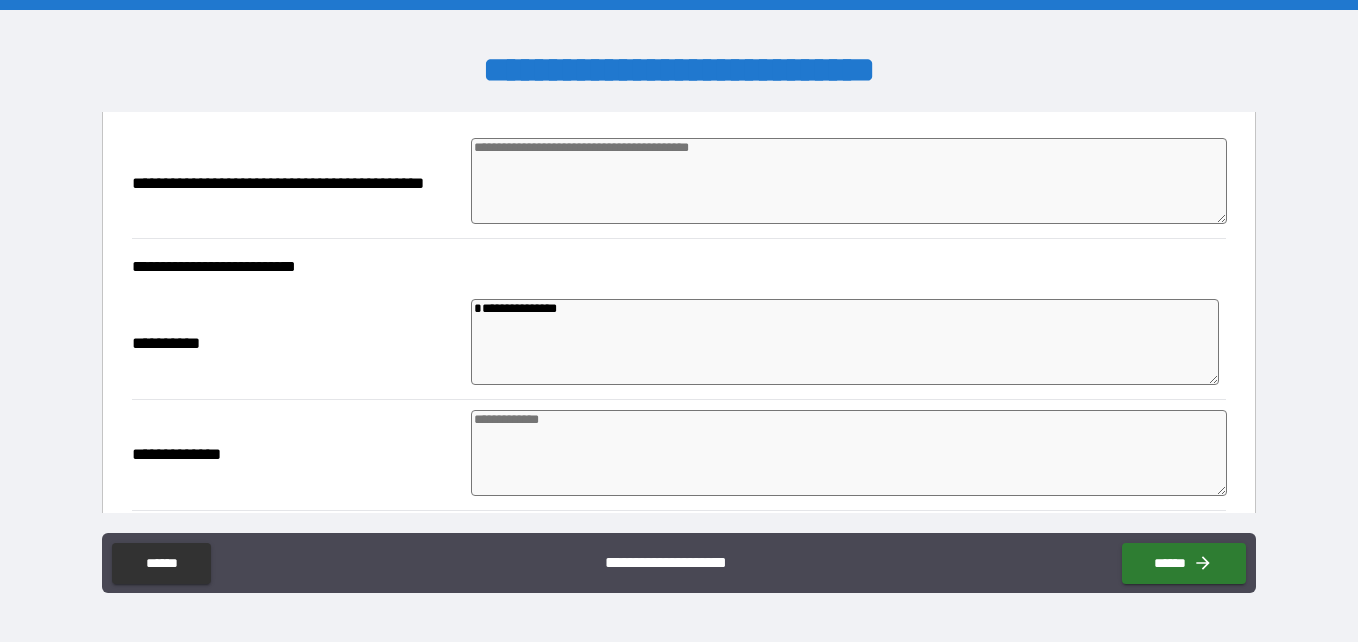 click at bounding box center [849, 453] 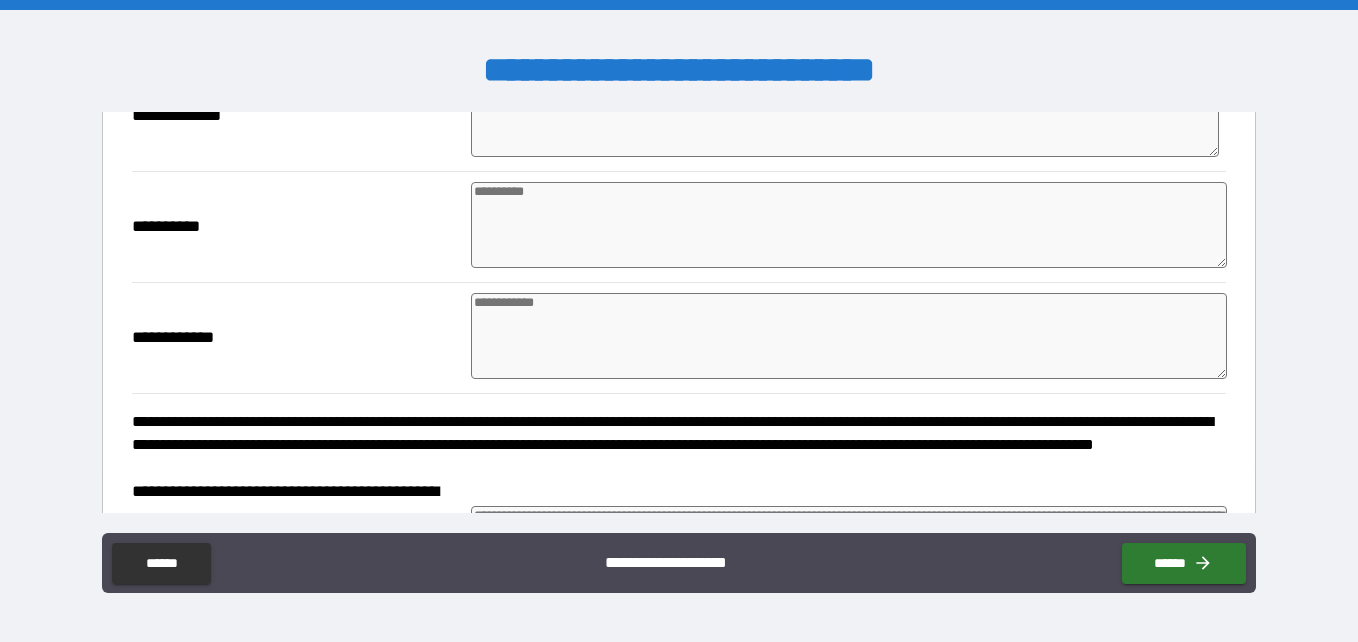 scroll, scrollTop: 763, scrollLeft: 0, axis: vertical 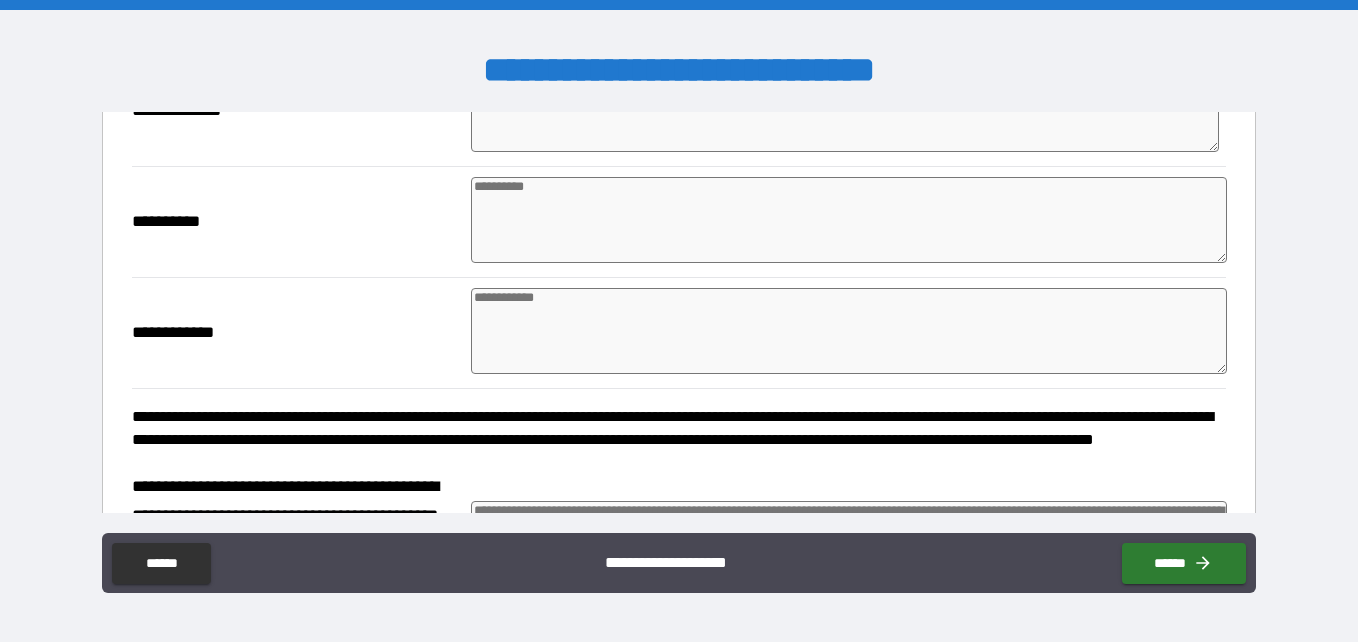 click at bounding box center (849, 220) 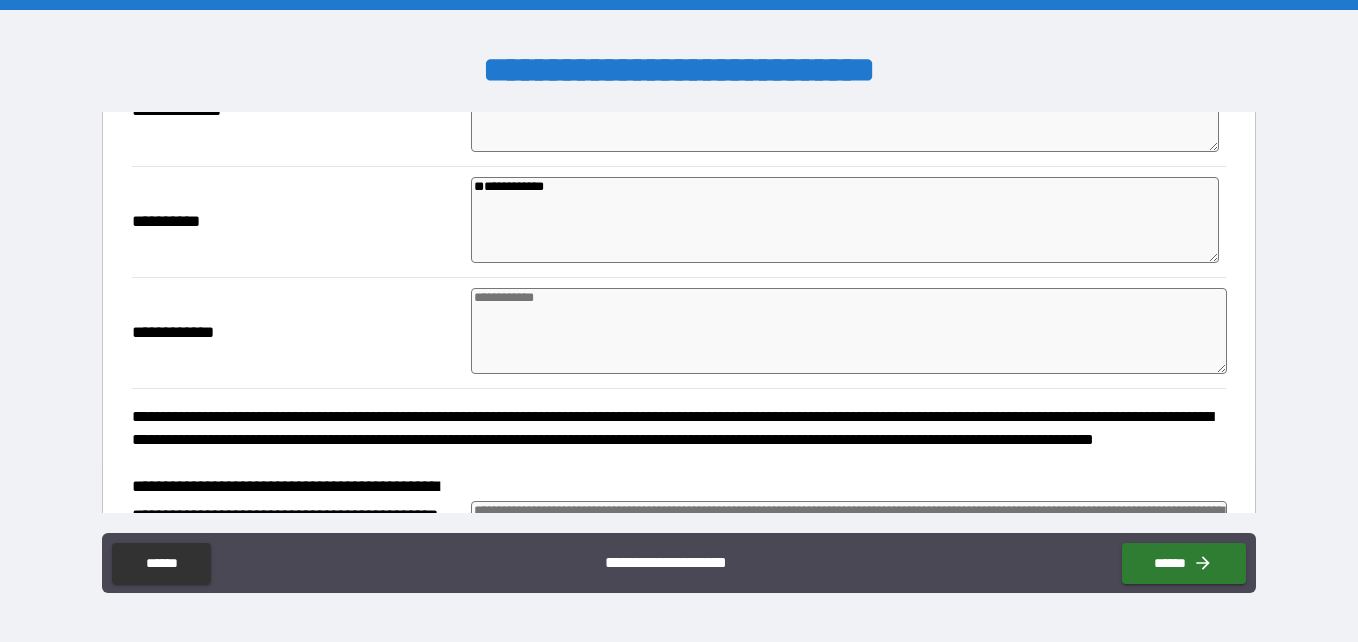click on "**********" at bounding box center (845, 220) 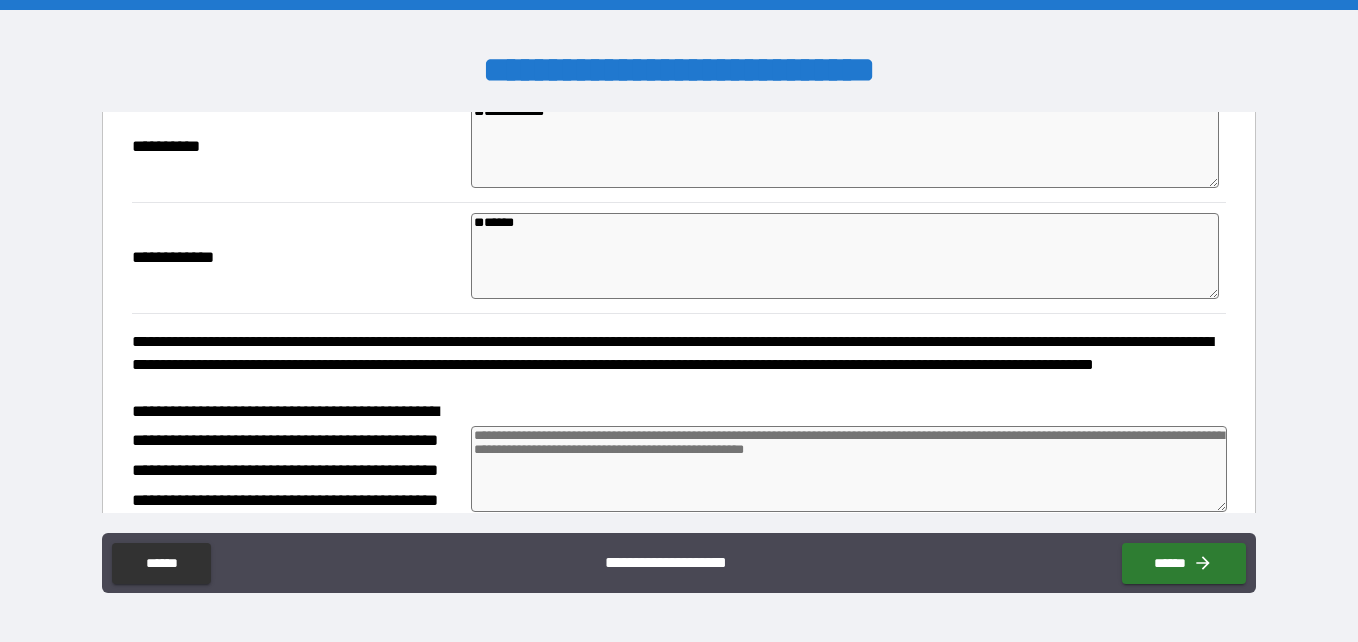 scroll, scrollTop: 842, scrollLeft: 0, axis: vertical 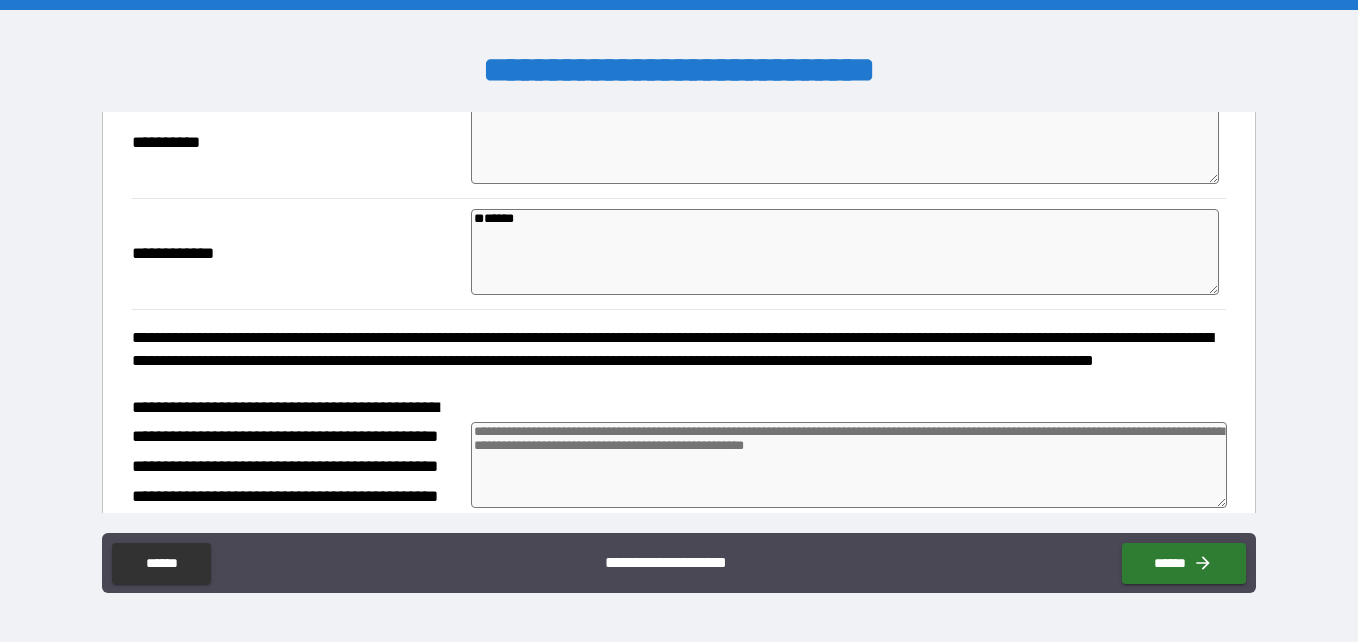 click on "**********" at bounding box center (294, 467) 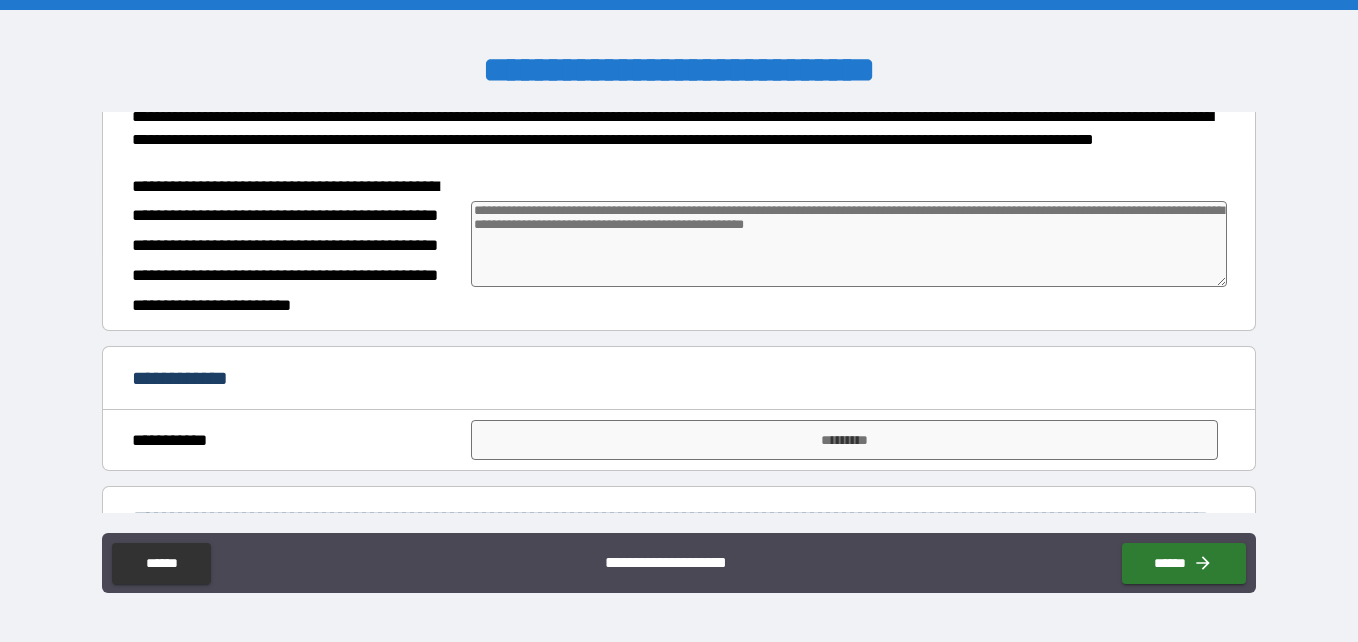 scroll, scrollTop: 1078, scrollLeft: 0, axis: vertical 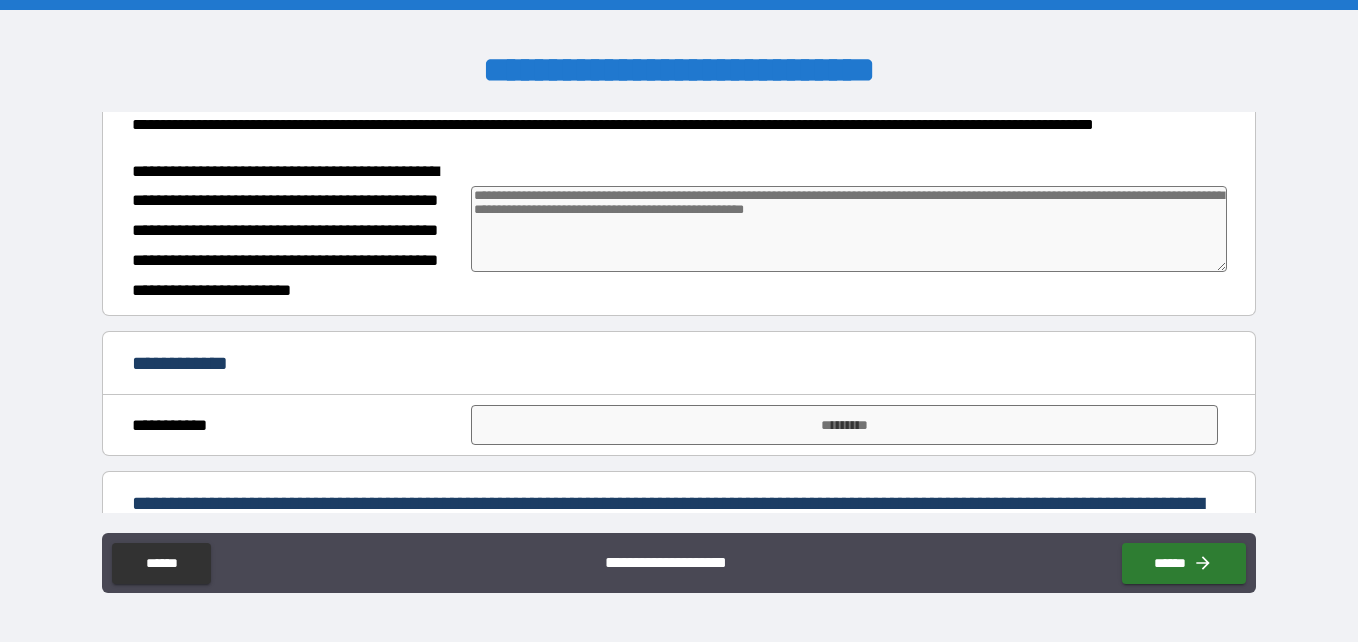 click at bounding box center [849, 229] 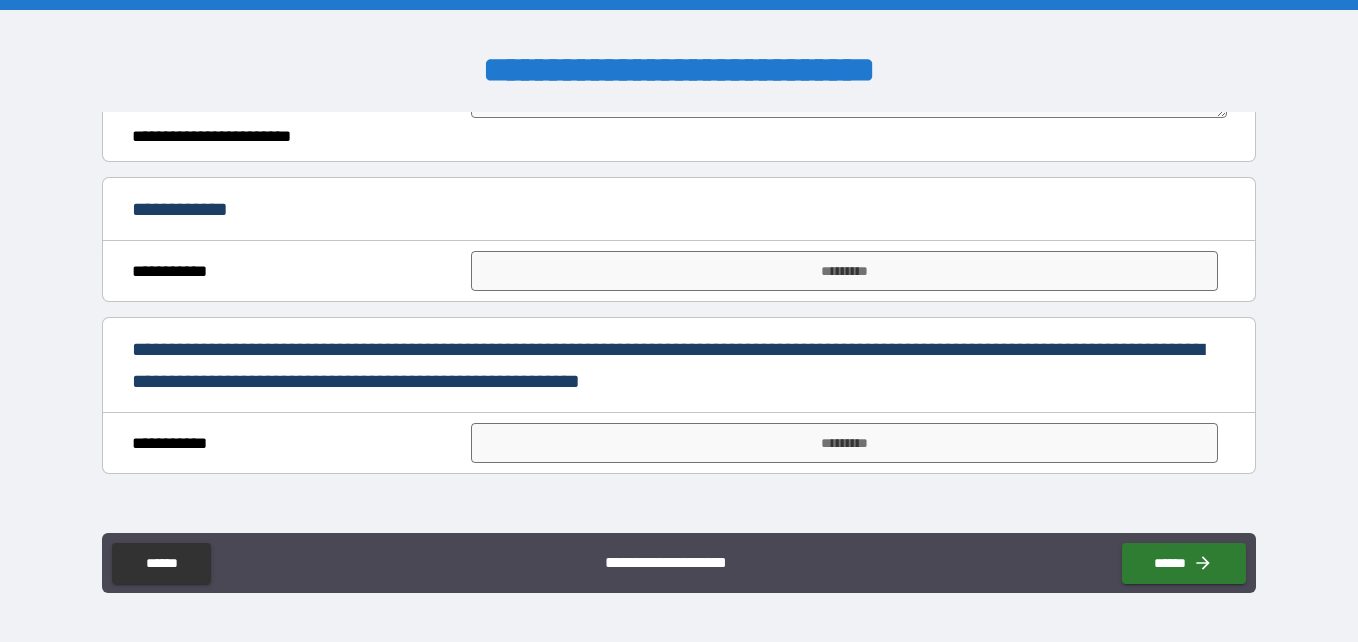 scroll, scrollTop: 1285, scrollLeft: 0, axis: vertical 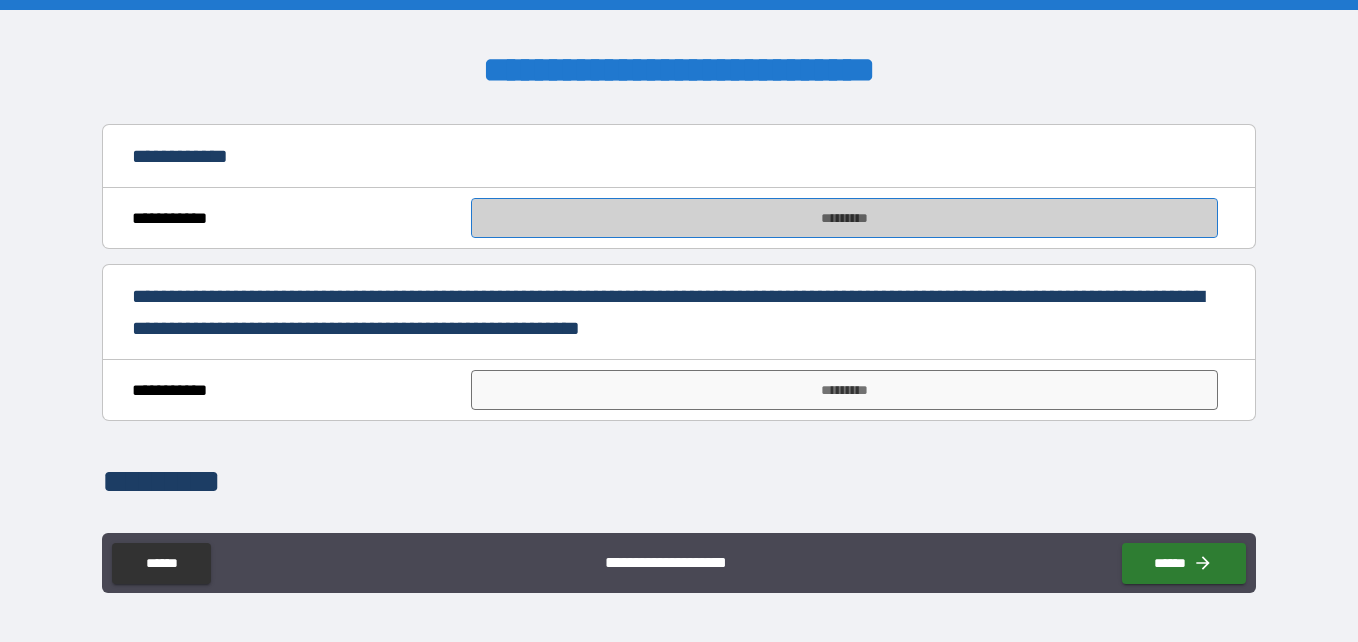 click on "*********" at bounding box center [844, 218] 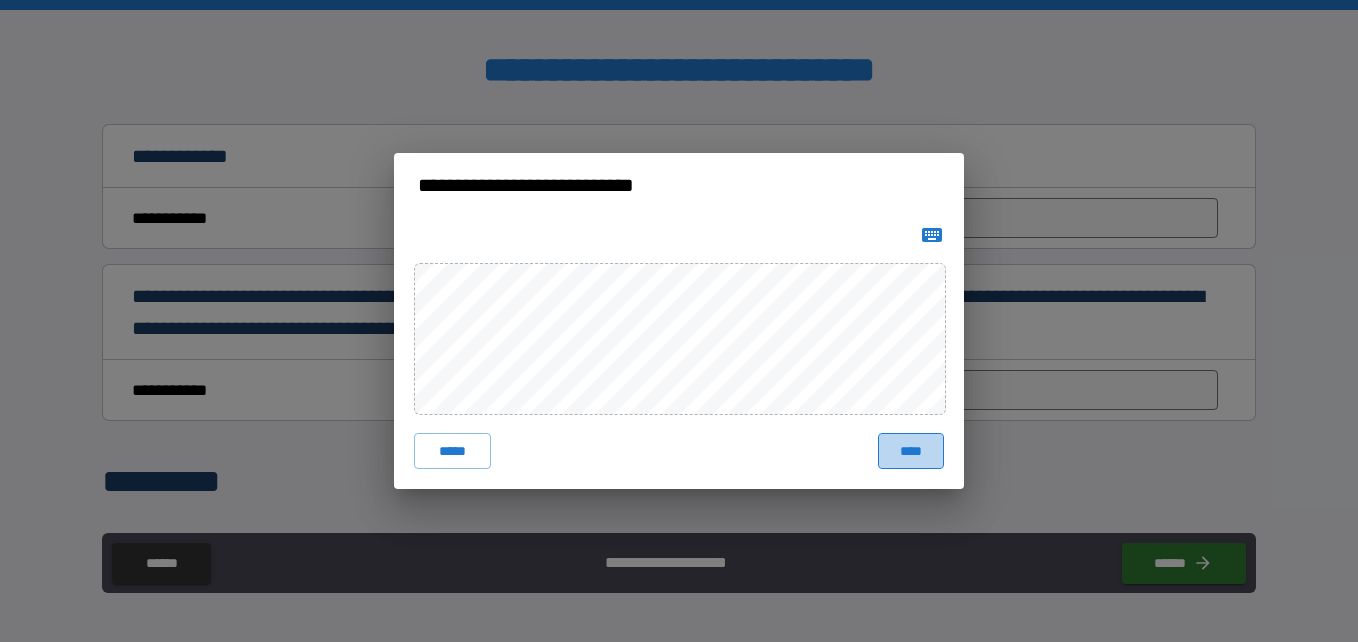 click on "****" at bounding box center [911, 451] 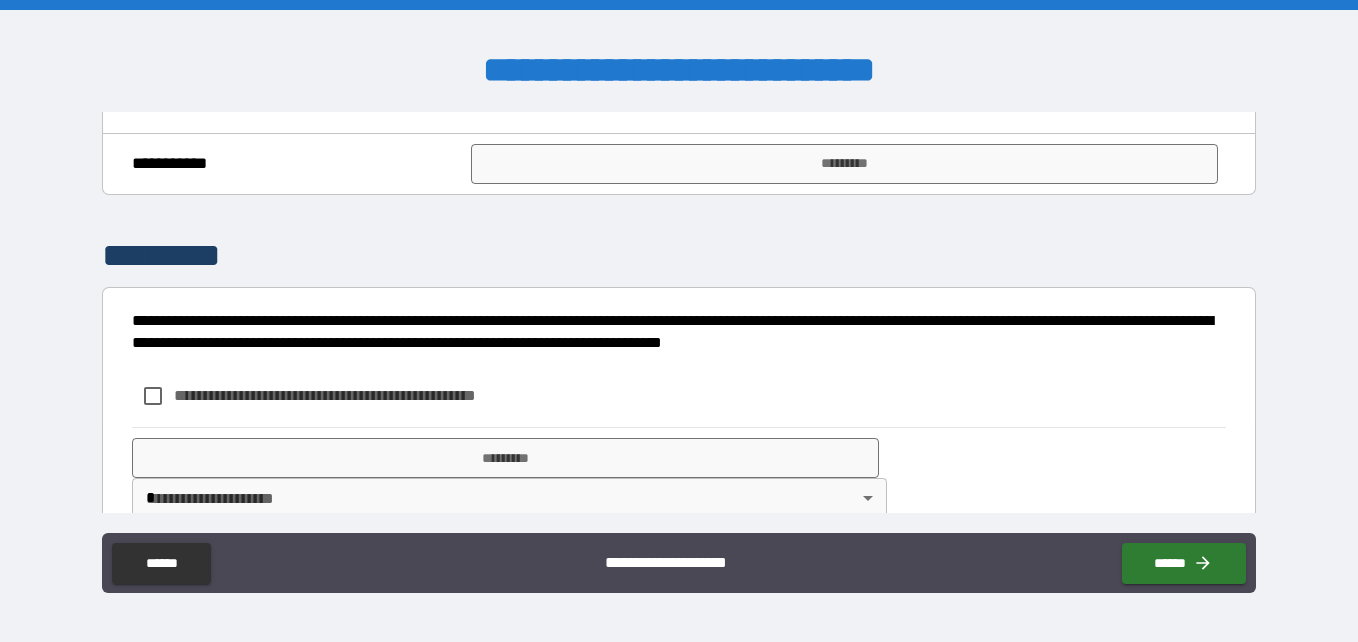 scroll, scrollTop: 1588, scrollLeft: 0, axis: vertical 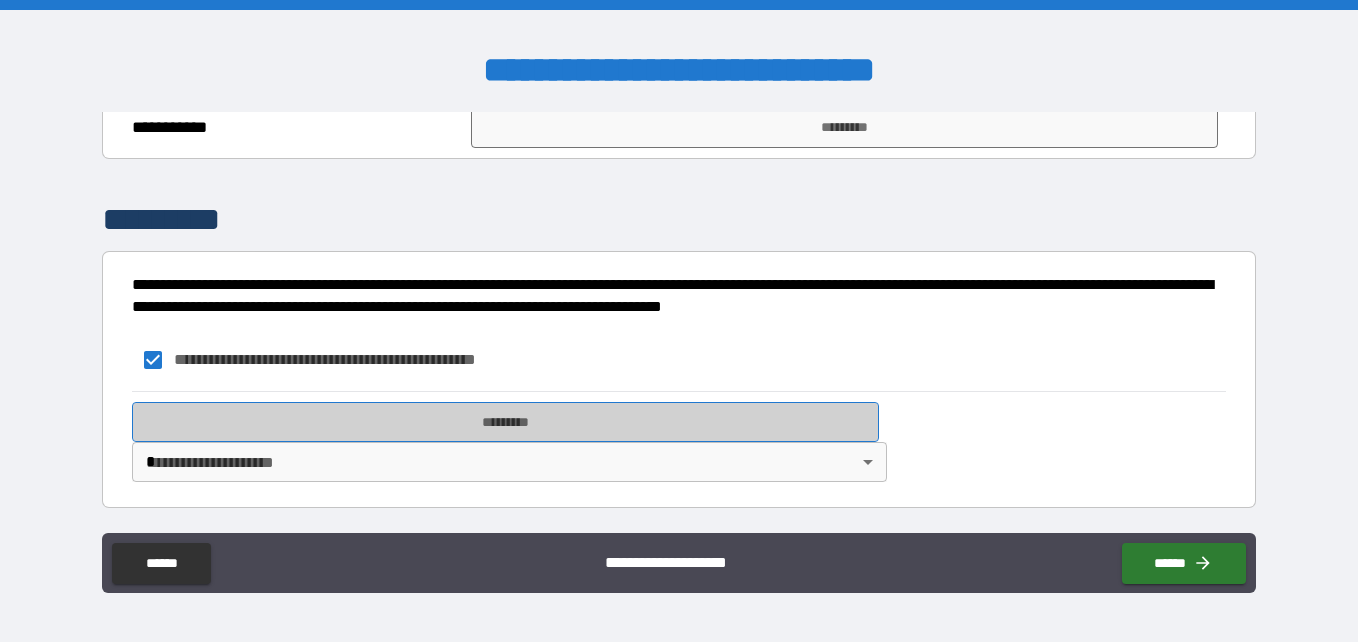 click on "*********" at bounding box center (505, 422) 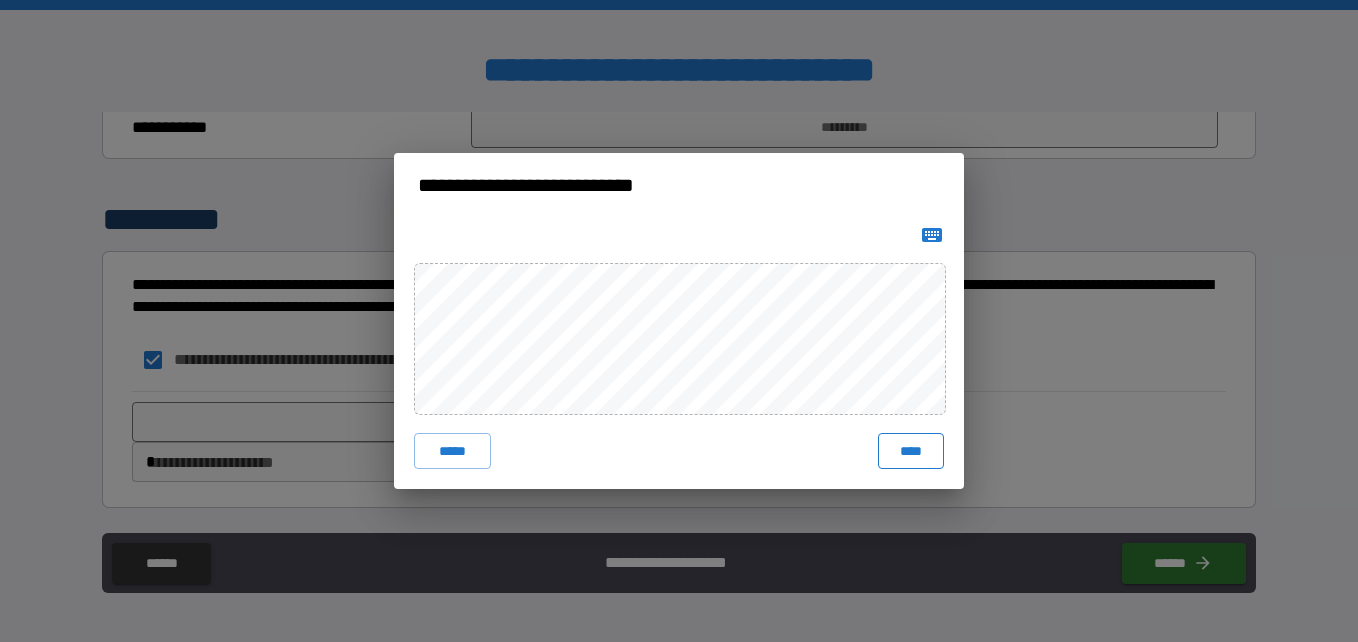 click on "****" at bounding box center (911, 451) 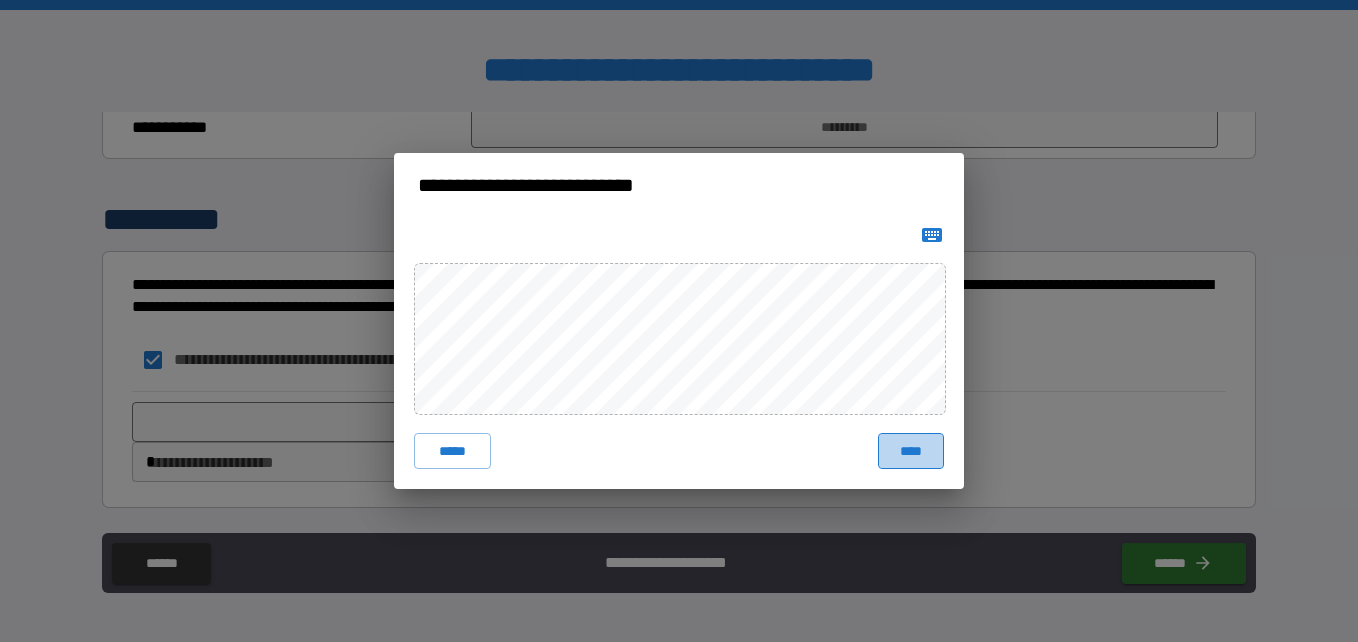 click on "****" at bounding box center [911, 451] 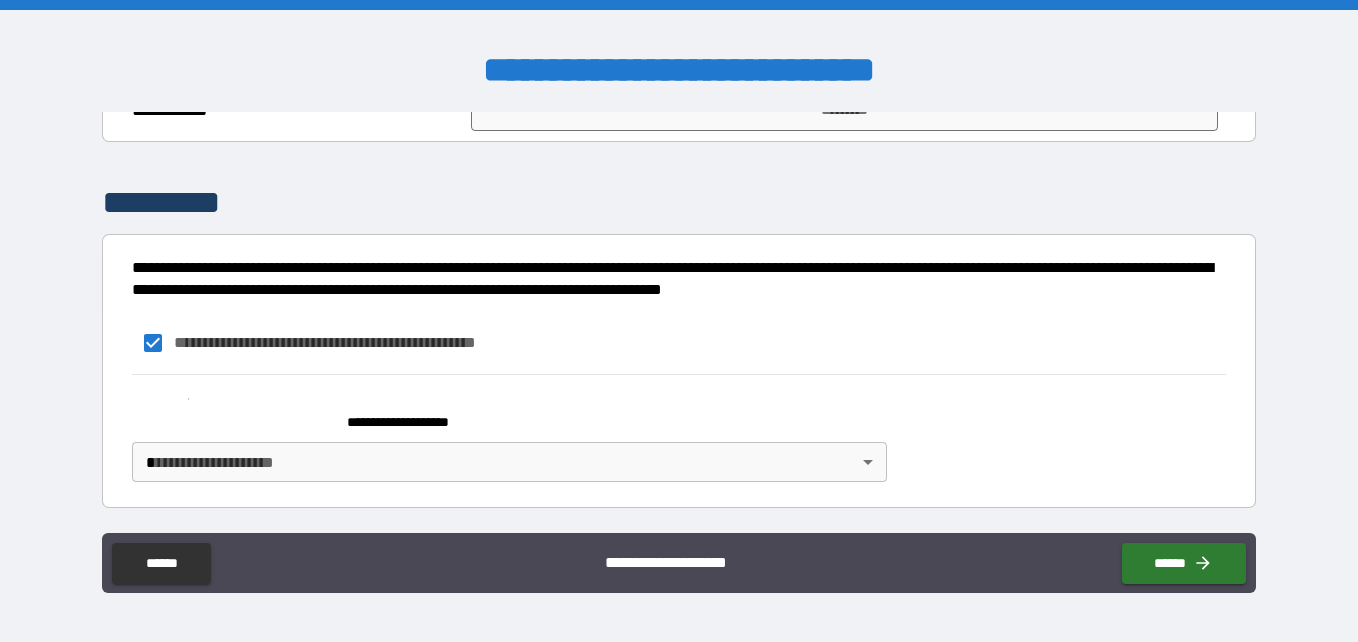 click on "**********" at bounding box center (679, 321) 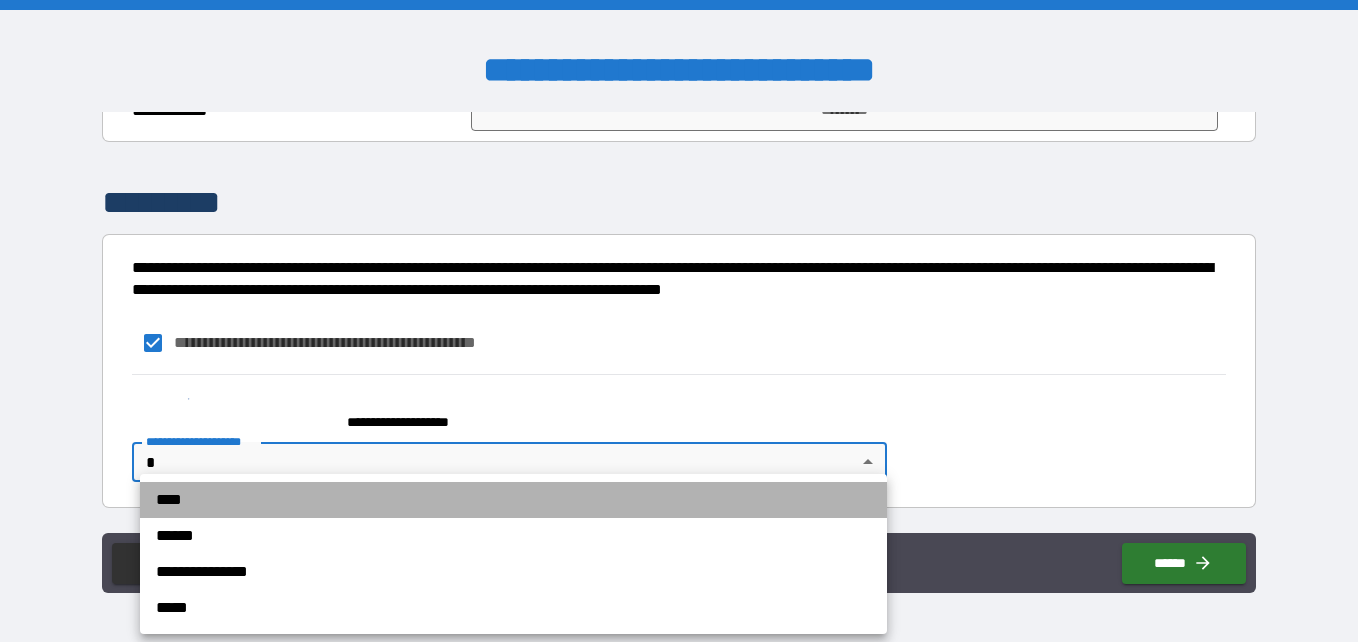 click on "****" at bounding box center (513, 500) 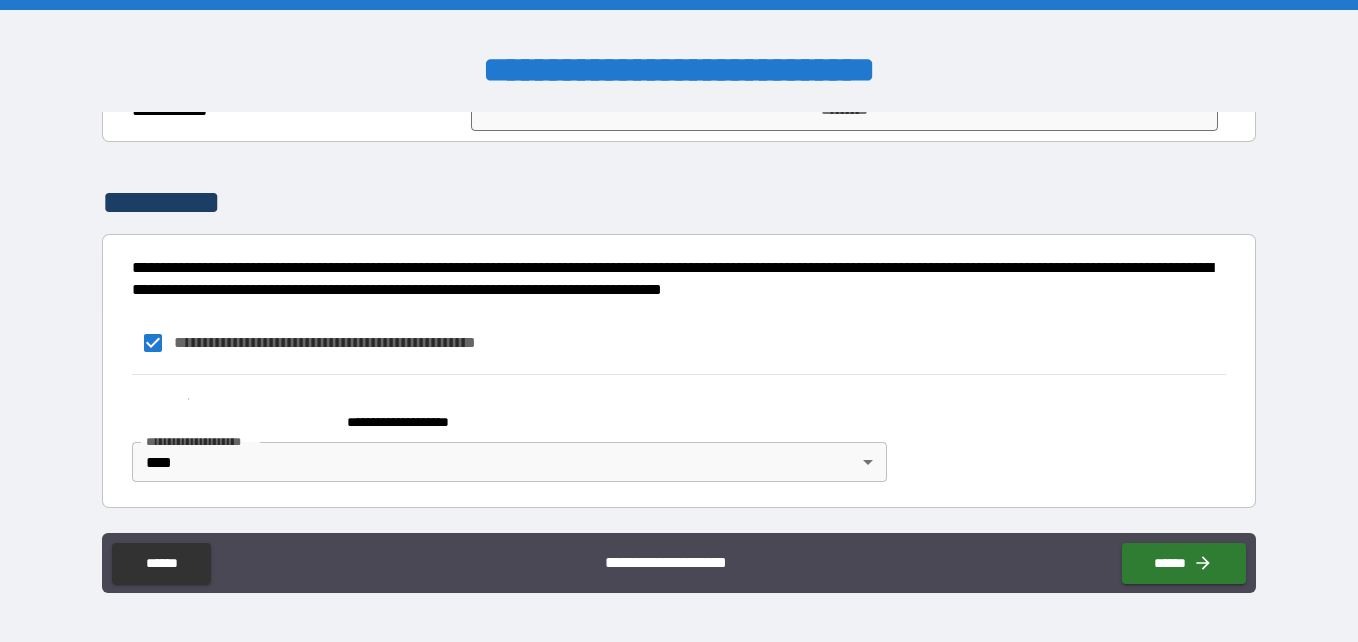 click on "**********" at bounding box center [679, 433] 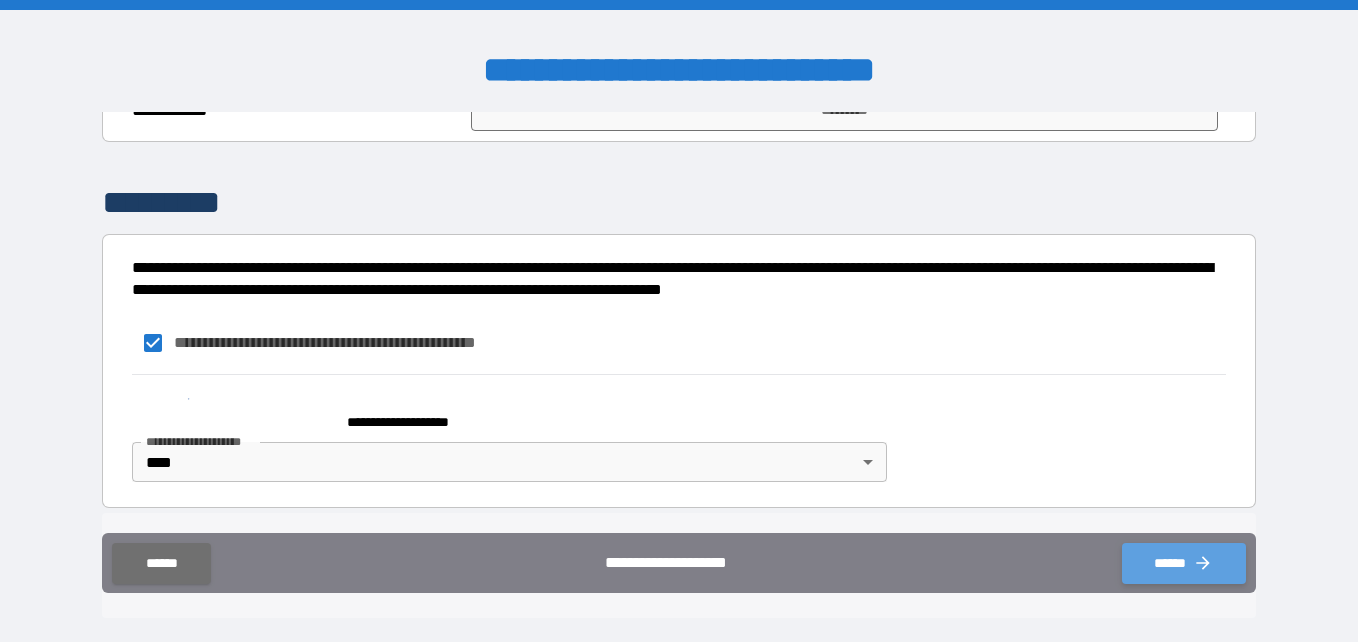 click on "******" at bounding box center (1184, 563) 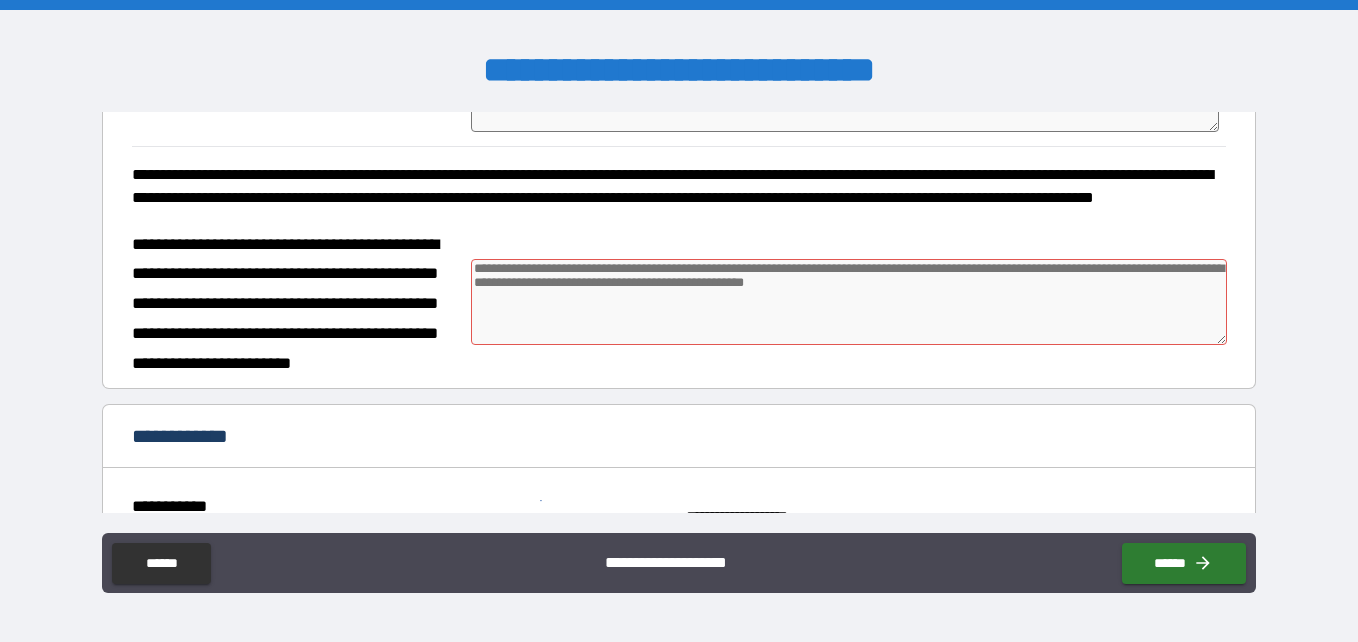 scroll, scrollTop: 975, scrollLeft: 0, axis: vertical 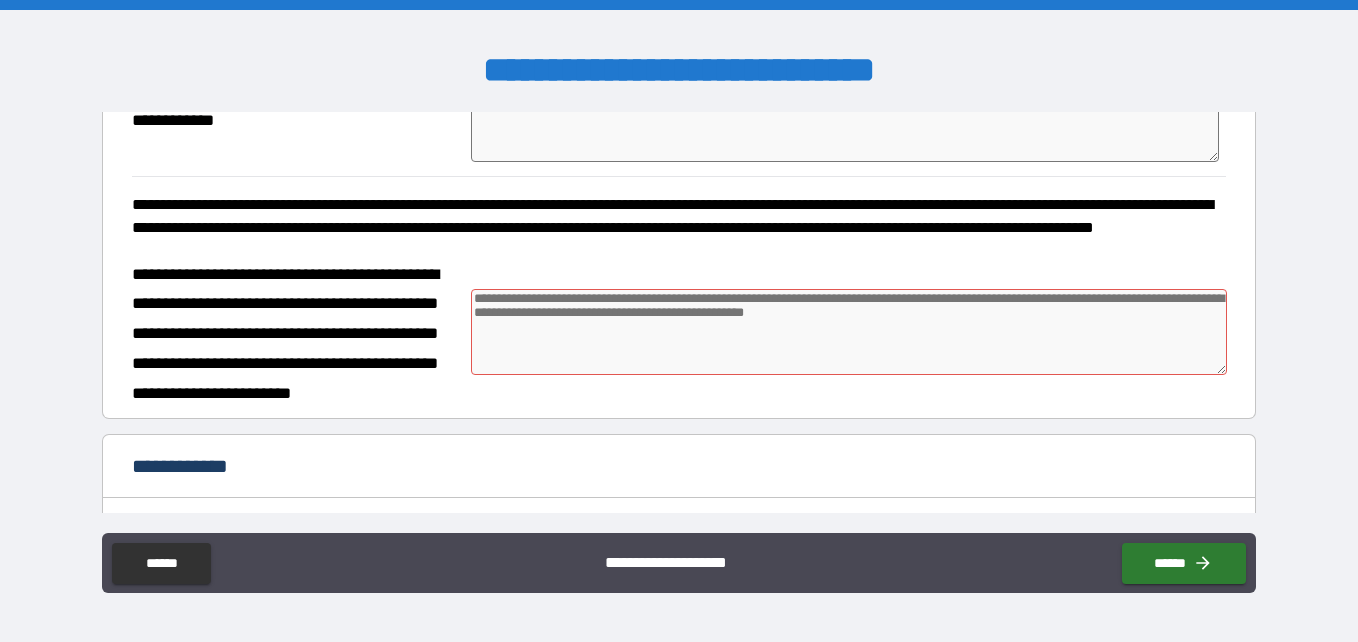 click on "**********" at bounding box center (672, 216) 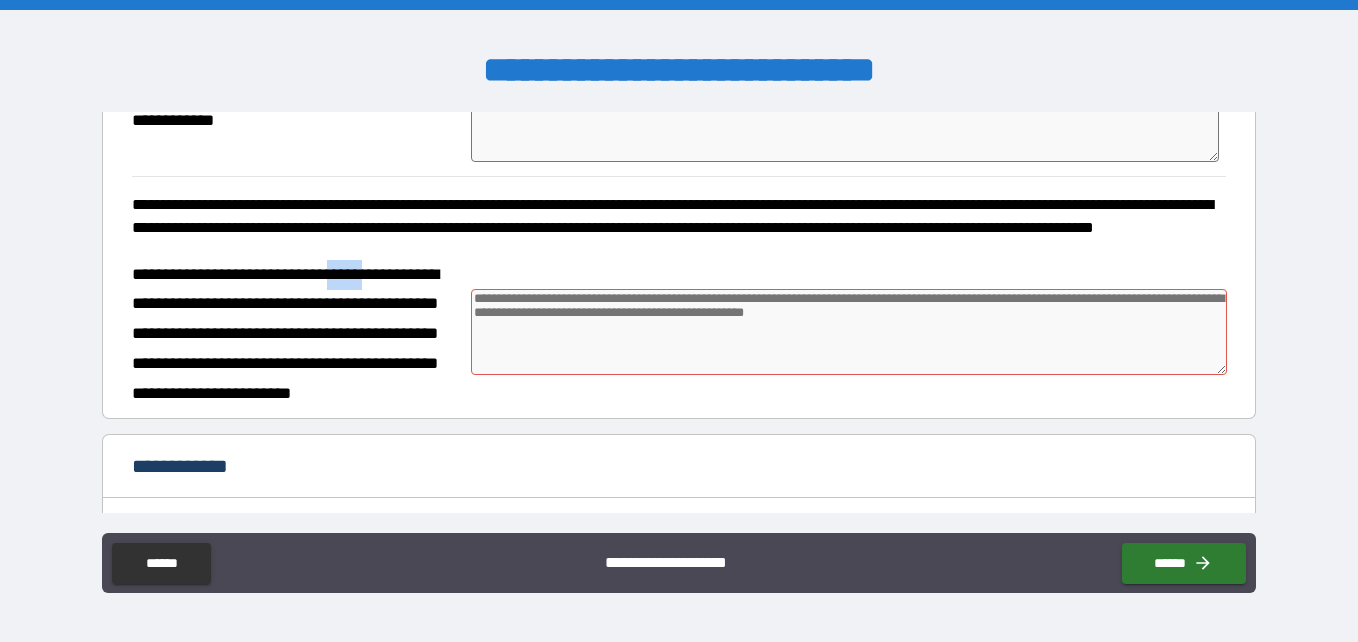 click on "**********" at bounding box center (294, 334) 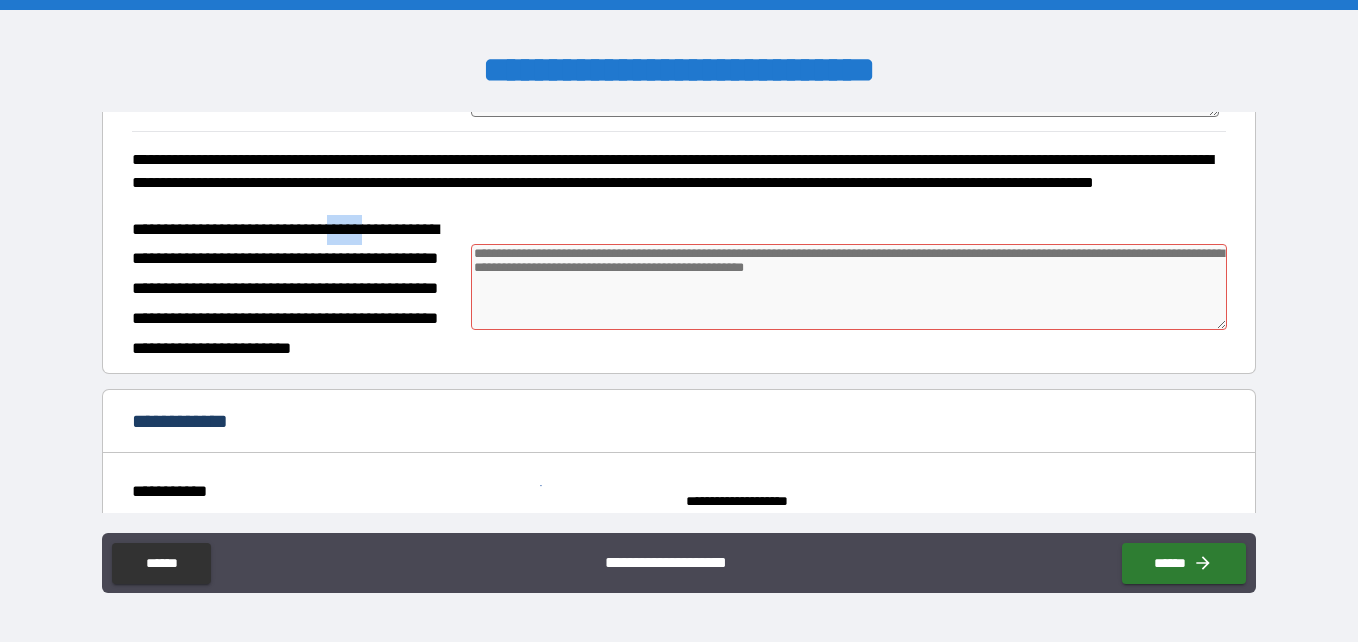 scroll, scrollTop: 1025, scrollLeft: 0, axis: vertical 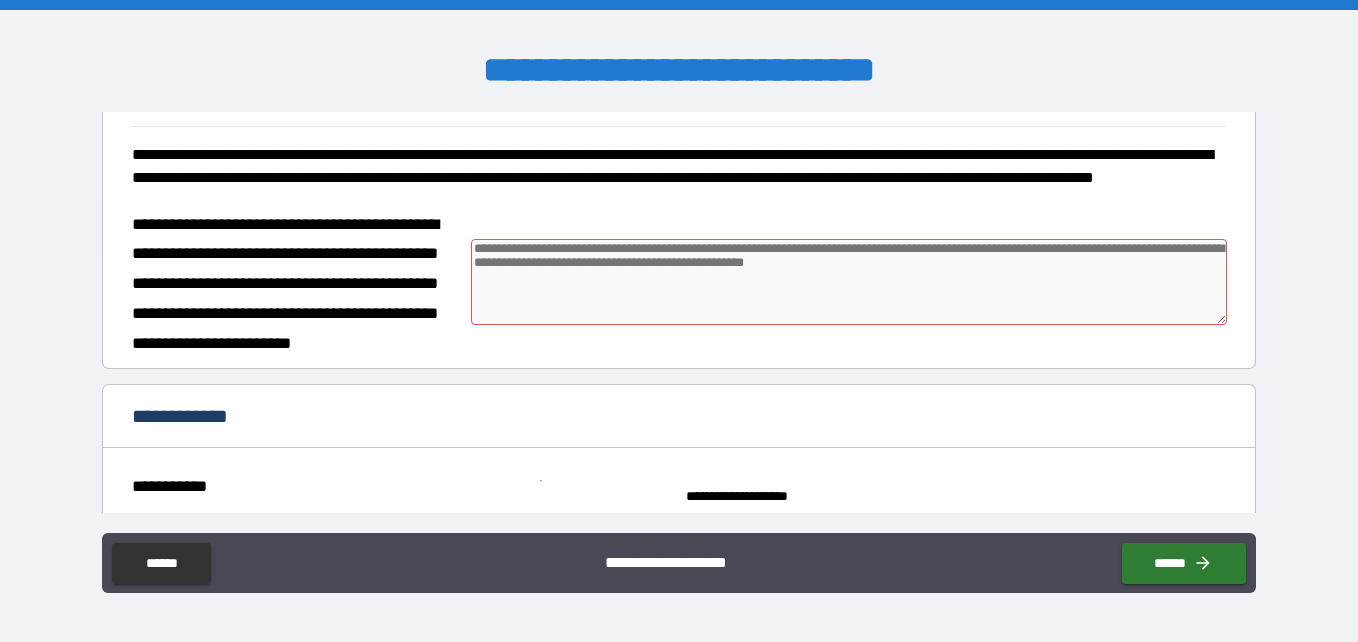 click at bounding box center (849, 282) 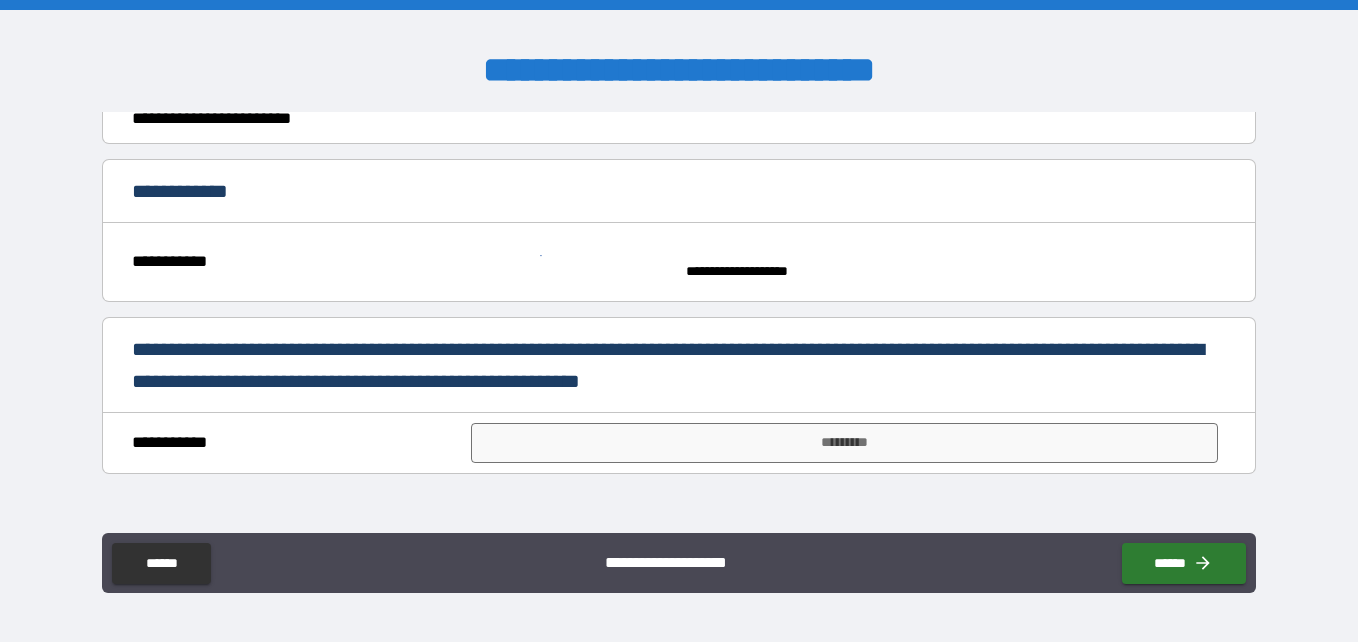 scroll, scrollTop: 1245, scrollLeft: 0, axis: vertical 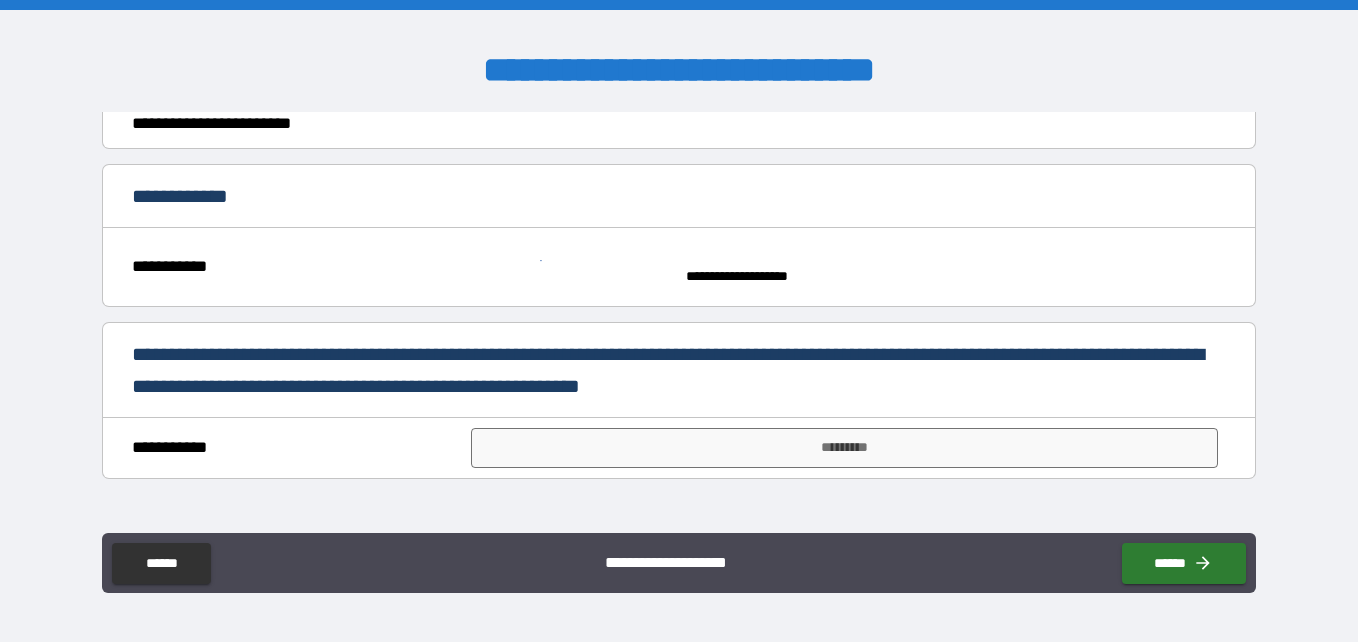 click on "**********" at bounding box center (192, 196) 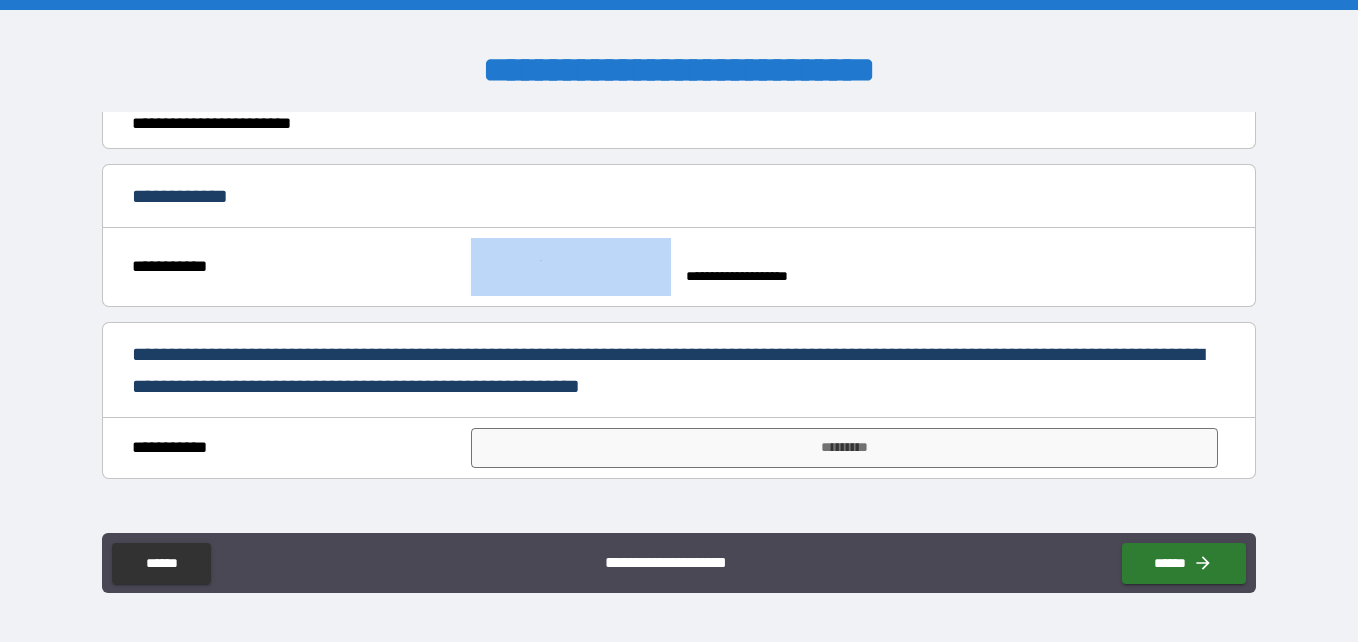 drag, startPoint x: 219, startPoint y: 291, endPoint x: 231, endPoint y: 257, distance: 36.05551 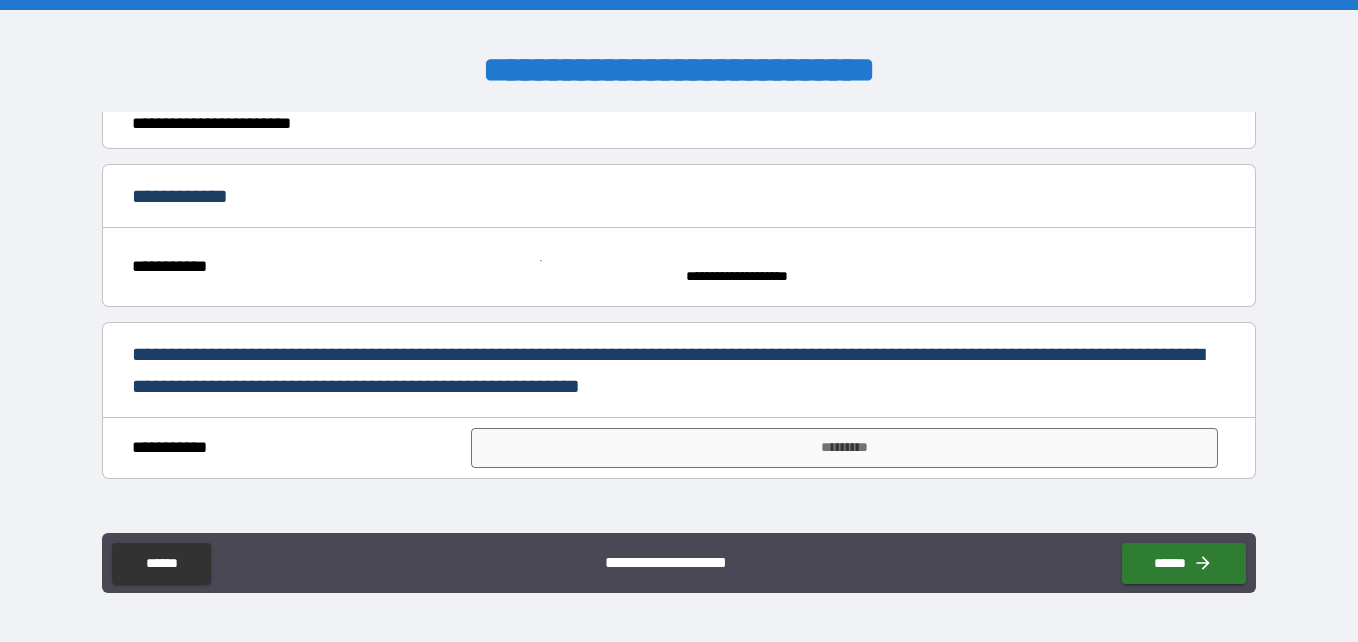 click on "**********" at bounding box center [192, 196] 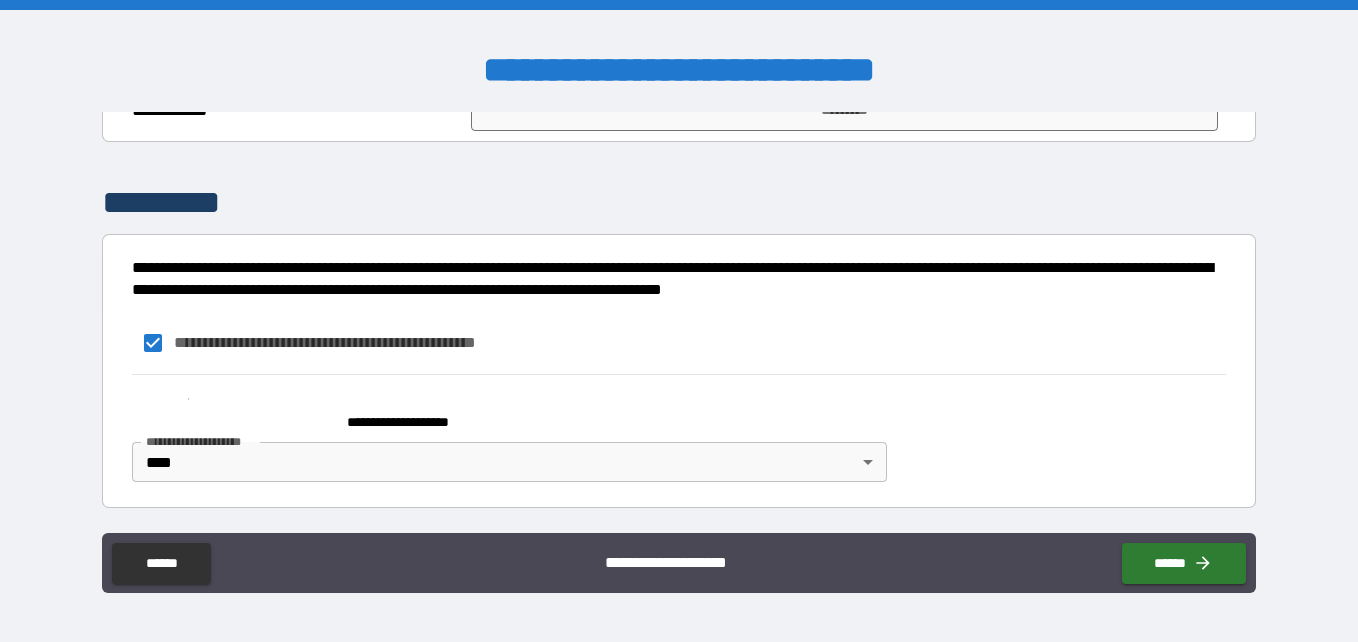 scroll, scrollTop: 1605, scrollLeft: 0, axis: vertical 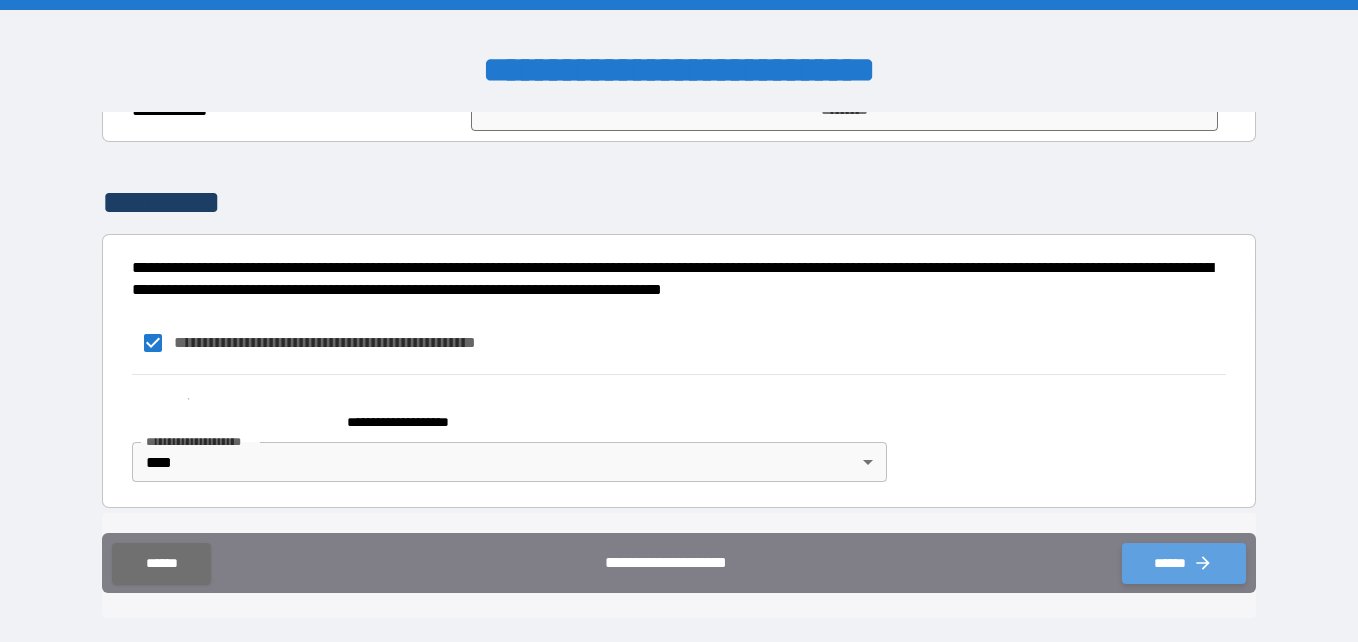 click on "******" at bounding box center (1184, 563) 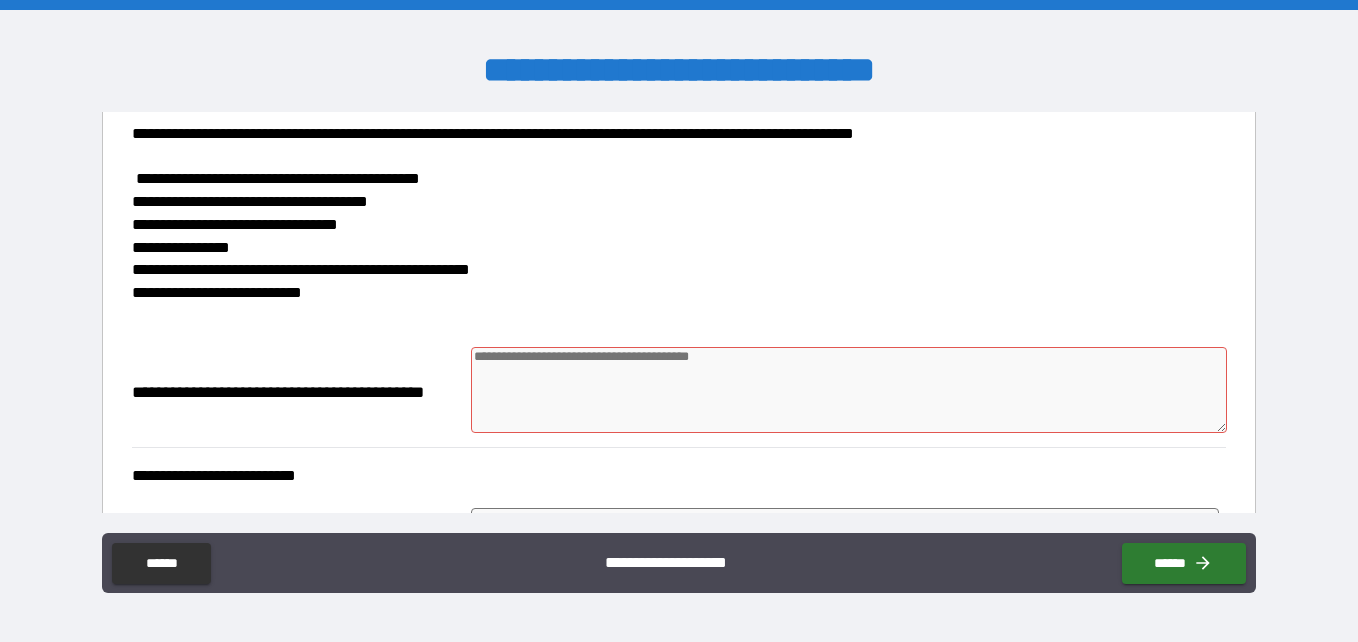 scroll, scrollTop: 320, scrollLeft: 0, axis: vertical 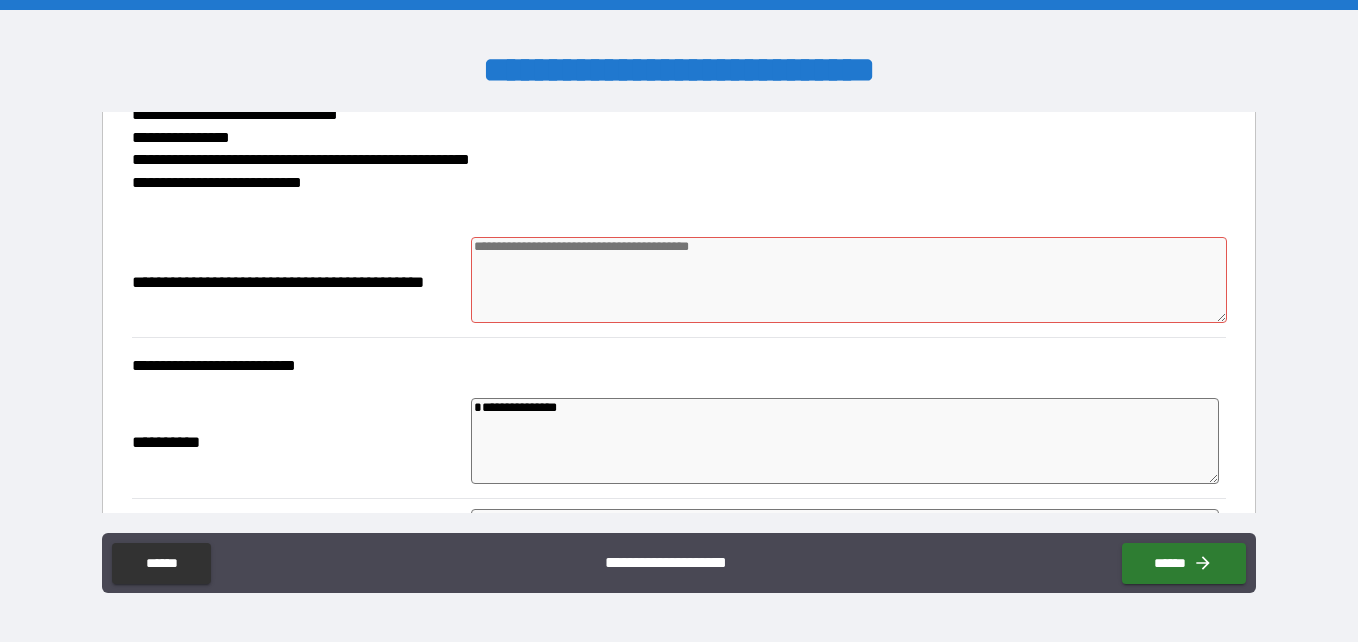 click at bounding box center (849, 280) 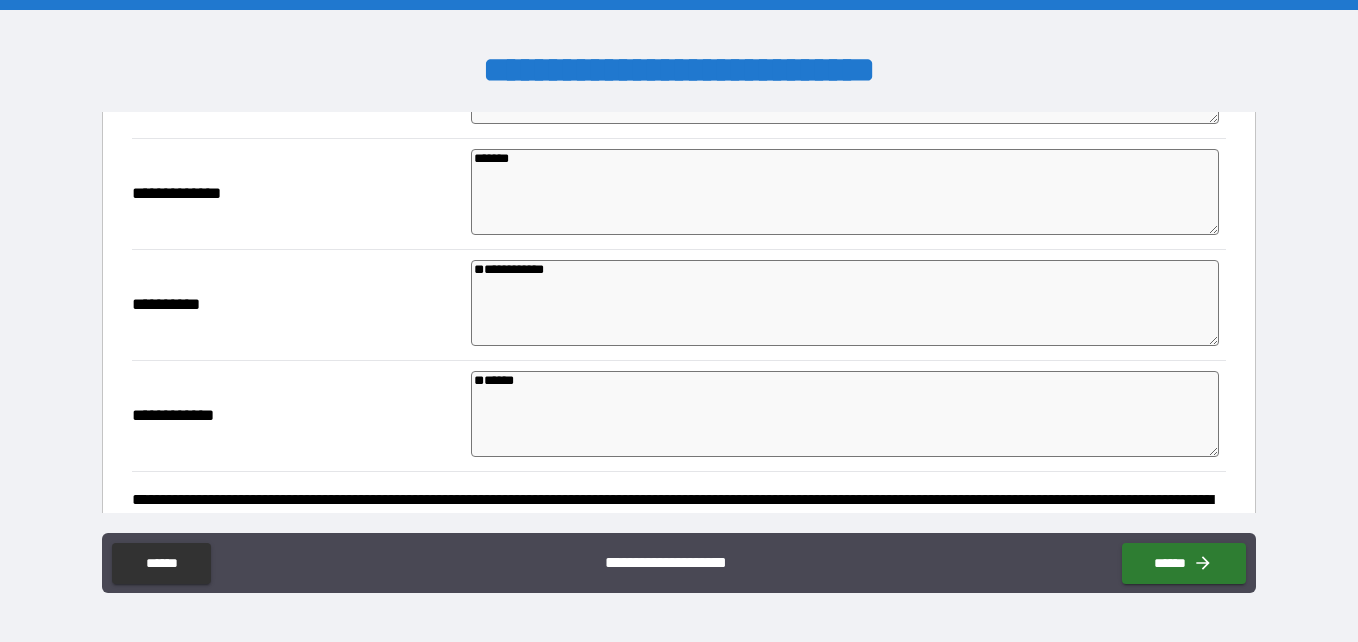 scroll, scrollTop: 695, scrollLeft: 0, axis: vertical 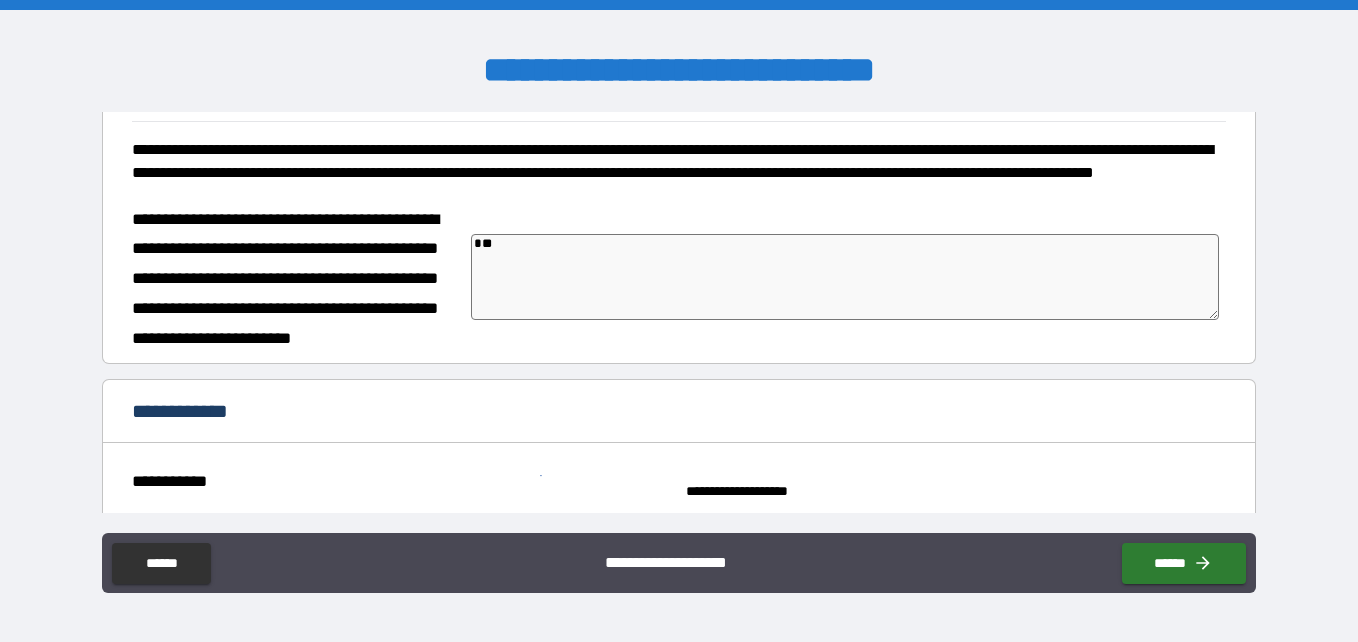 click on "**" at bounding box center (845, 277) 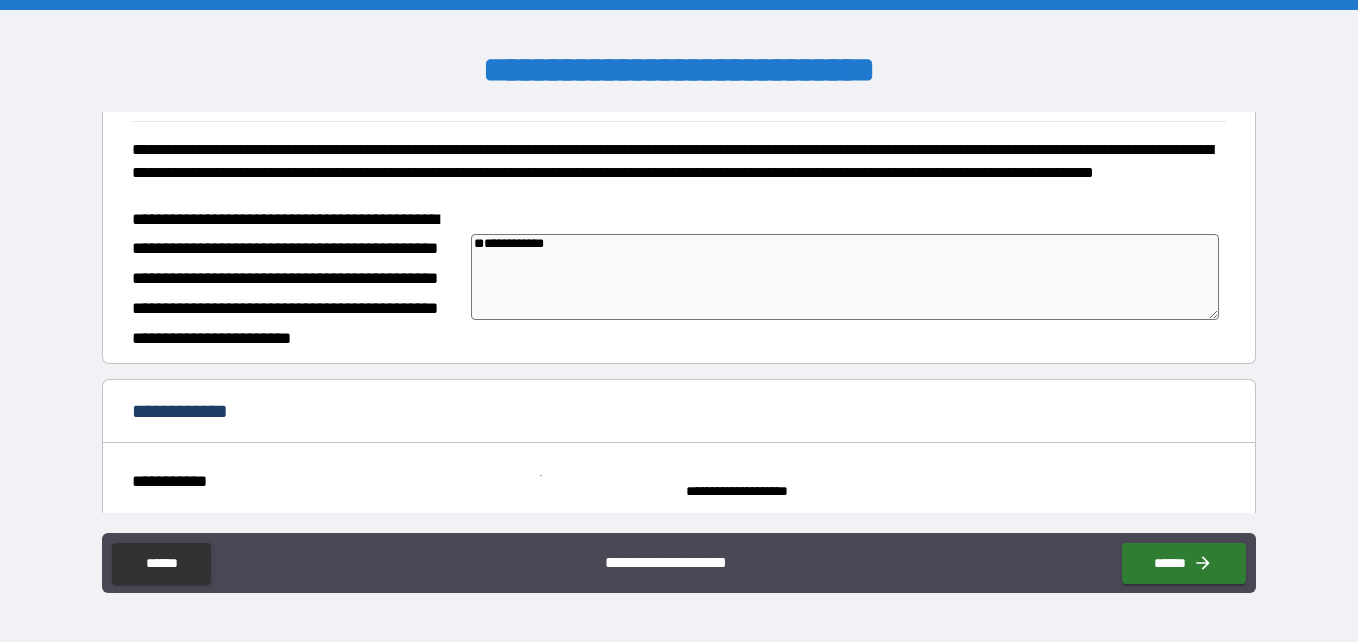 click on "**********" at bounding box center [192, 411] 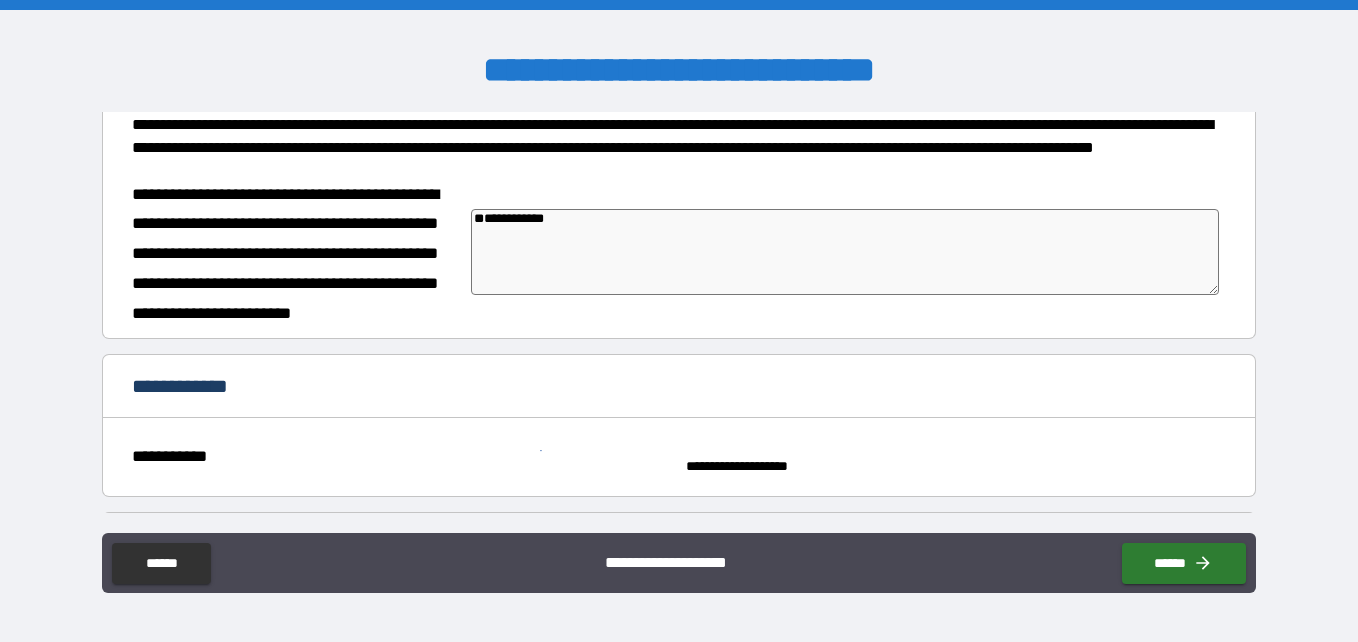 click on "**********" at bounding box center (845, 252) 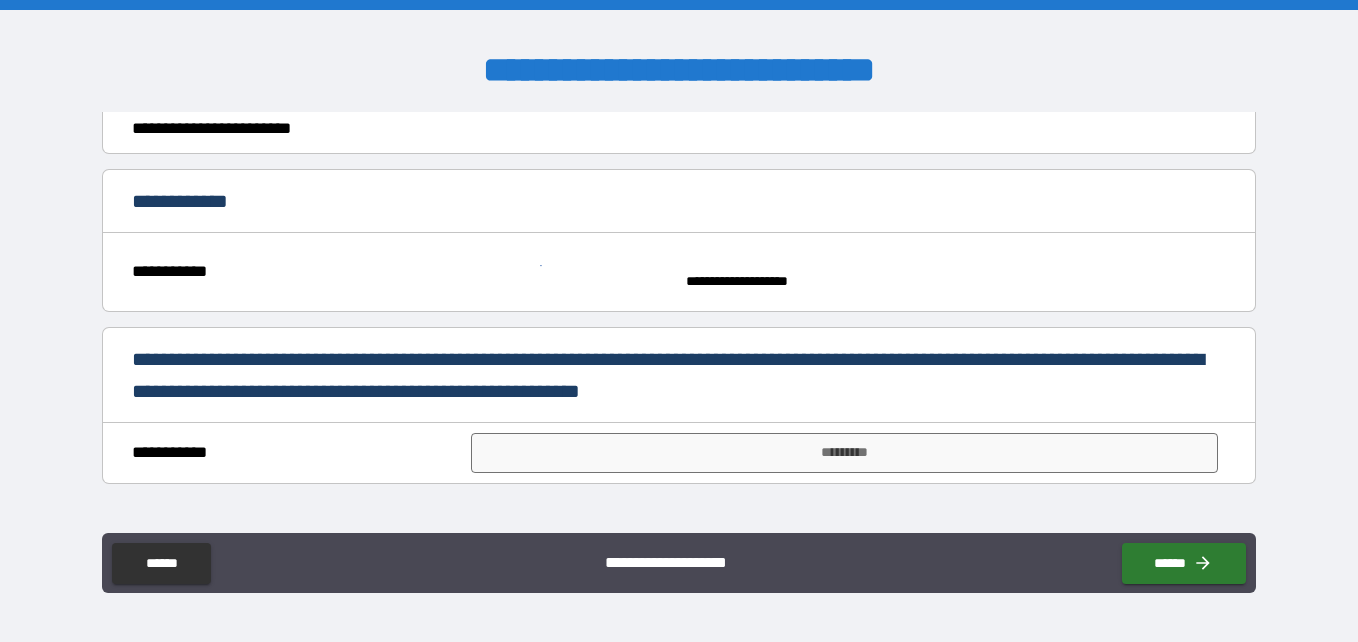 scroll, scrollTop: 1280, scrollLeft: 0, axis: vertical 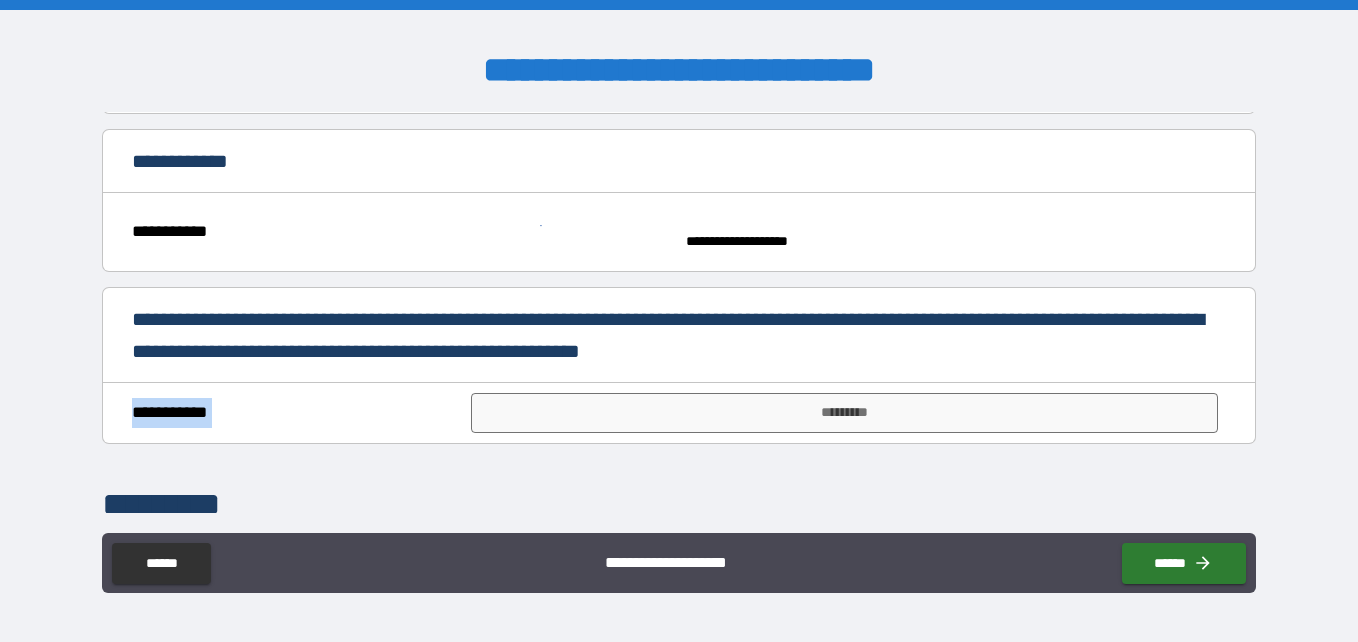 drag, startPoint x: 1237, startPoint y: 384, endPoint x: 1224, endPoint y: 447, distance: 64.327286 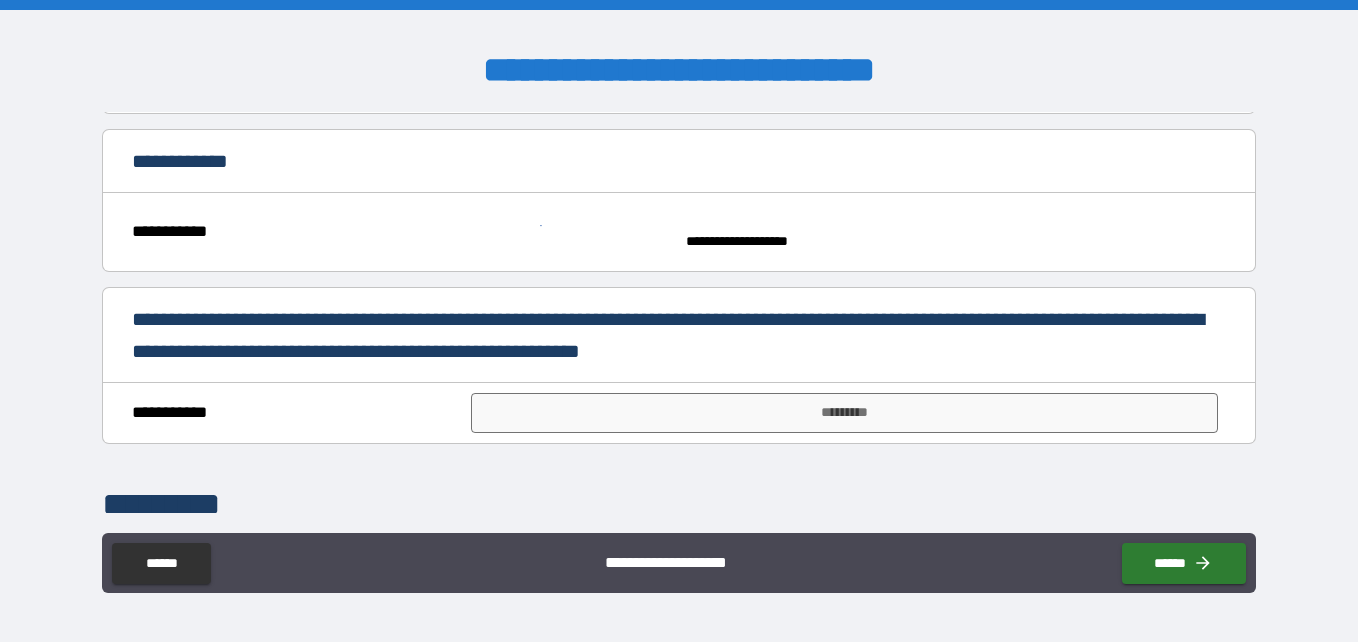 click on "**********" at bounding box center [679, 312] 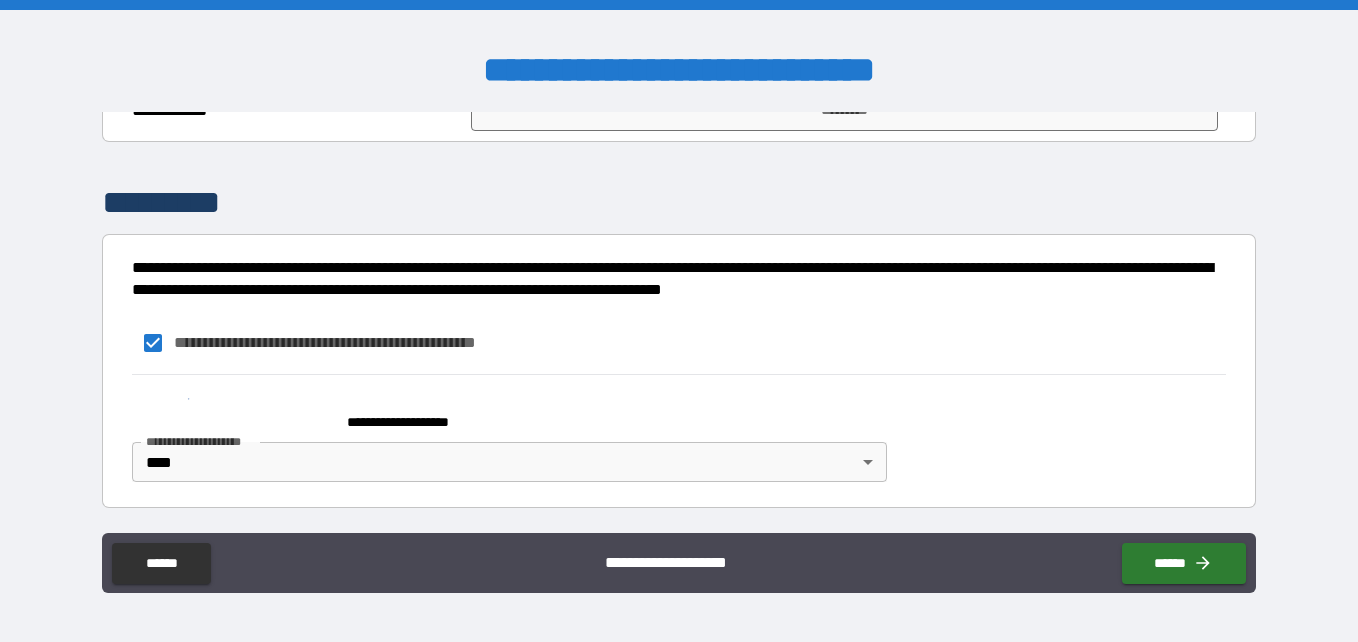 scroll, scrollTop: 1605, scrollLeft: 0, axis: vertical 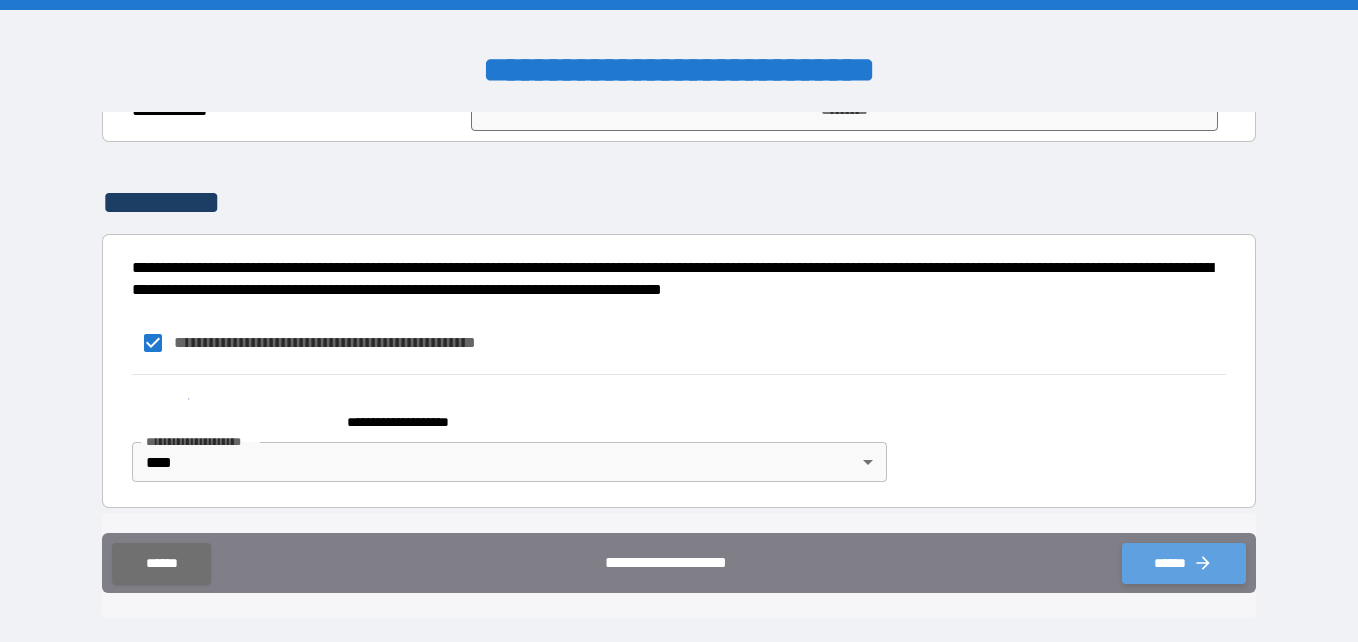 click 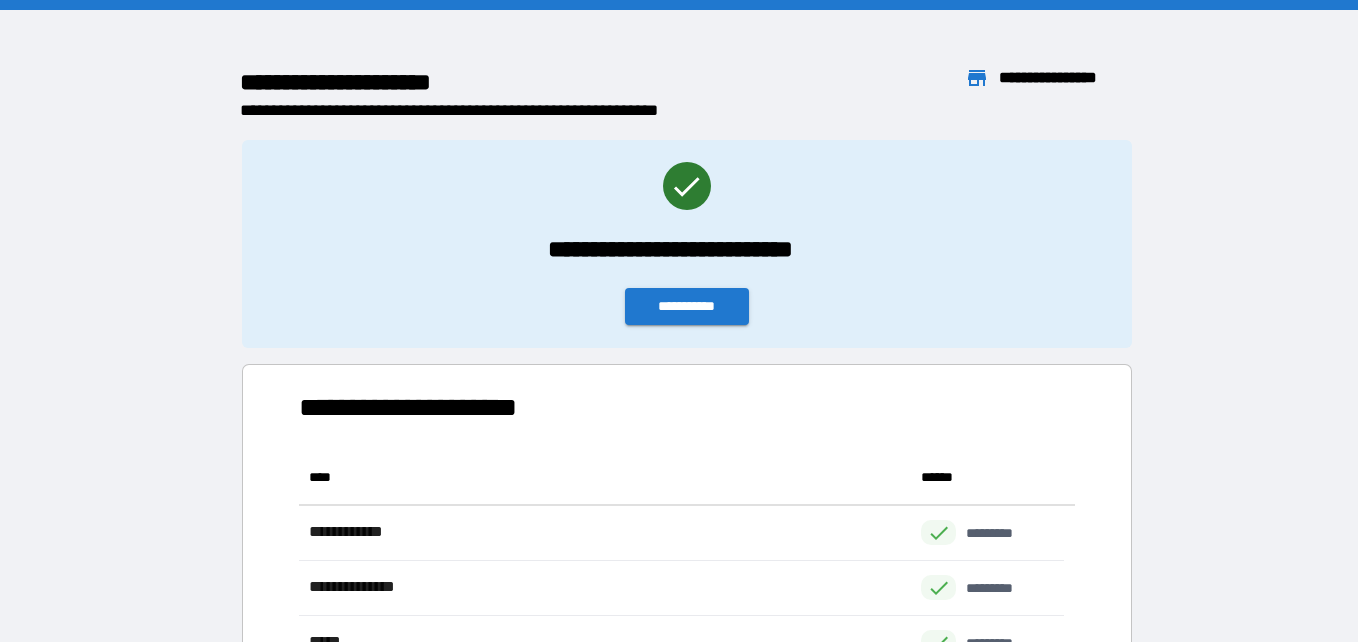 scroll, scrollTop: 16, scrollLeft: 16, axis: both 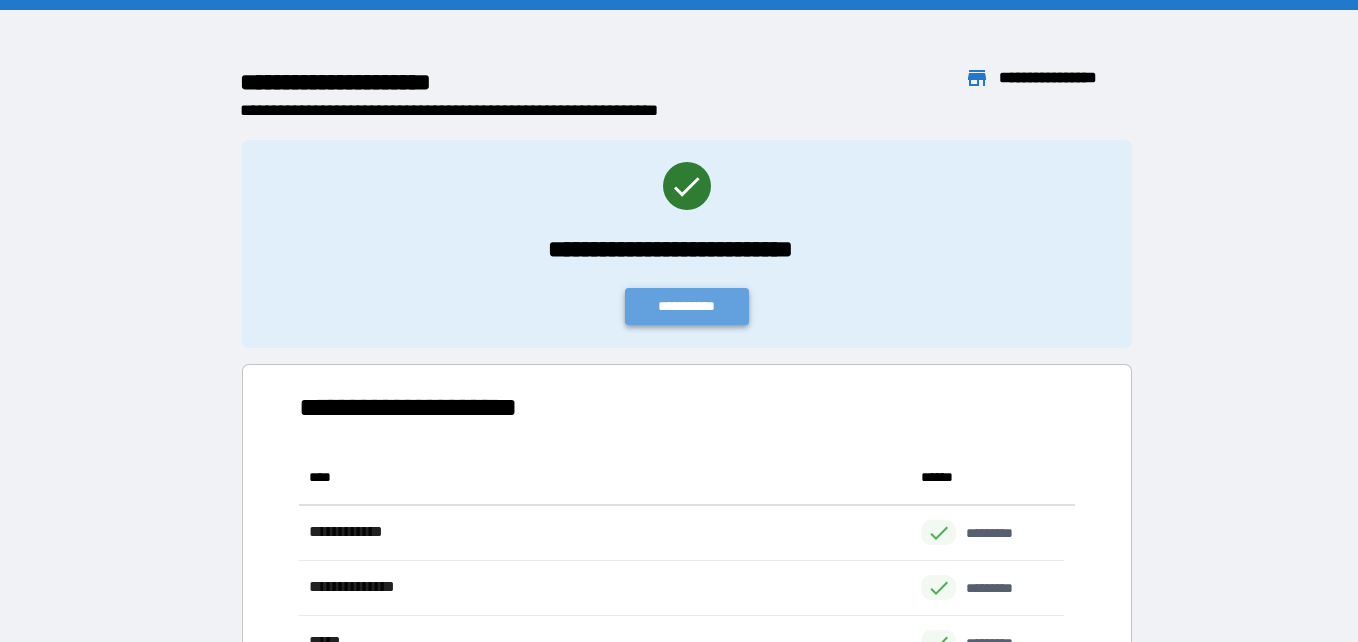 click on "**********" at bounding box center [687, 306] 